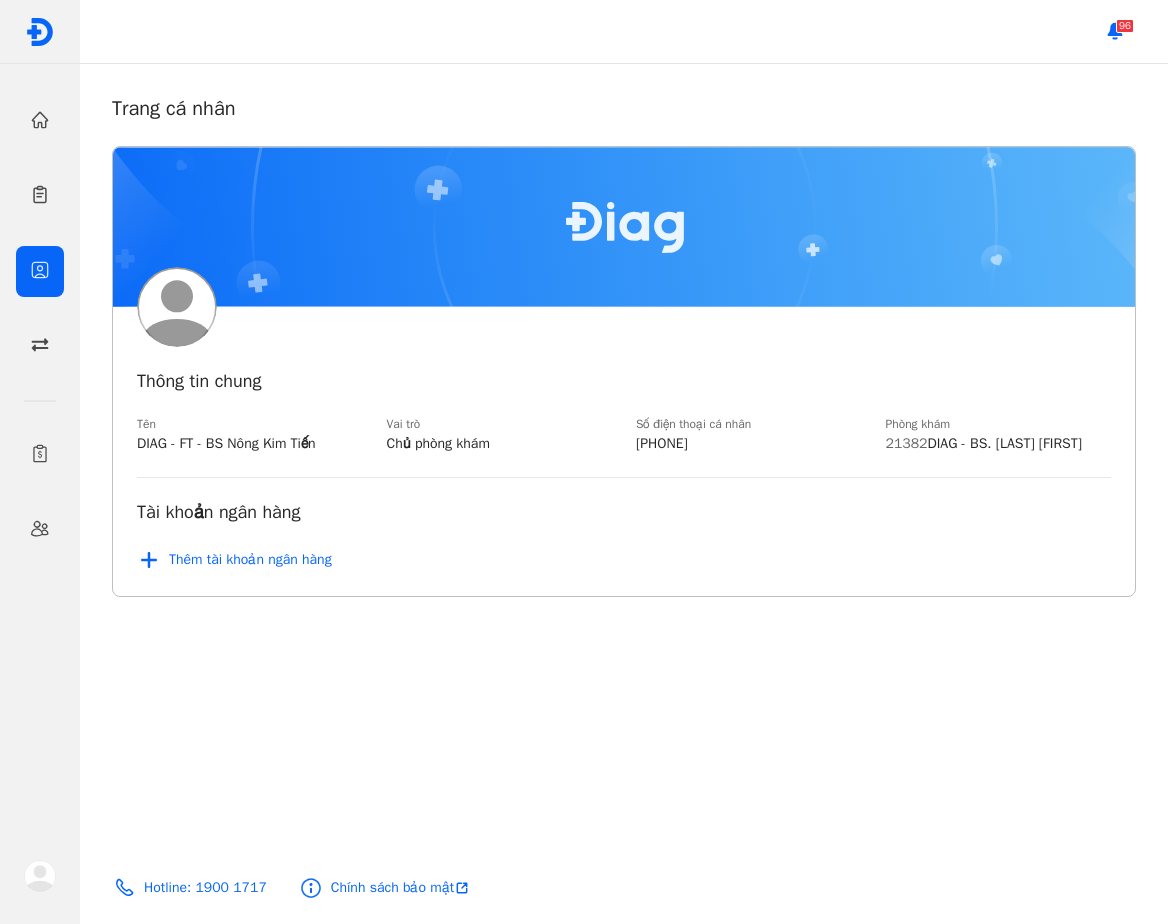 scroll, scrollTop: 0, scrollLeft: 0, axis: both 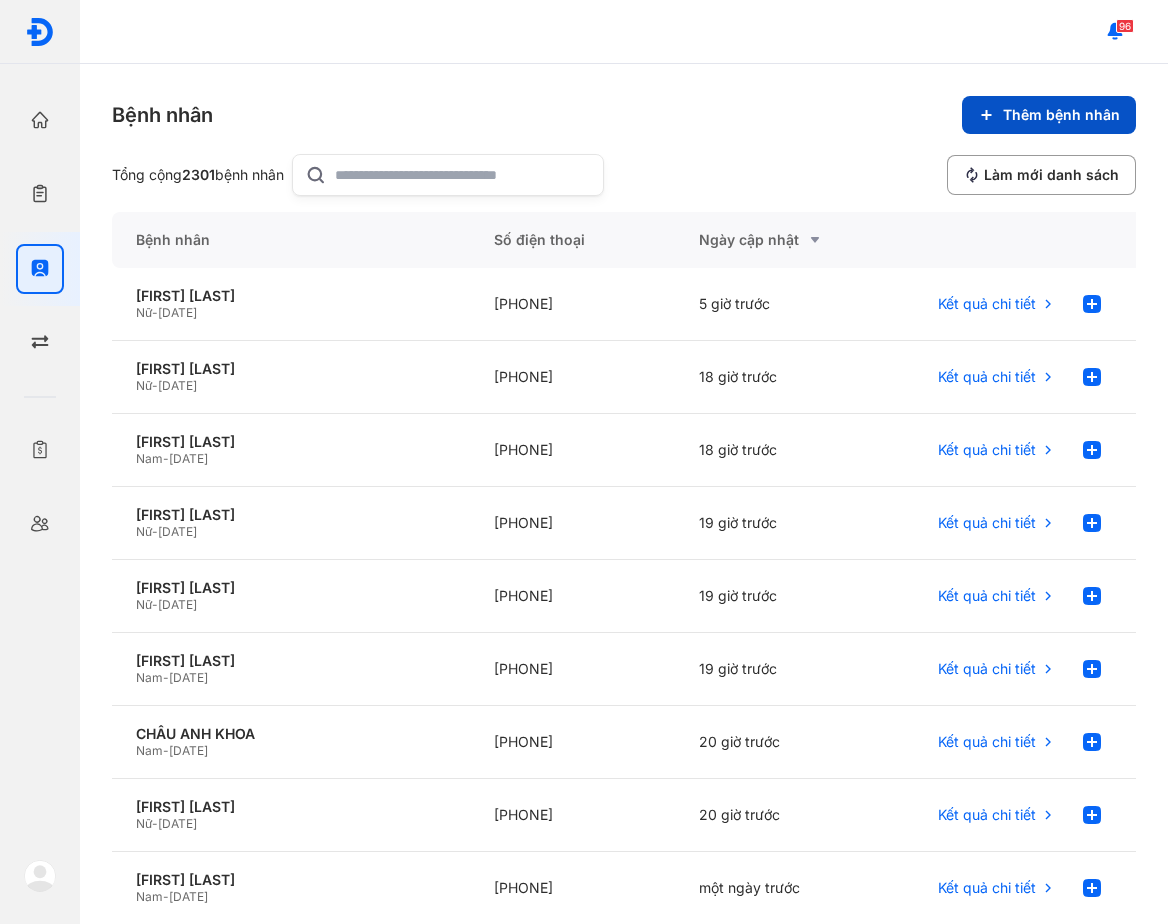click on "Thêm bệnh nhân" 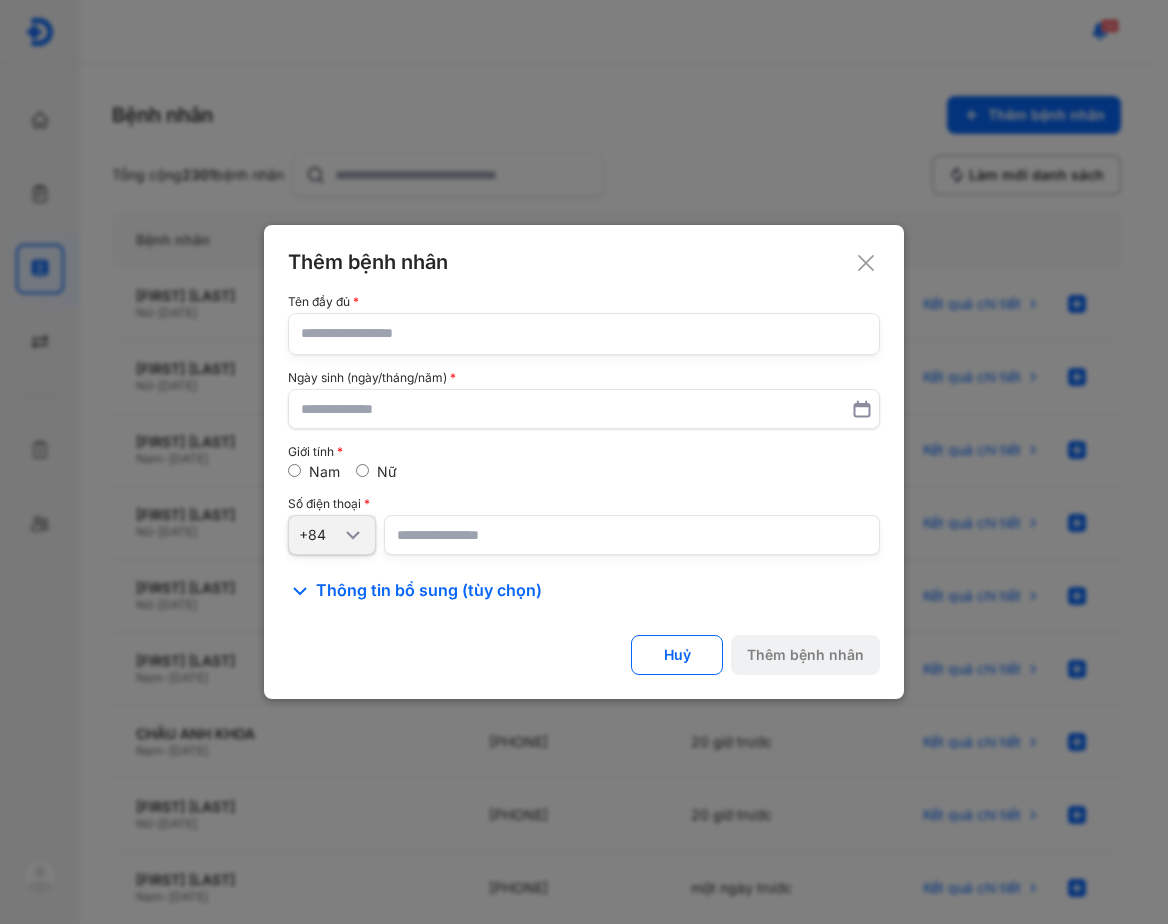 click at bounding box center (584, 462) 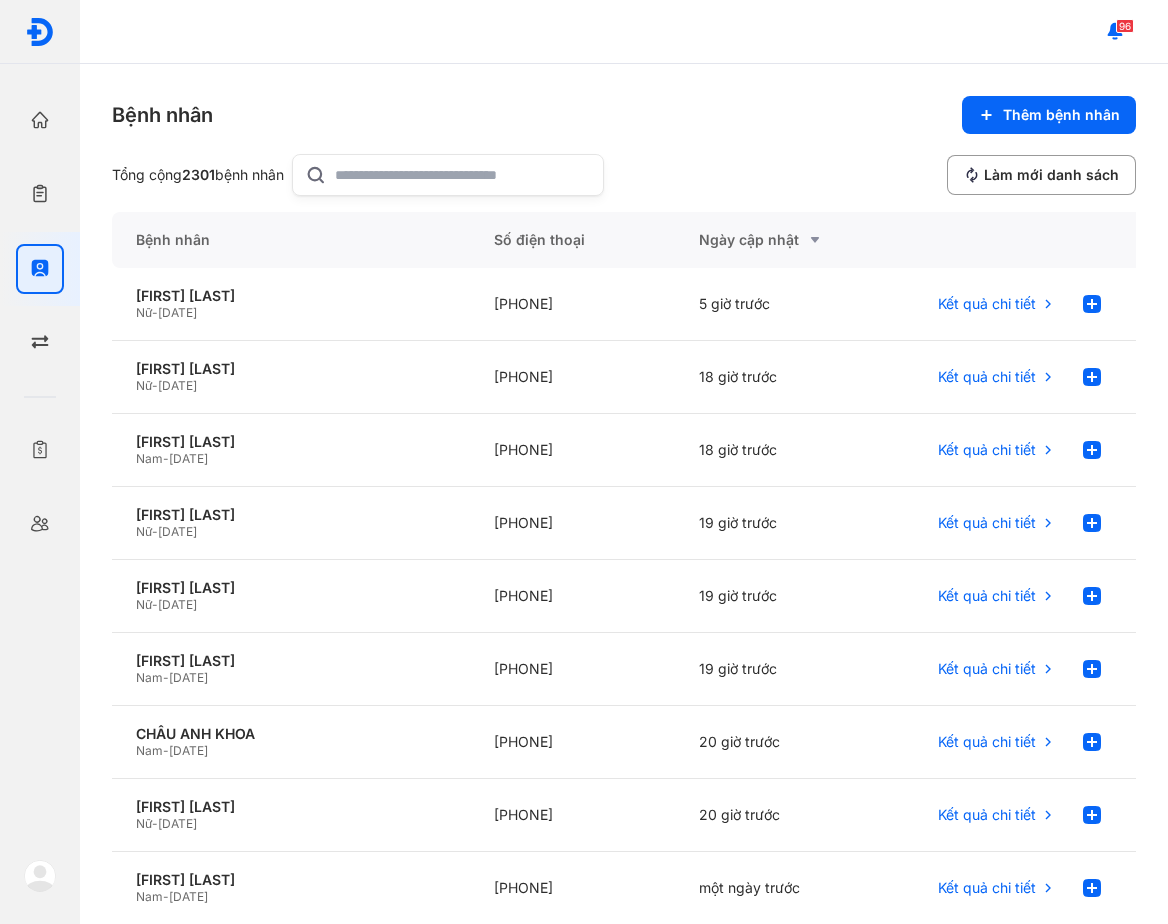 click at bounding box center [40, 876] 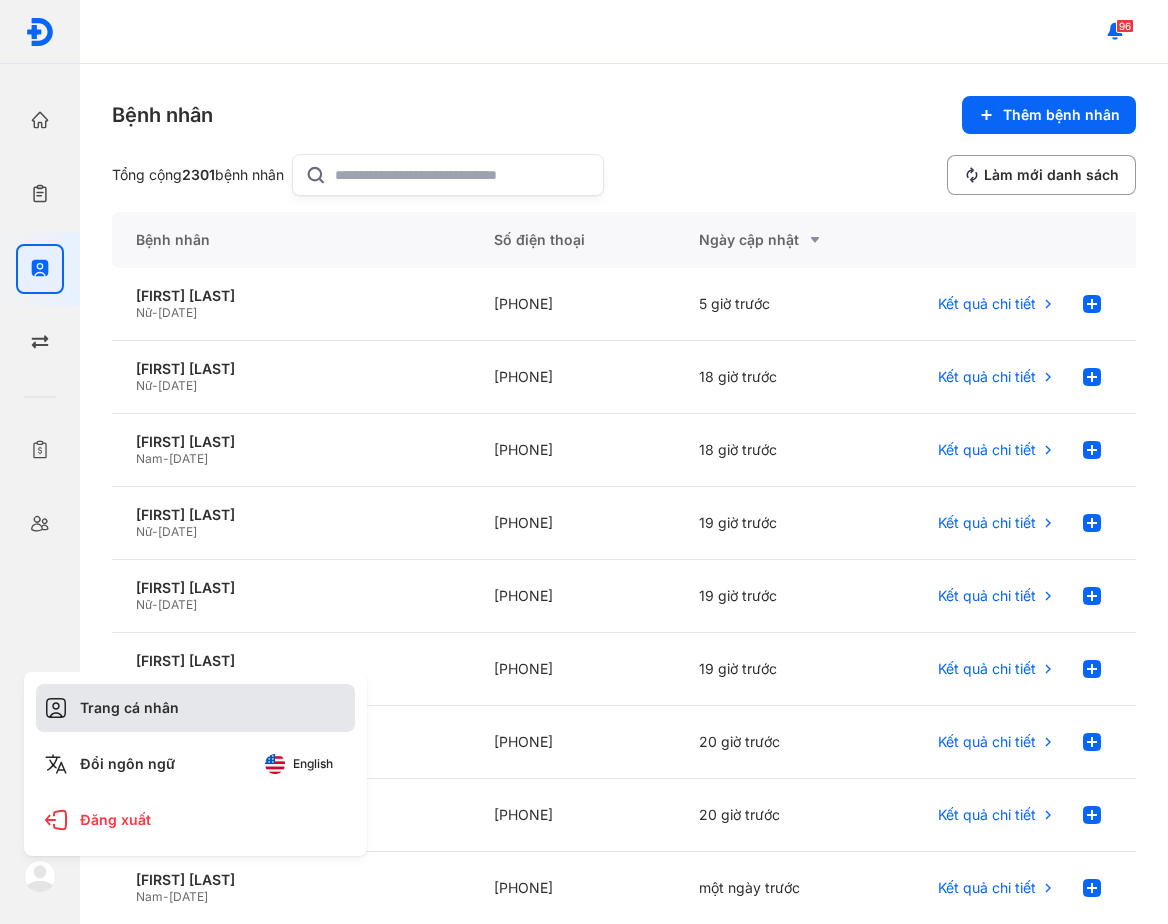click on "Trang cá nhân" at bounding box center (195, 708) 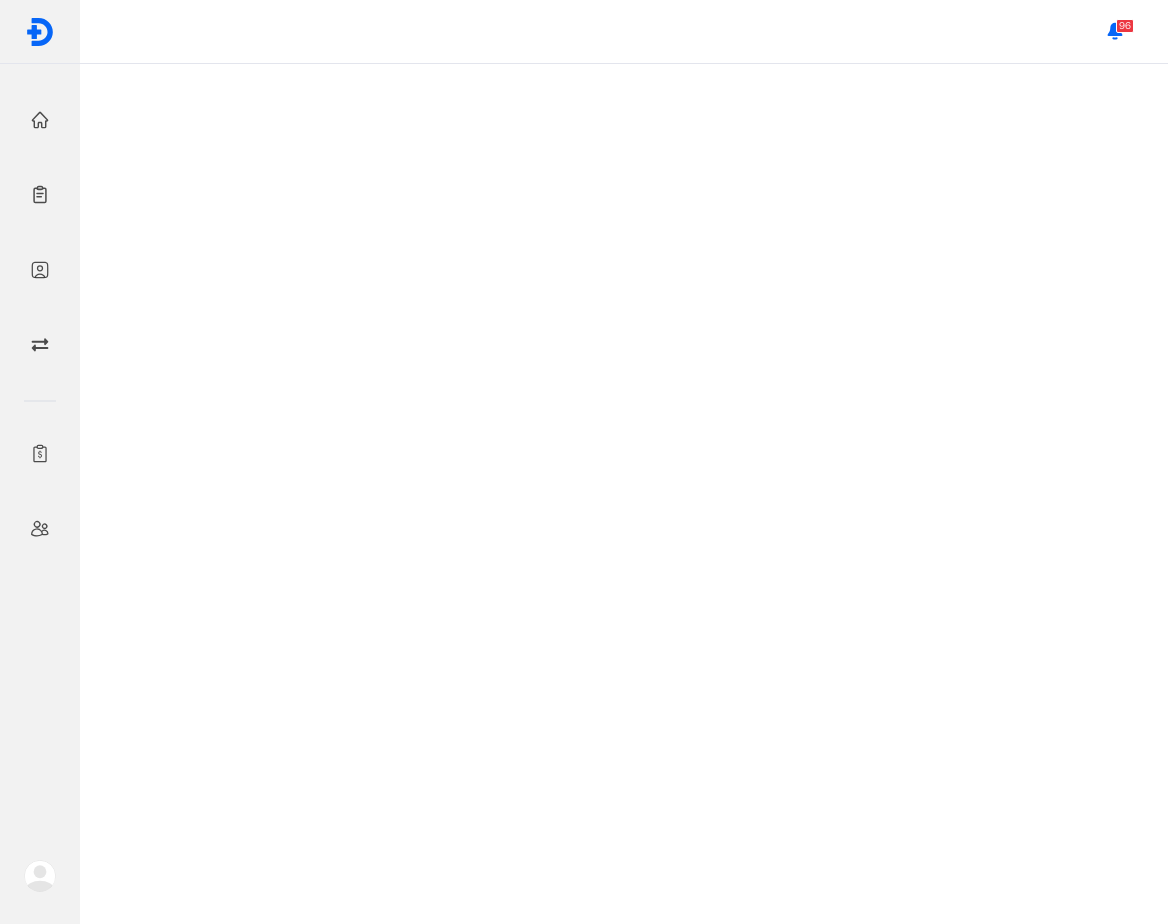 scroll, scrollTop: 0, scrollLeft: 0, axis: both 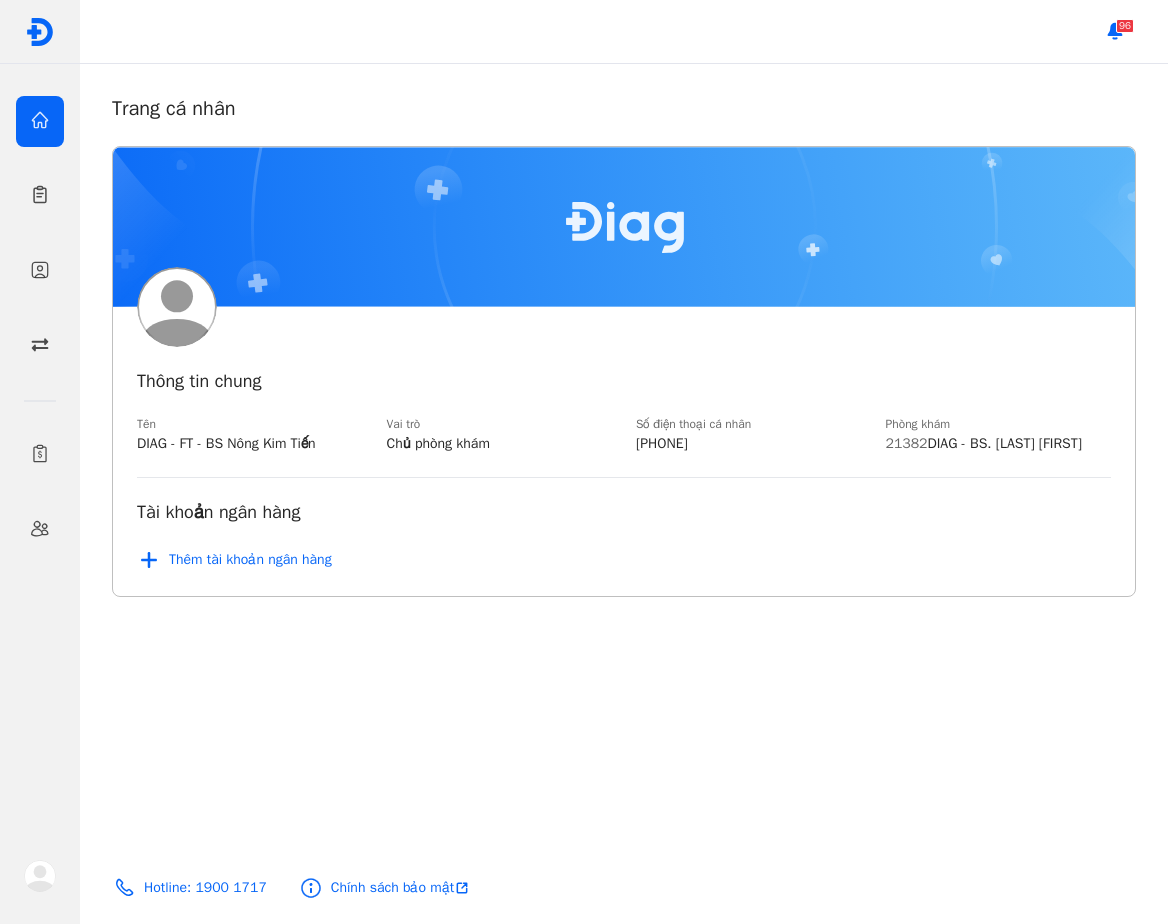 click 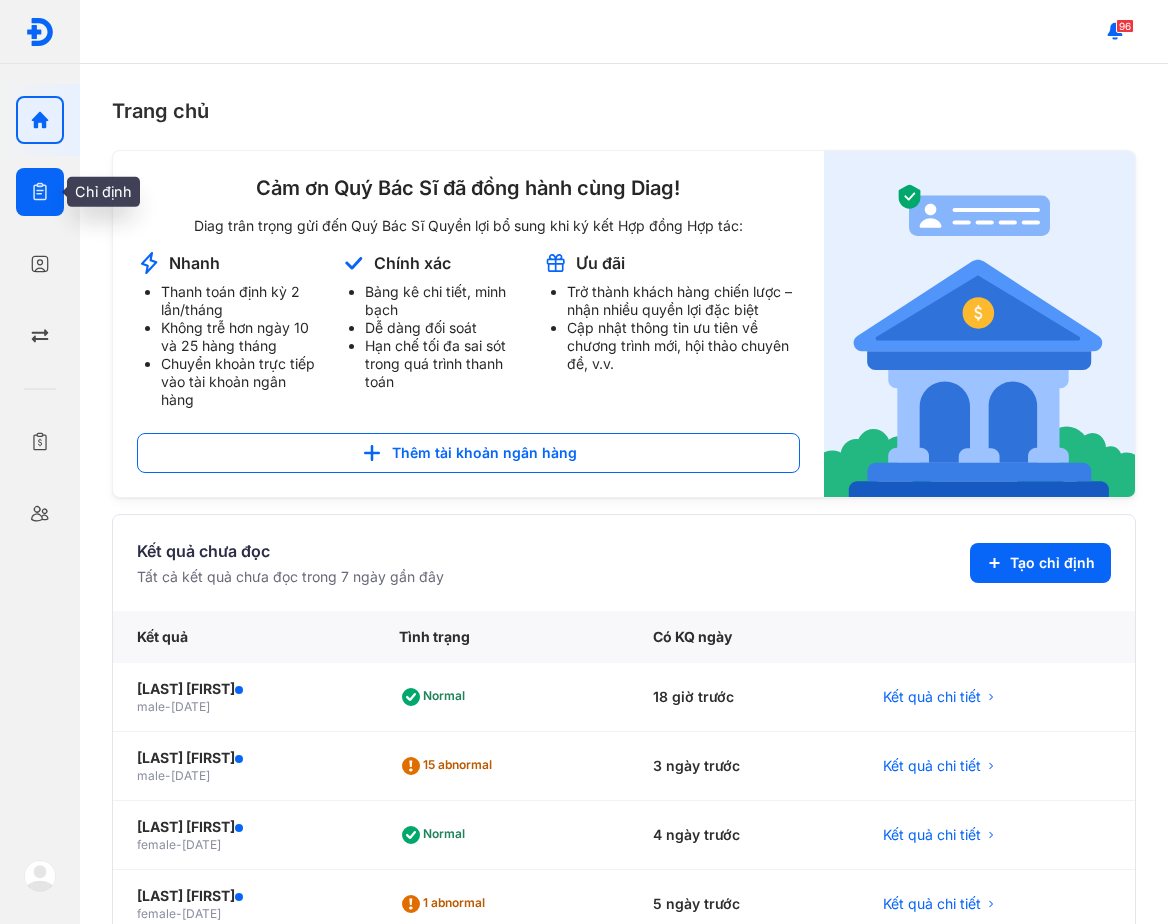 click 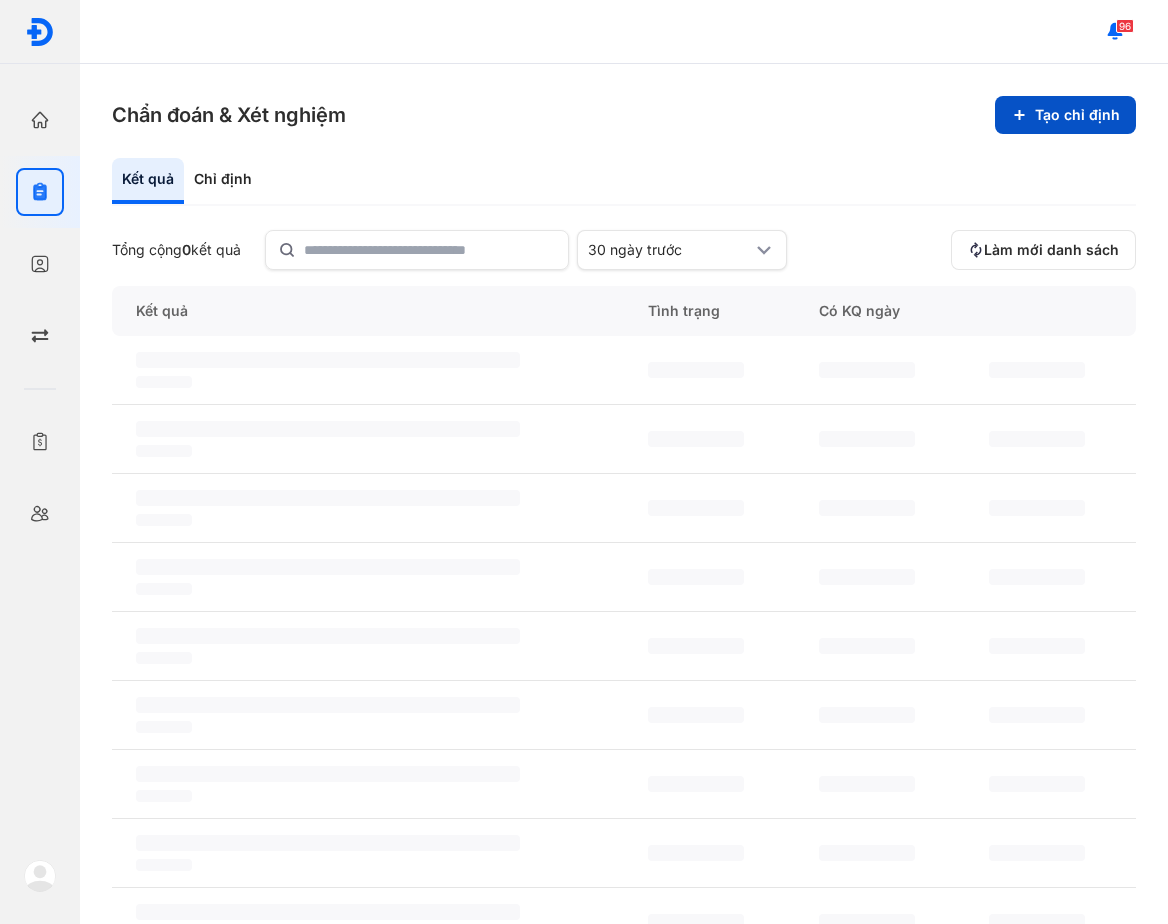 click on "Tạo chỉ định" at bounding box center (1065, 115) 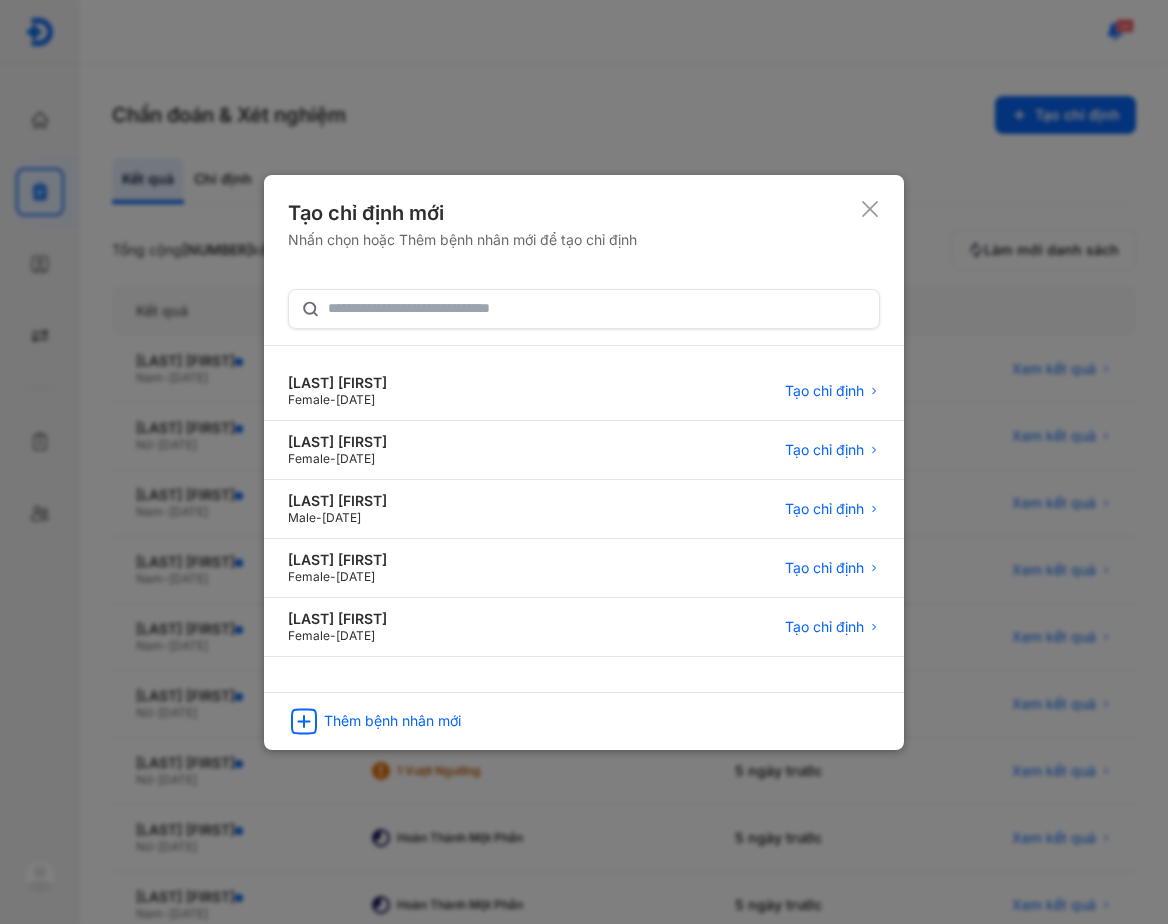 click 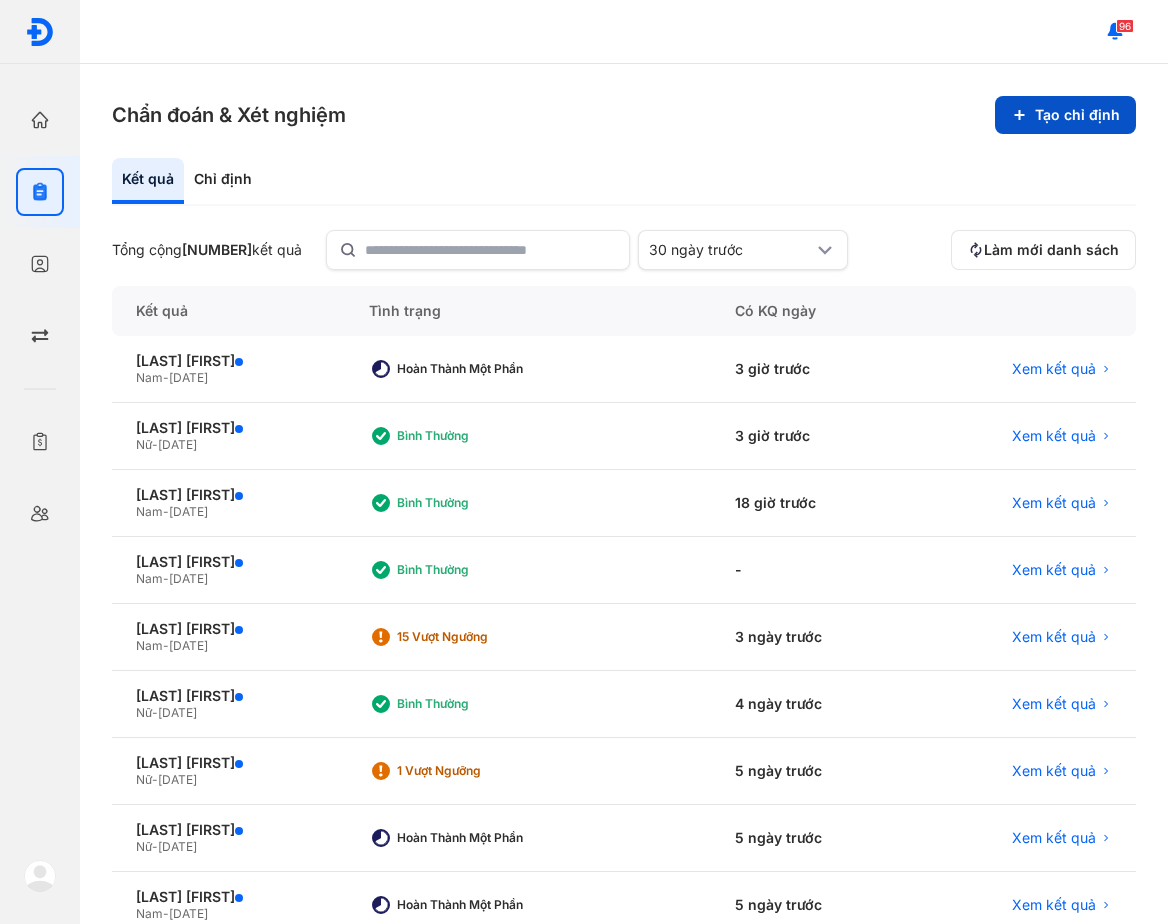 click on "Tạo chỉ định" at bounding box center [1065, 115] 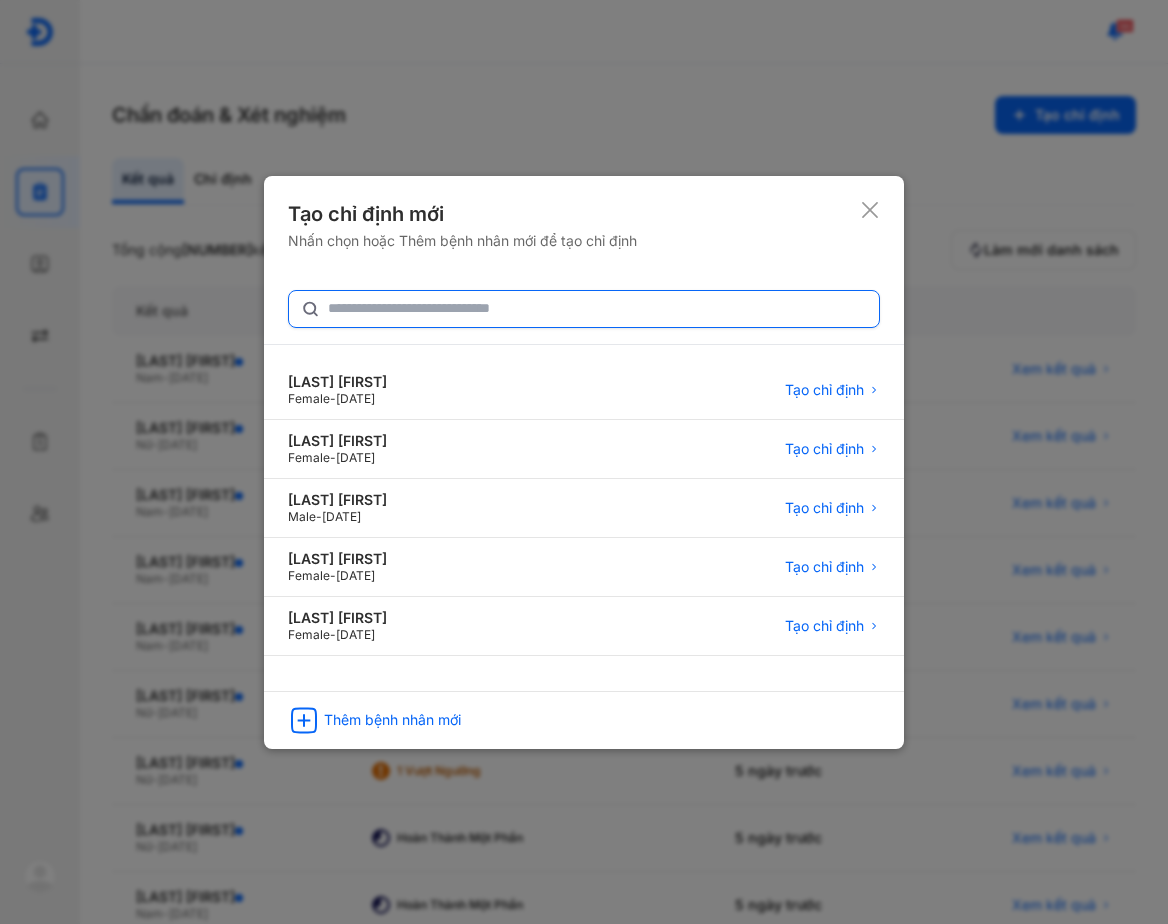 click 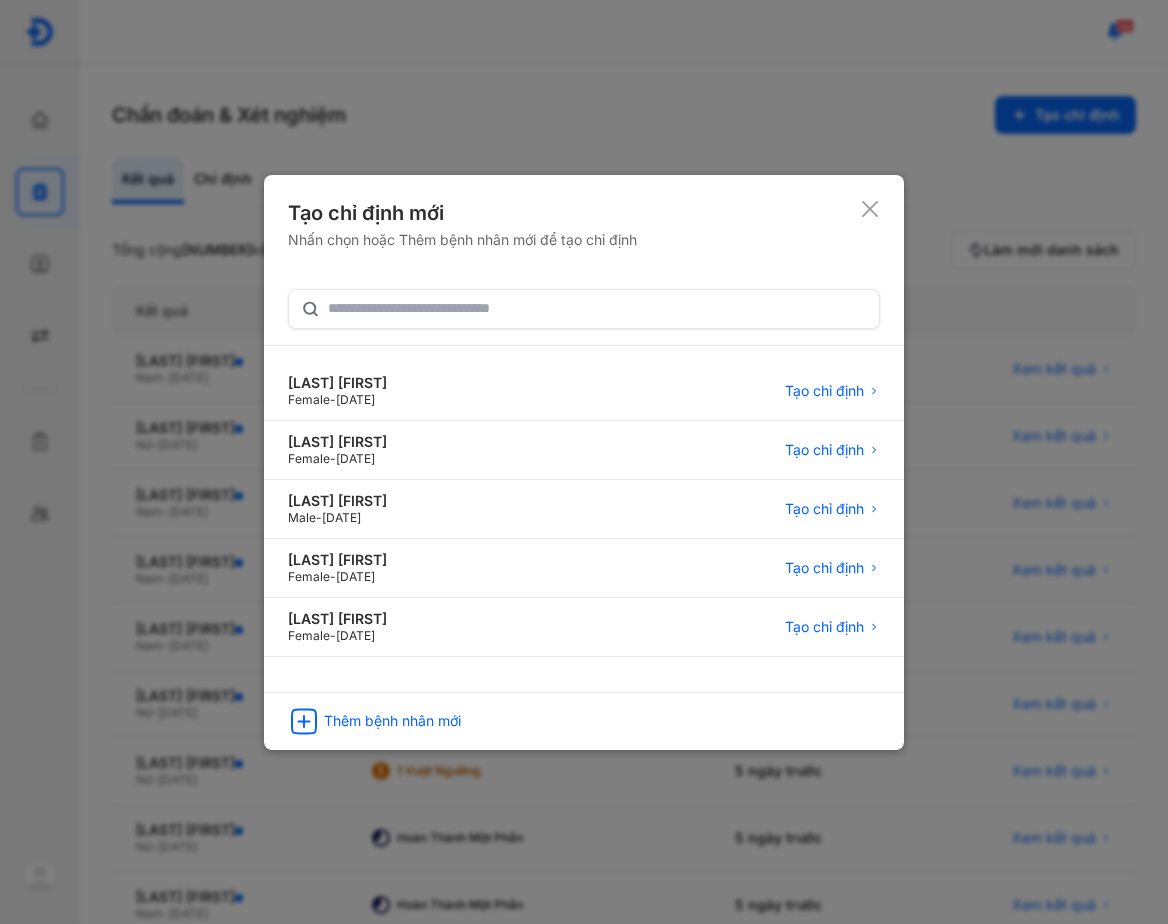 click on "Tạo chỉ định mới Nhấn chọn hoặc Thêm bệnh nhân mới để tạo chỉ định Đỗ Vũ Kỳ Duyên Female  -  04/02/1995 Tạo chỉ định HUỲNH THỊ ANH ĐÀO Female  -  18/06/1986 Tạo chỉ định PHAN NGỌC ÂN Male  -  06/09/1983 Tạo chỉ định BÙI THỊ PHÚ Female  -  26/01/1971 Tạo chỉ định NGUYỄN THỊ KHÁNH HỒNG Female  -  06/11/1976 Tạo chỉ định Thêm bệnh nhân mới" at bounding box center (584, 462) 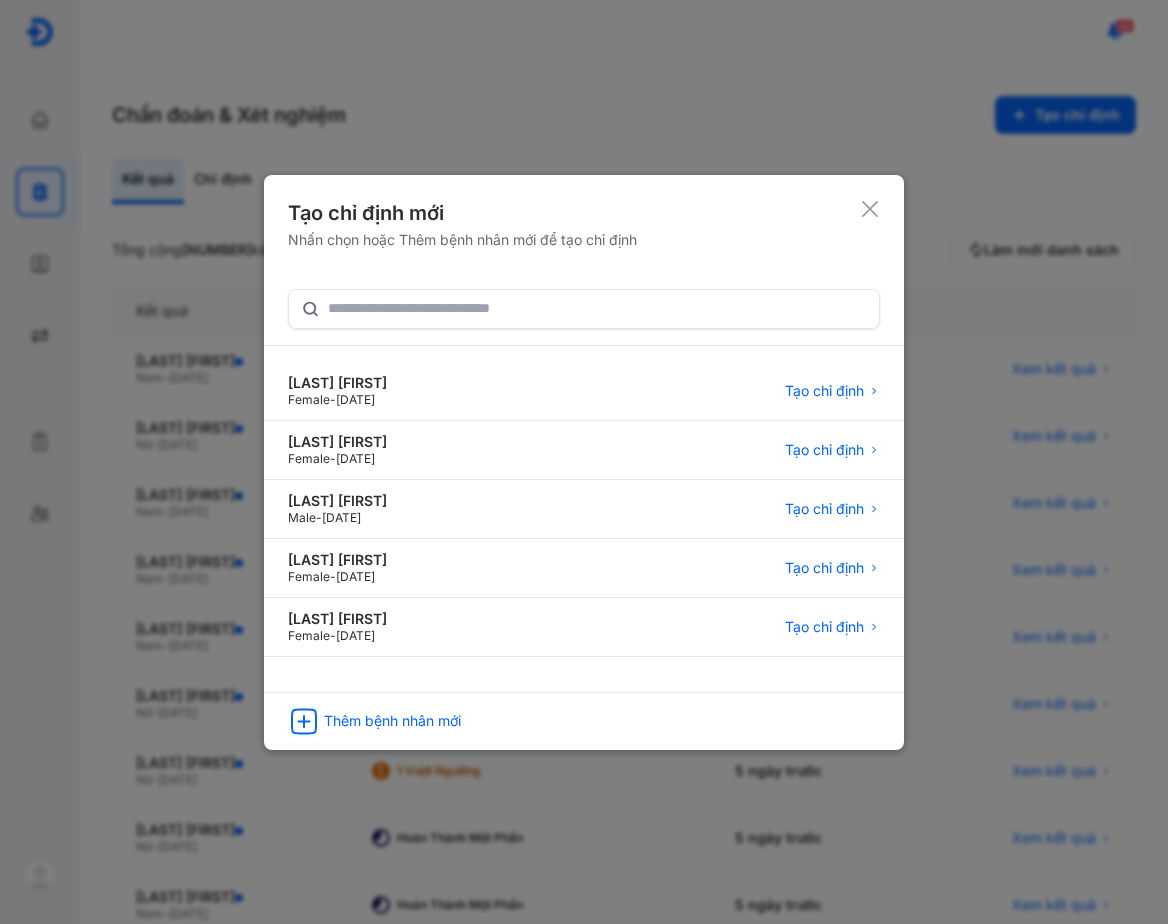 click 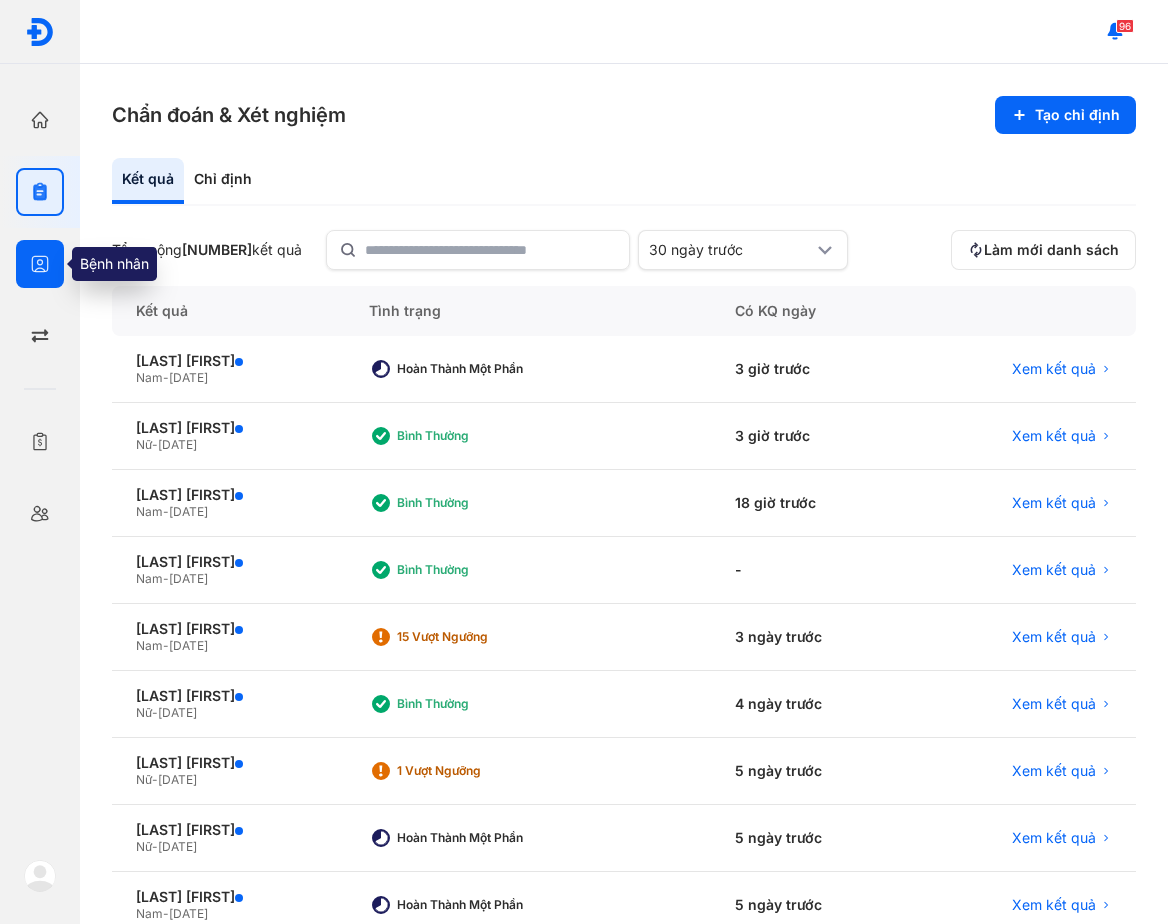 click at bounding box center [40, 264] 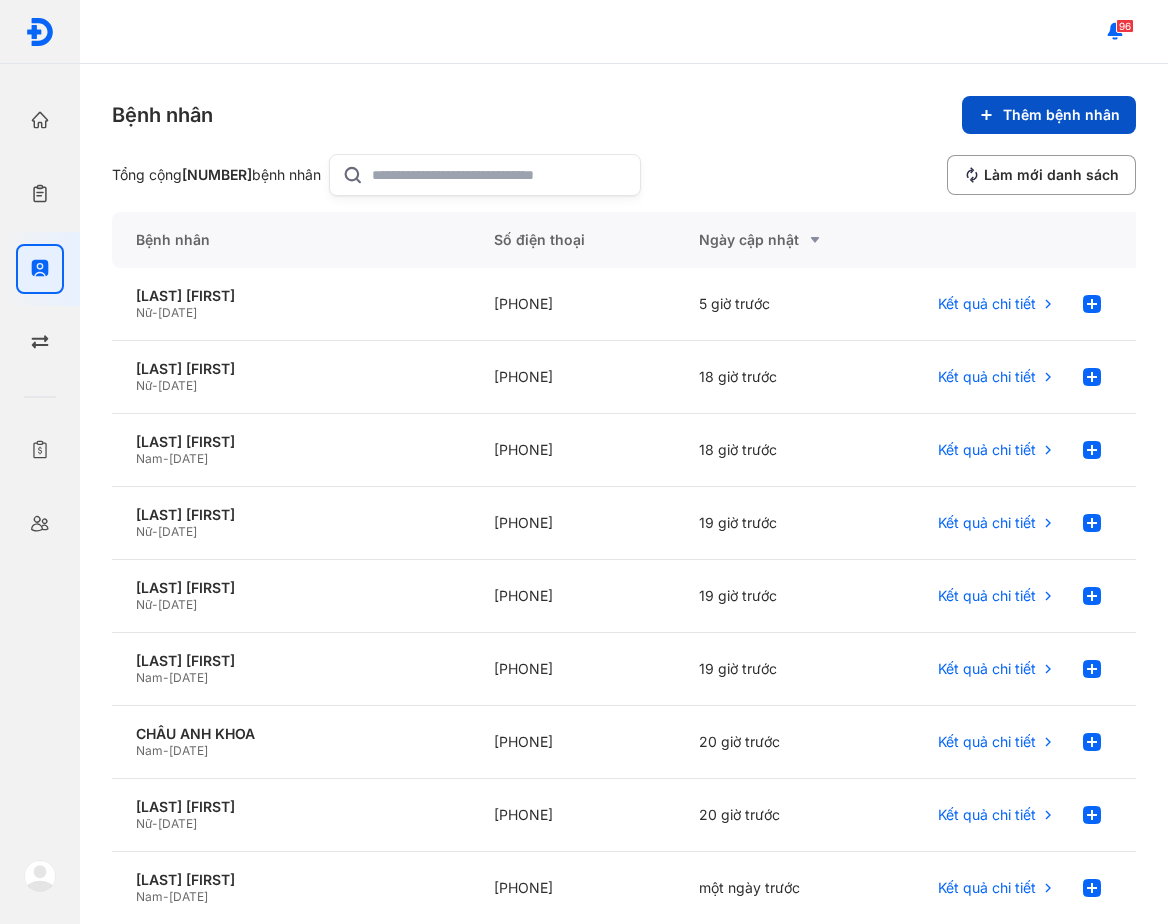 click on "Thêm bệnh nhân" 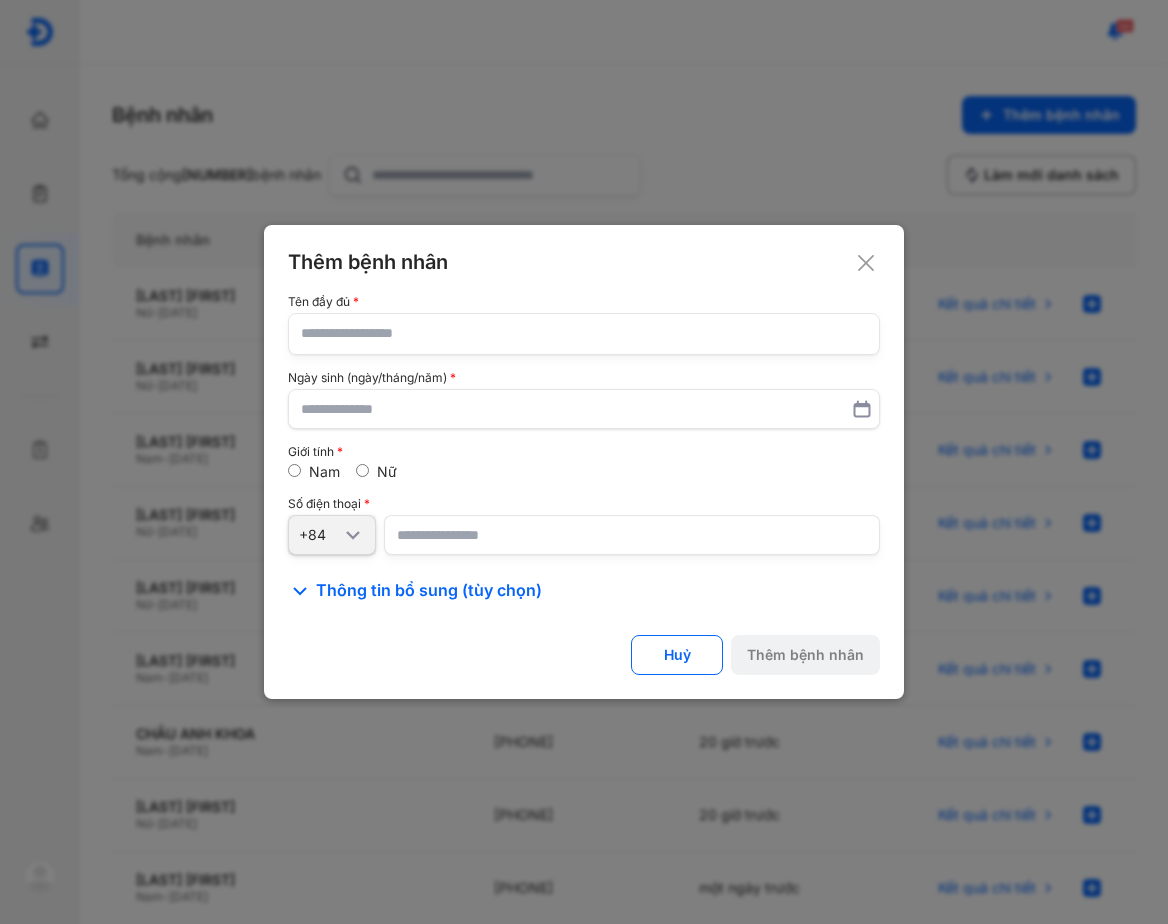 click 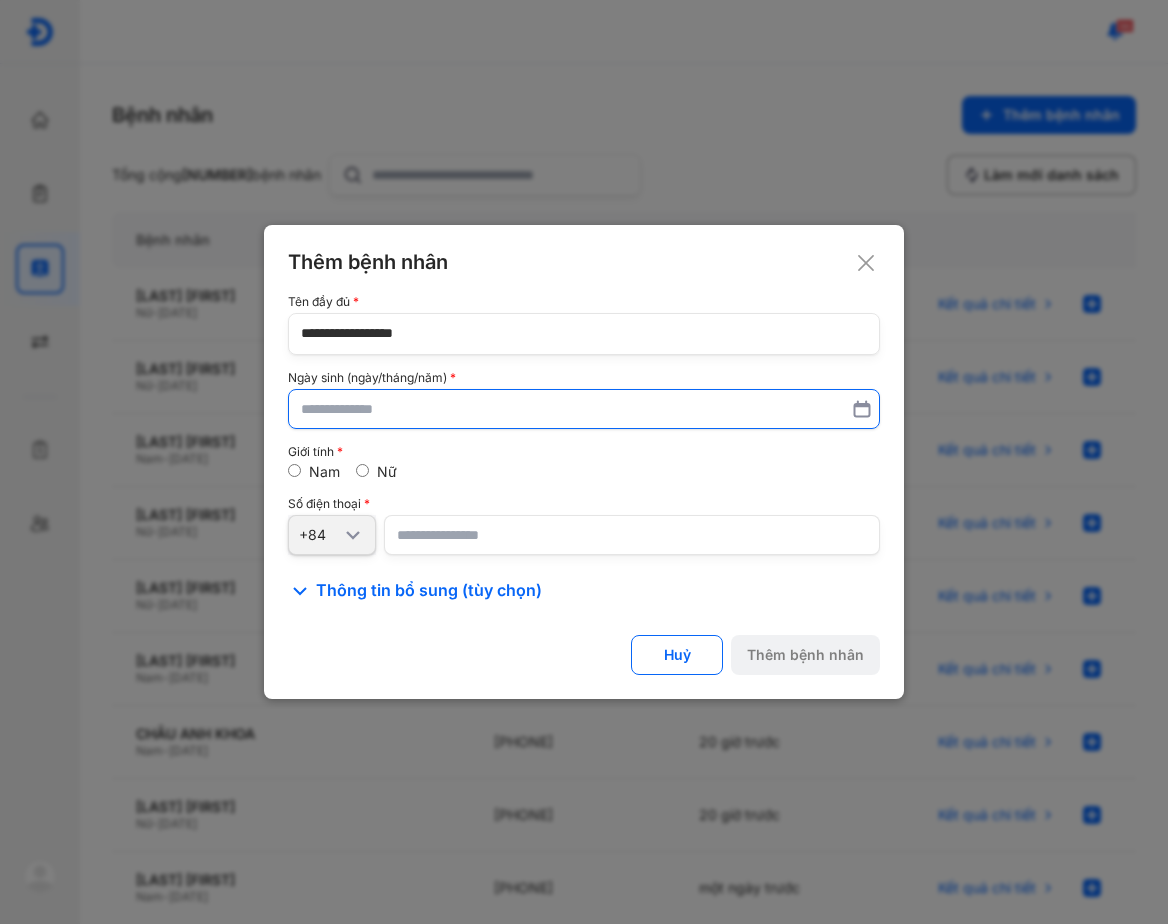 type on "**********" 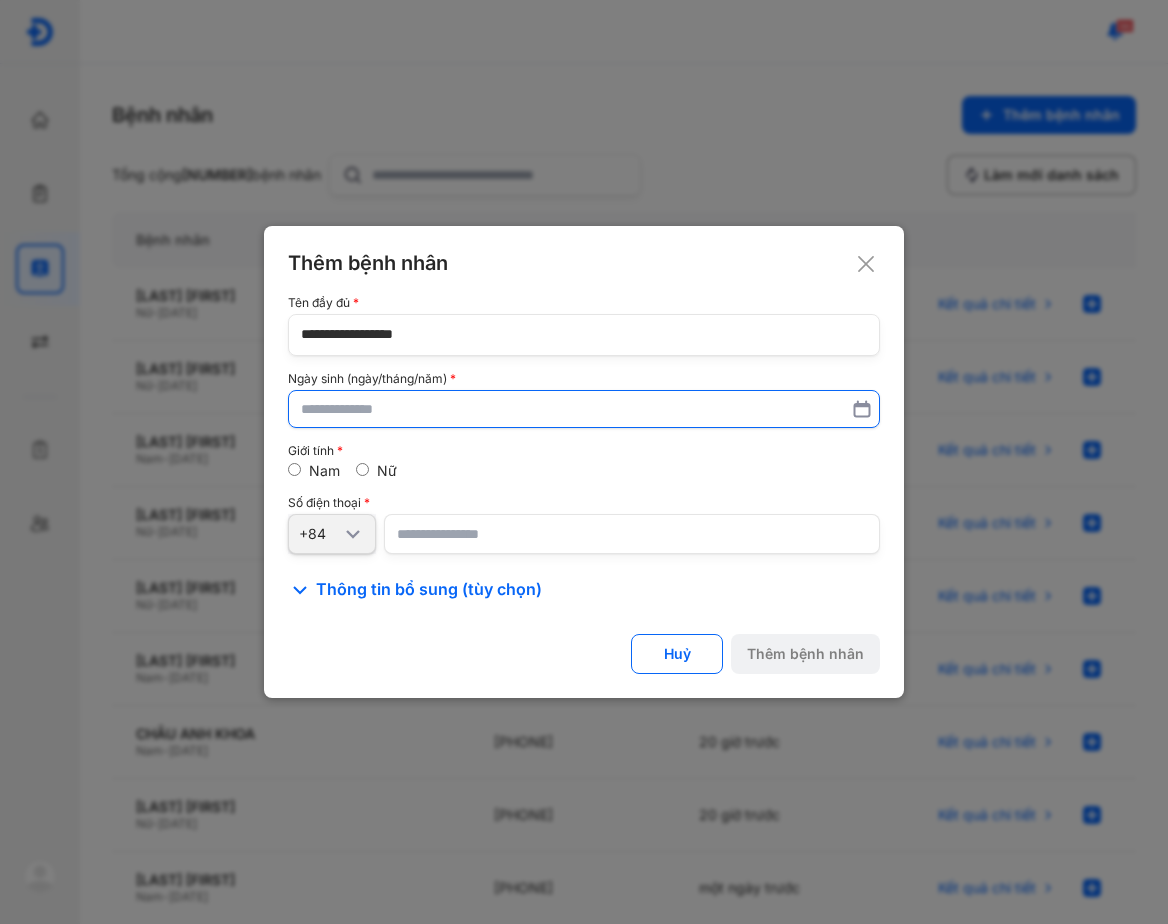 click at bounding box center [584, 409] 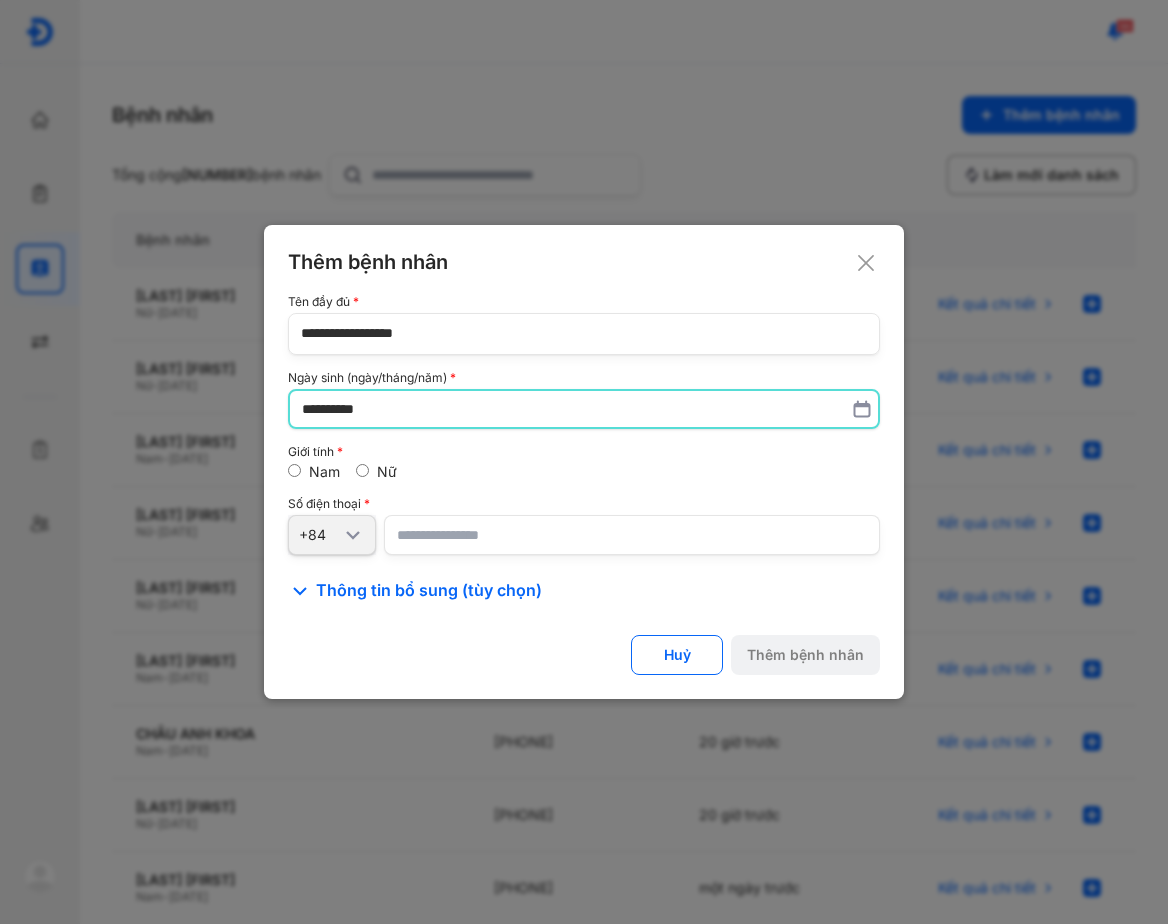 type on "**********" 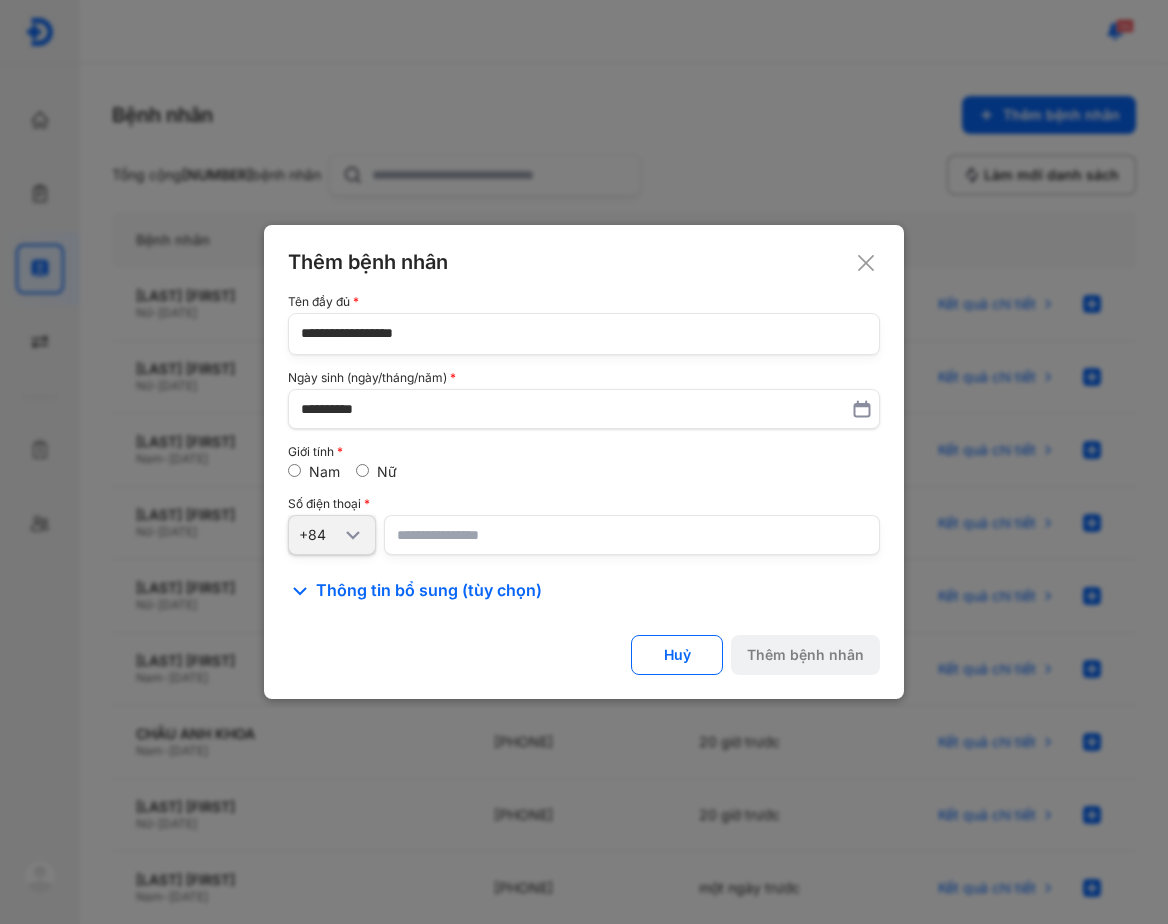 click at bounding box center [632, 535] 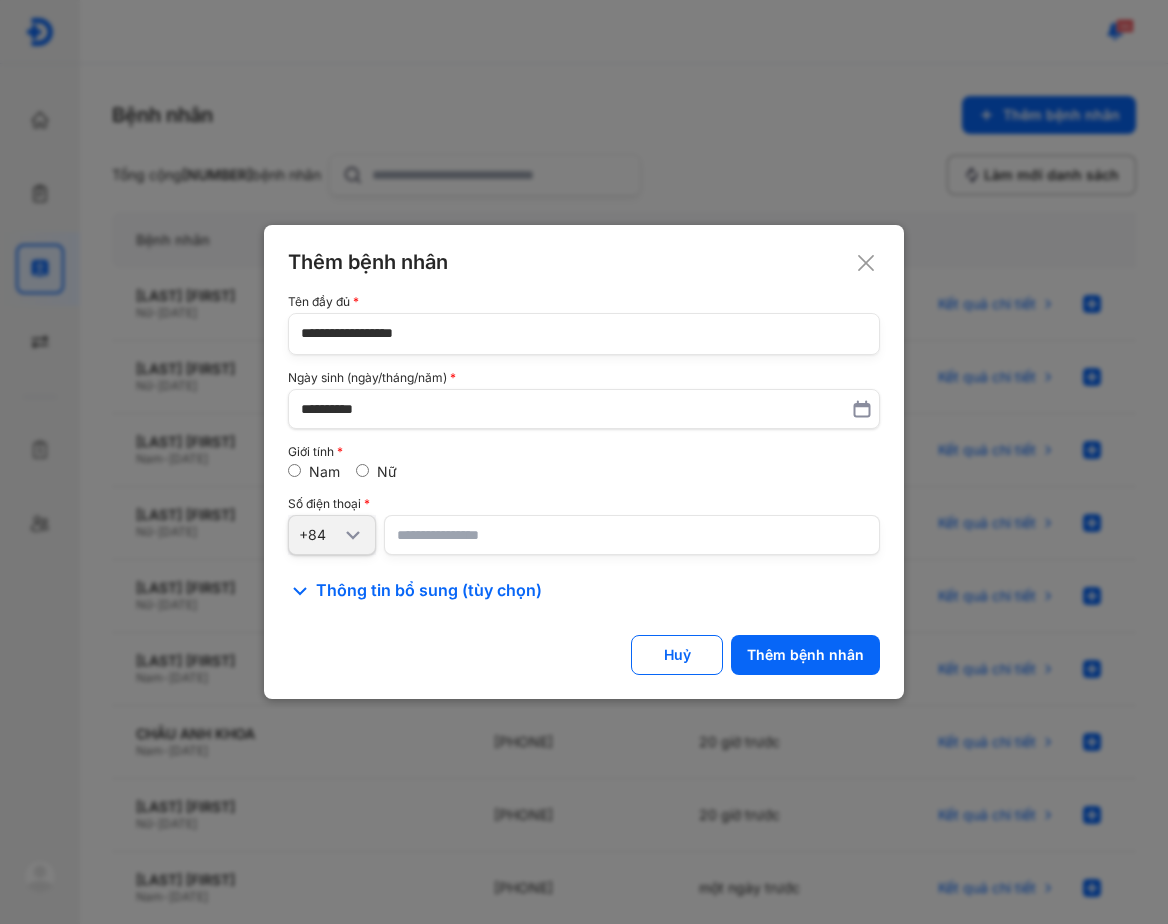 type on "**********" 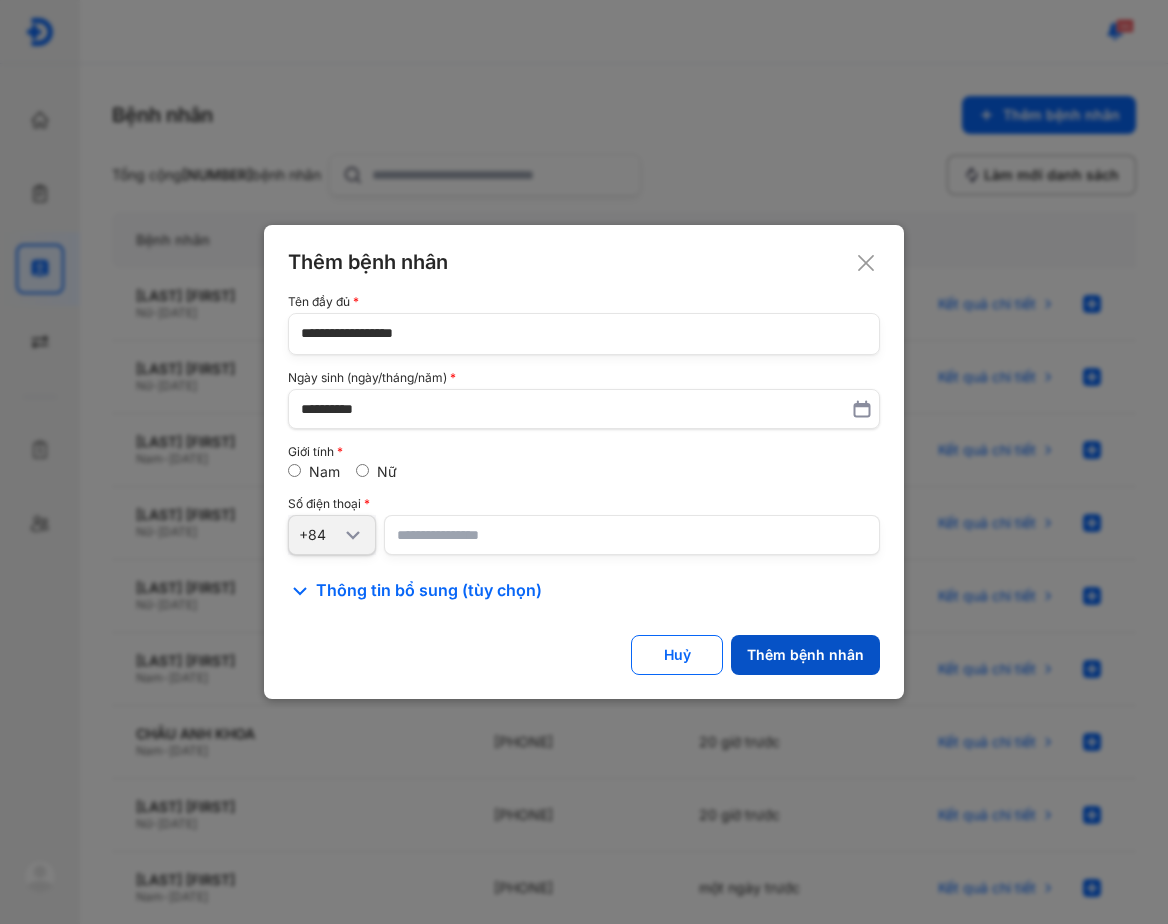 click on "Thêm bệnh nhân" 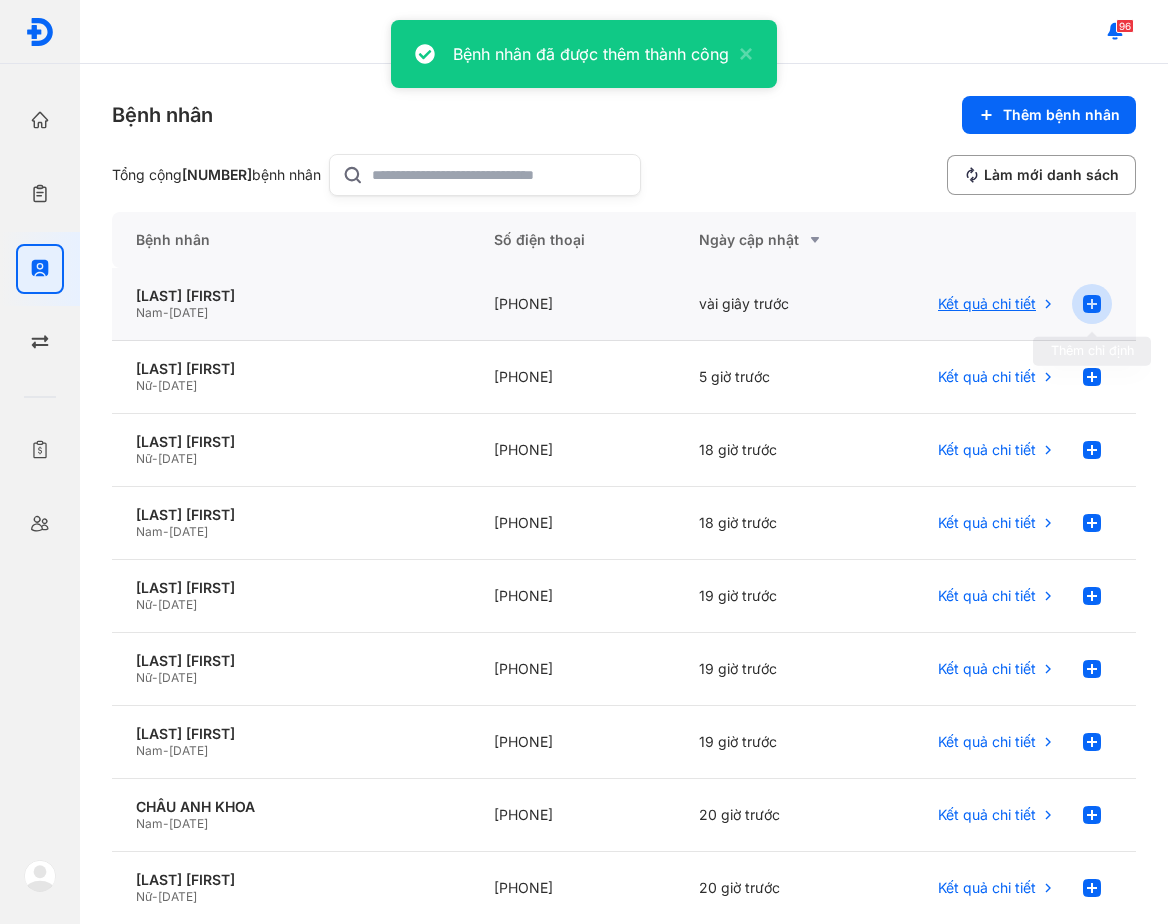 click 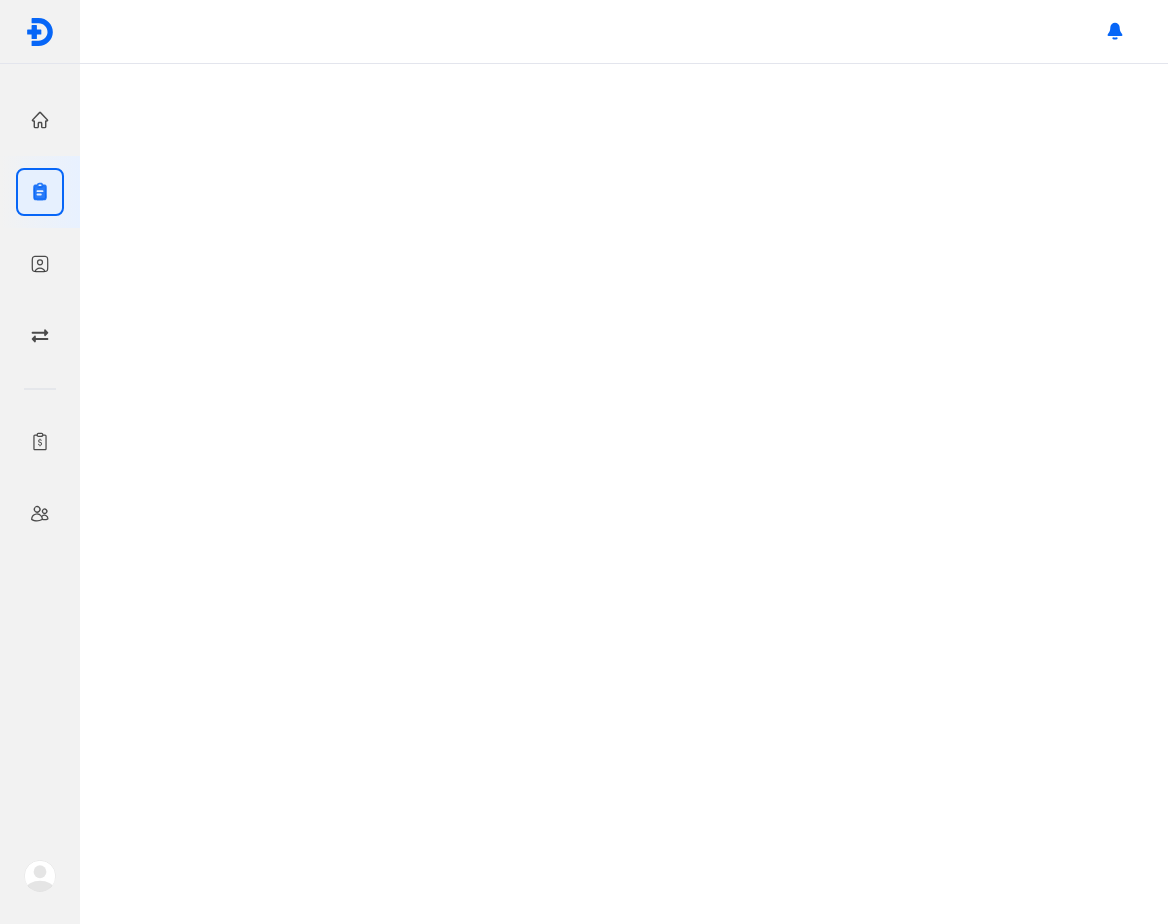 scroll, scrollTop: 0, scrollLeft: 0, axis: both 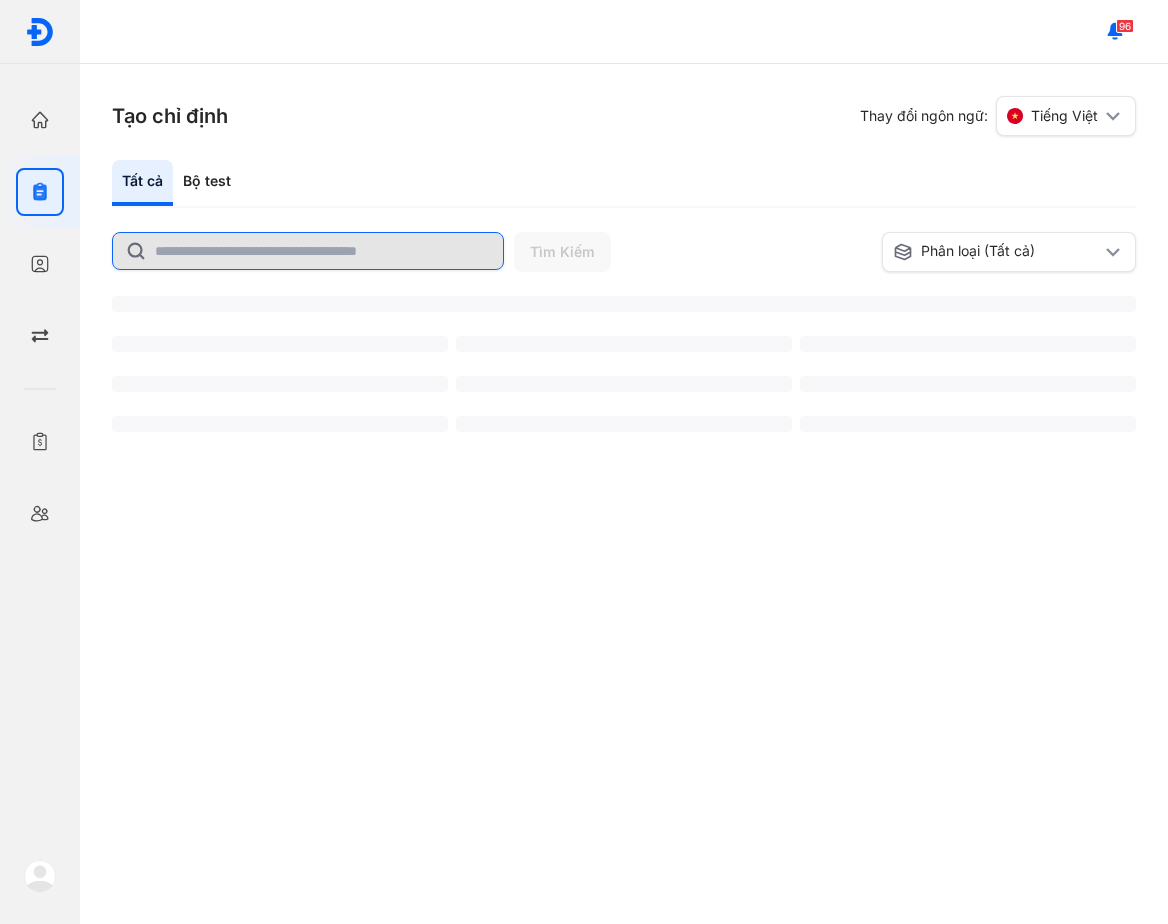click 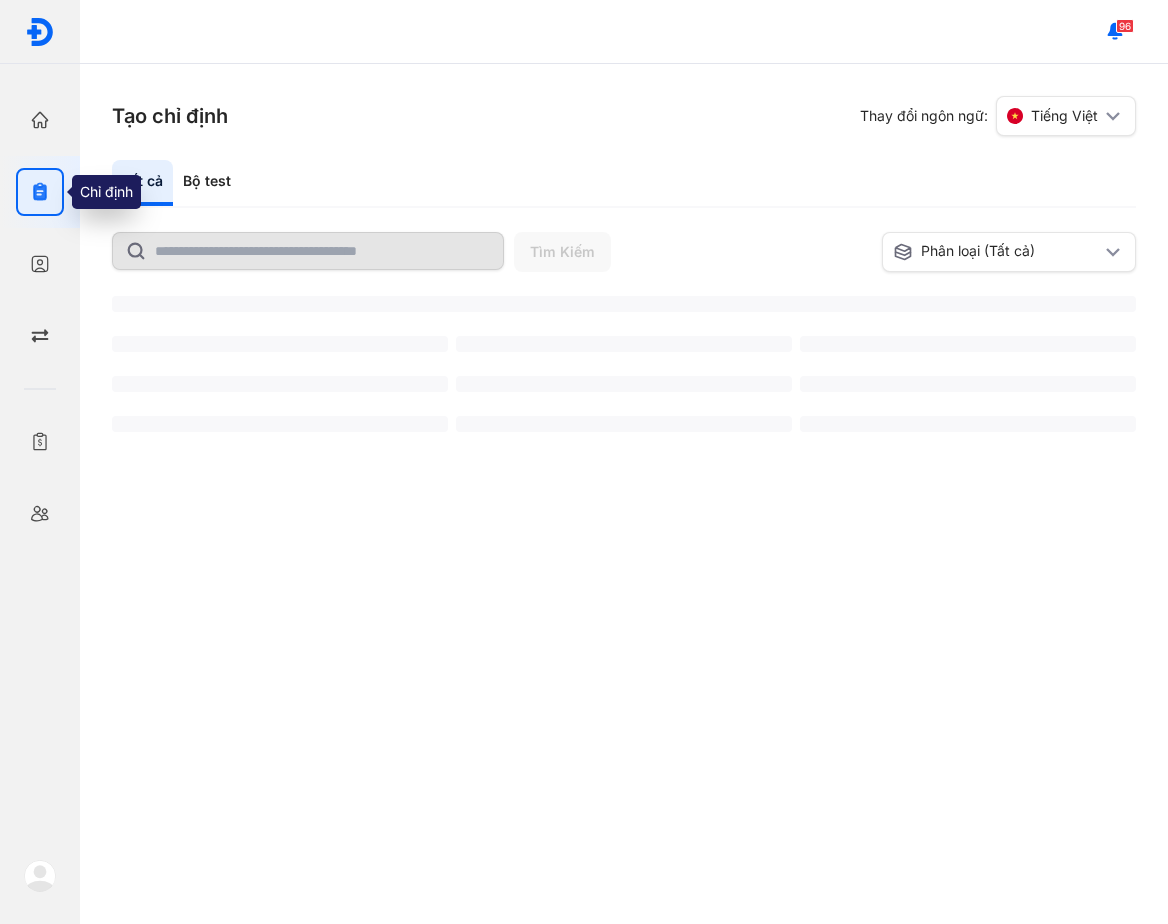 click 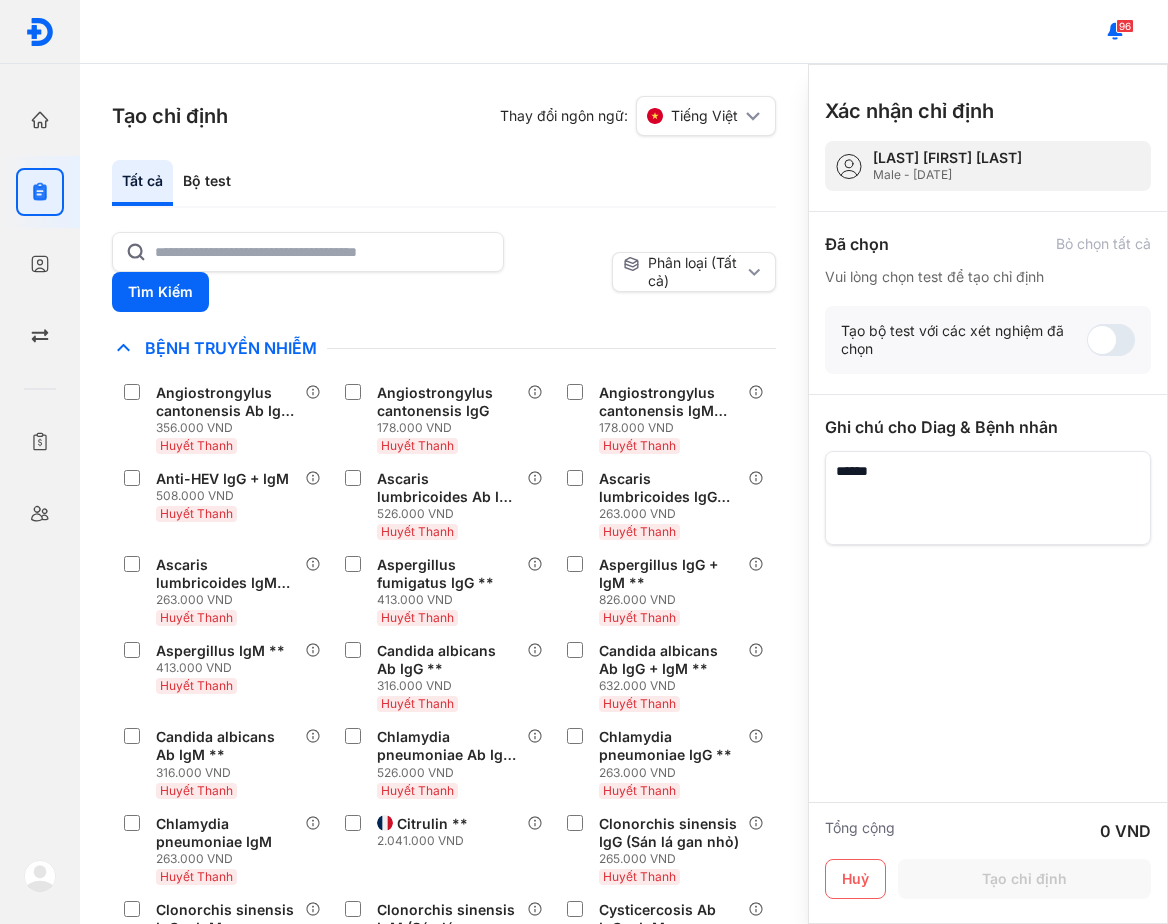 click on "96" at bounding box center [624, 32] 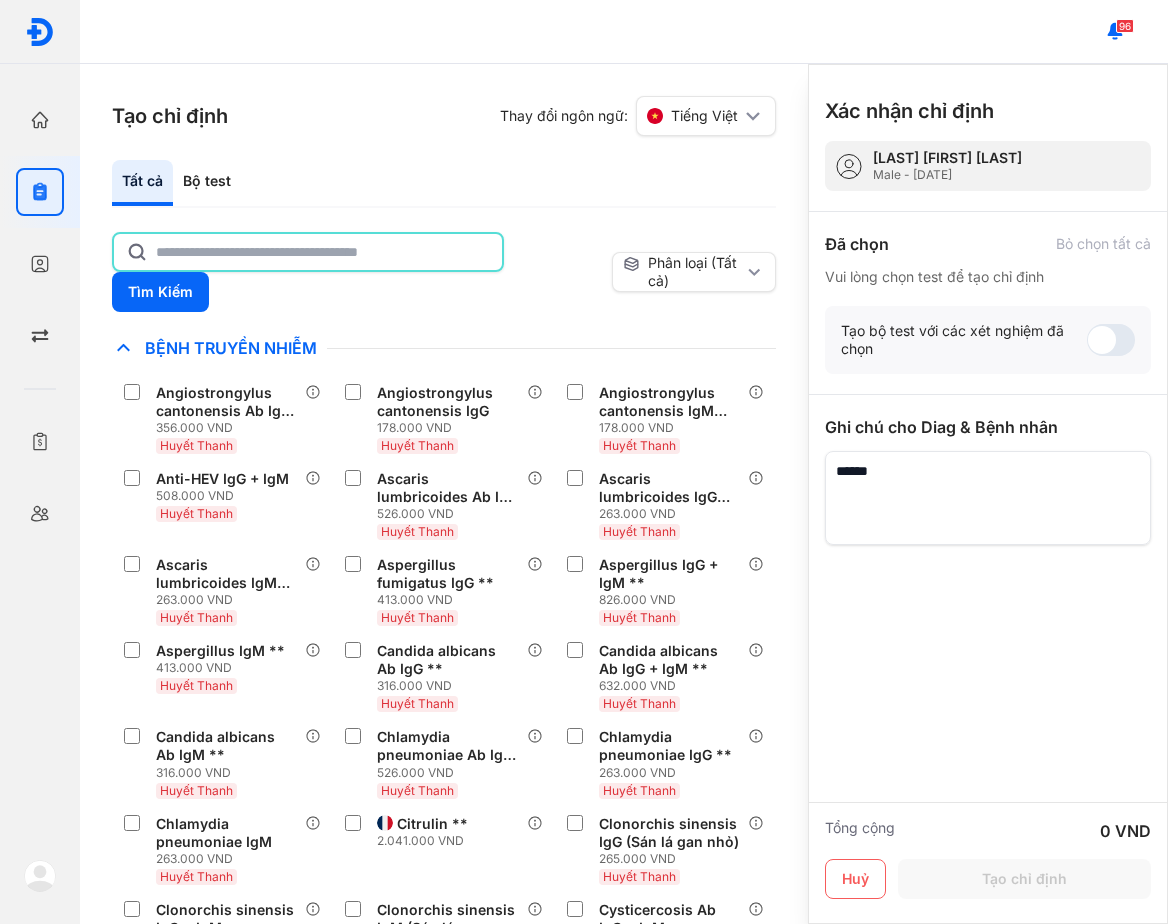 click 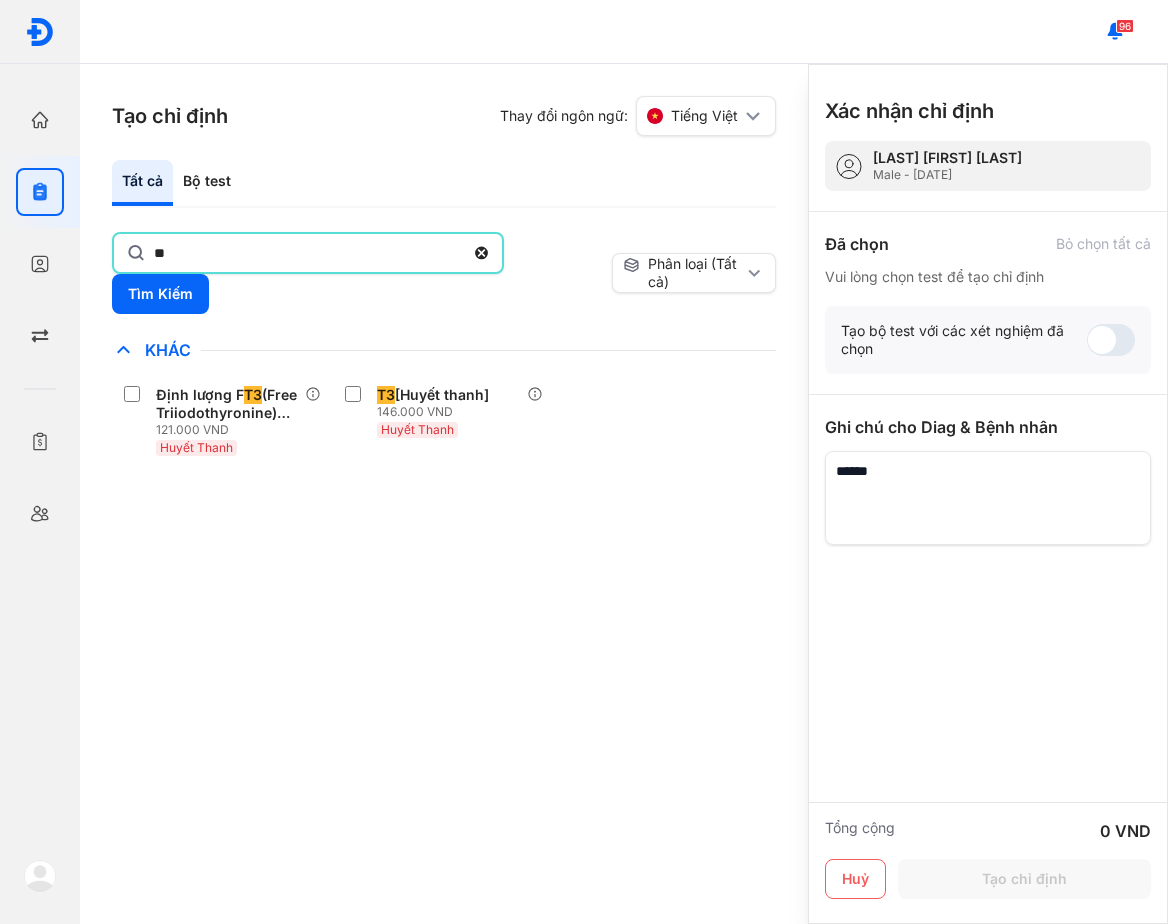 click on "Tạo chỉ định Thay đổi ngôn ngữ:  Tiếng Việt Tất cả Bộ test ** Tìm Kiếm  Phân loại (Tất cả) Lưu làm chế độ xem mặc định Chỉ định nhiều nhất Bệnh Truyền Nhiễm Chẩn Đoán Hình Ảnh Chất Gây Nghiện COVID Di Truyền Dị Ứng Điện Di Độc Chất Đông Máu Gan Hô Hấp Huyết Học Khác Định lượng F T3  (Free Triiodothyronine) [Huyết Thanh]* 121.000 VND Huyết Thanh T3  [Huyết thanh] 146.000 VND Huyết Thanh Ký Sinh Trùng Nội Tiết Tố & Hóoc-môn Sản Phụ Khoa Sàng Lọc Tiền Sinh STIs Sức Khỏe Nam Giới Thận Tiểu Đường Tim Mạch Tổng Quát Tự Miễn Tuyến Giáp Ung Thư Vi Chất Vi Sinh Viêm Gan Yếu Tố Viêm lx 2 Xét nghiệm Định lượng iPTH (intact Parathyroid hormone) [Huyết Thanh], Canxi (Ca) [Nước Tiểu] Thêm vào chỉ định" at bounding box center [444, 494] 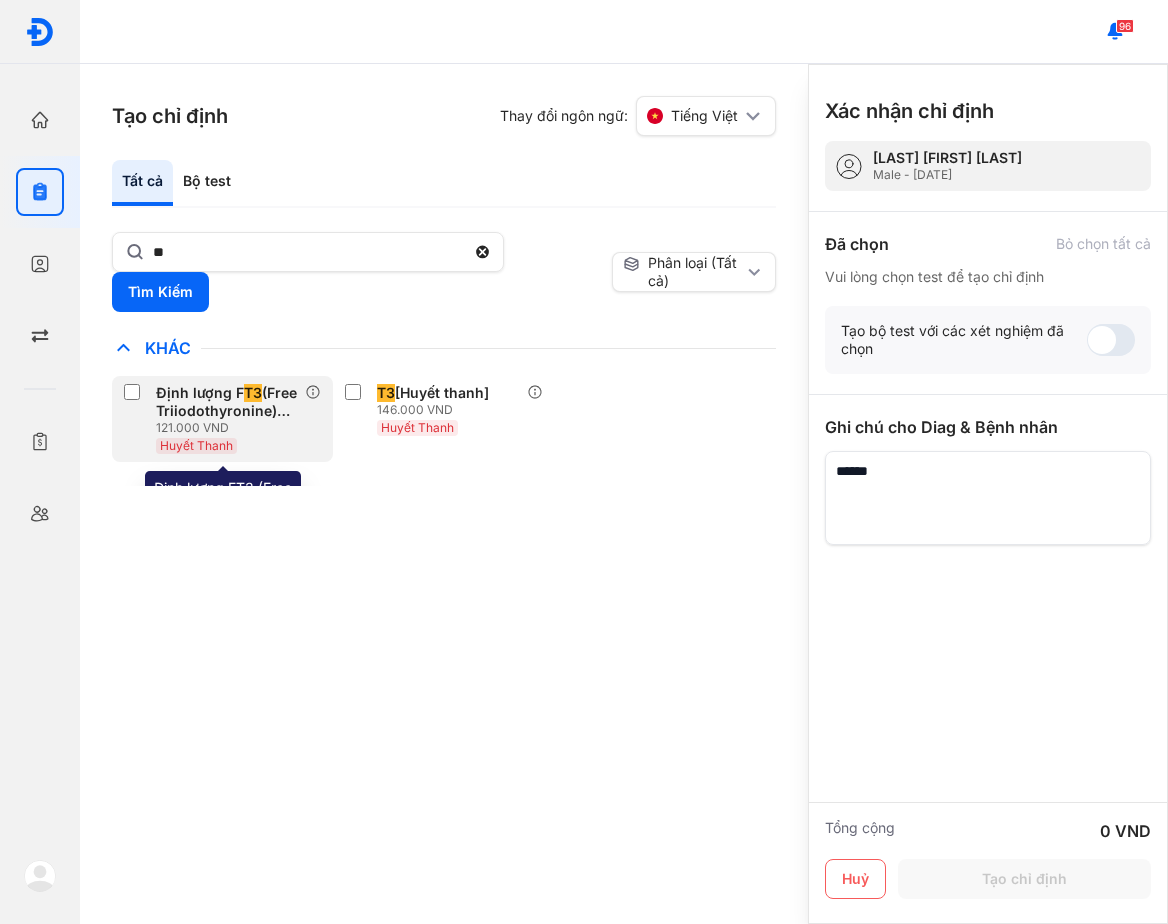 click on "Định lượng F T3  (Free Triiodothyronine) [Huyết Thanh]*" at bounding box center [226, 402] 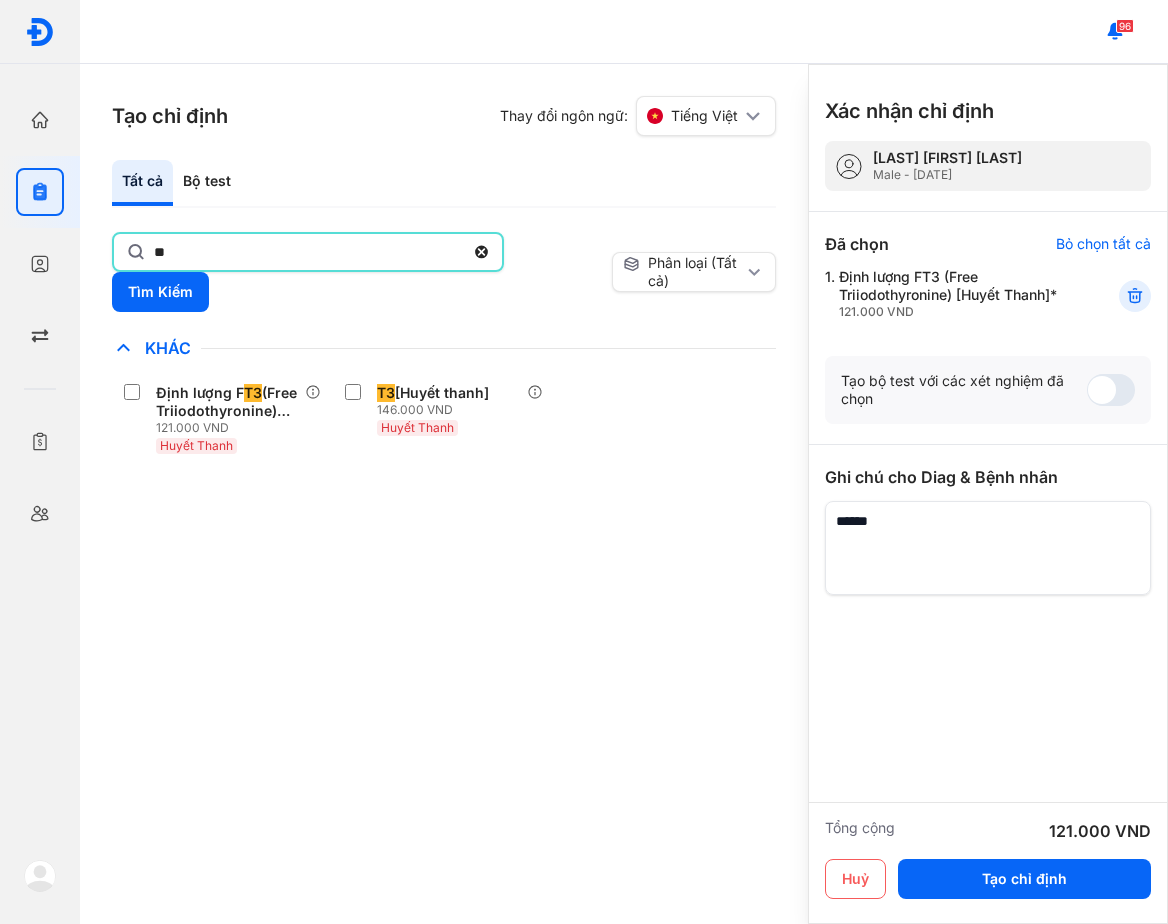 click on "**" 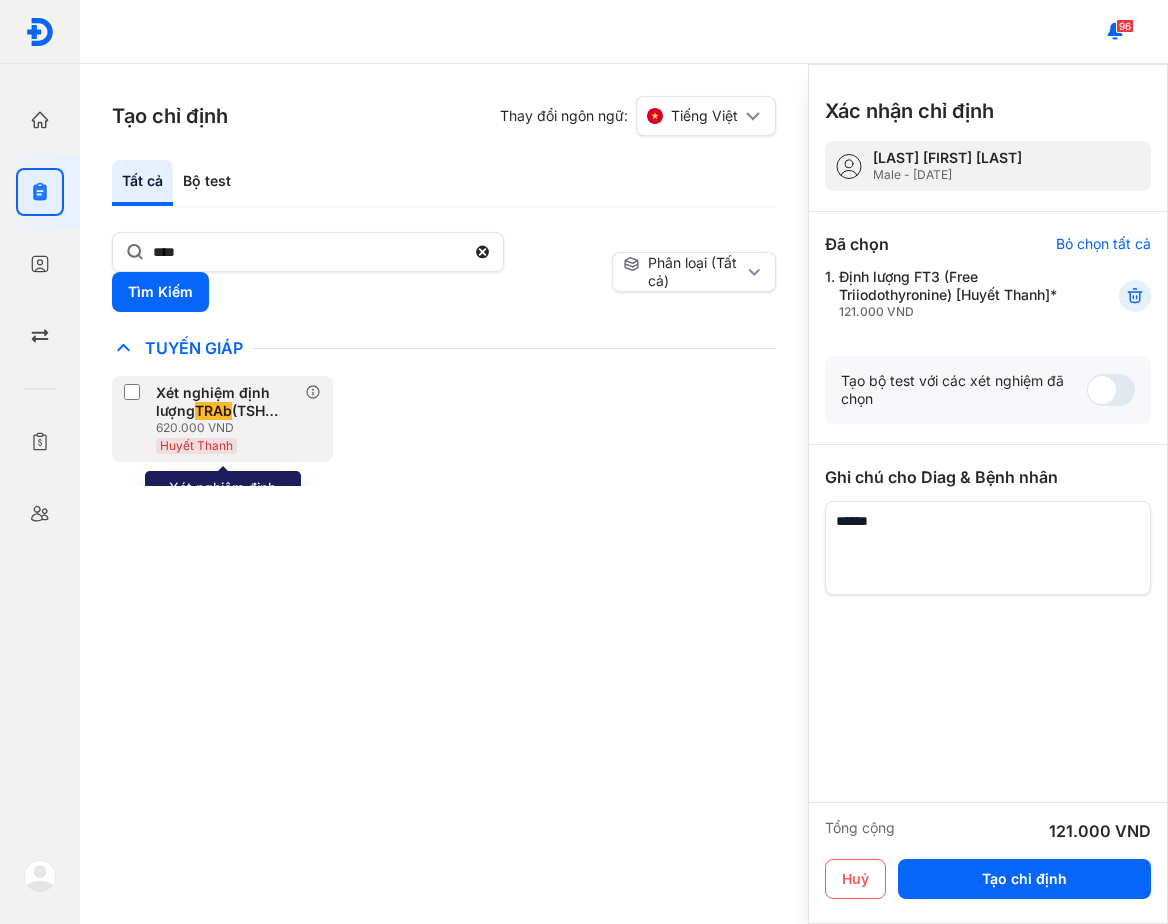 click on "620.000 VND" at bounding box center [230, 428] 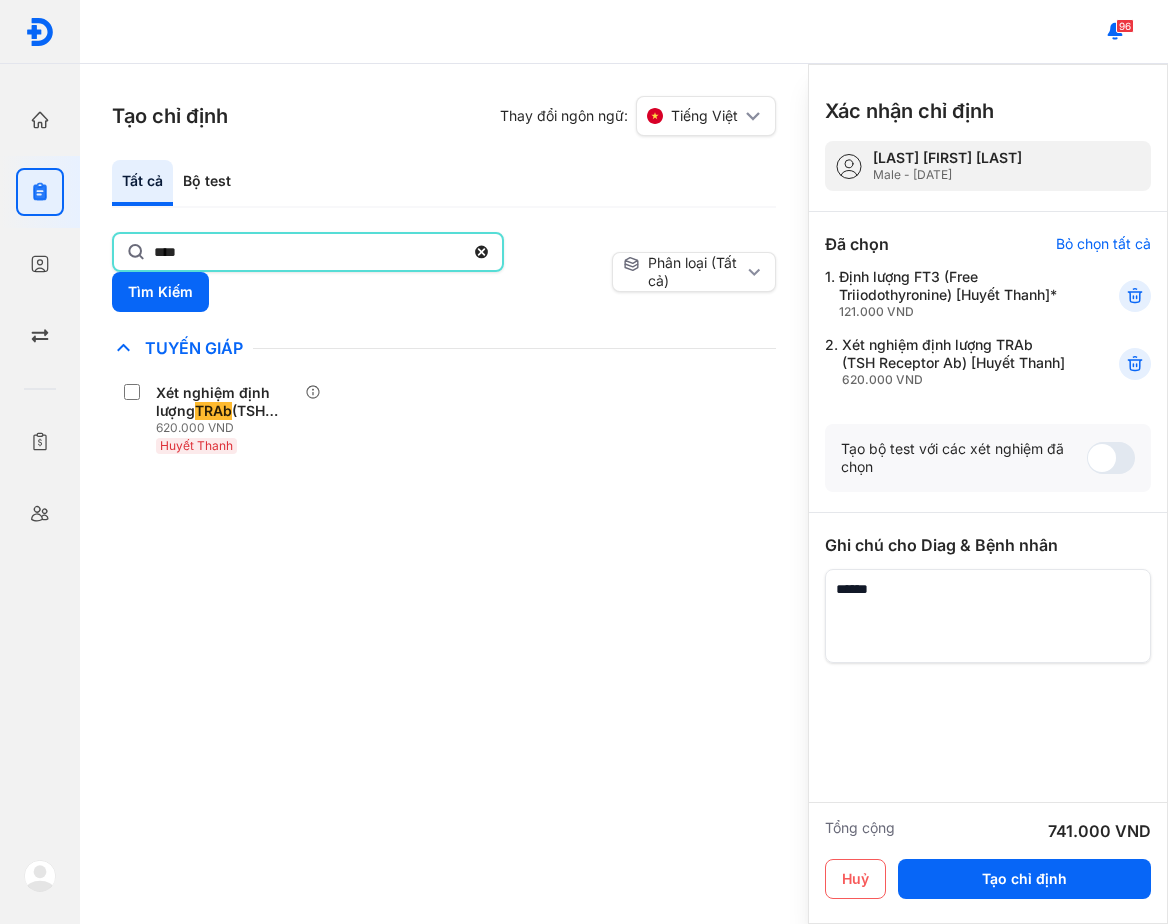 click on "****" 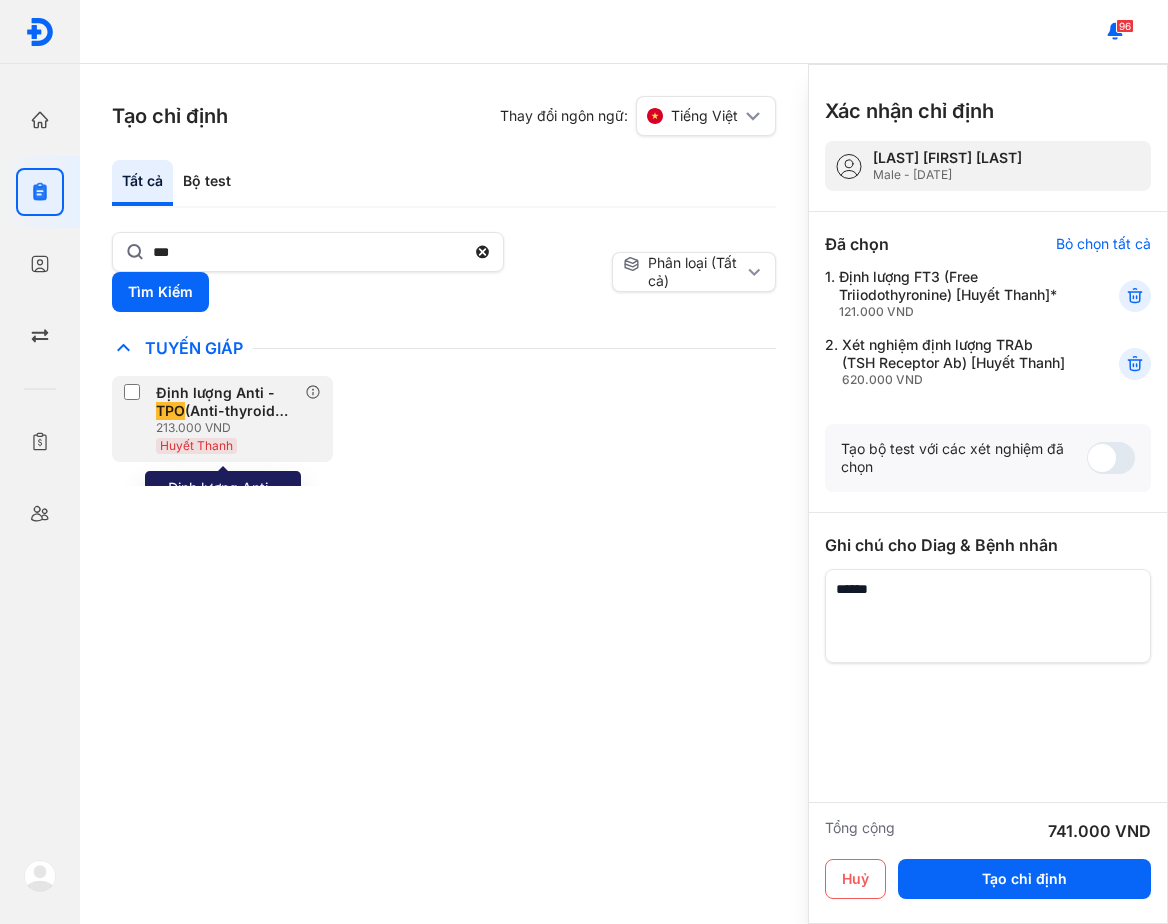 click on "Định lượng Anti -  TPO  (Anti-thyroid Peroxidase antibodies) [Huyết Thanh]" at bounding box center (226, 402) 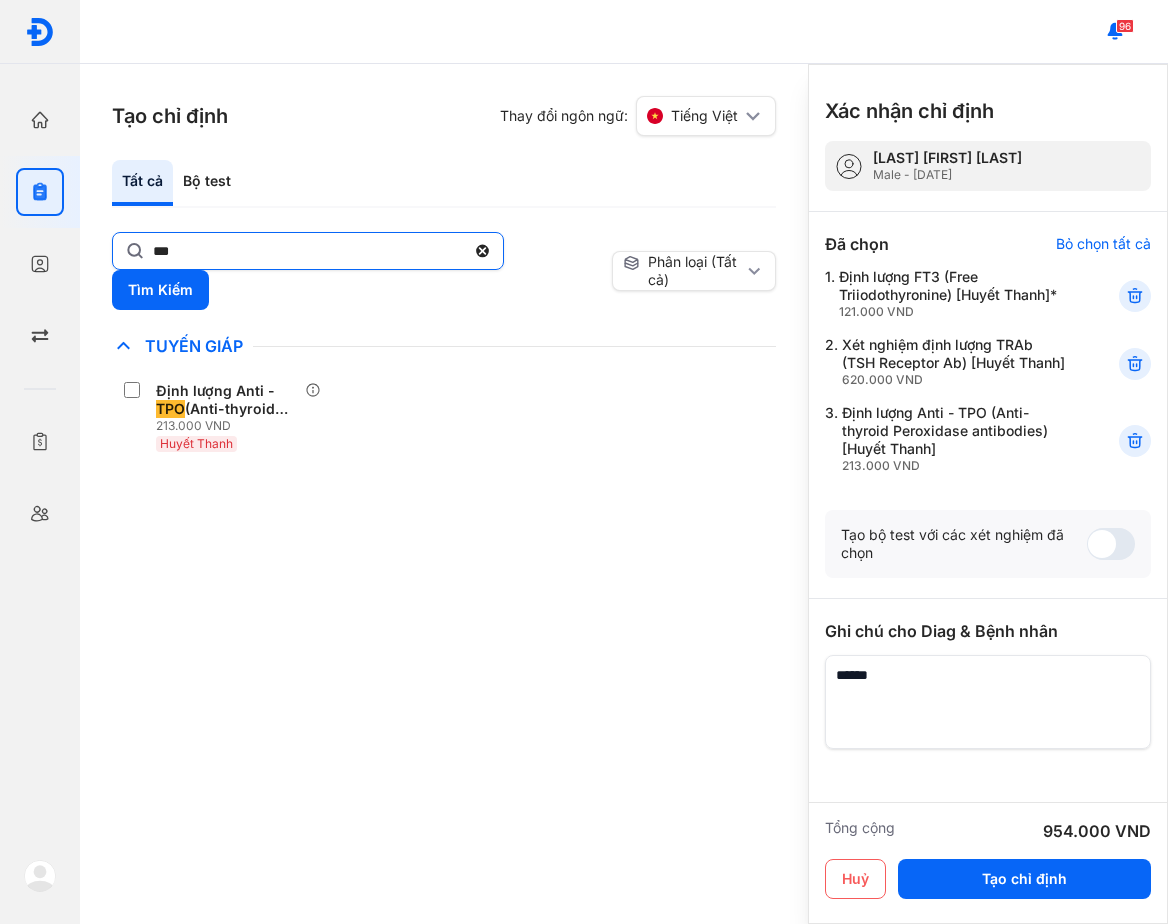 click on "***" 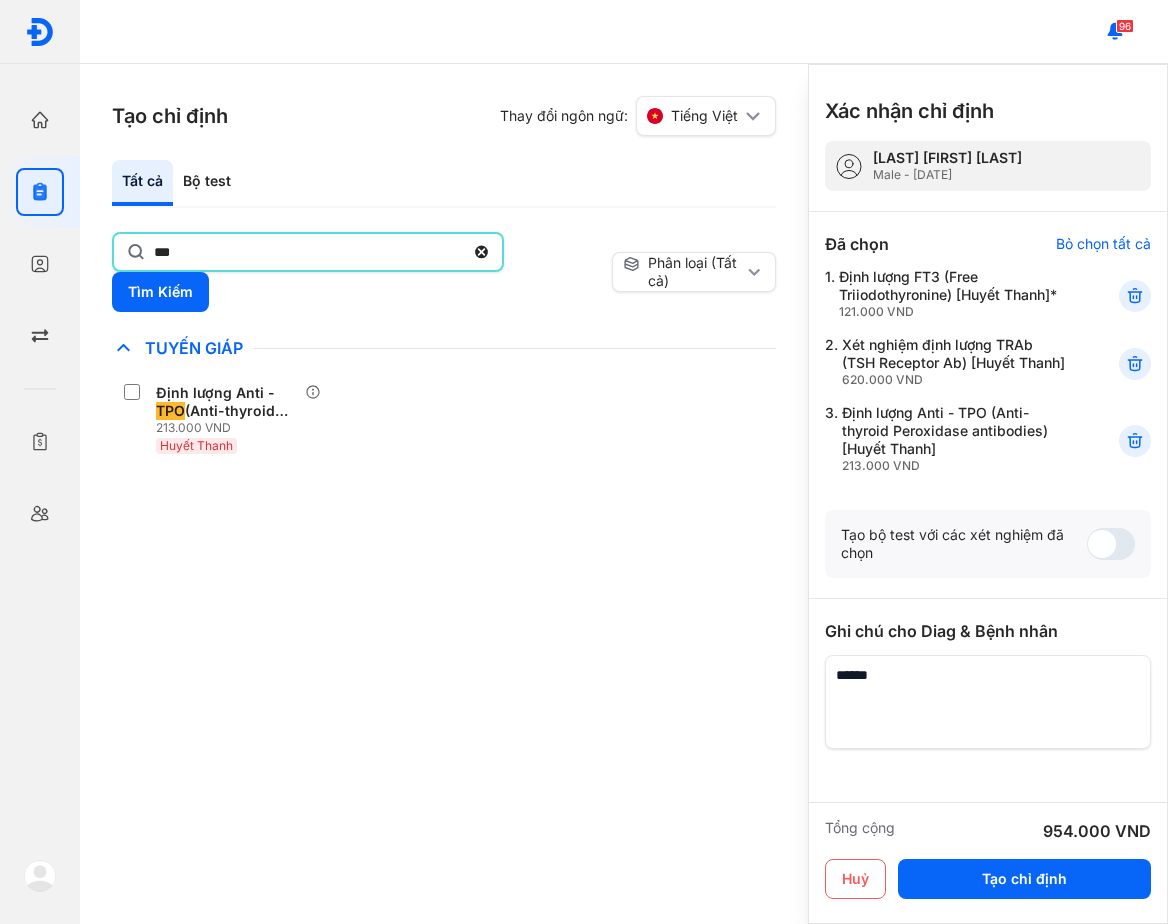 click on "***" 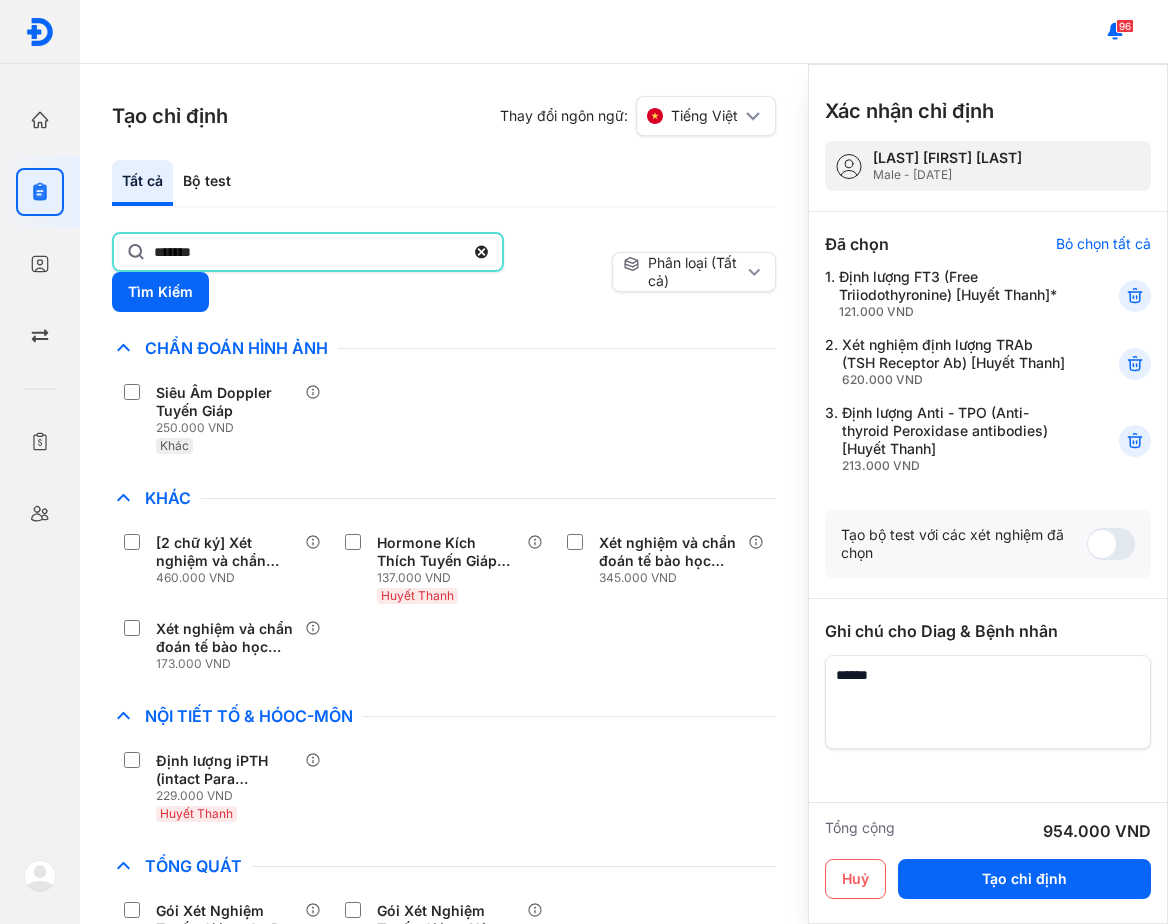 click on "*******" 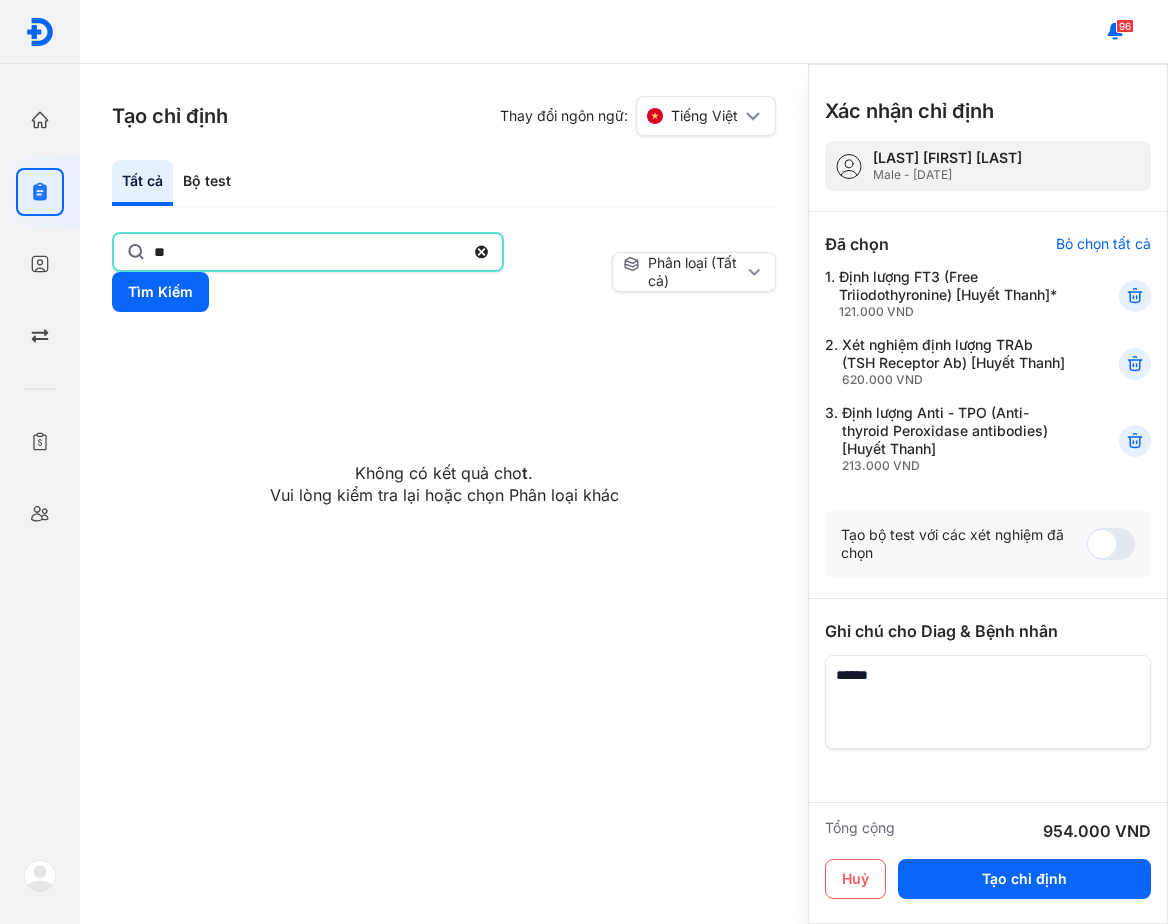 type on "**" 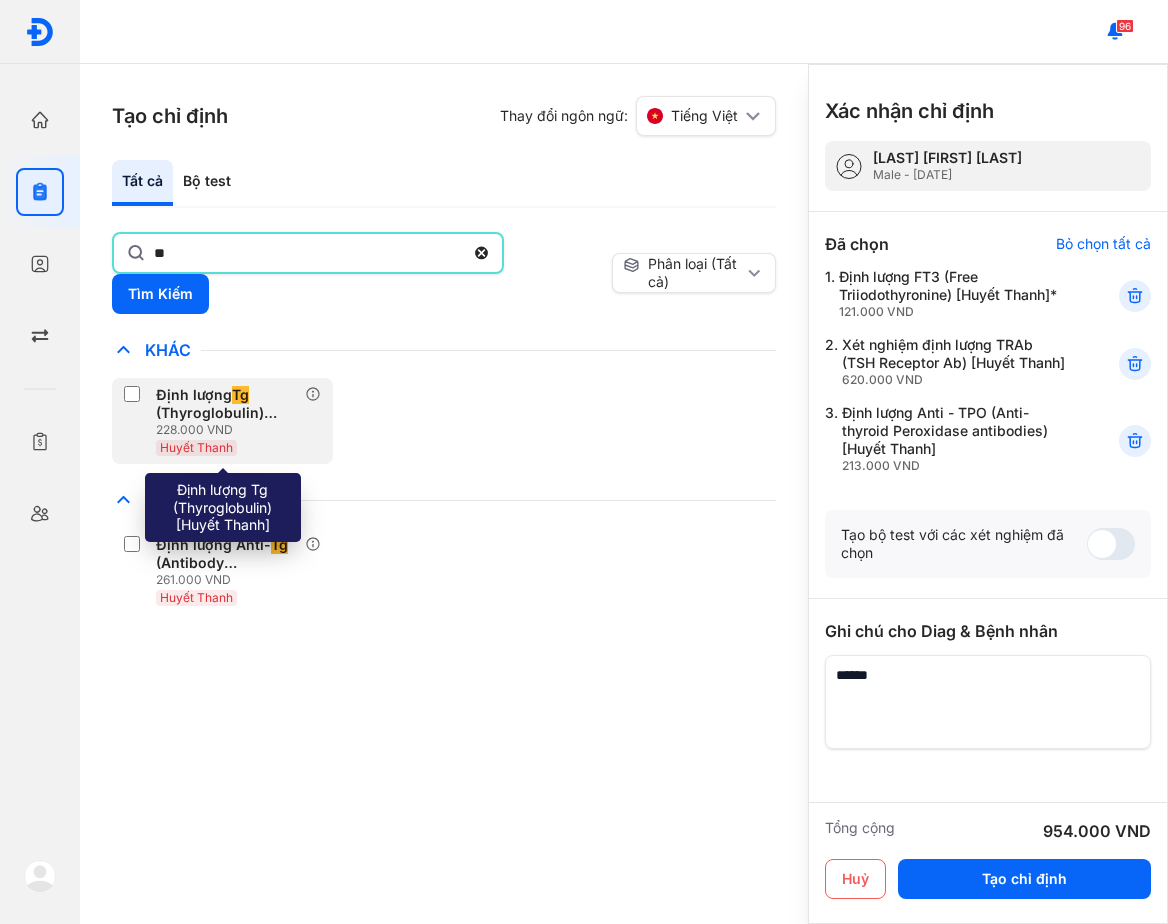 click on "Tg" at bounding box center (240, 395) 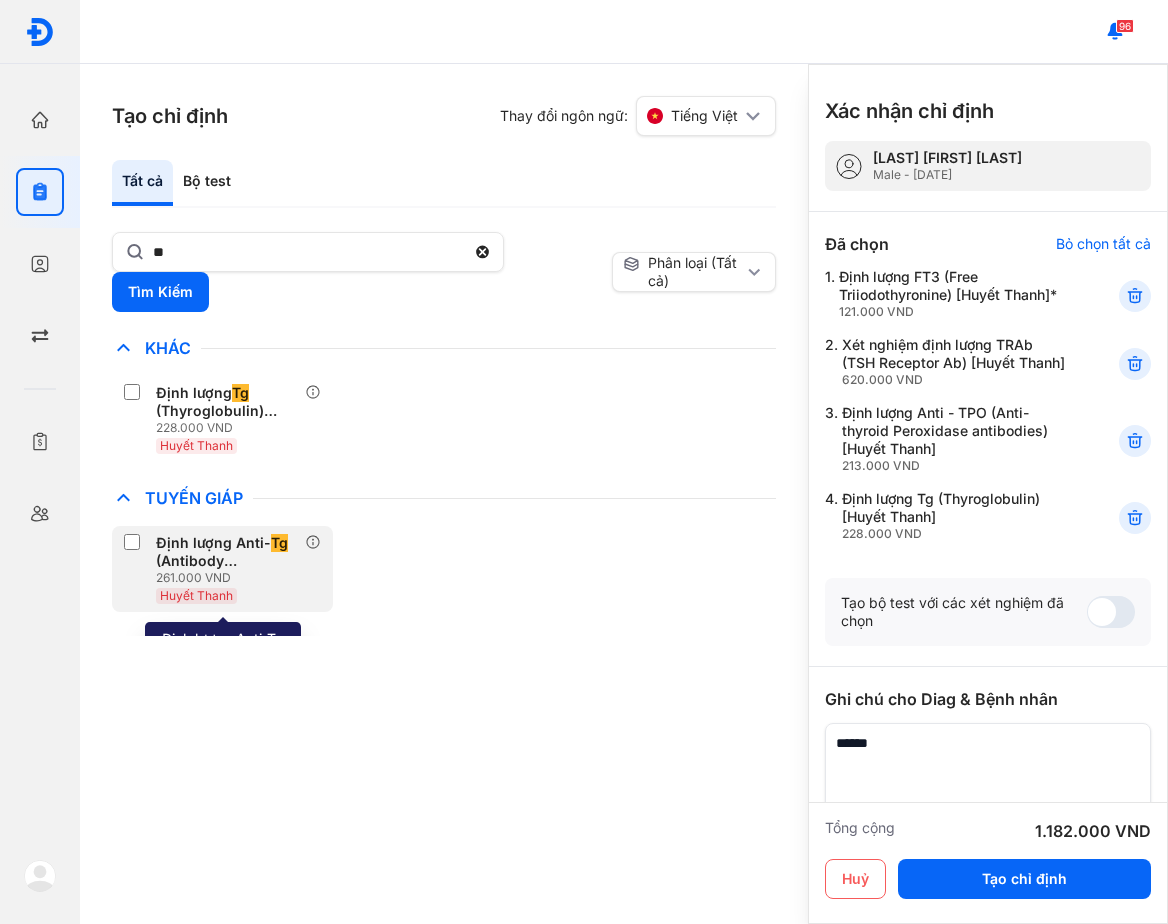 click on "261.000 VND" at bounding box center [230, 578] 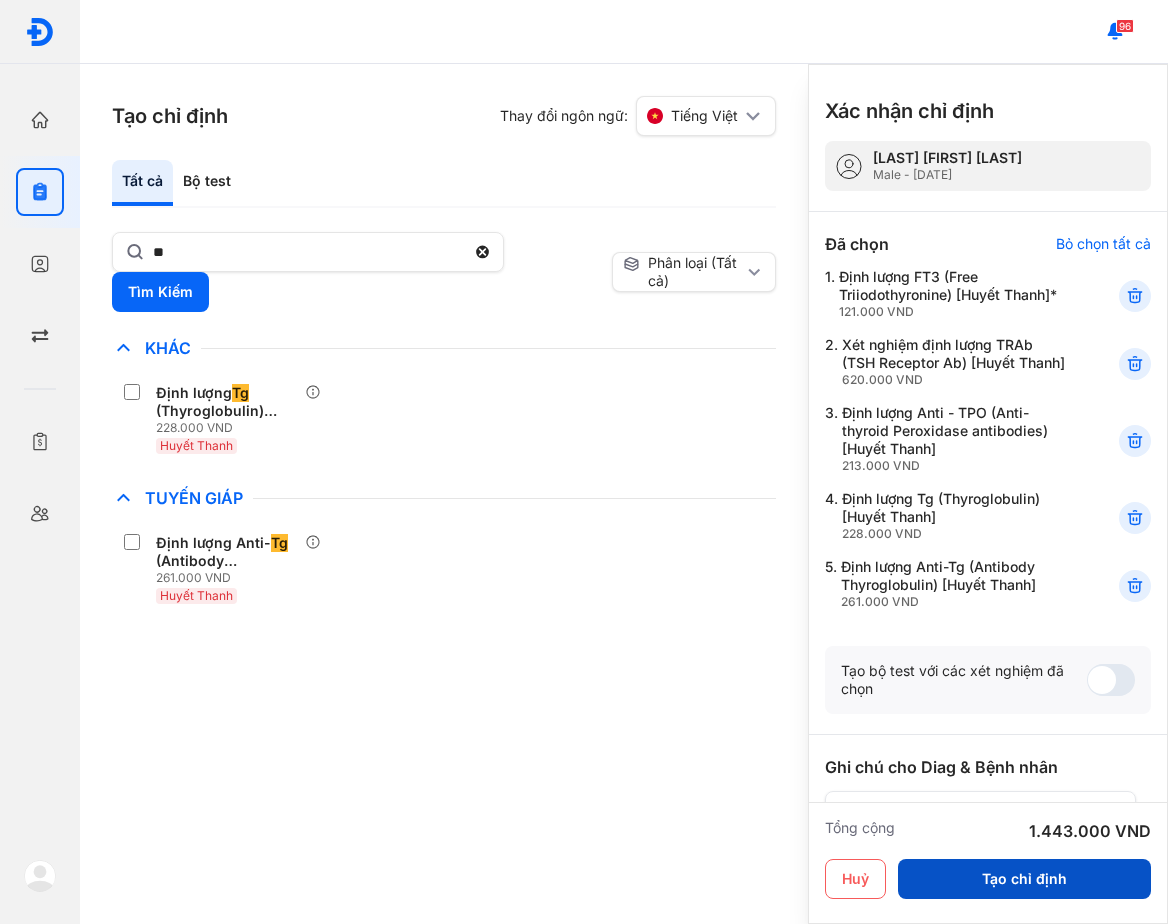 click on "Tạo chỉ định" at bounding box center (1024, 879) 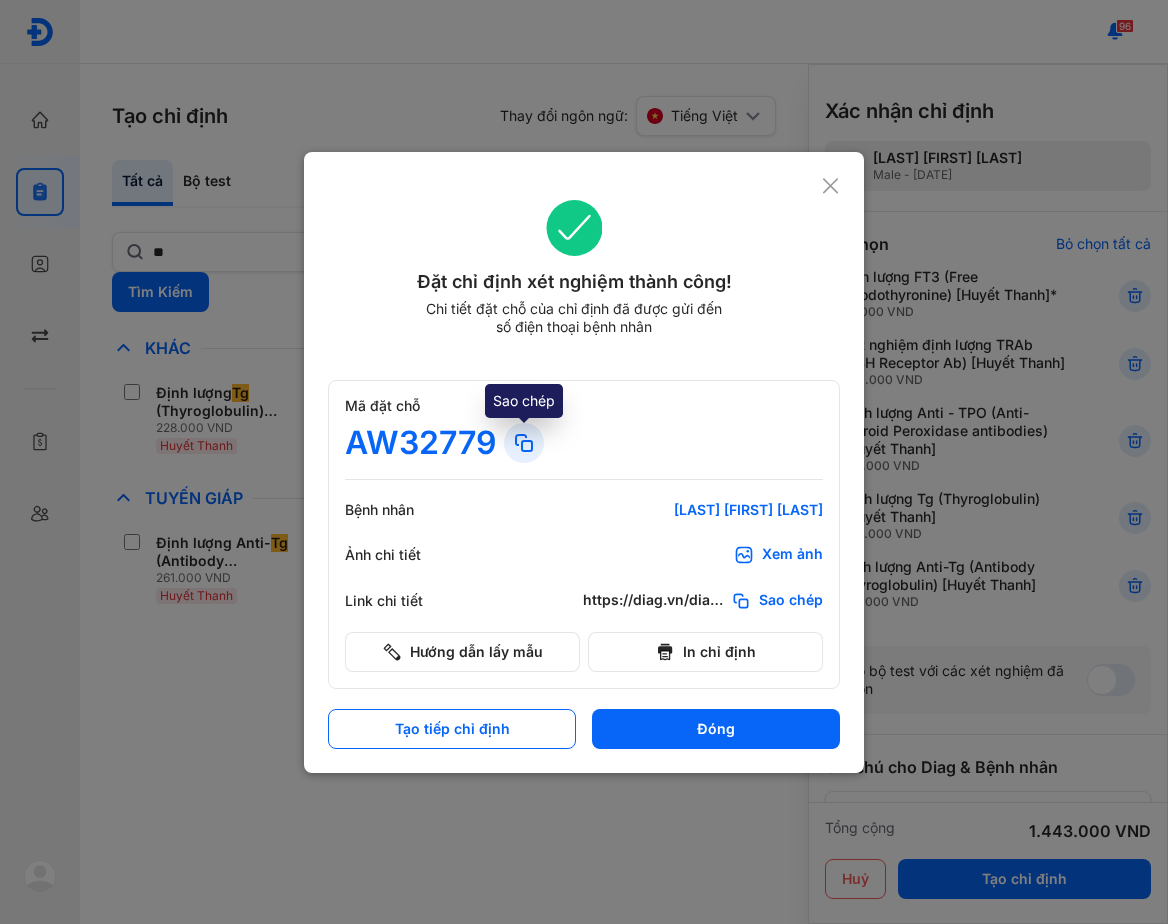 click 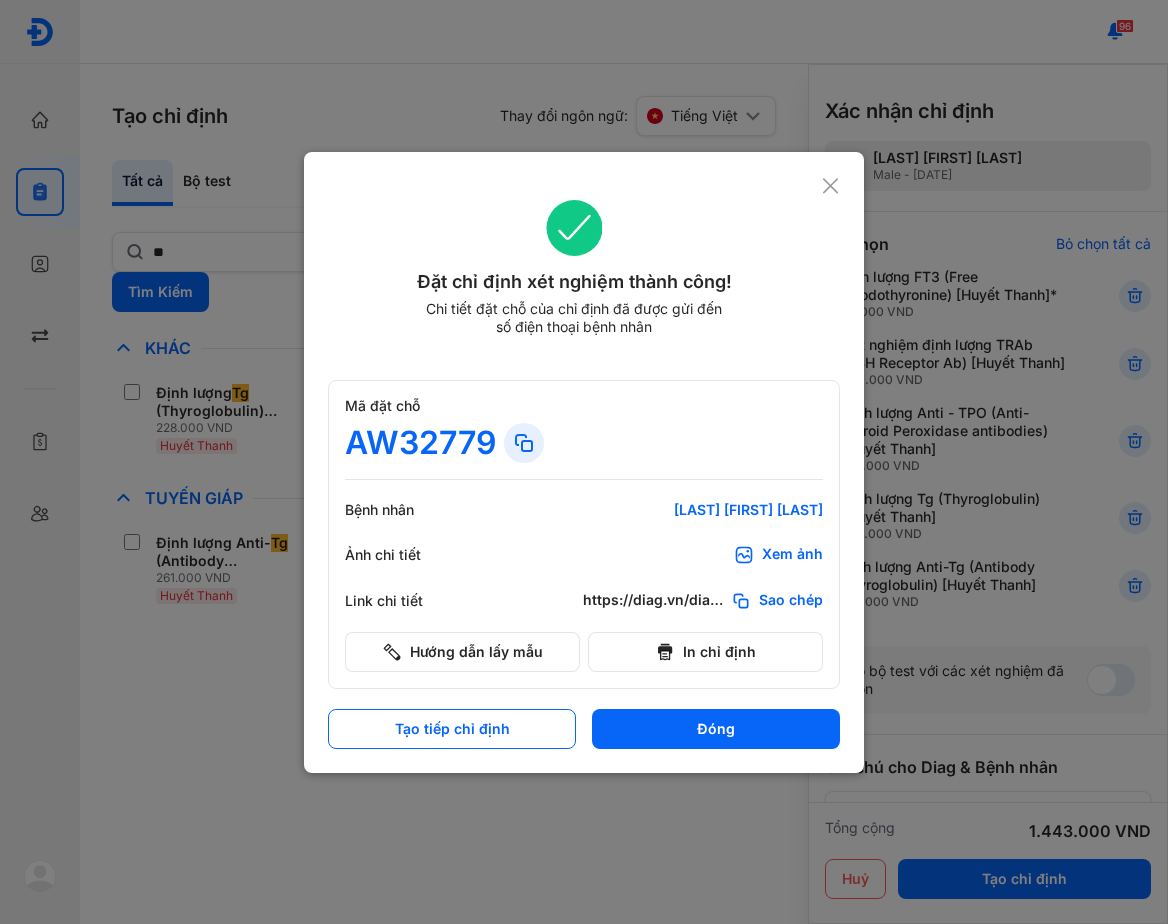 click 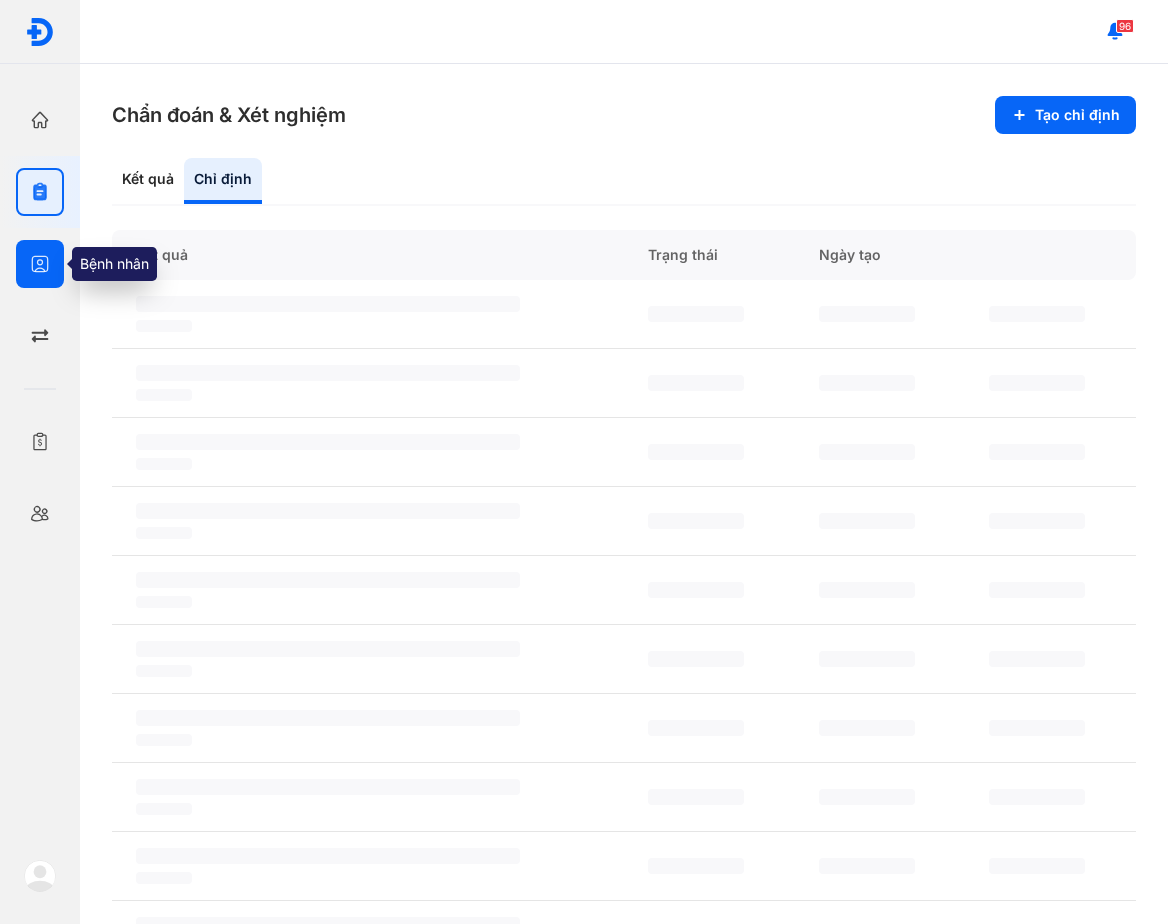 click at bounding box center [40, 264] 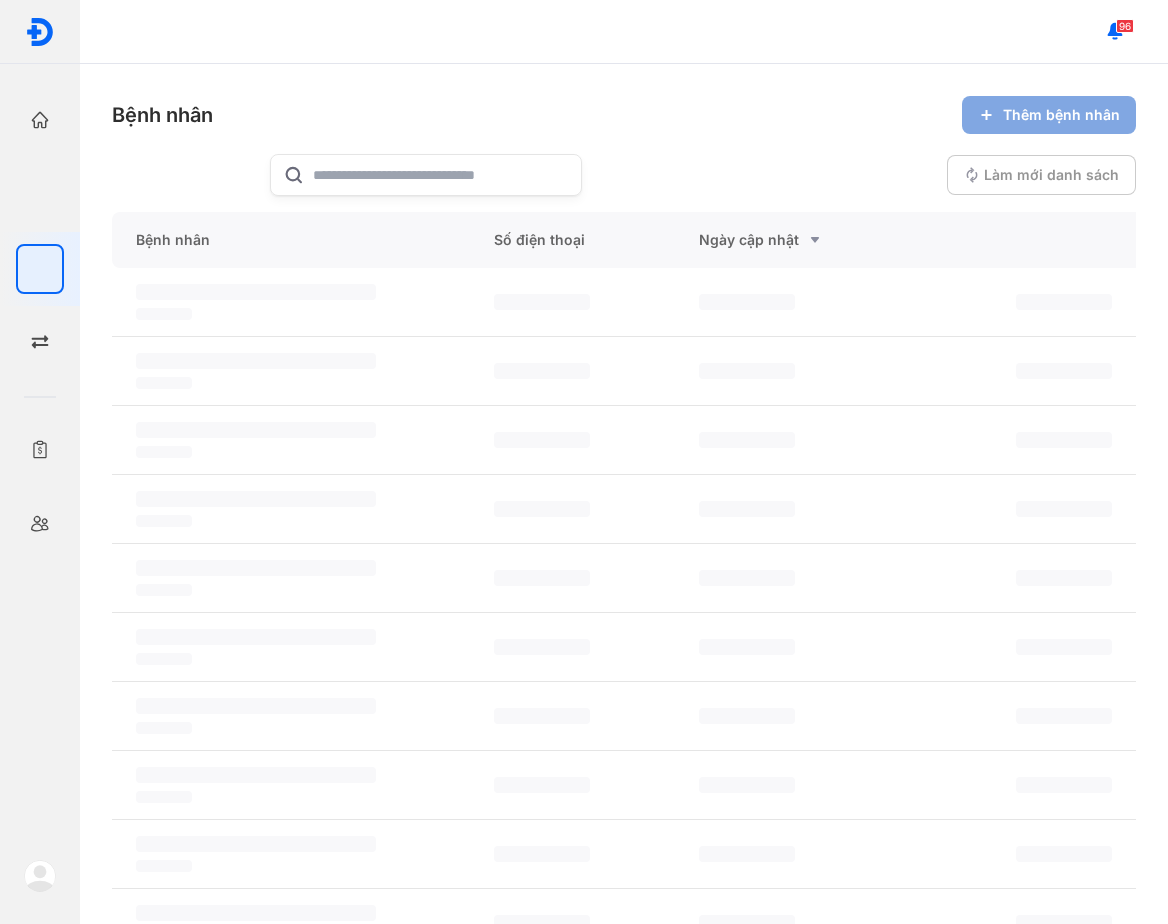 click on "Thêm bệnh nhân" at bounding box center (1049, 115) 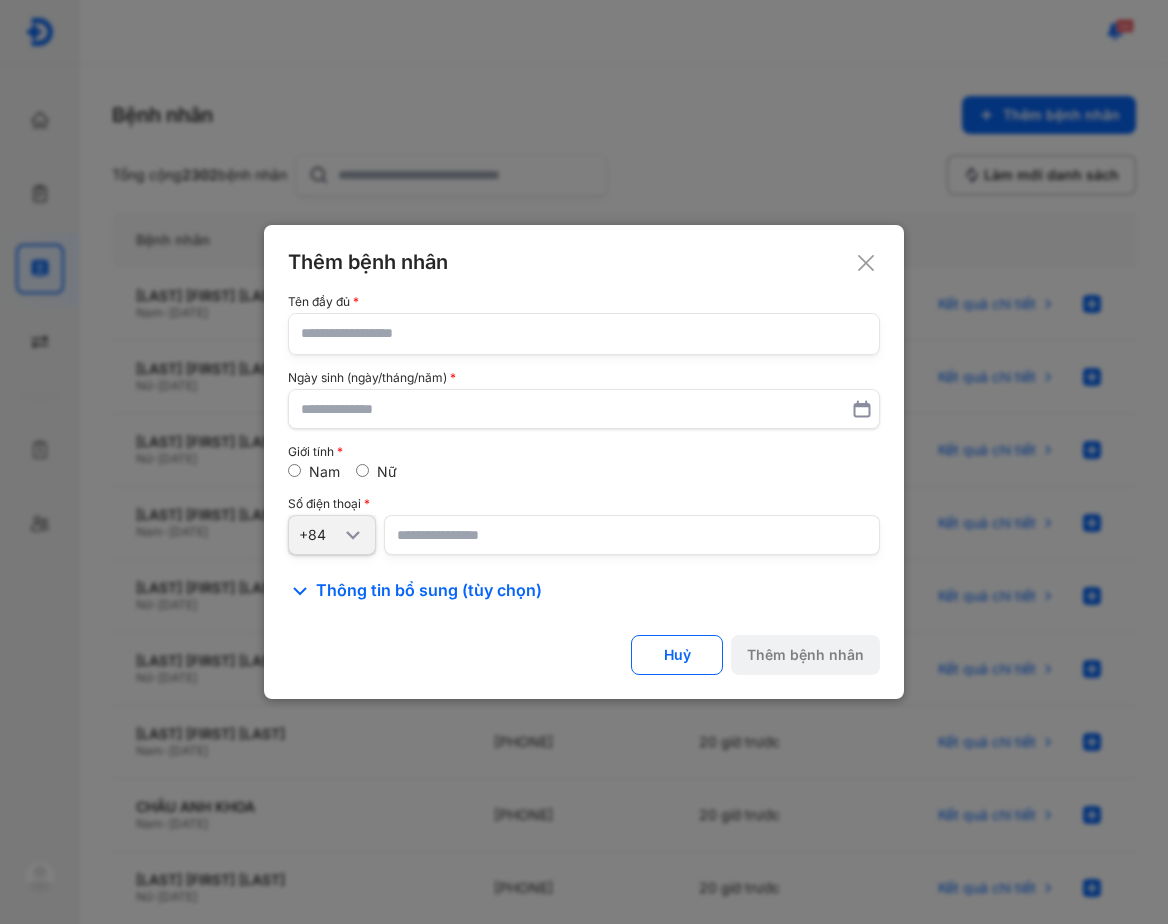click 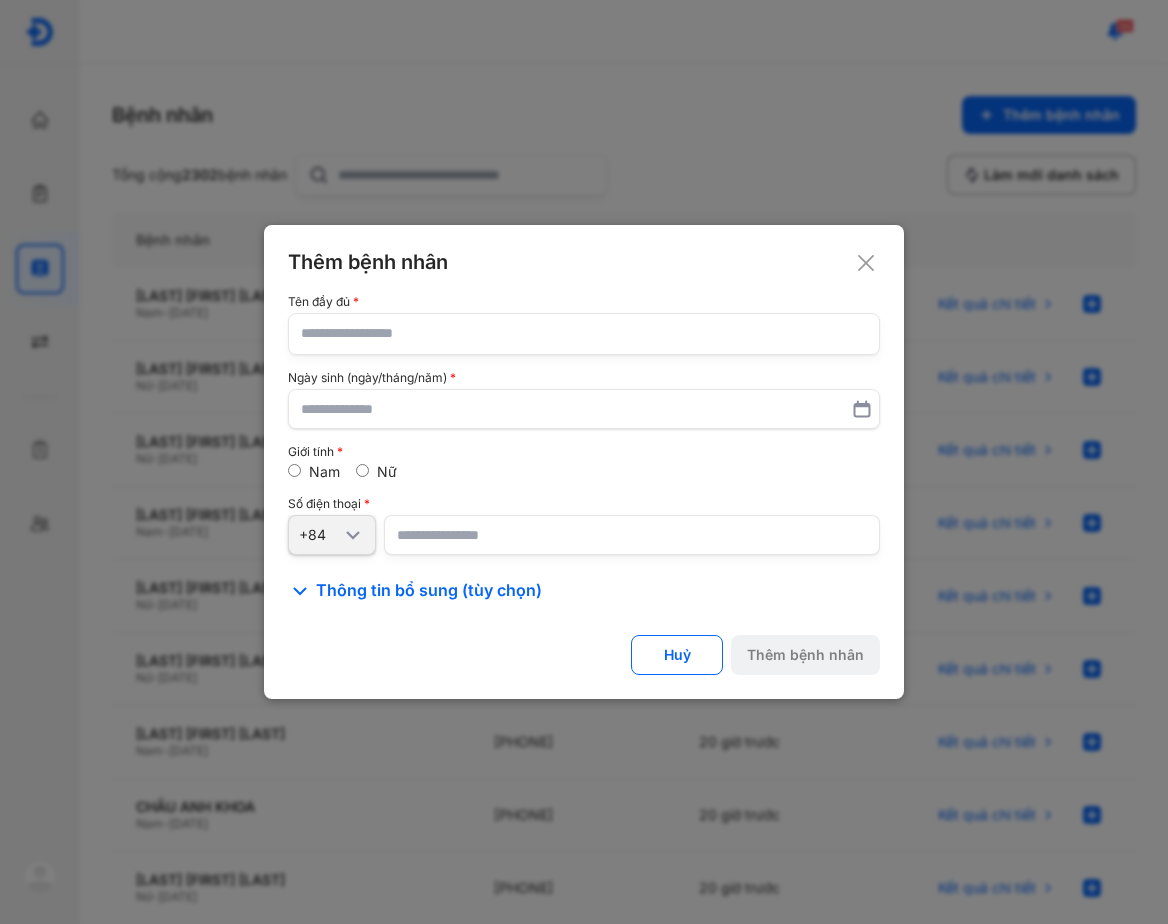 click 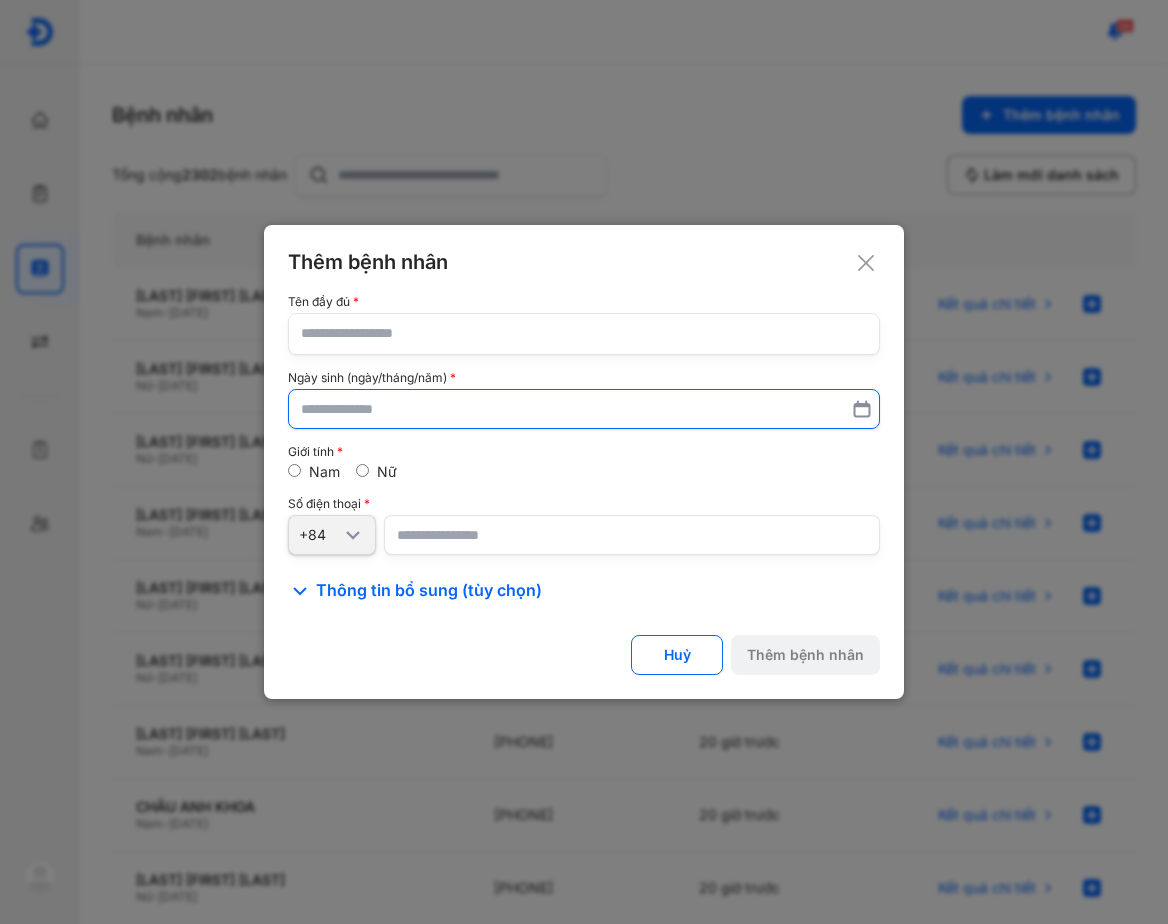 paste on "**********" 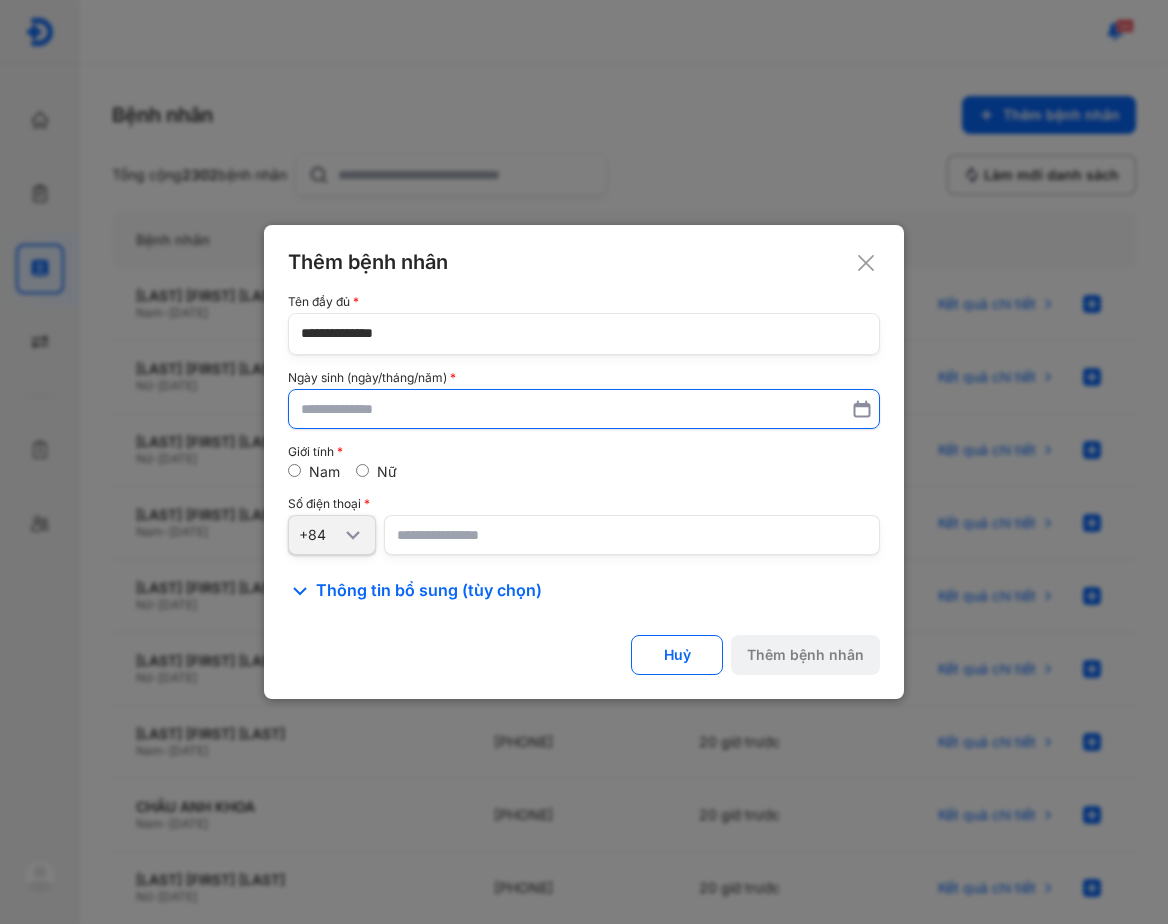 type on "**********" 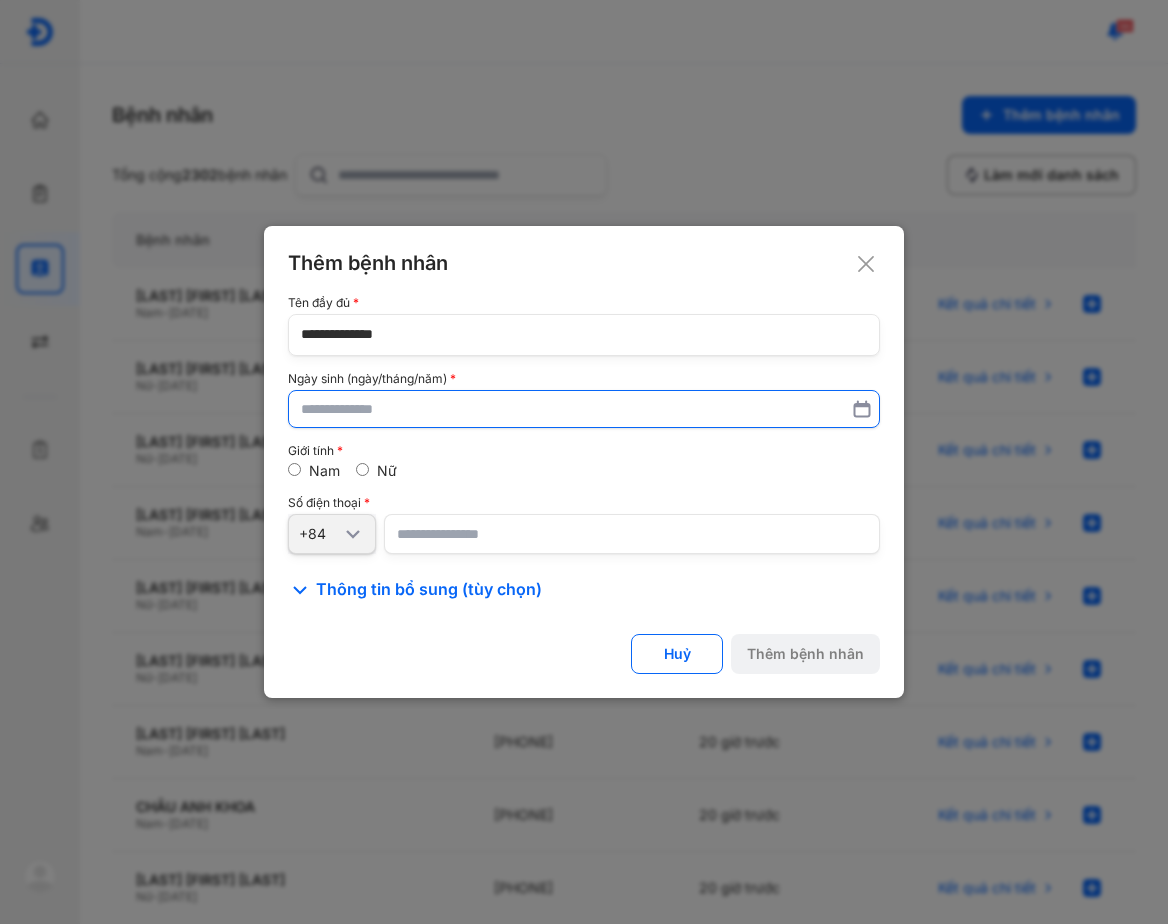 click at bounding box center (584, 409) 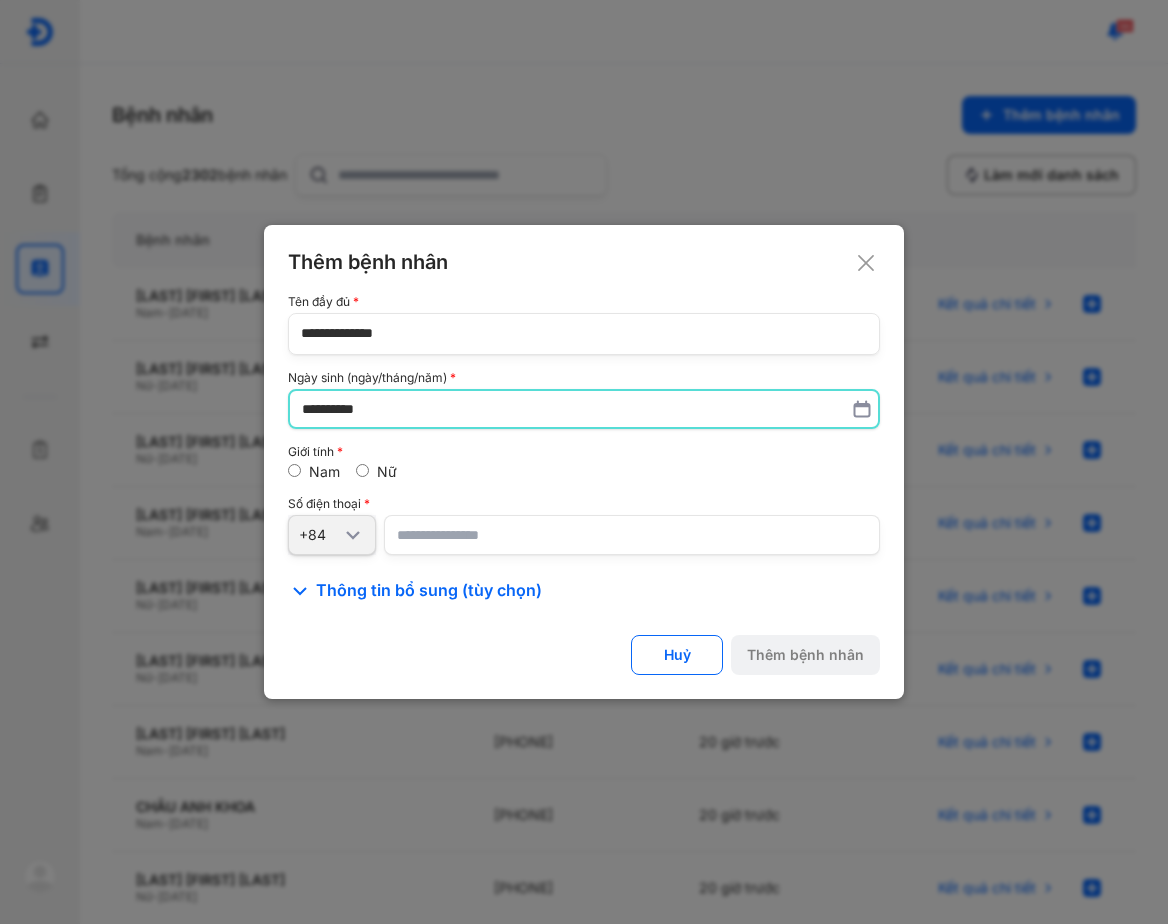 type on "**********" 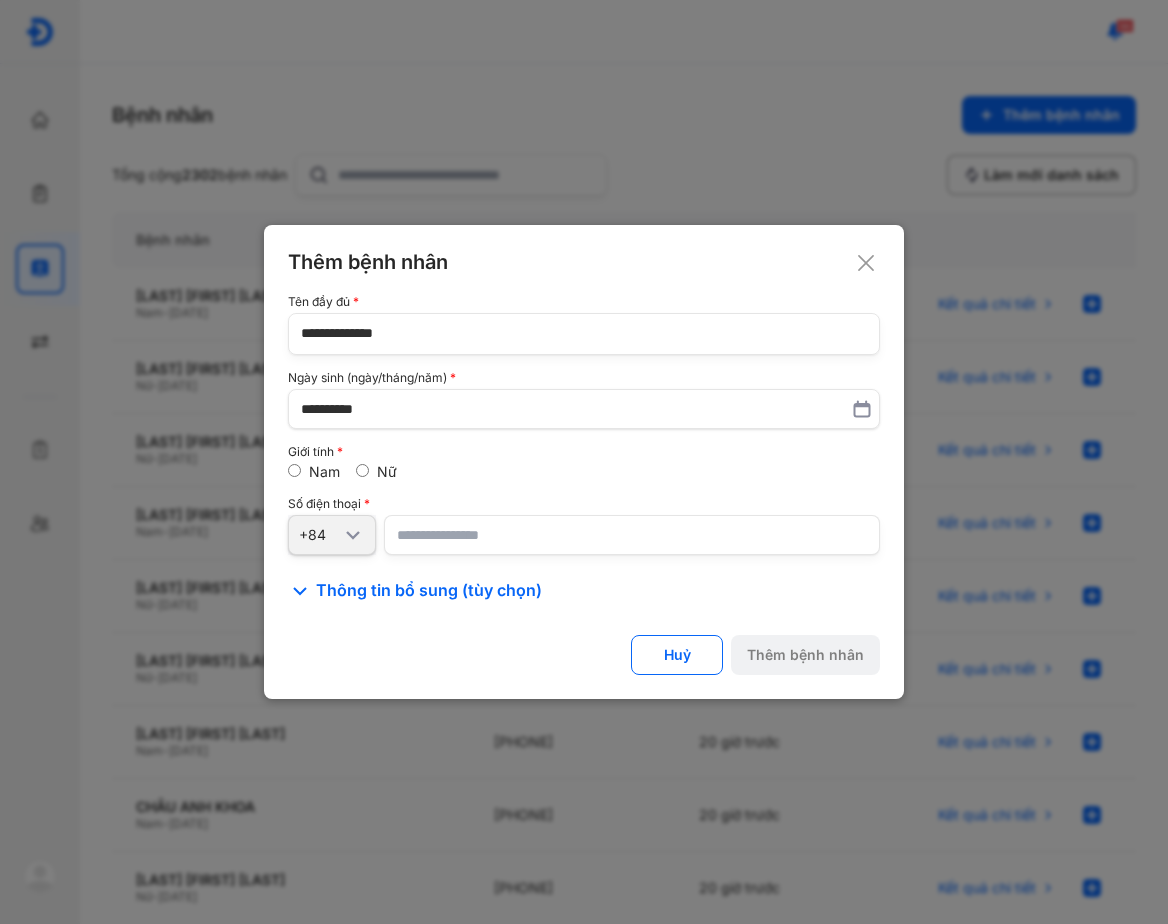 click at bounding box center [632, 535] 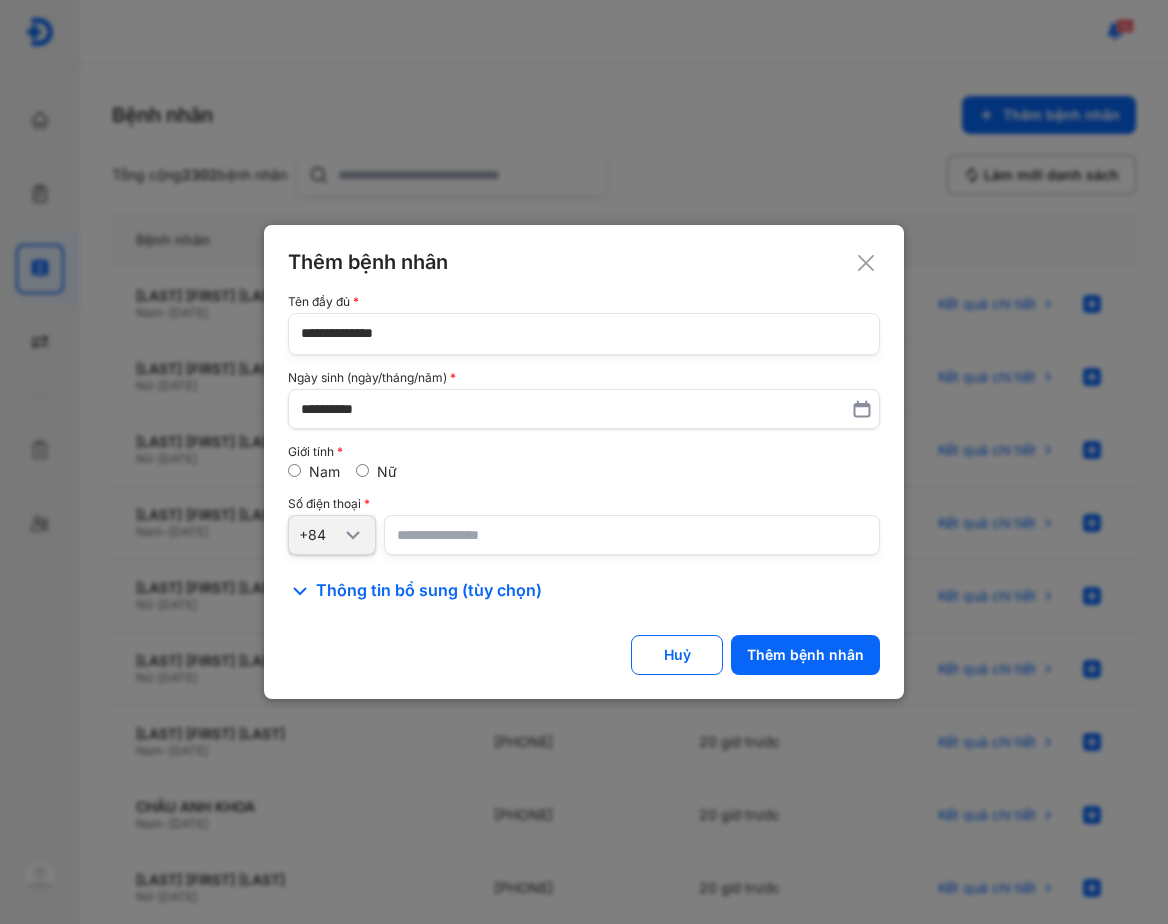 click on "Nam Nữ" at bounding box center (584, 472) 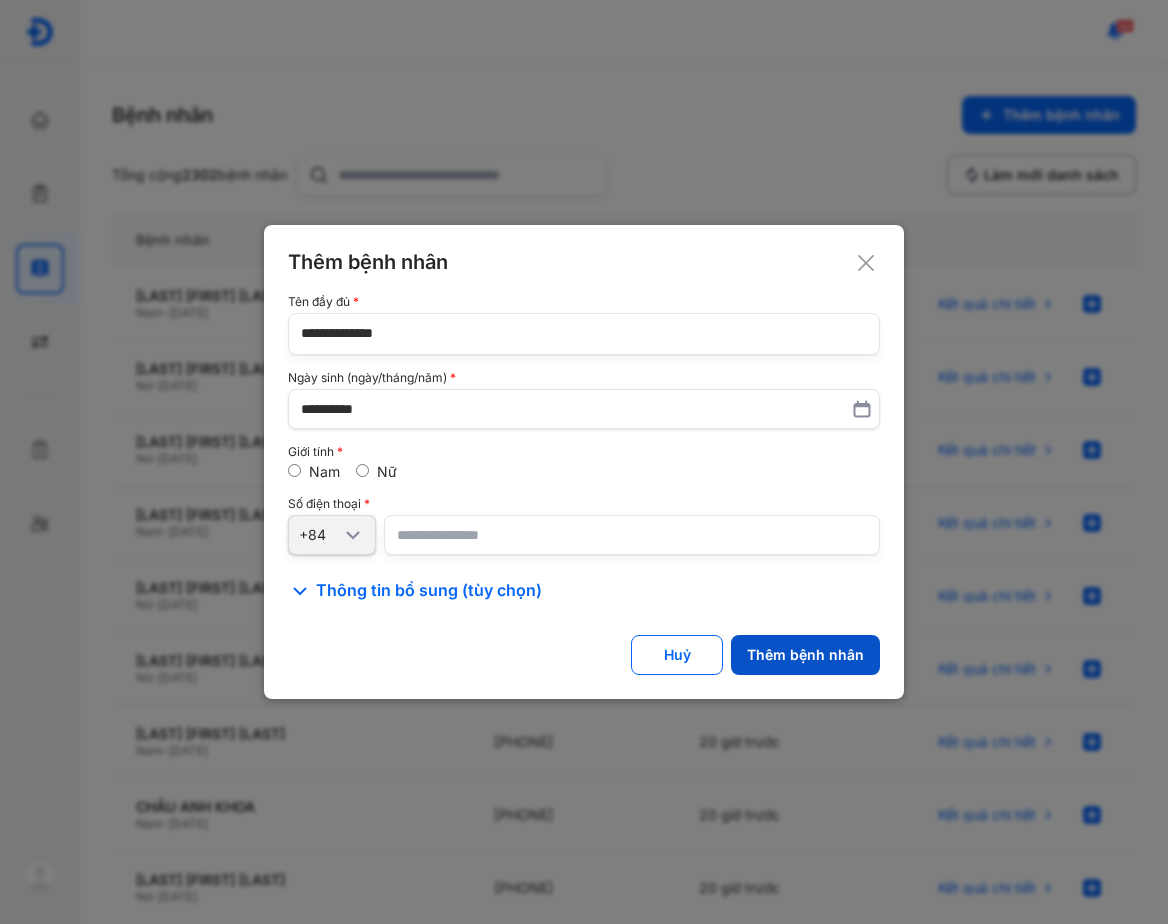 click on "Thêm bệnh nhân" 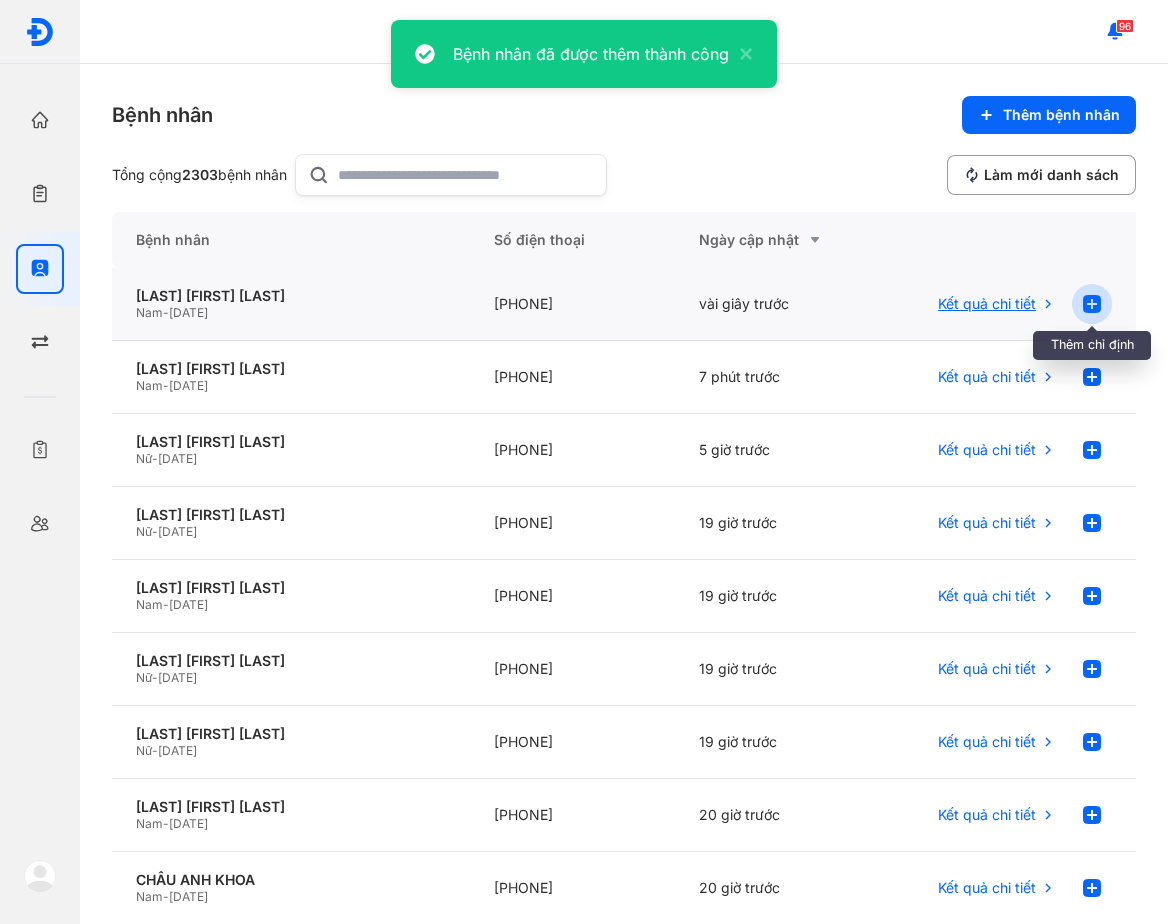 click 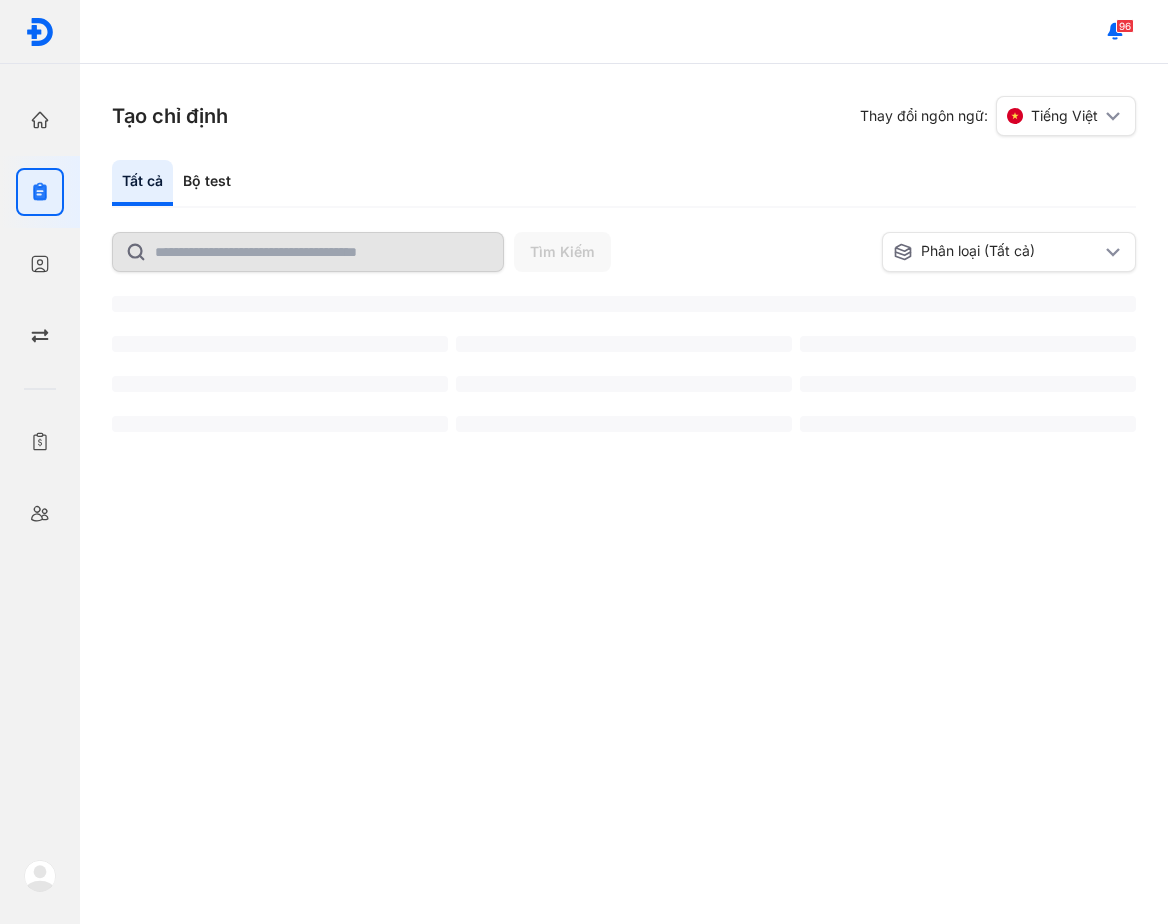 scroll, scrollTop: 0, scrollLeft: 0, axis: both 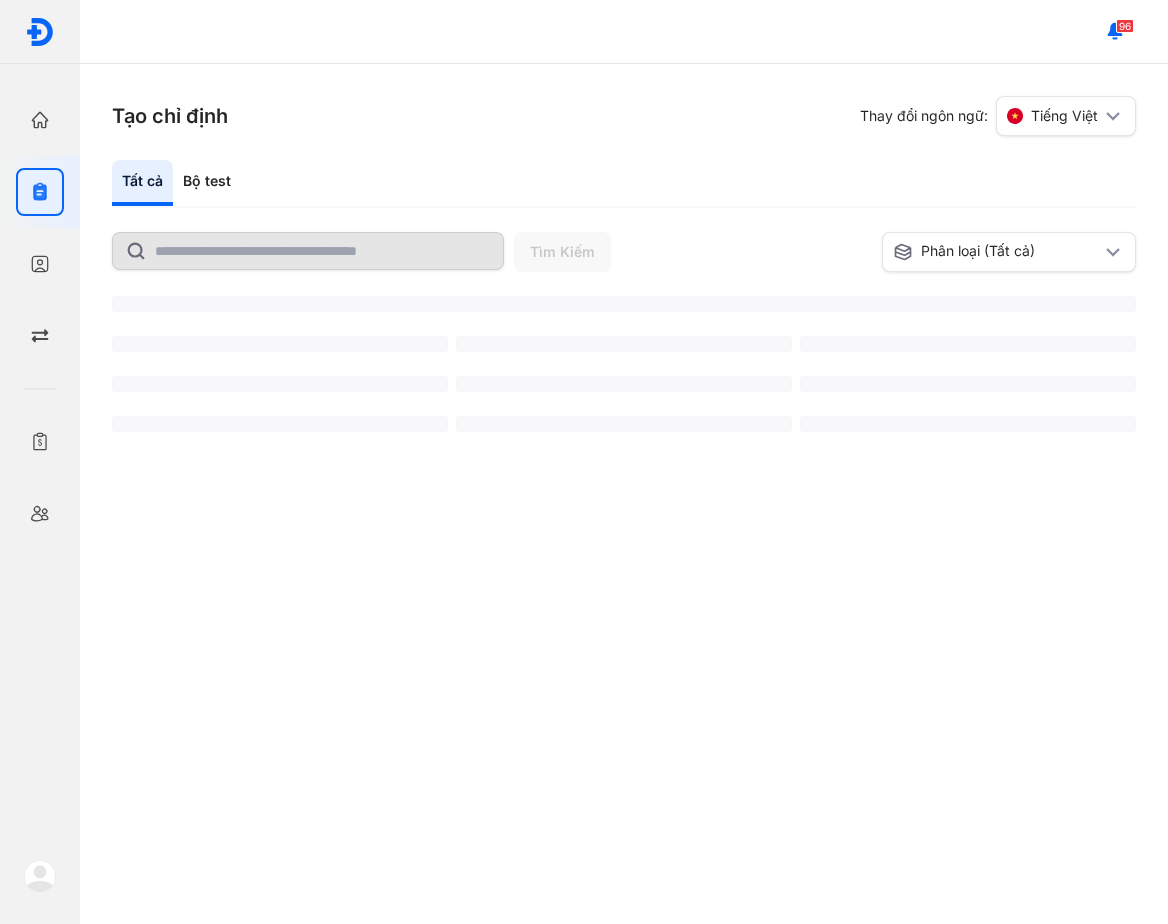 click 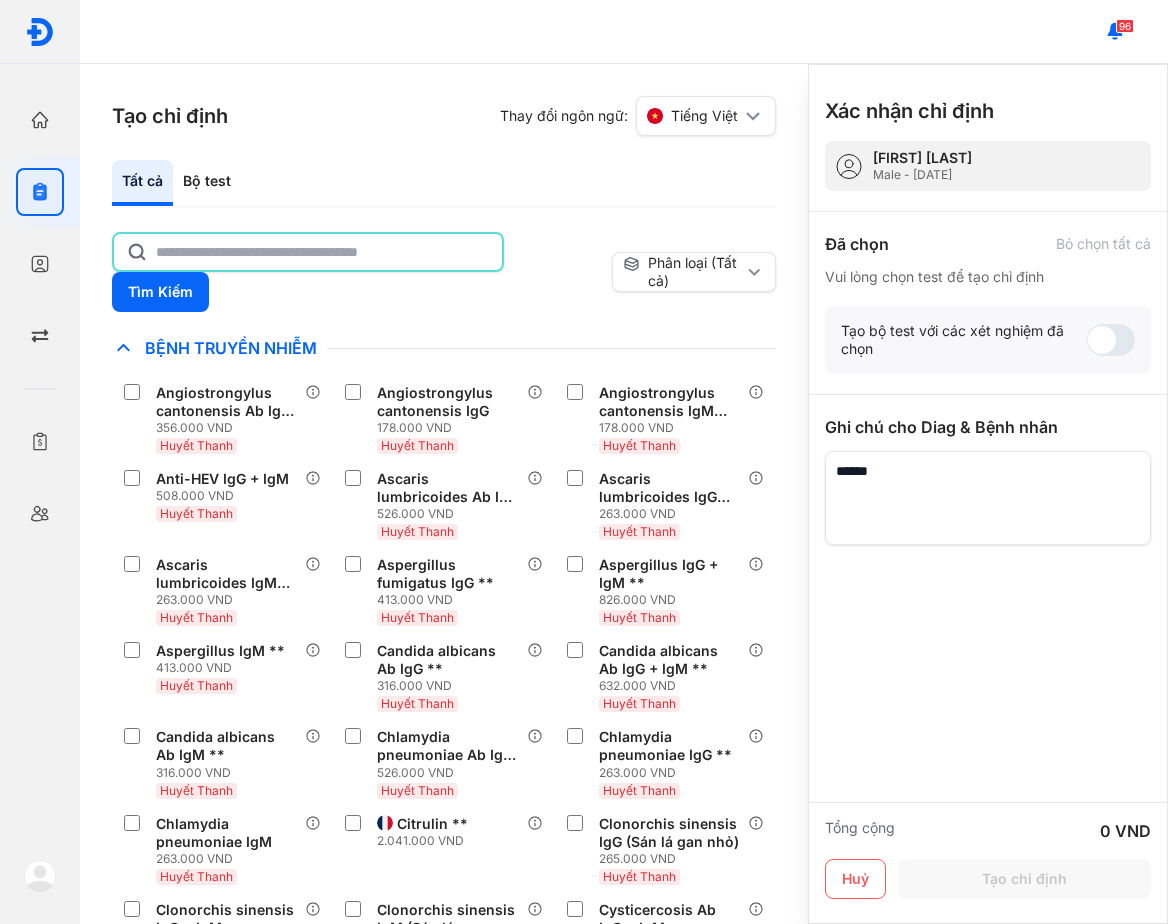 drag, startPoint x: 0, startPoint y: 0, endPoint x: 377, endPoint y: 253, distance: 454.02423 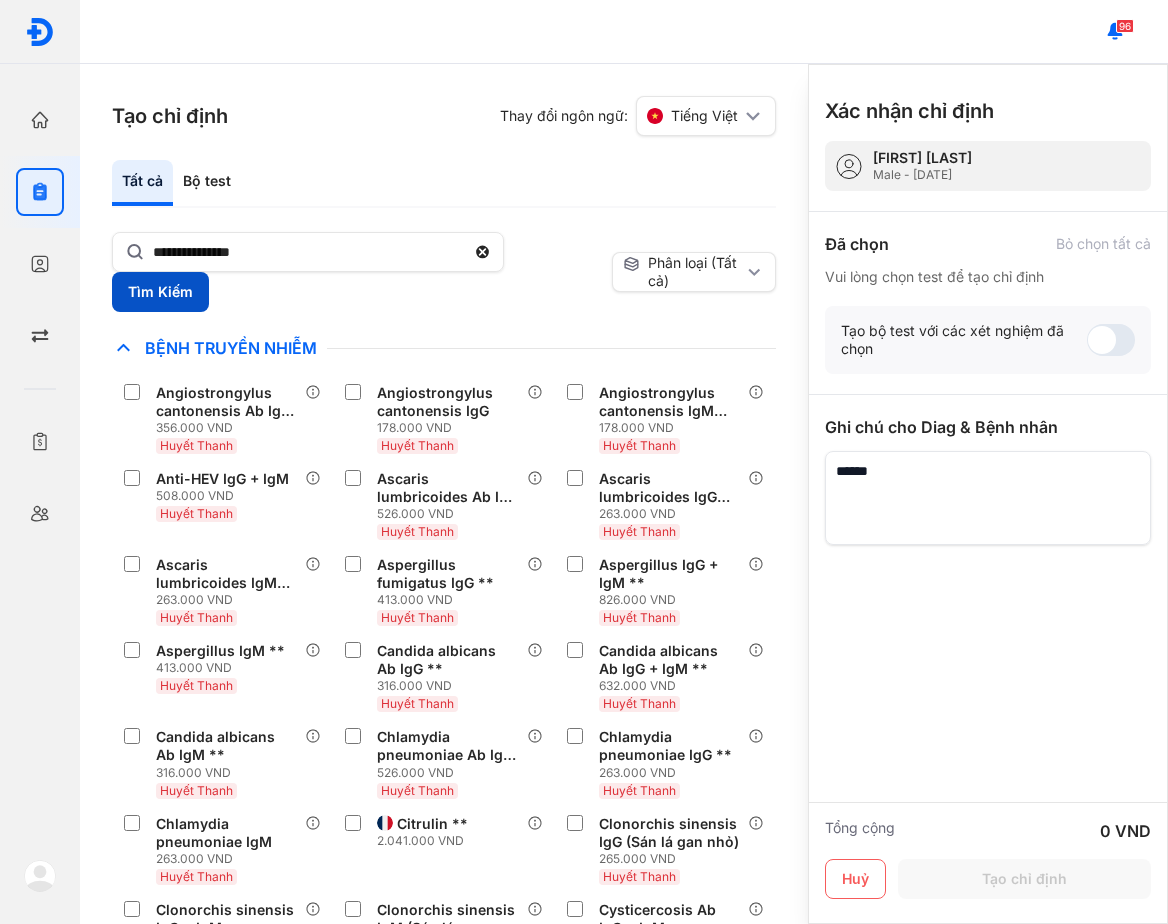 click on "Tìm Kiếm" at bounding box center [160, 292] 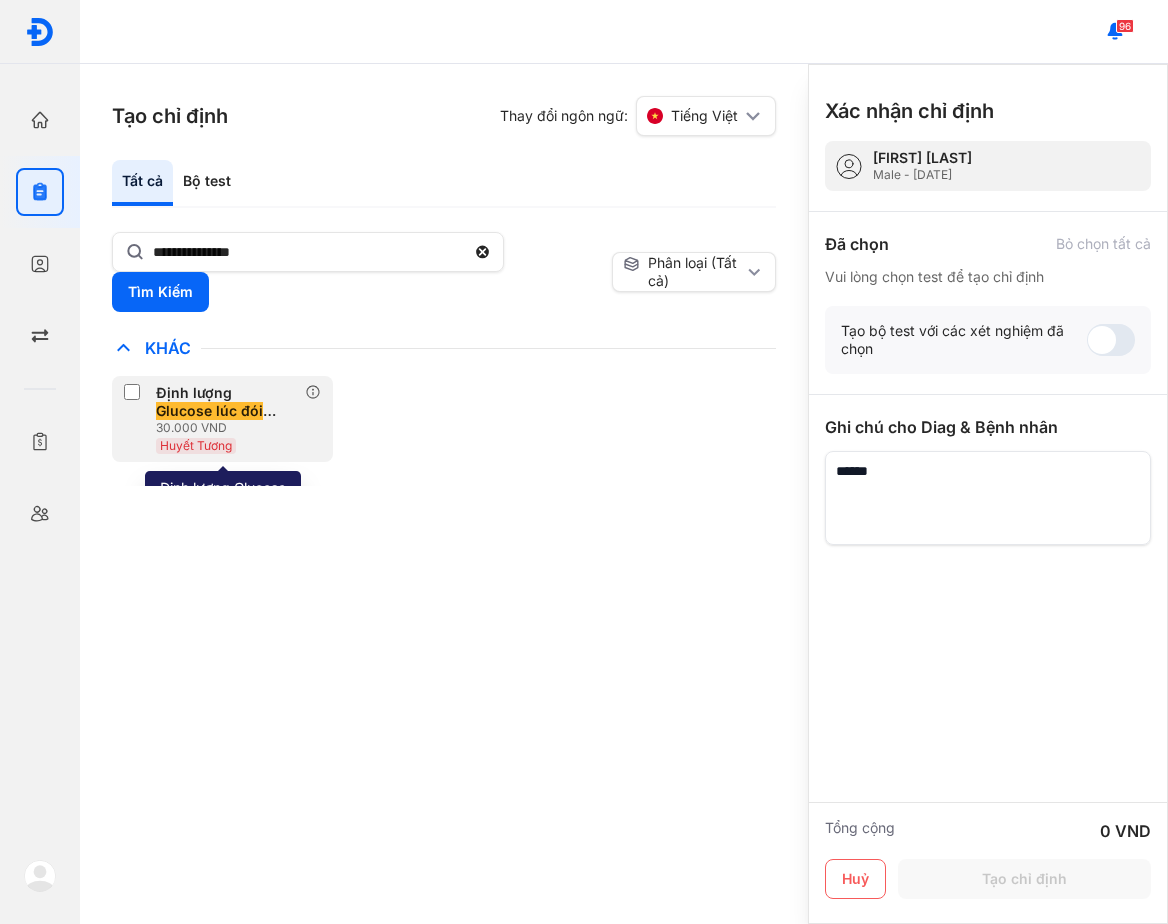 click on "Định lượng  Glucose lúc đói  [Huyết Tương]" at bounding box center (226, 402) 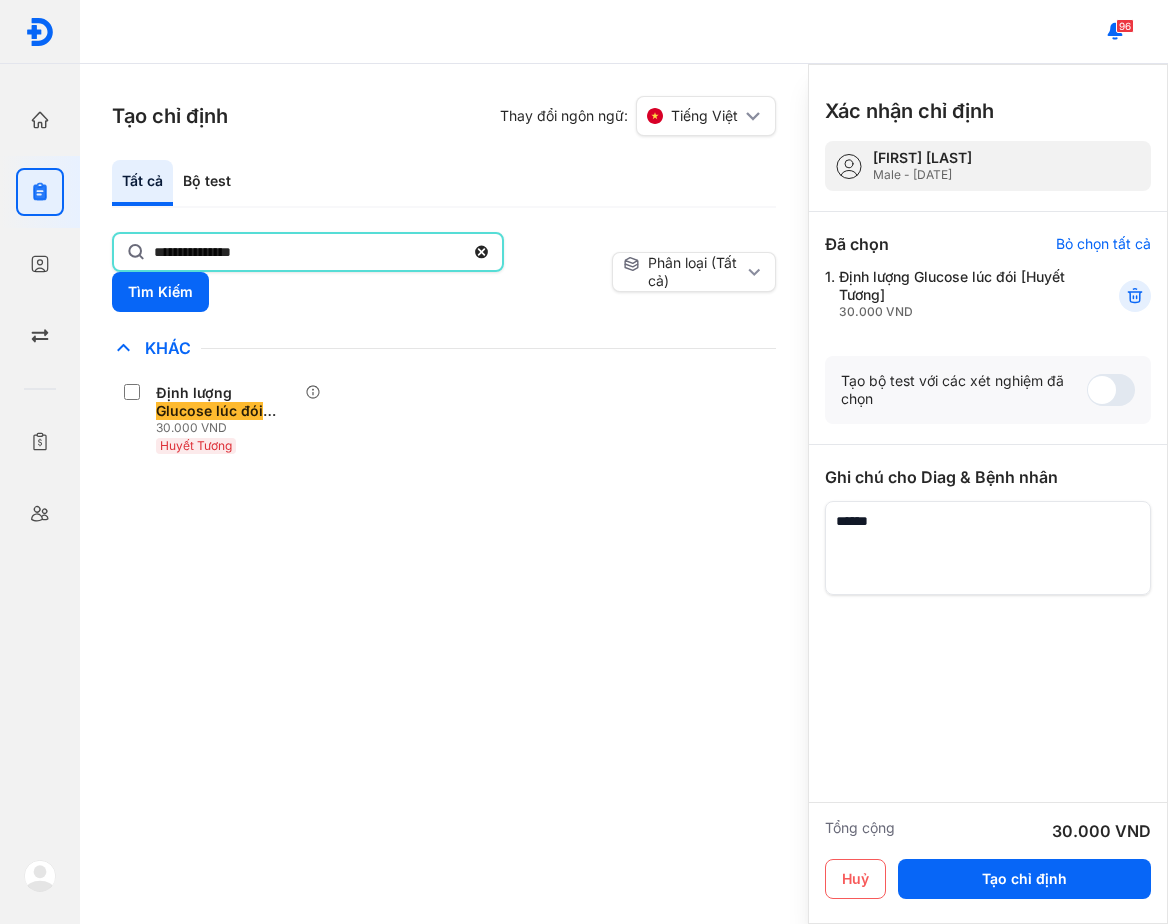 click on "**********" 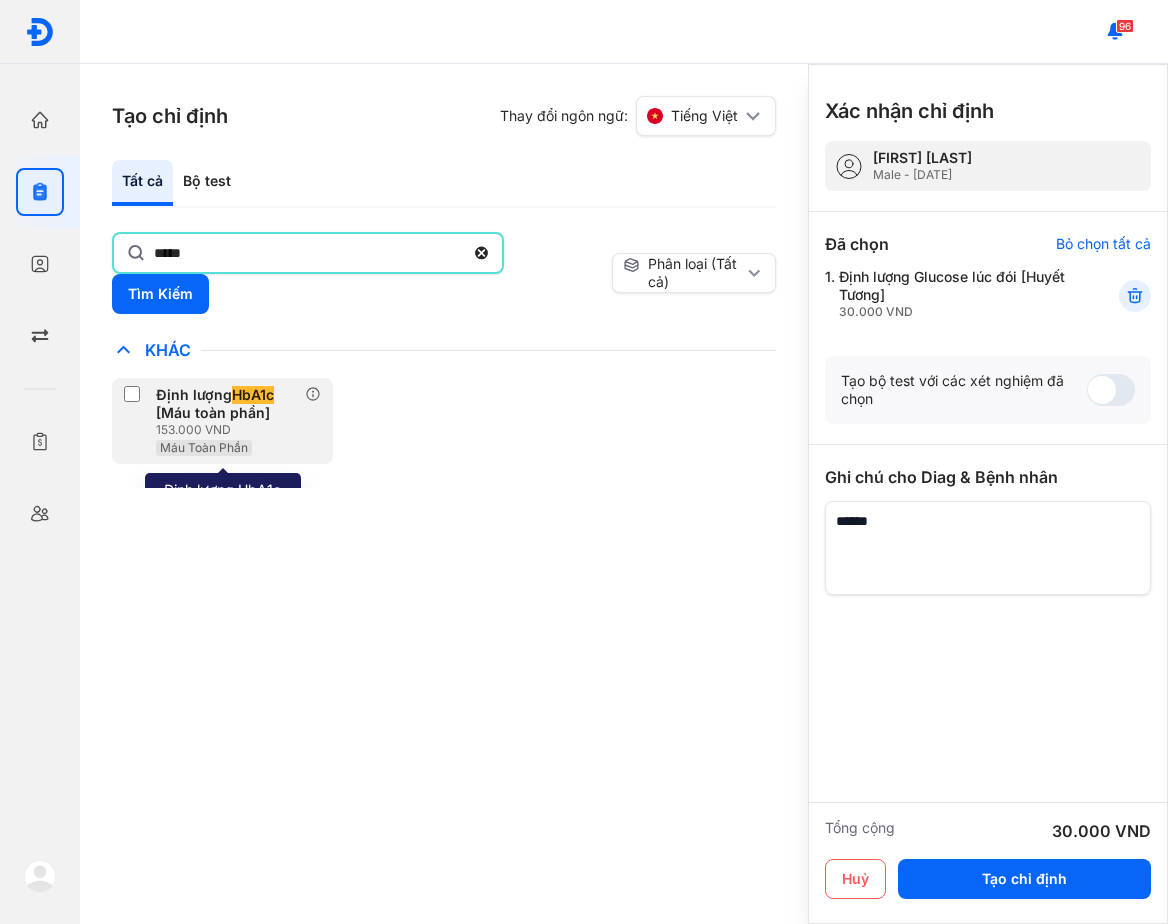 click on "Định lượng  HbA1c  [Máu toàn phần]" at bounding box center (226, 404) 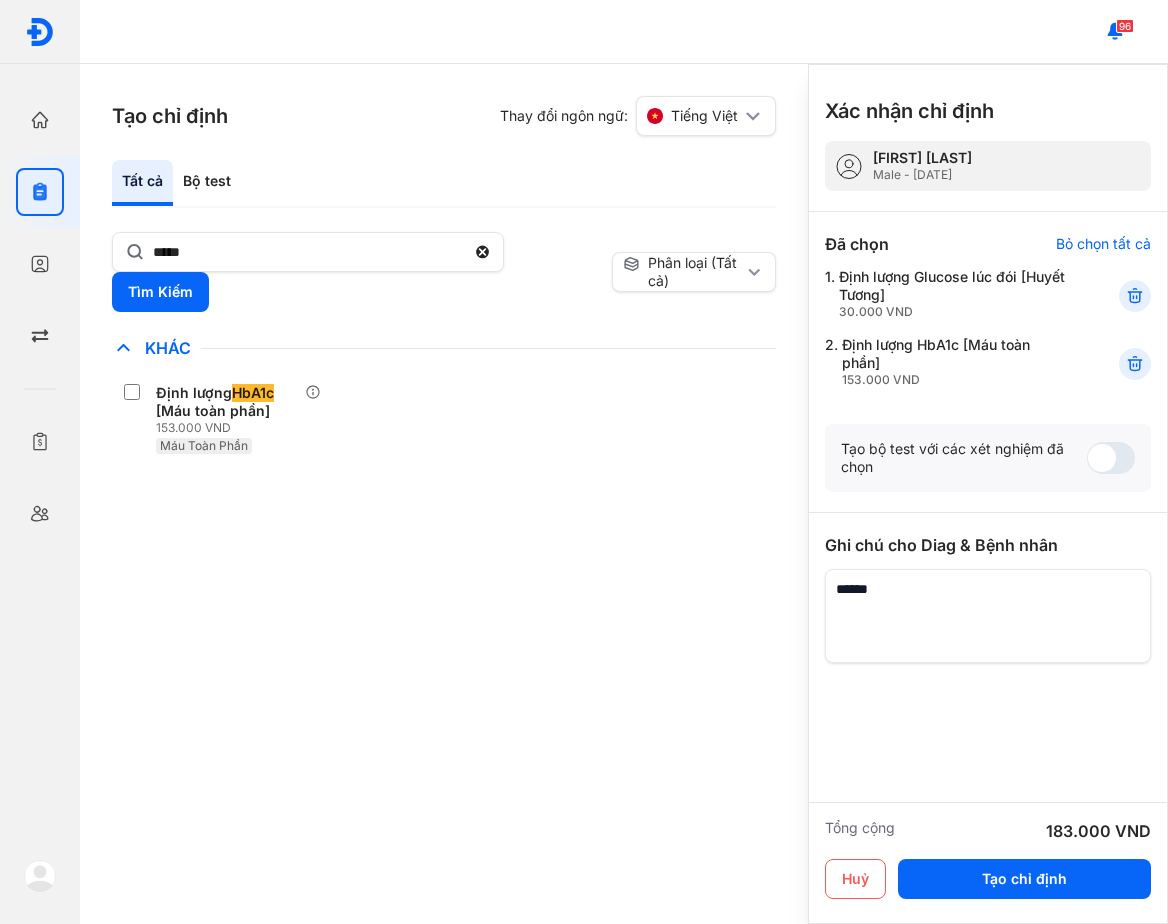 click on "Tạo chỉ định Thay đổi ngôn ngữ:  Tiếng Việt Tất cả Bộ test ***** Tìm Kiếm  Phân loại (Tất cả) Lưu làm chế độ xem mặc định Chỉ định nhiều nhất Bệnh Truyền Nhiễm Chẩn Đoán Hình Ảnh Chất Gây Nghiện COVID Di Truyền Dị Ứng Điện Di Độc Chất Đông Máu Gan Hô Hấp Huyết Học Khác Định lượng  HbA1c  [Máu toàn phần] 153.000 VND Máu Toàn Phần Ký Sinh Trùng Nội Tiết Tố & Hóoc-môn Sản Phụ Khoa Sàng Lọc Tiền Sinh STIs Sức Khỏe Nam Giới Thận Tiểu Đường Tim Mạch Tổng Quát Tự Miễn Tuyến Giáp Ung Thư Vi Chất Vi Sinh Viêm Gan Yếu Tố Viêm lx 2 Xét nghiệm Định lượng iPTH (intact Parathyroid hormone) [Huyết Thanh], Canxi (Ca) [Nước Tiểu] Thêm vào chỉ định" at bounding box center [444, 494] 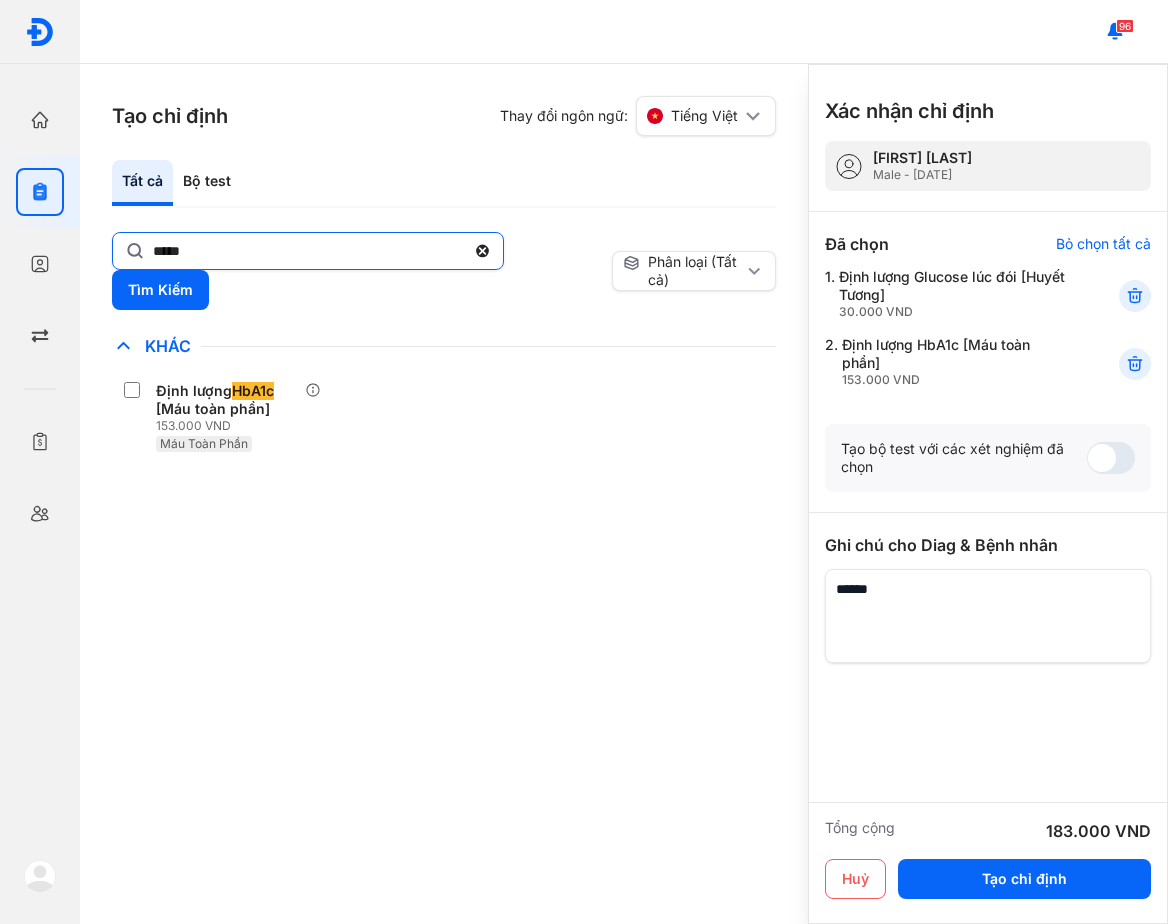 click on "*****" 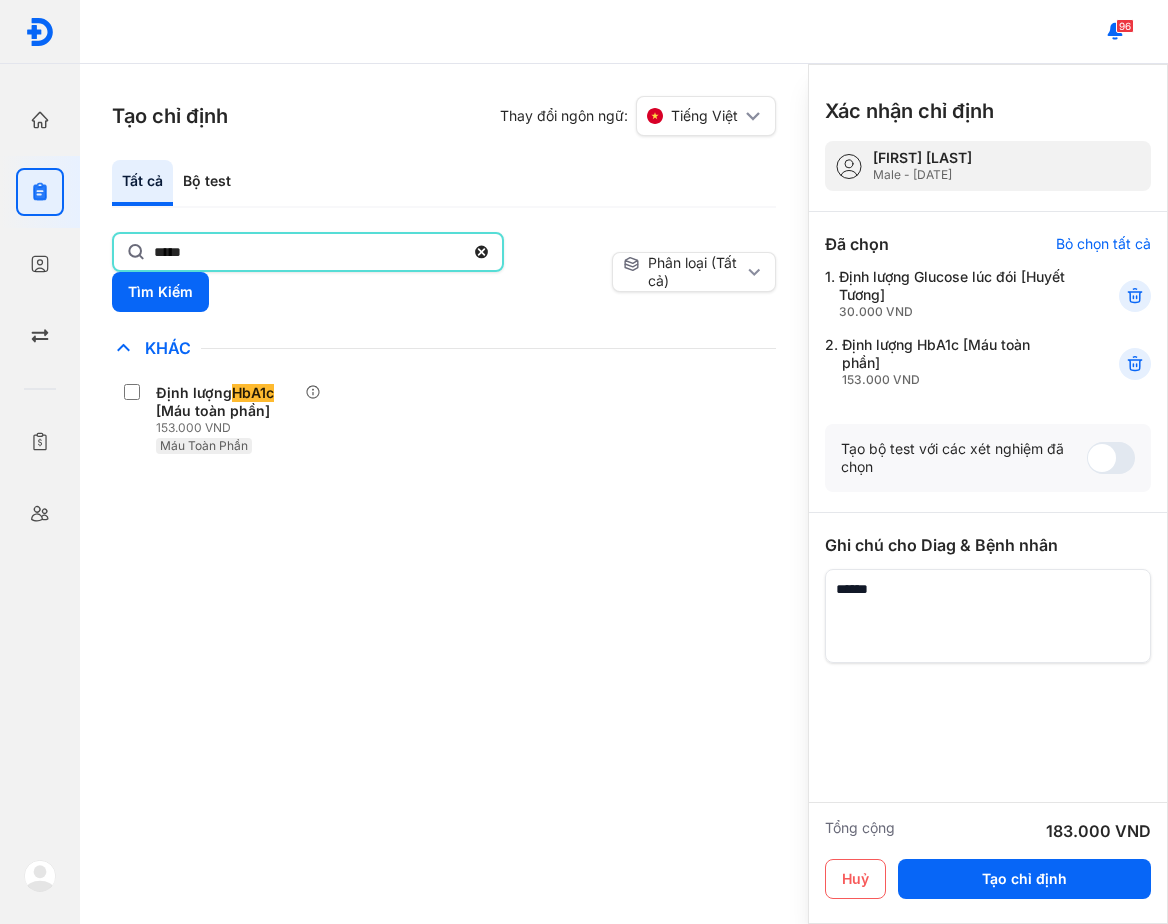 click on "*****" 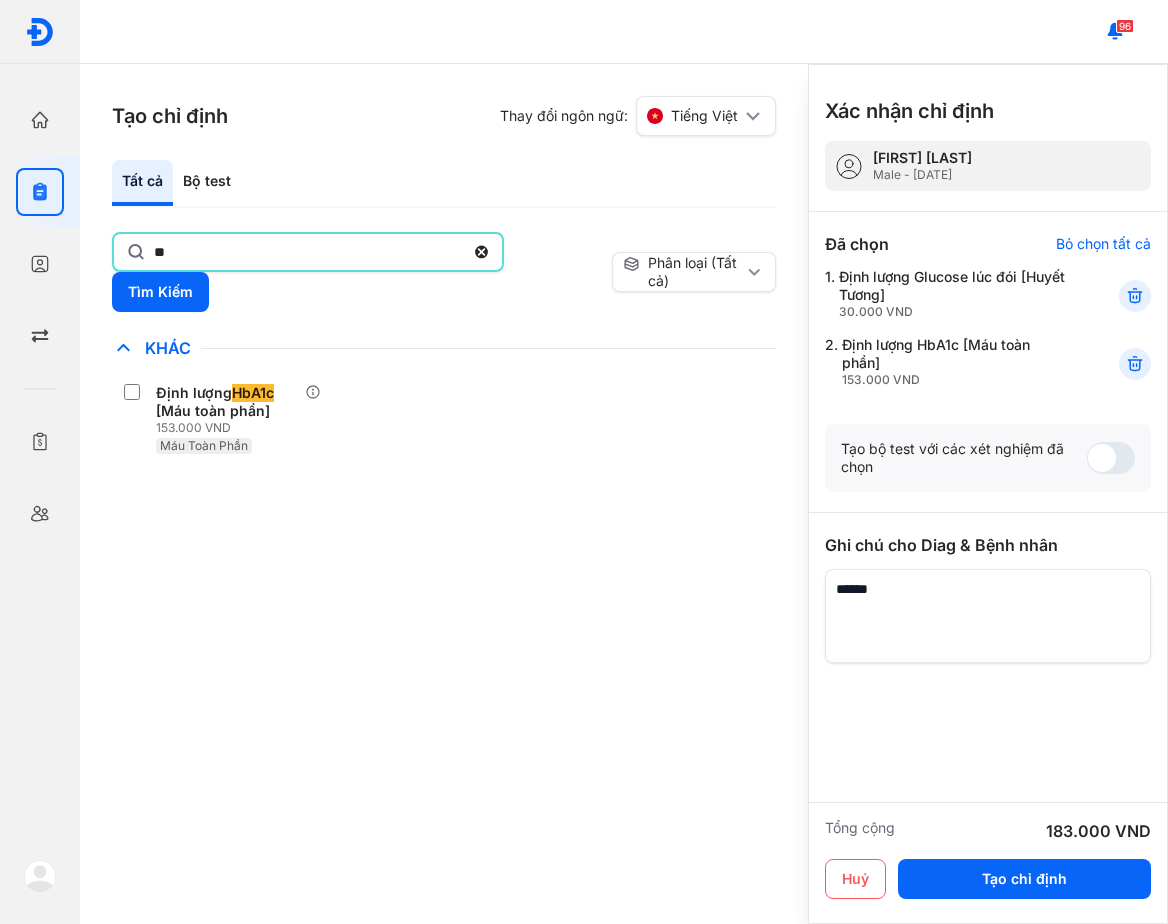 type on "*" 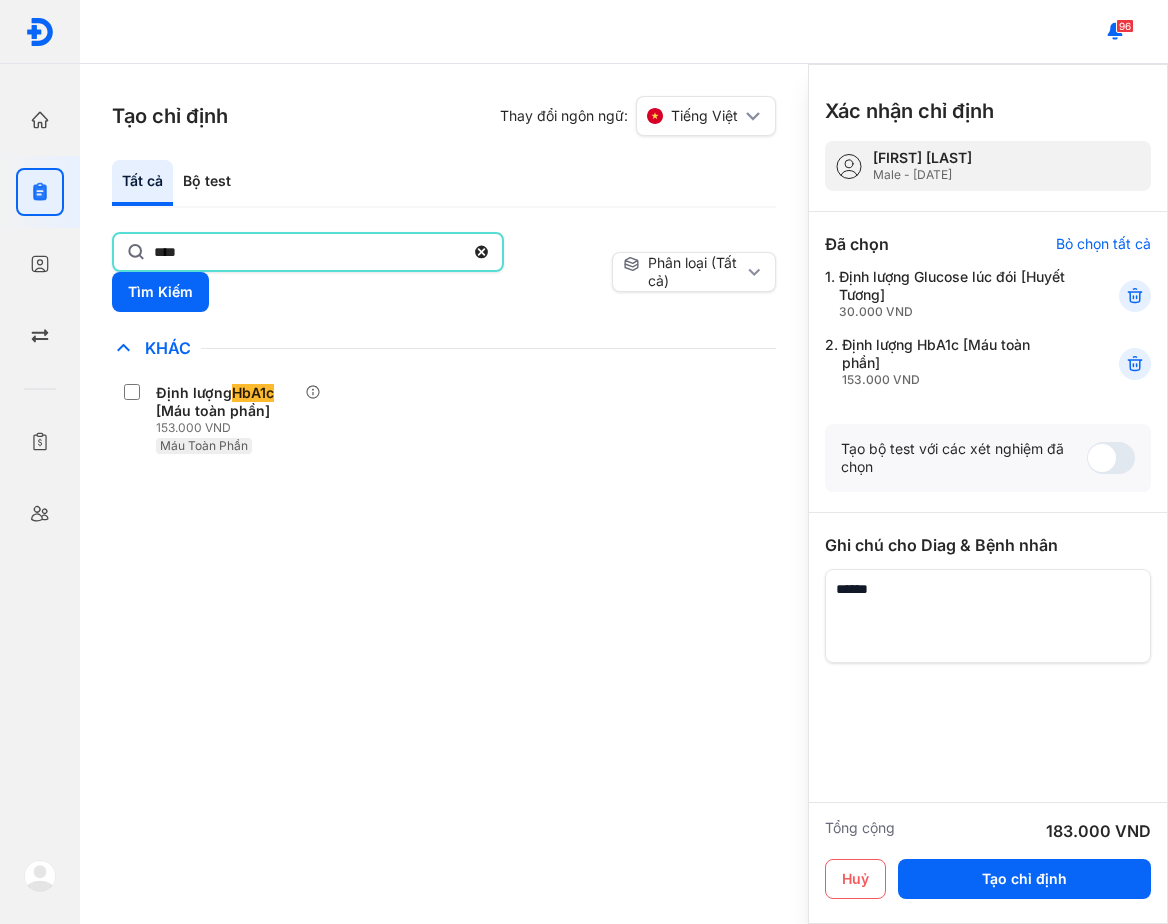 type on "****" 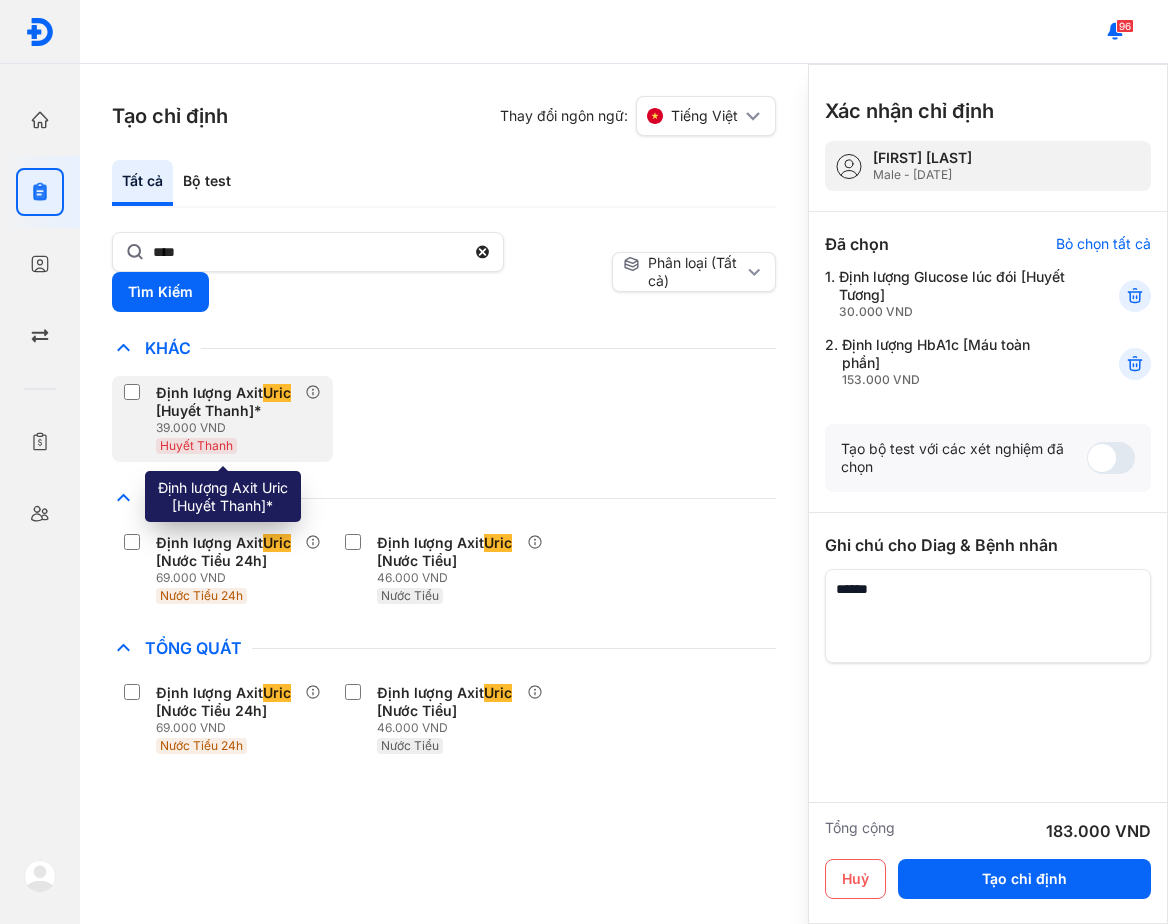click on "39.000 VND" at bounding box center [230, 428] 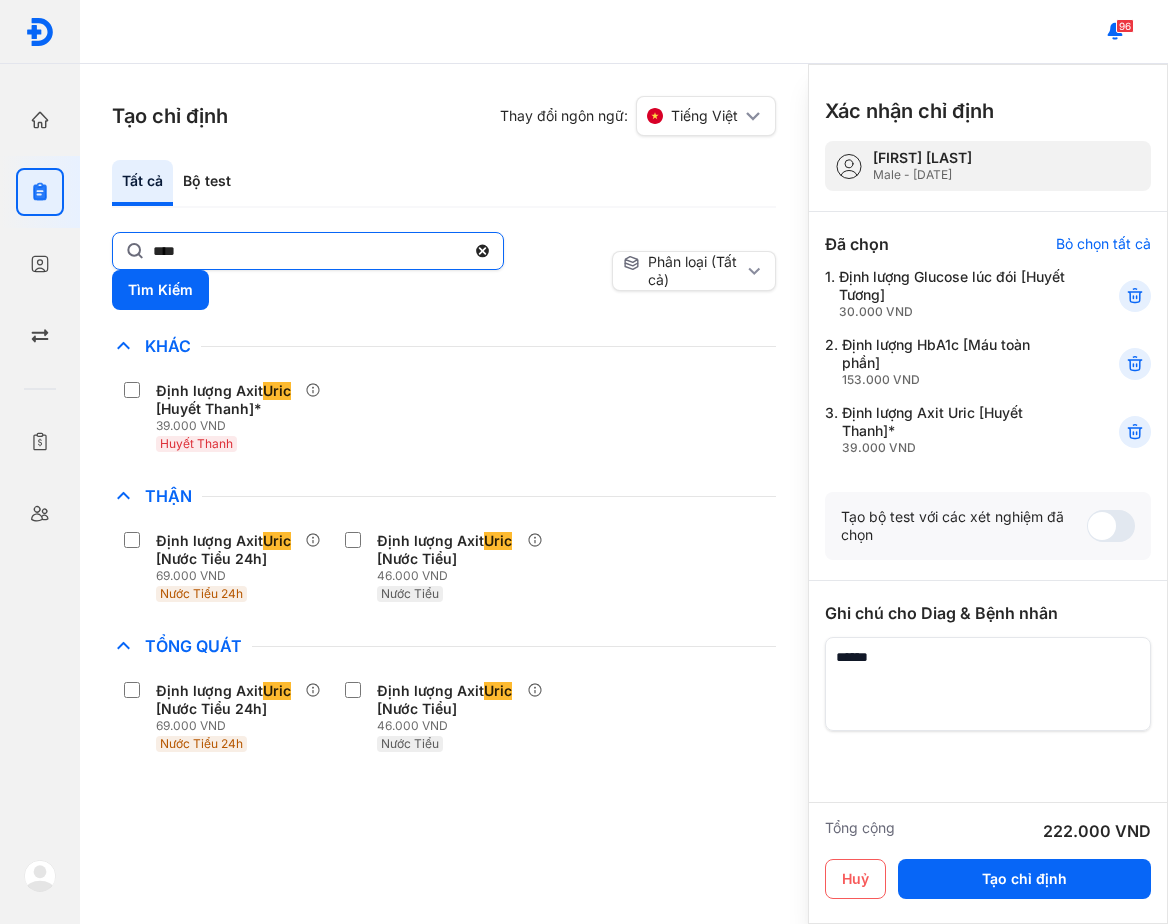 click on "****" 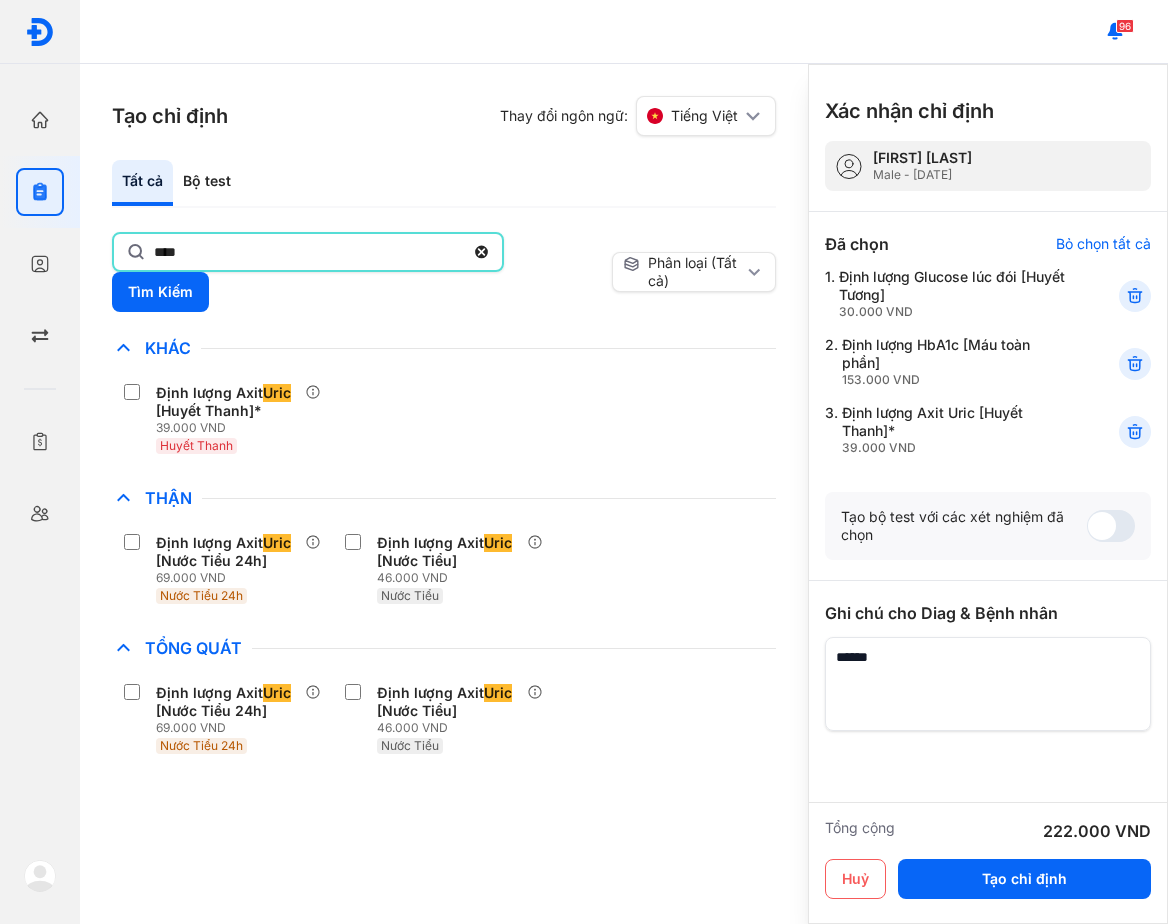 click on "****" 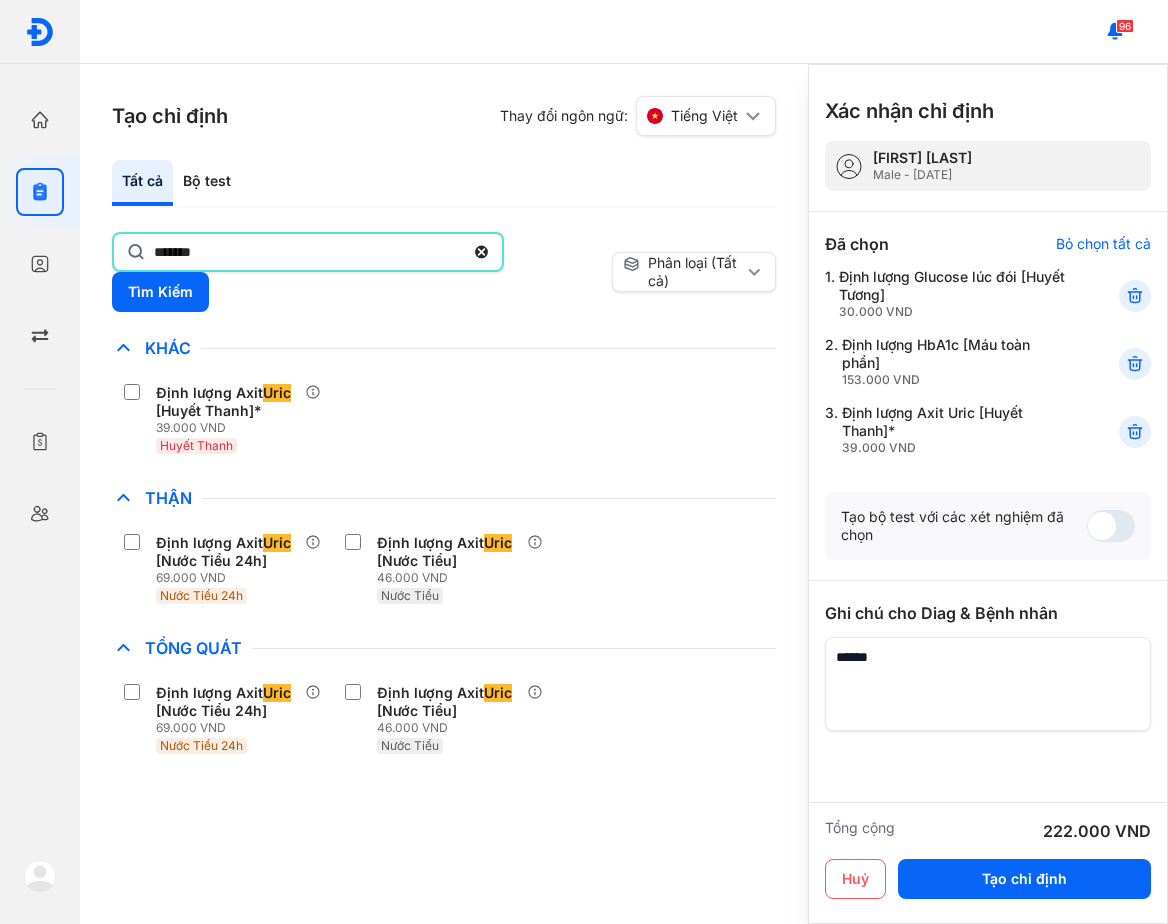 type on "*******" 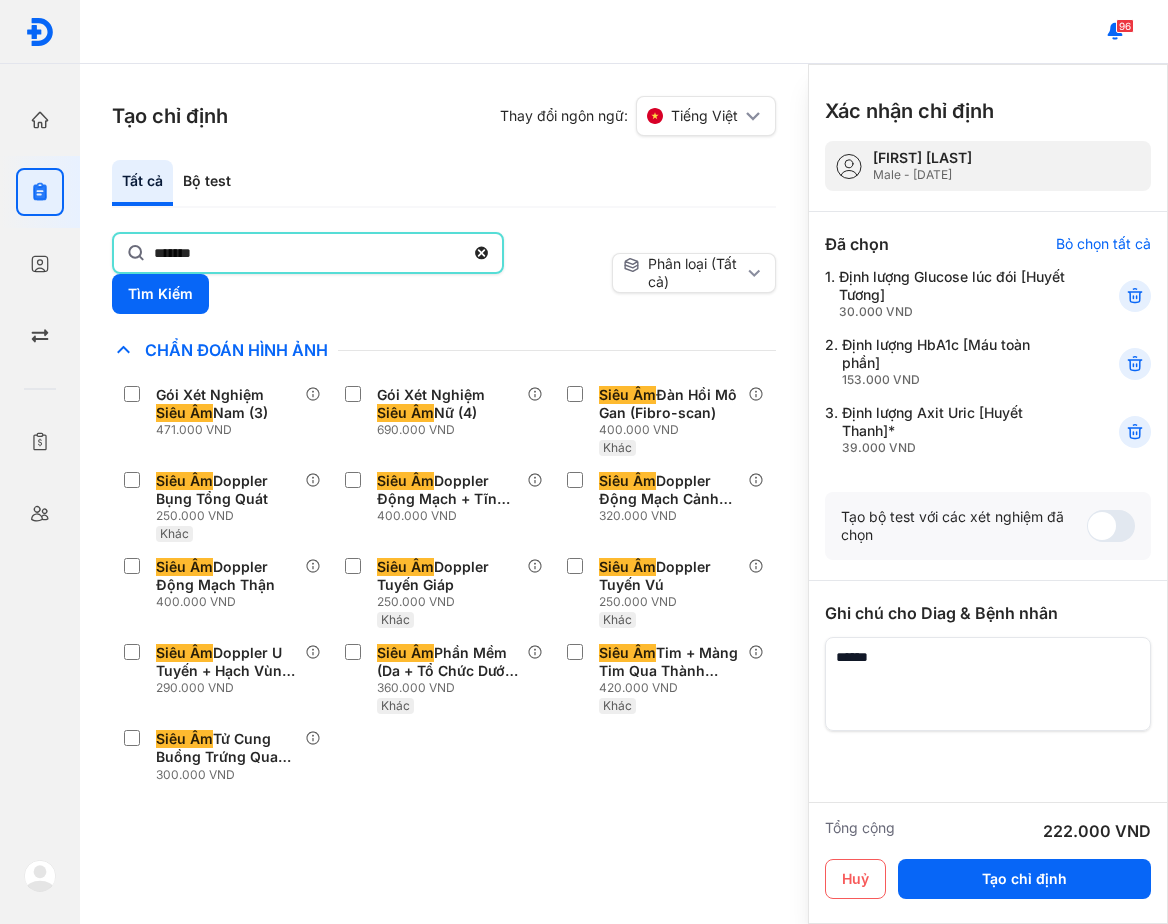 drag, startPoint x: 352, startPoint y: 179, endPoint x: 350, endPoint y: 189, distance: 10.198039 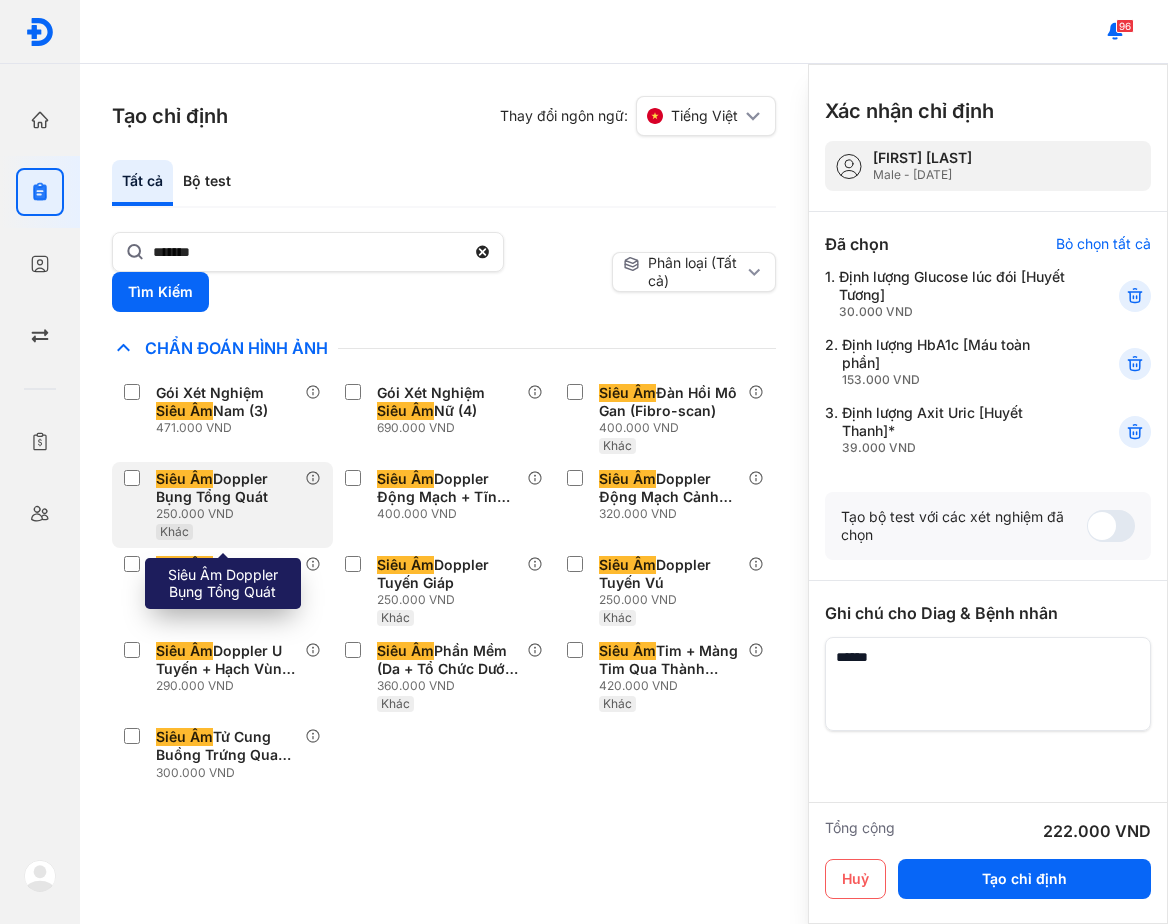 click on "250.000 VND" at bounding box center (230, 514) 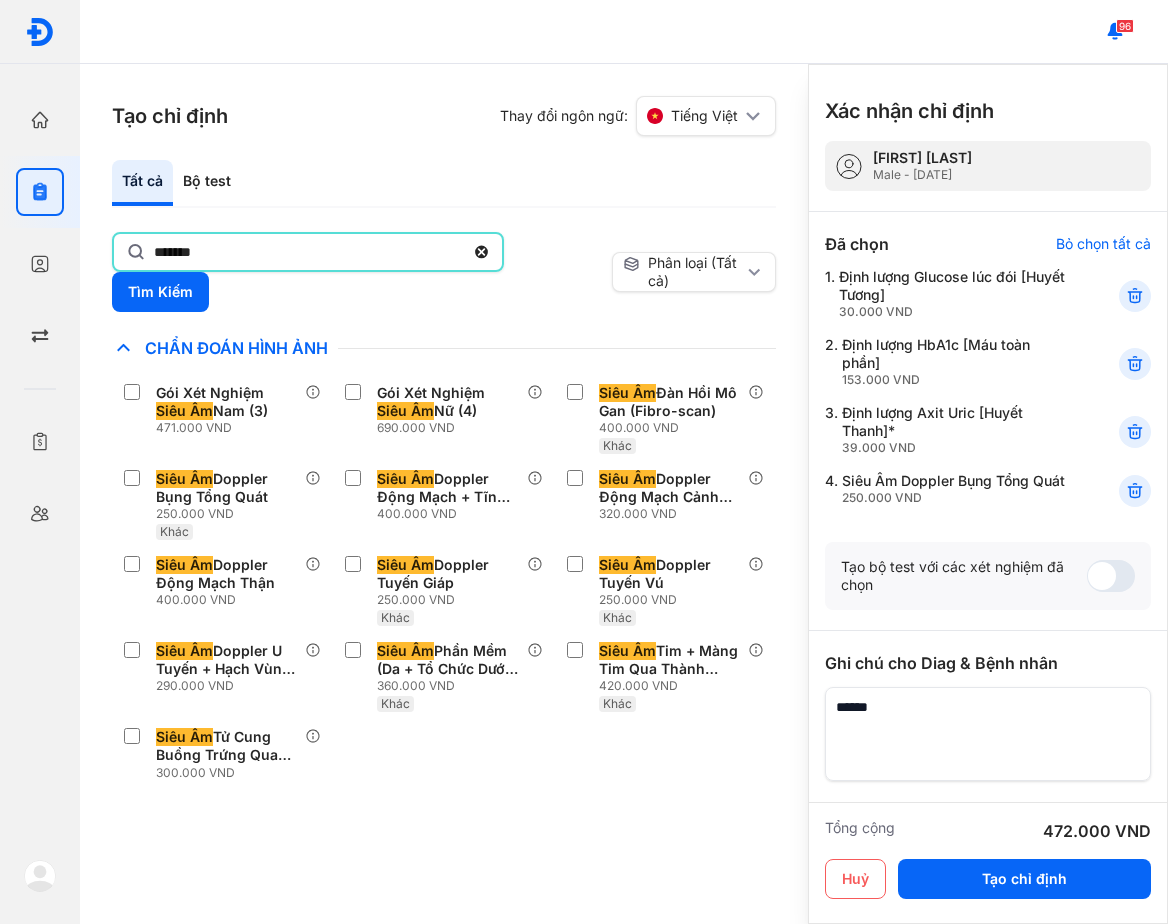 click on "*******" 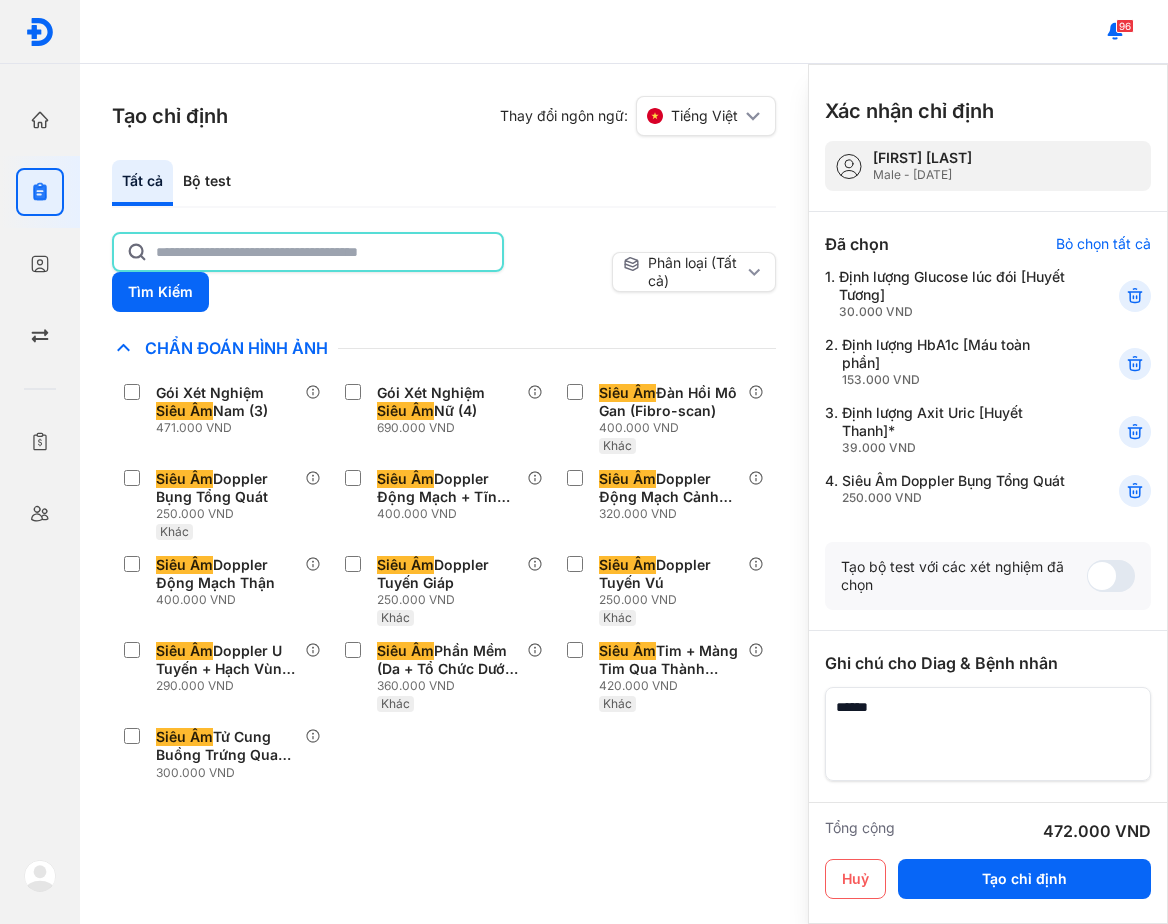 click 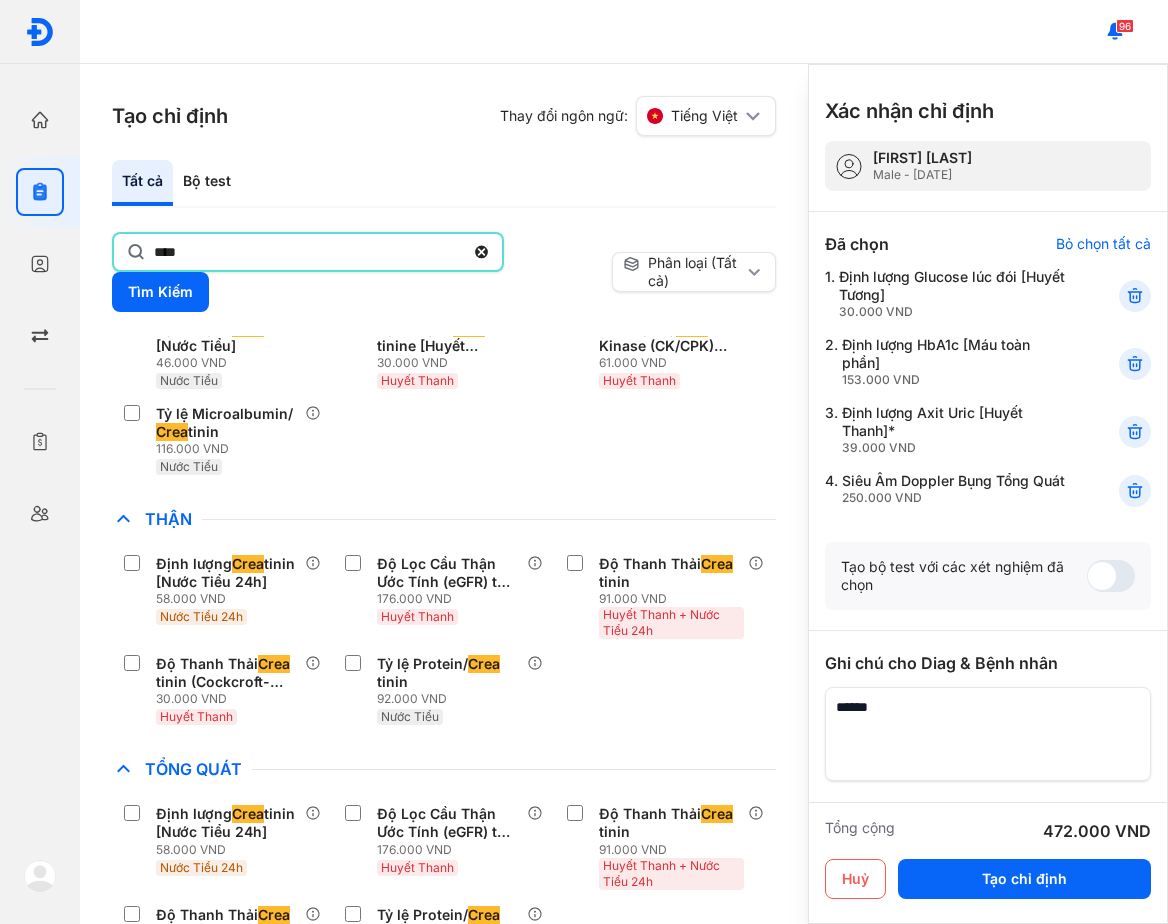 scroll, scrollTop: 149, scrollLeft: 0, axis: vertical 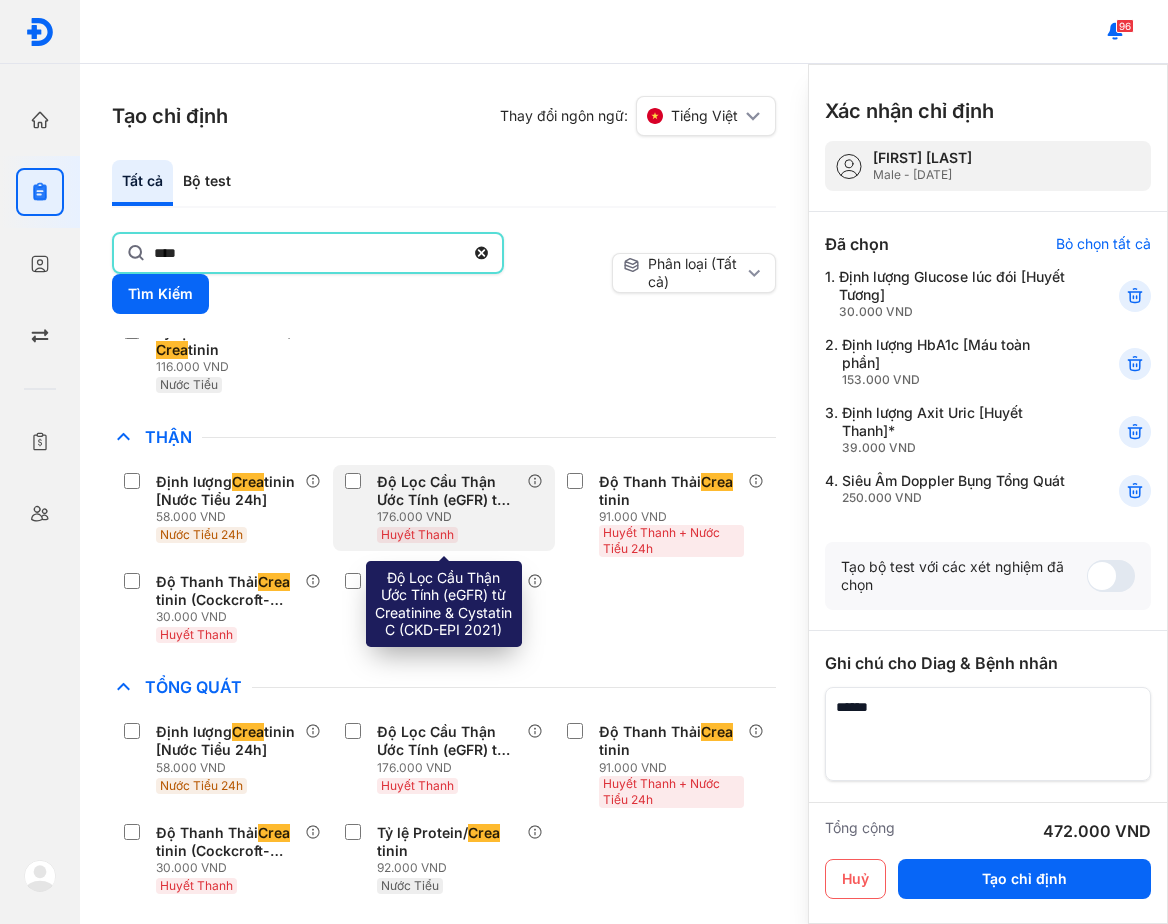 click on "176.000 VND" at bounding box center [451, 517] 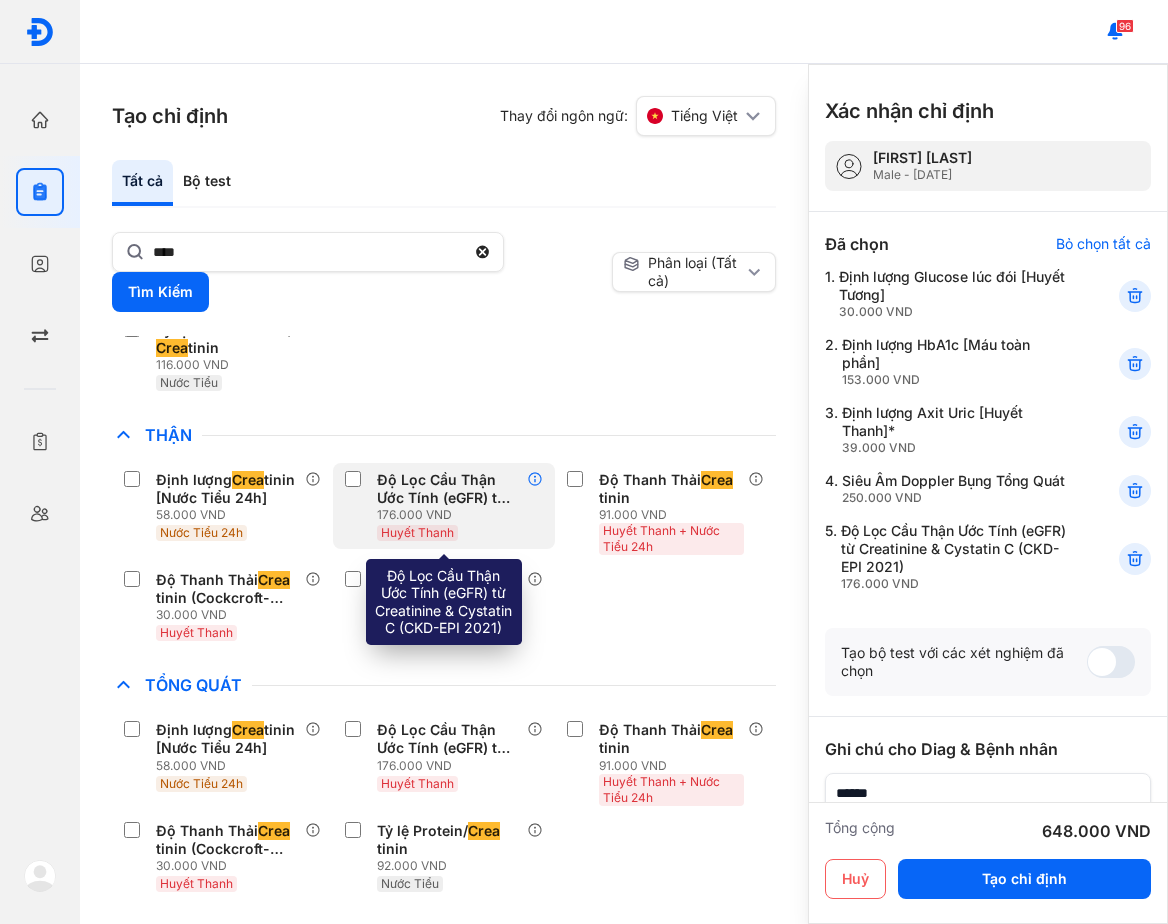 click 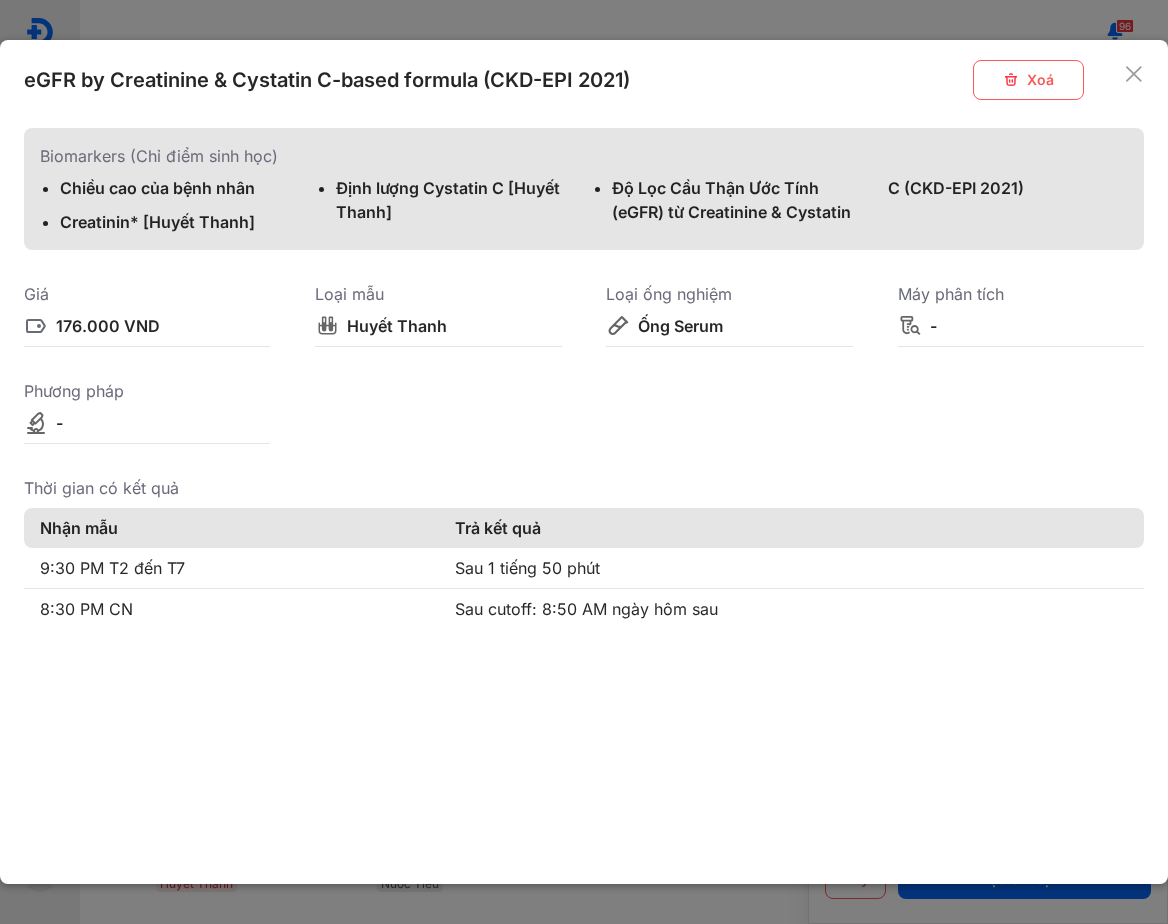 click 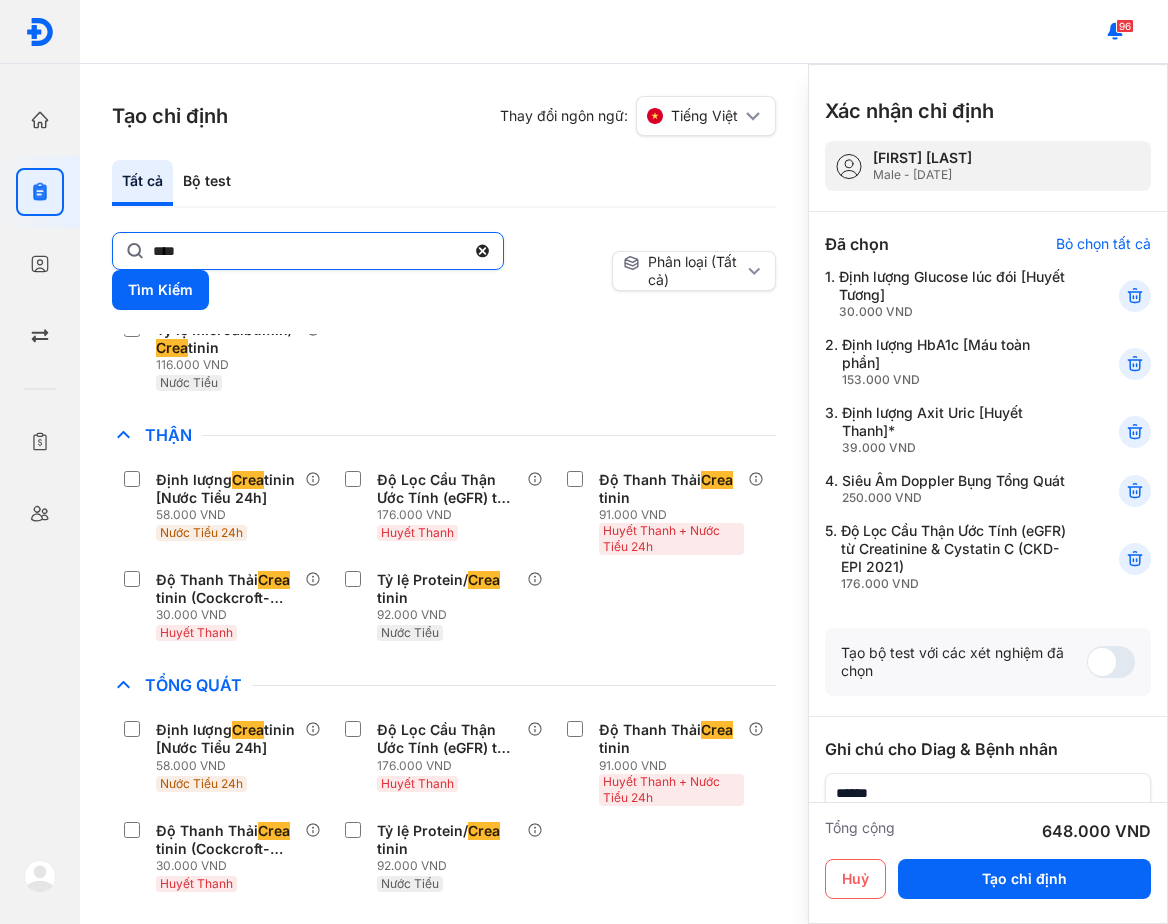 click on "****" 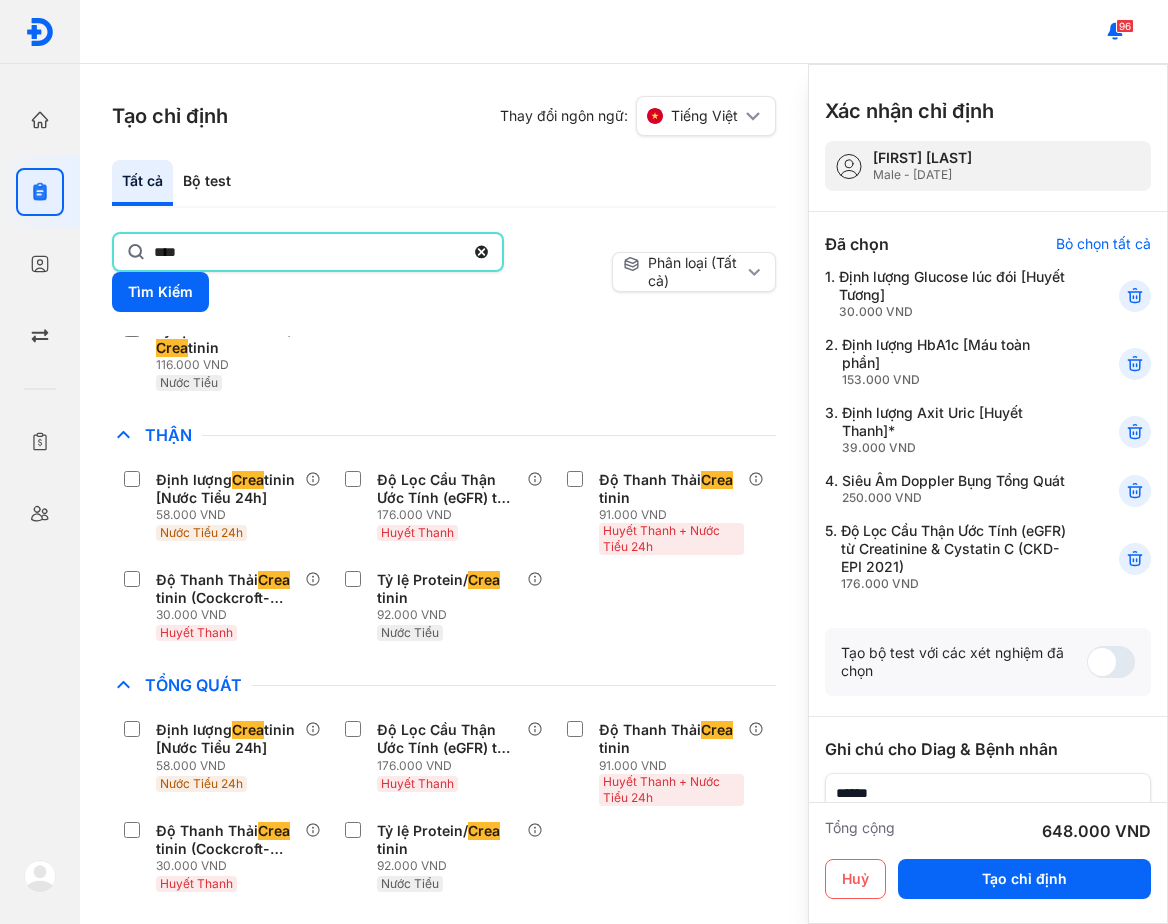 click on "****" 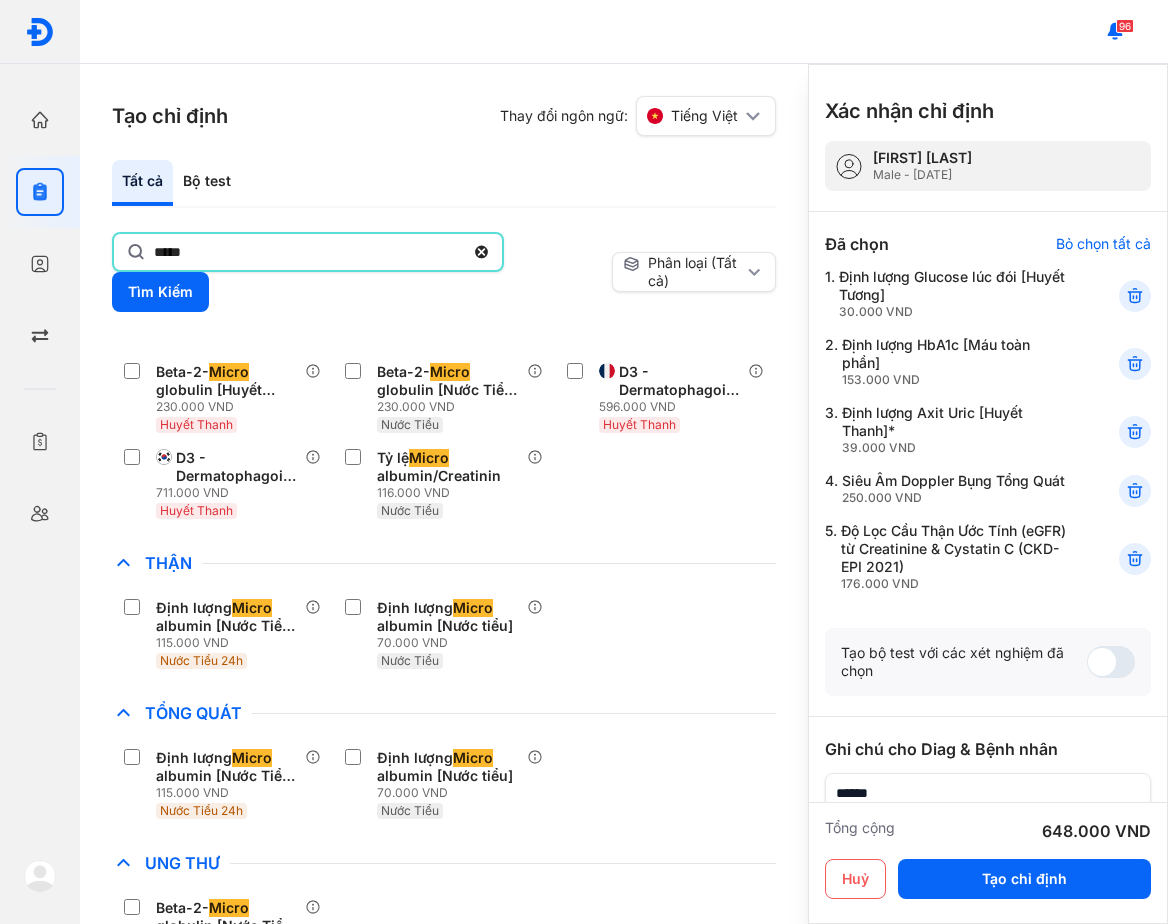 scroll, scrollTop: 0, scrollLeft: 0, axis: both 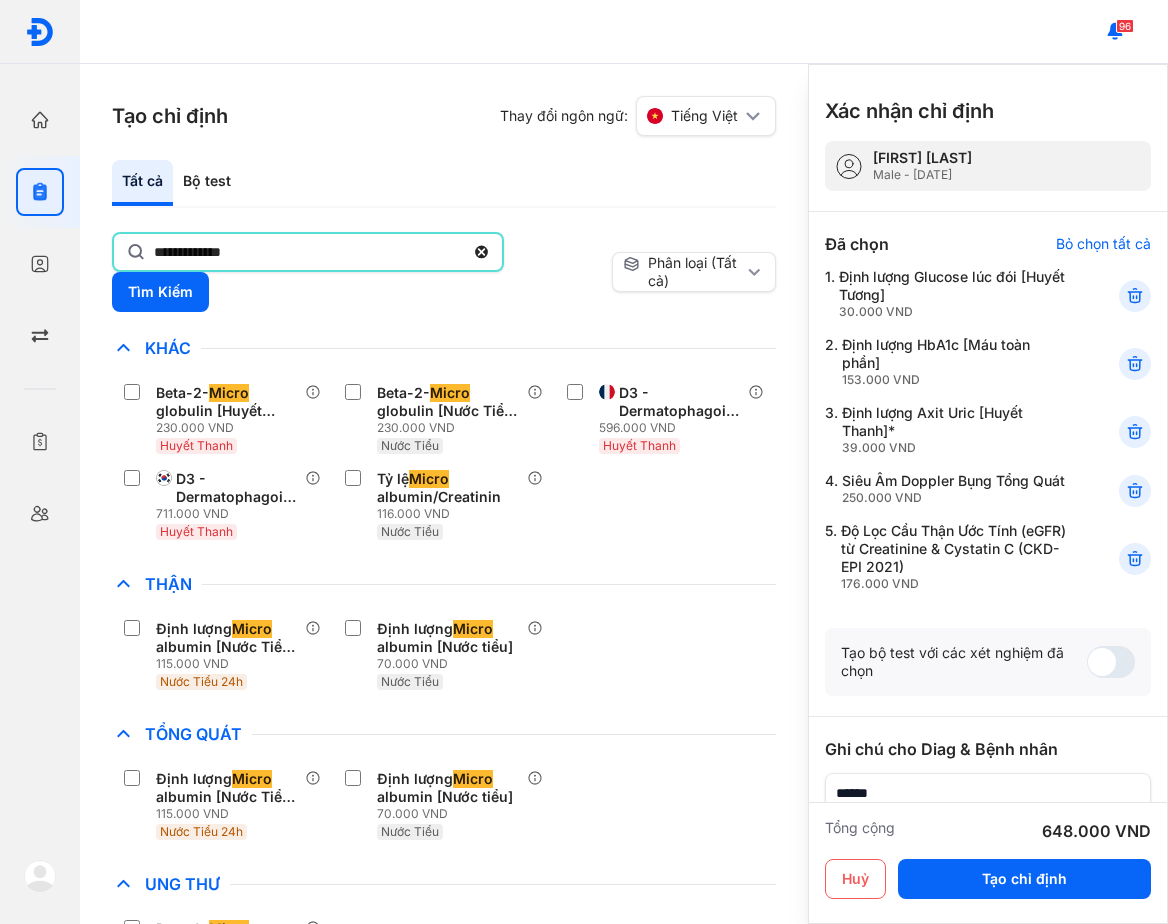 type on "**********" 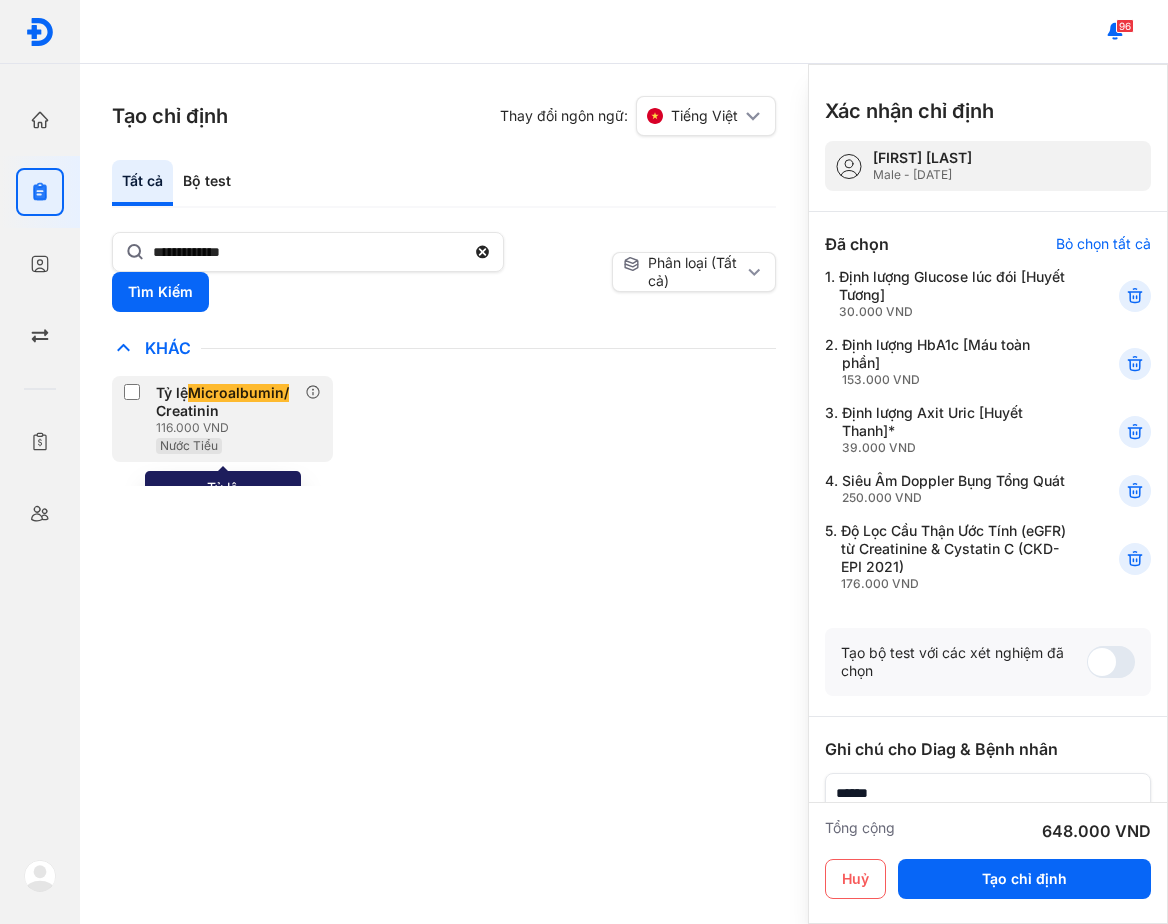 click on "116.000 VND" at bounding box center [230, 428] 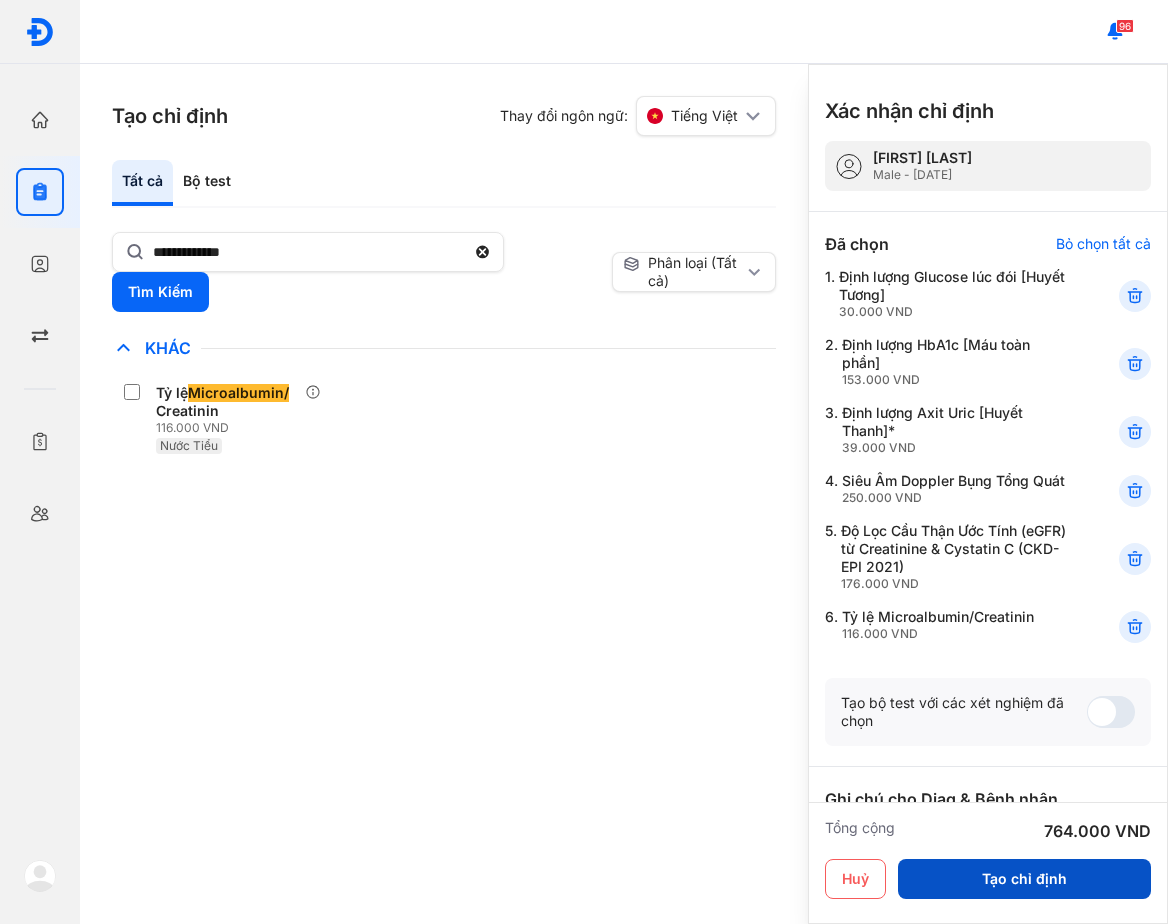 click on "Tạo chỉ định" at bounding box center (1024, 879) 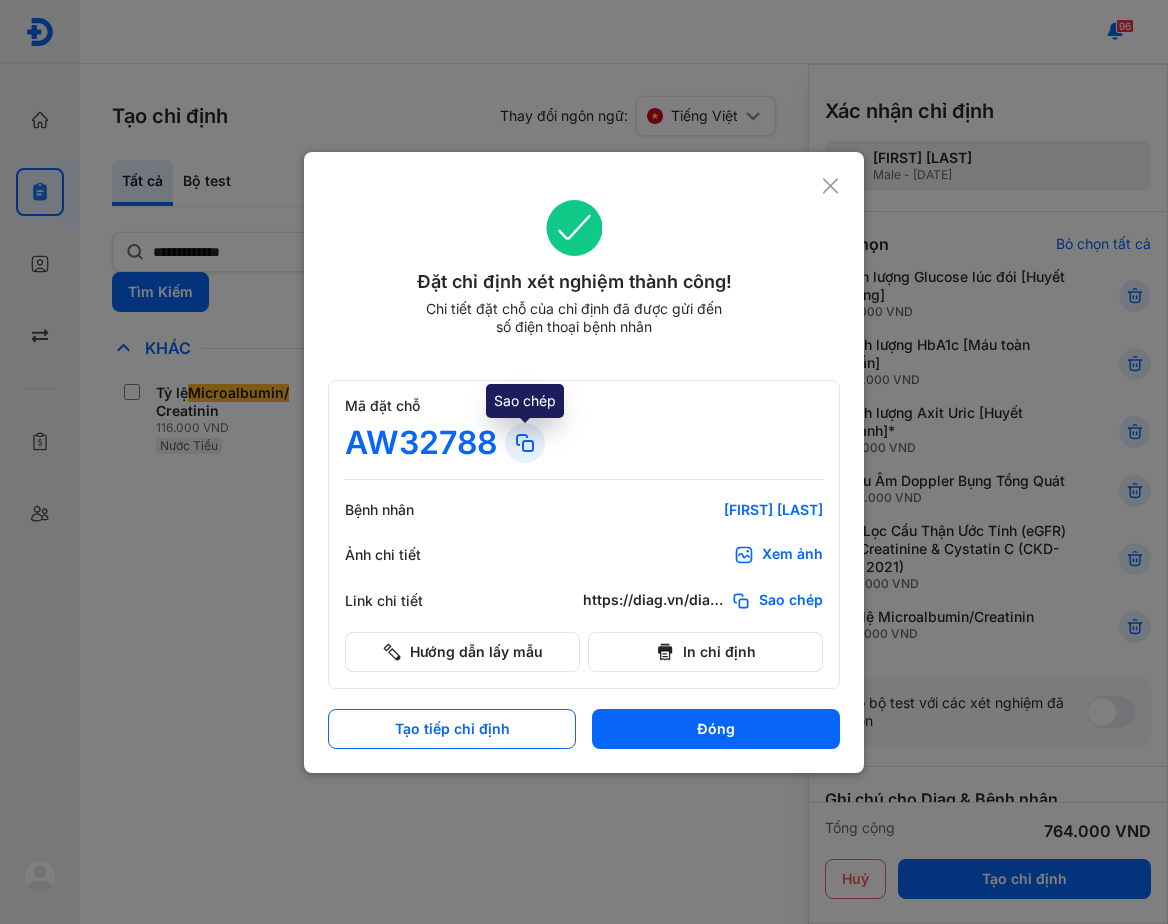 click 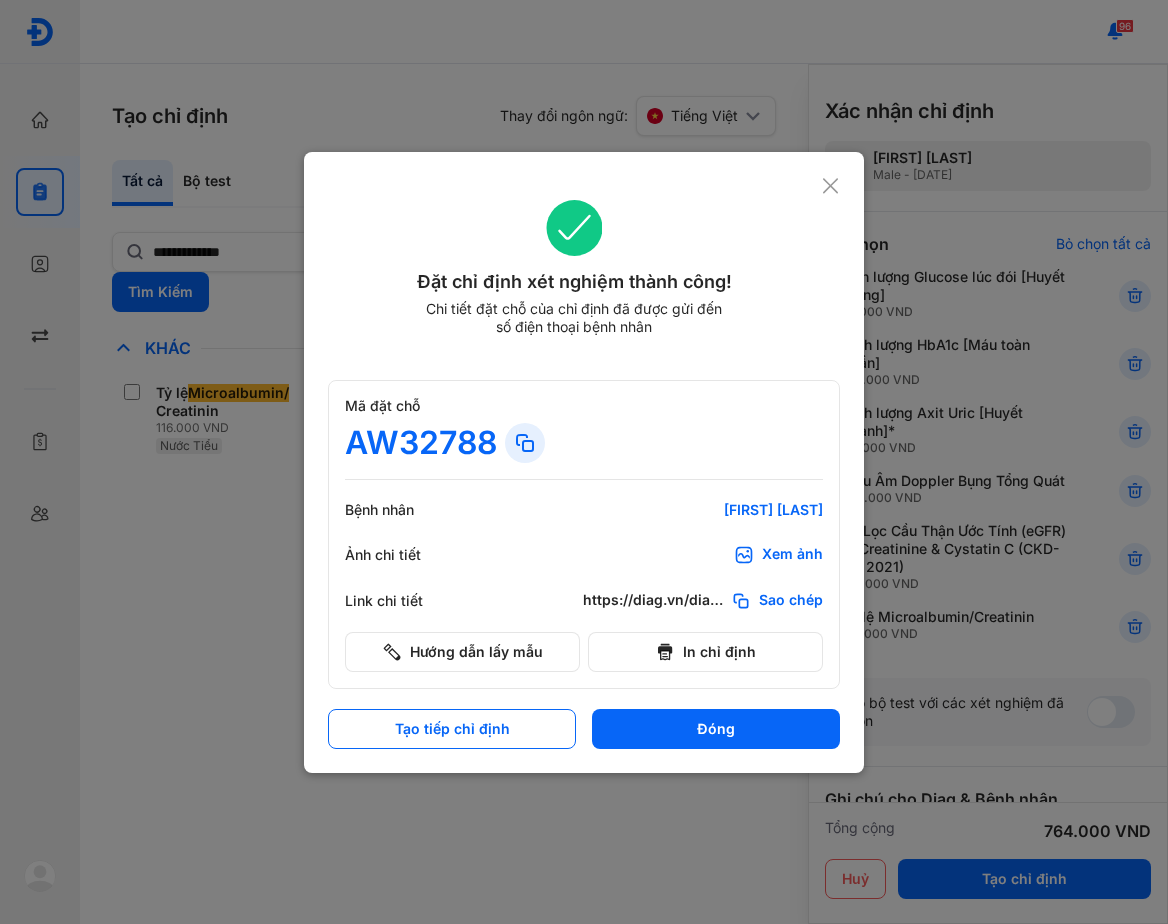 click 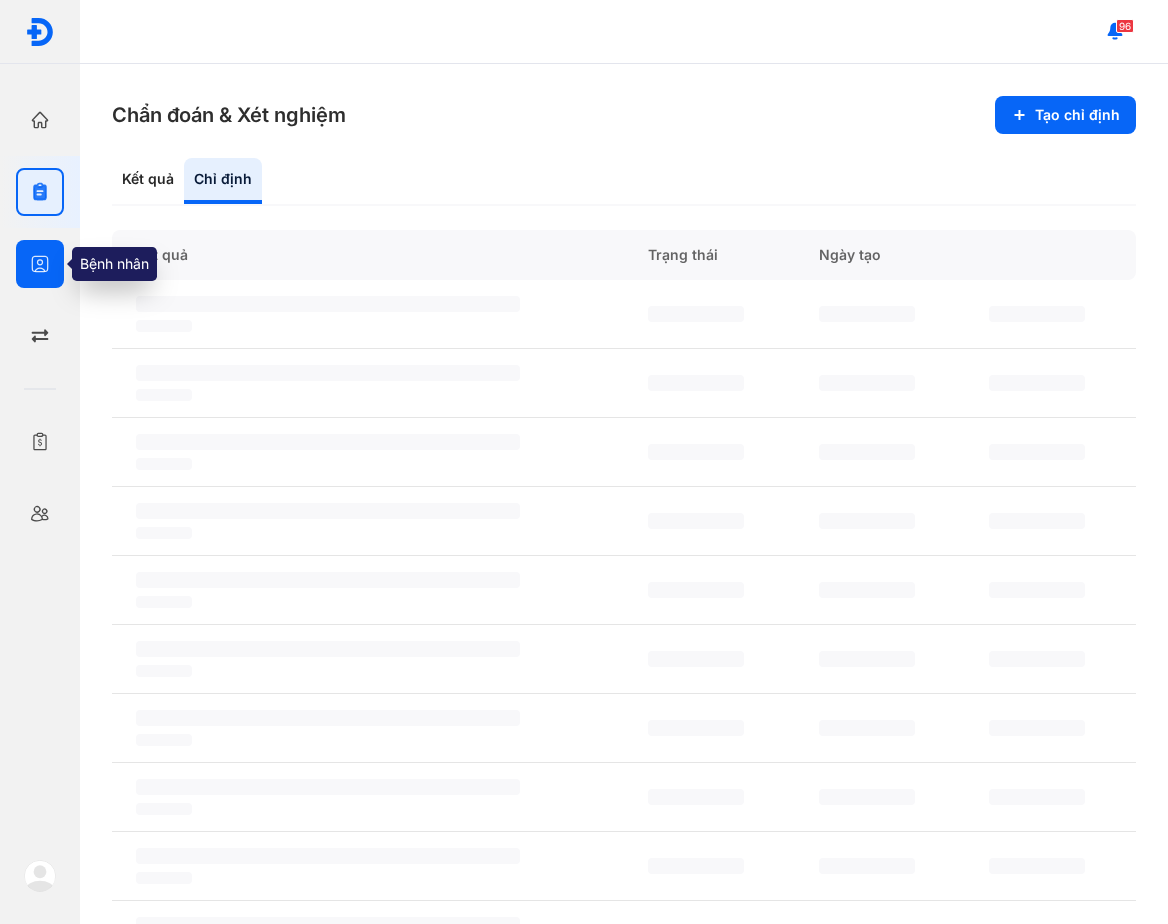 click 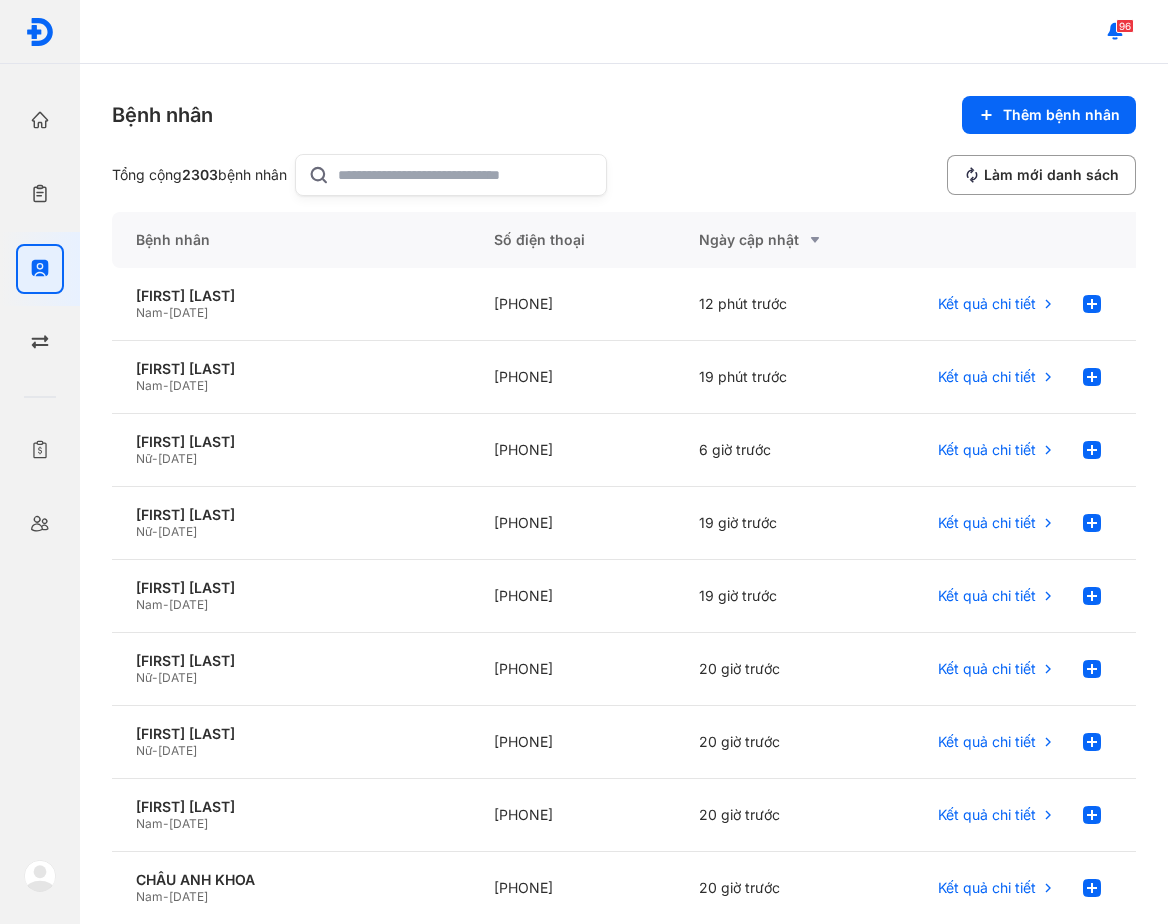 click on "Bệnh nhân Thêm bệnh nhân Tổng cộng  2303  bệnh nhân Làm mới danh sách Bệnh nhân Số điện thoại Ngày cập nhật  LAI MINH ĐĂNG Nam  -  12/12/2001 +84862136971 12 phút trước Kết quả chi tiết TRỊNH PHƯỚC NGHĨA Nam  -  17/06/1993 +84966951928 19 phút trước Kết quả chi tiết Đỗ Vũ Kỳ Duyên Nữ  -  04/02/1995 +84342018349 6 giờ trước Kết quả chi tiết HUỲNH THỊ ANH ĐÀO Nữ  -  18/06/1986 +84936113443 19 giờ trước Kết quả chi tiết PHAN NGỌC ÂN Nam  -  06/09/1983 +84918748949 19 giờ trước Kết quả chi tiết BÙI THỊ PHÚ Nữ  -  26/01/1971 +84988409139 20 giờ trước Kết quả chi tiết NGUYỄN THỊ KHÁNH HỒNG Nữ  -  06/11/1976 +84918888160 20 giờ trước Kết quả chi tiết NGUYỄN MINH THẮNG Nam  -  24/09/1991 +84909422006 20 giờ trước Kết quả chi tiết CHÂU ANH KHOA Nam  -  18/08/2004 +84387886958 20 giờ trước Kết quả chi tiết ĐẶNG THỊ HƯƠNG Nữ  -  1 2 3 4" at bounding box center [624, 494] 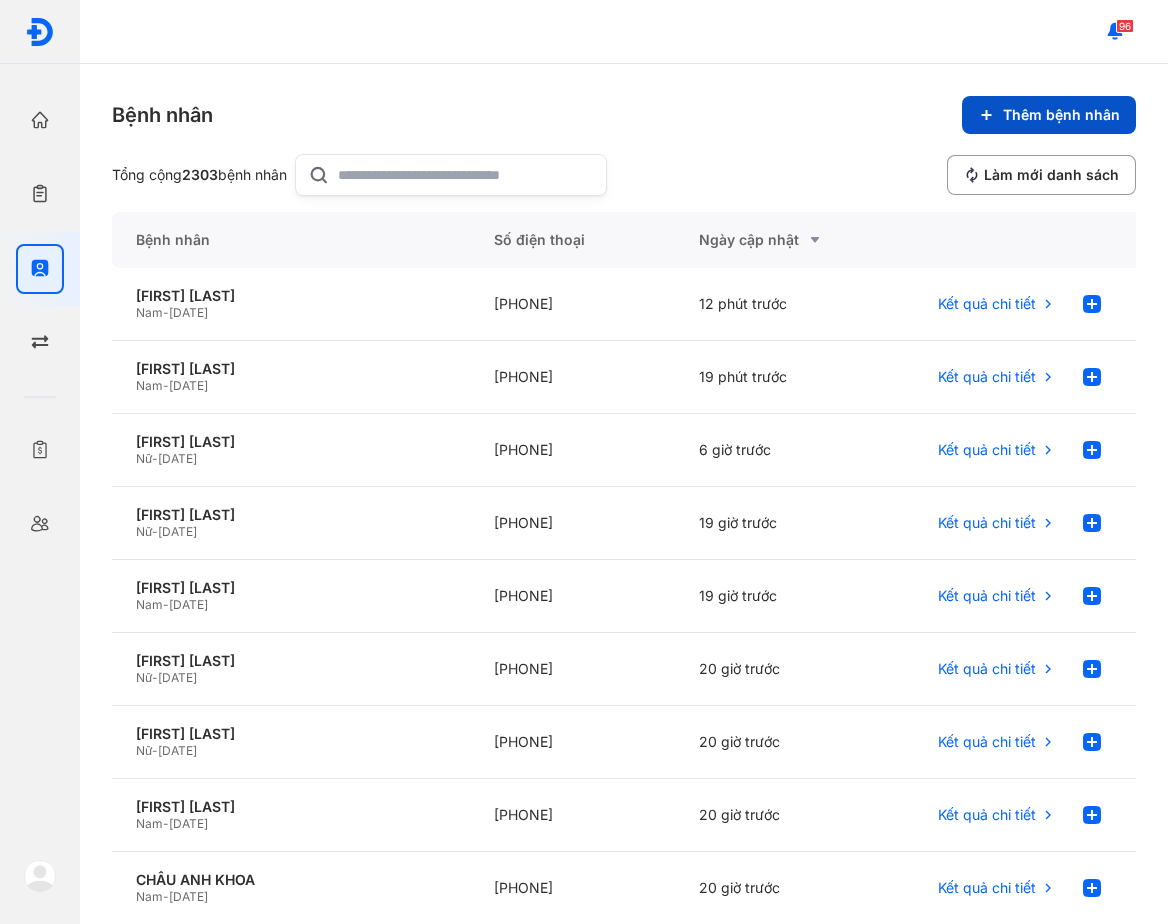 click on "Thêm bệnh nhân" at bounding box center [1049, 115] 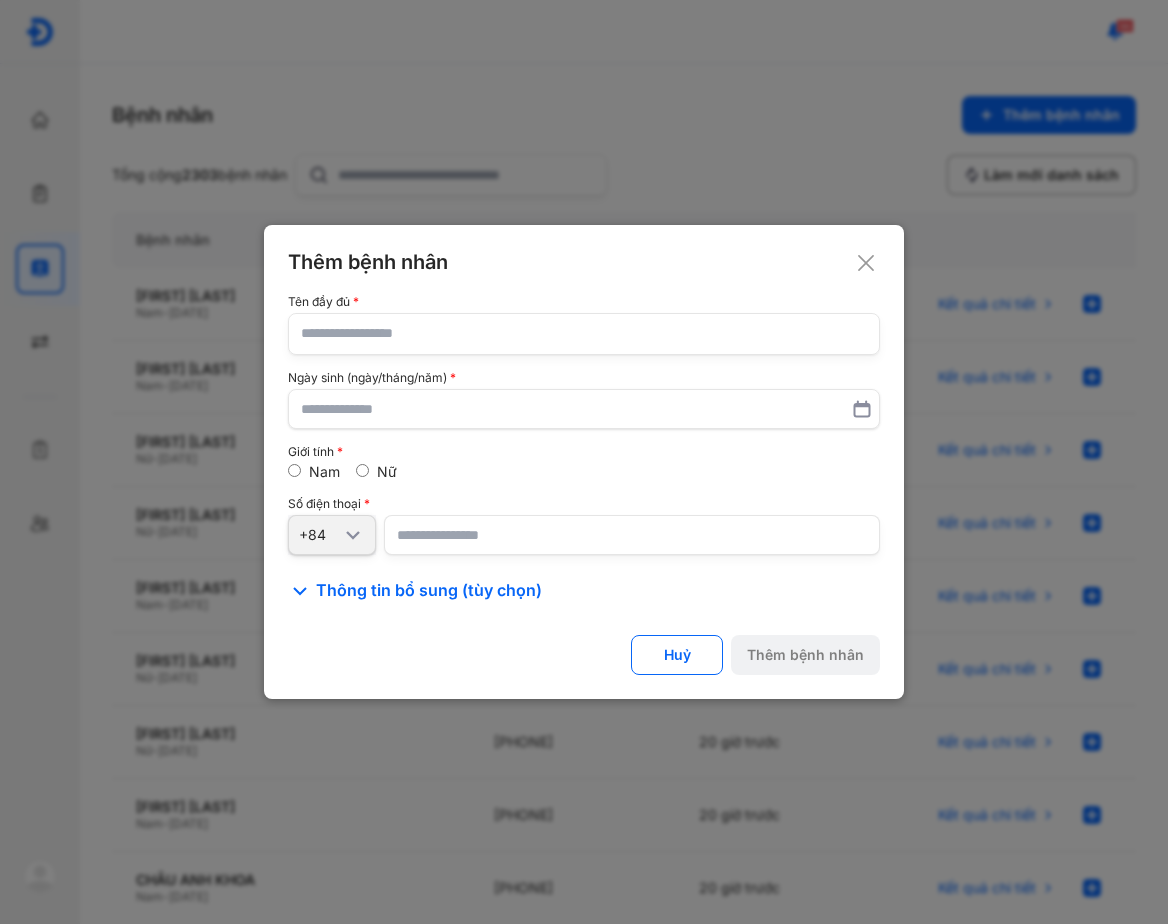 click on "Thêm bệnh nhân Tên đầy đủ Ngày sinh (ngày/tháng/năm) Giới tính Nam Nữ Số điện thoại +84 Thông tin bổ sung (tùy chọn) CMND/CCCD/Hộ chiếu National ID Địa chỉ Email Ghi chú chung
Huỷ Thêm bệnh nhân" at bounding box center [584, 462] 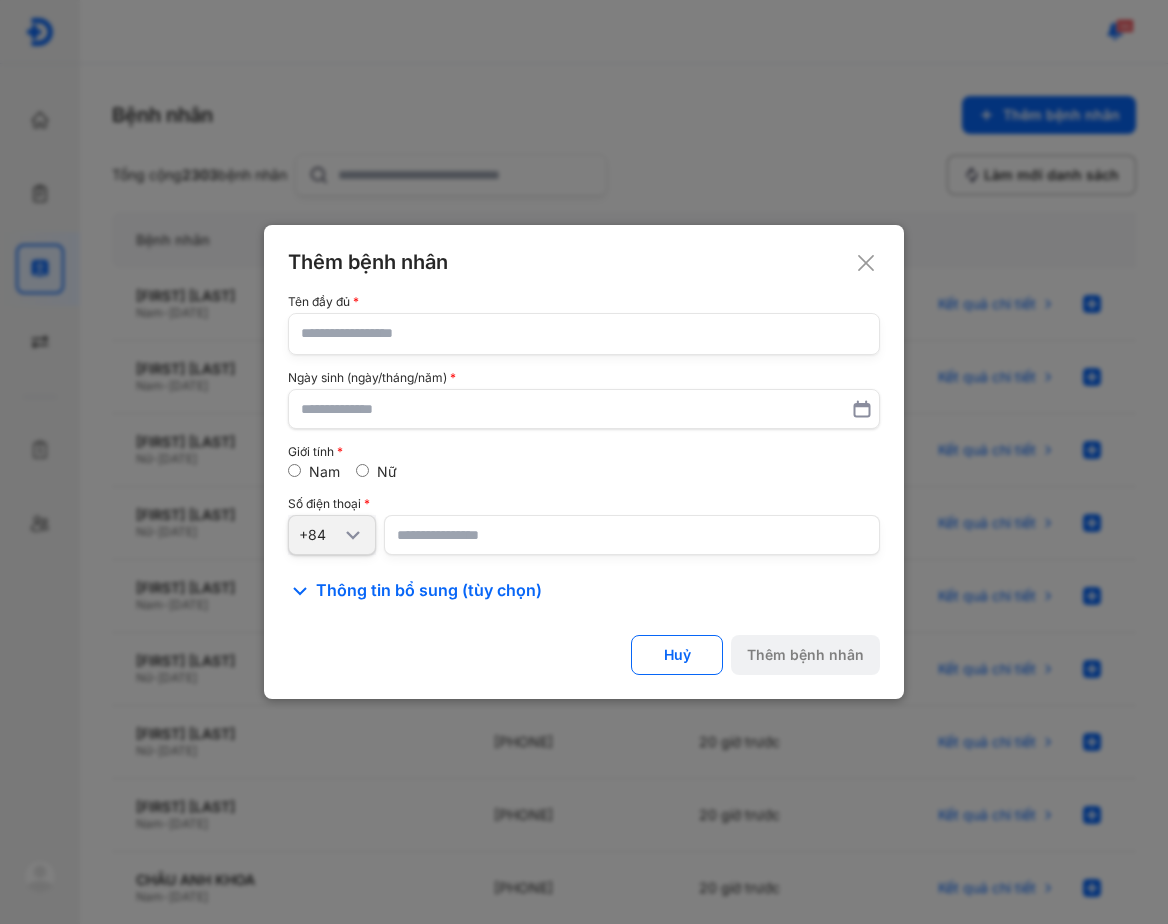 drag, startPoint x: 323, startPoint y: 332, endPoint x: 228, endPoint y: 195, distance: 166.71533 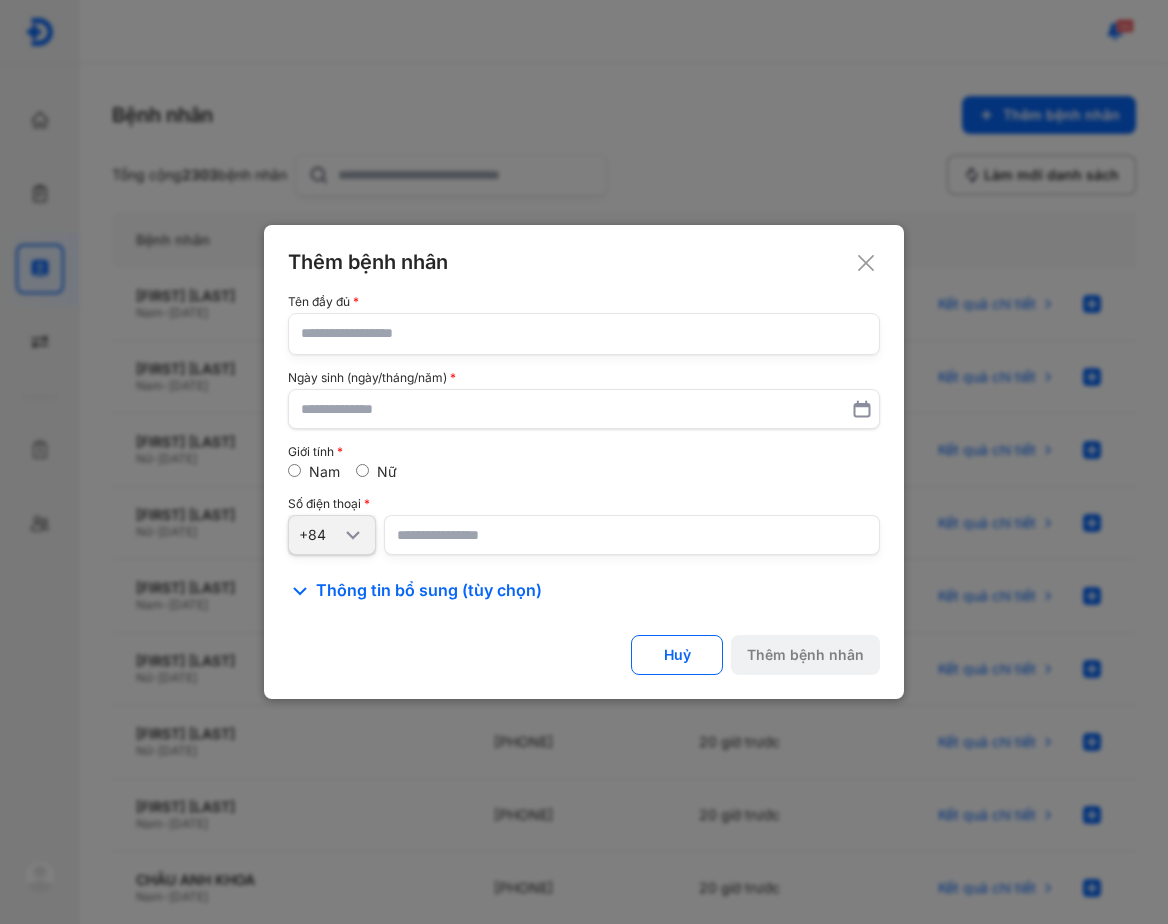 click 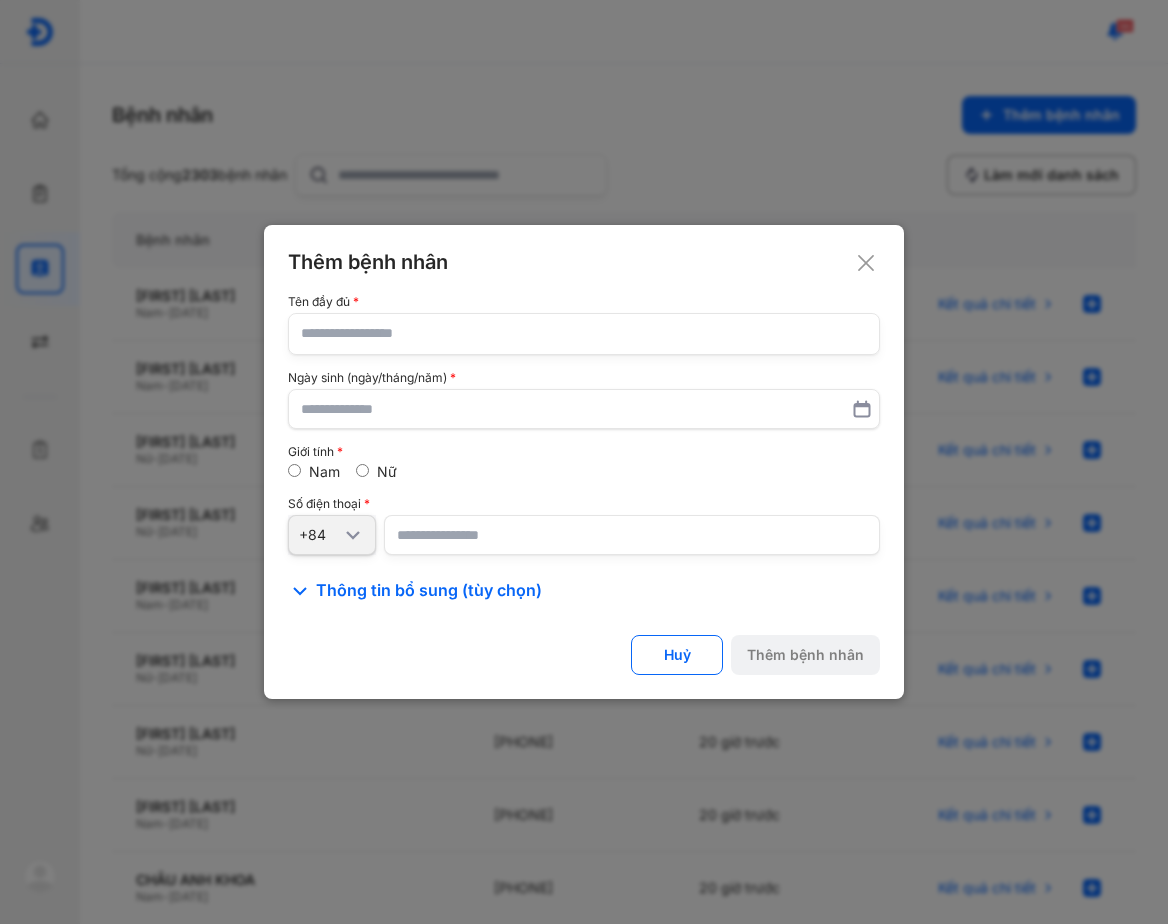 click 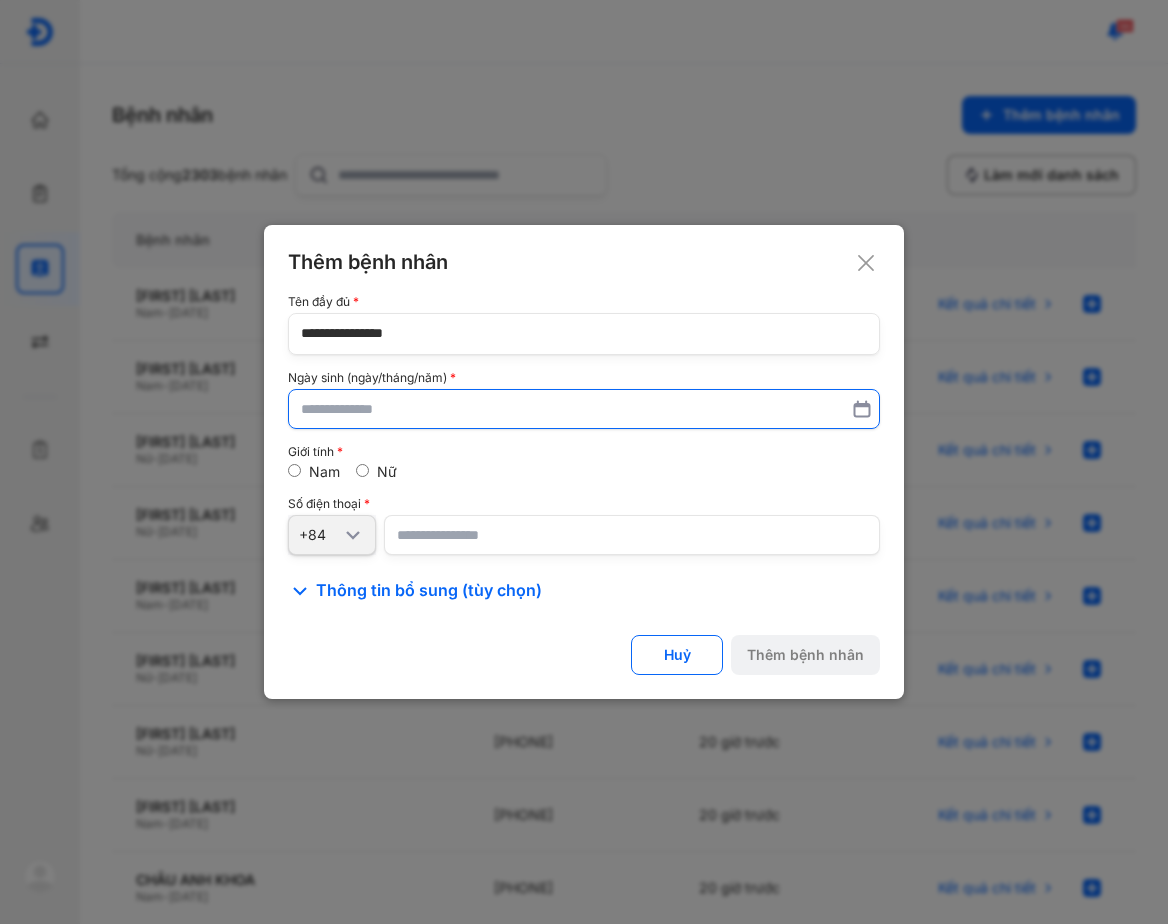 type on "**********" 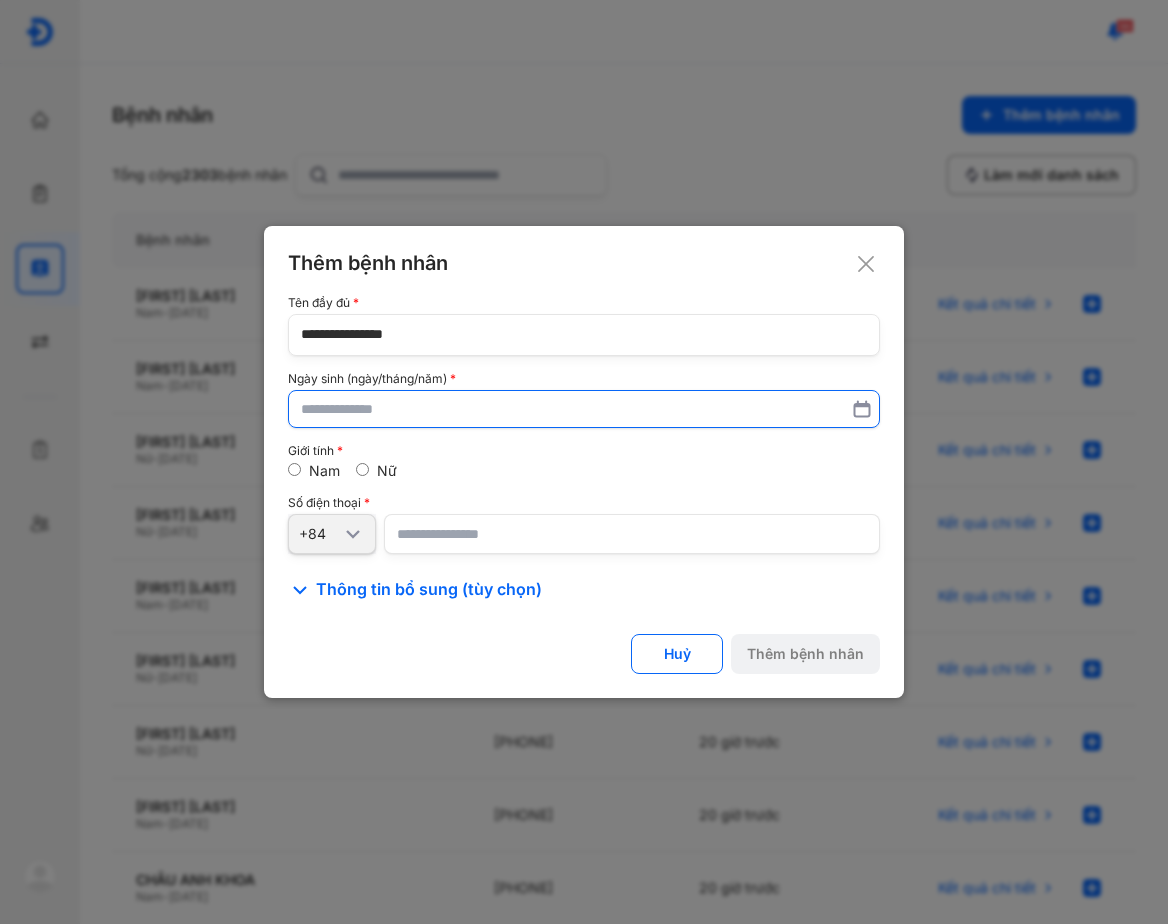 click at bounding box center (584, 409) 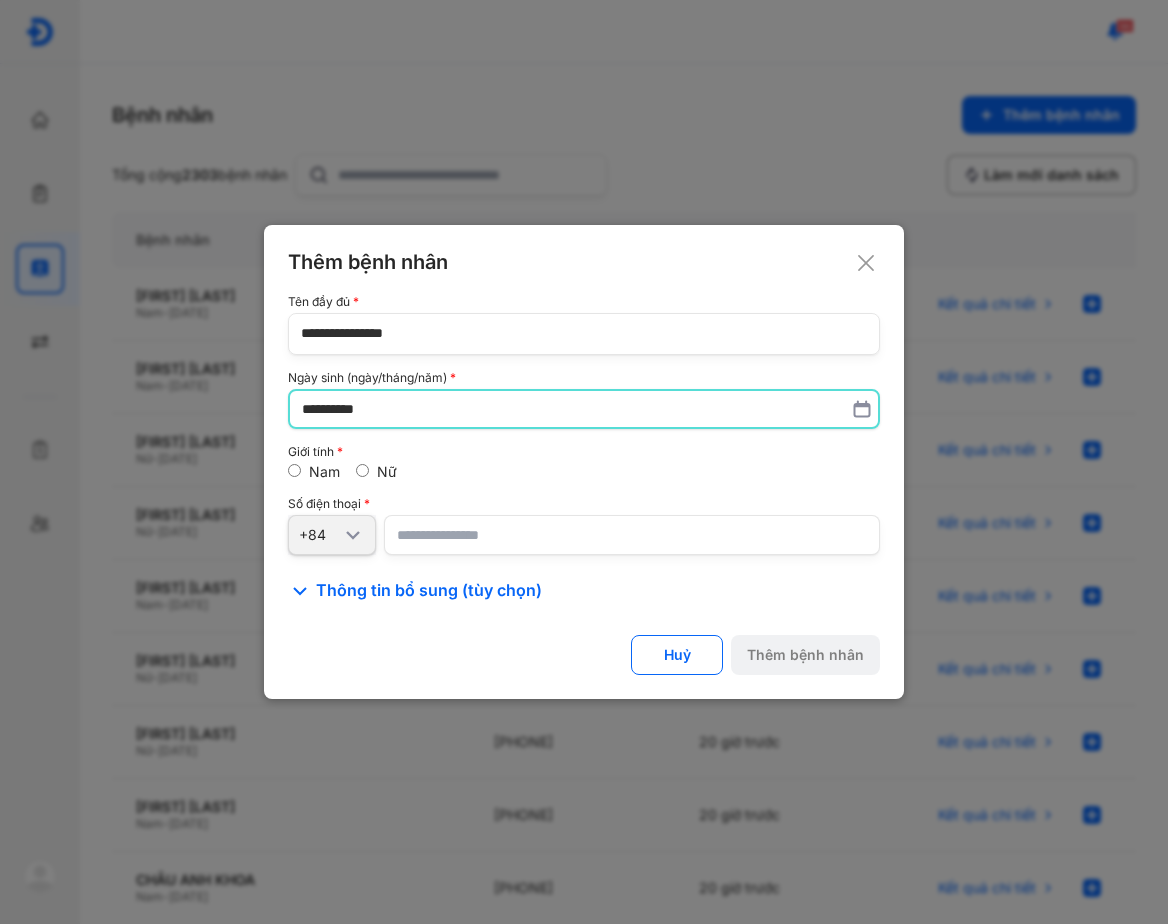 type on "**********" 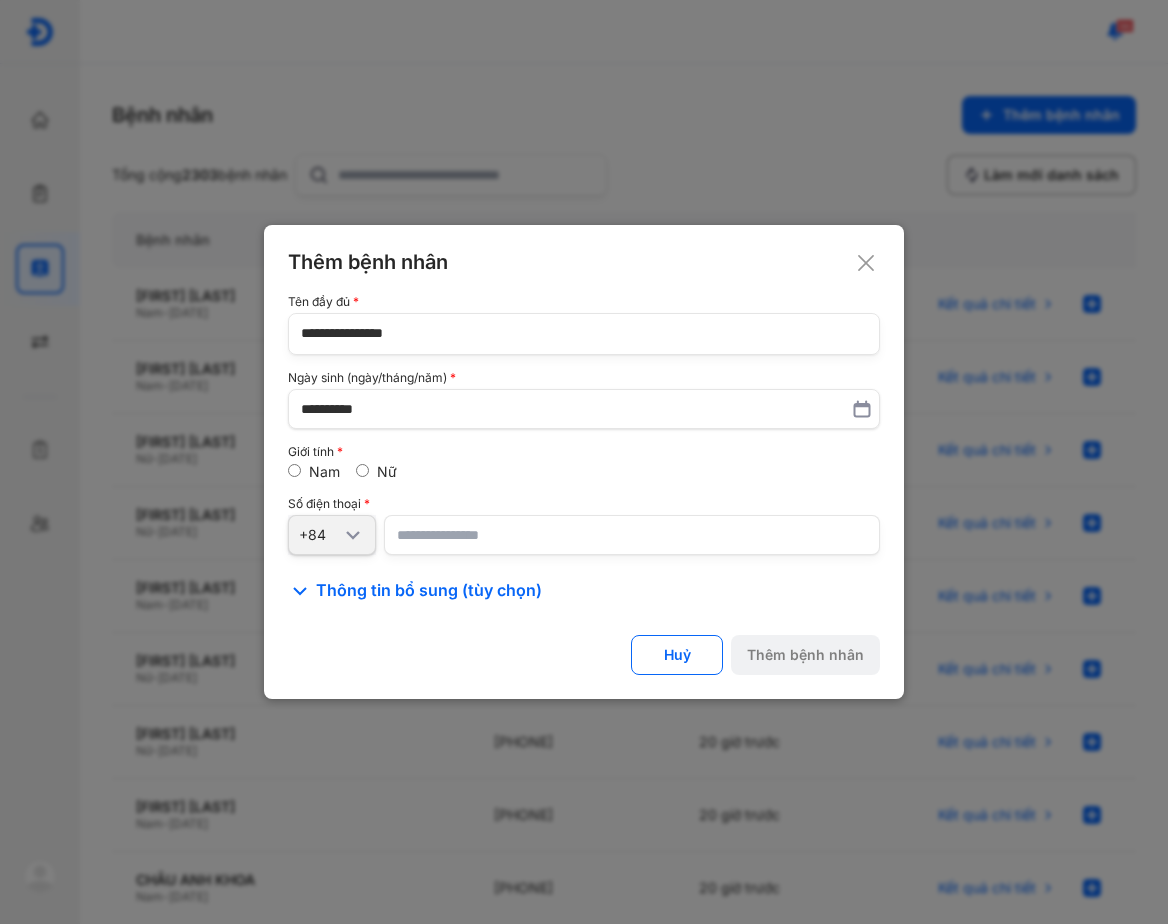 click at bounding box center (632, 535) 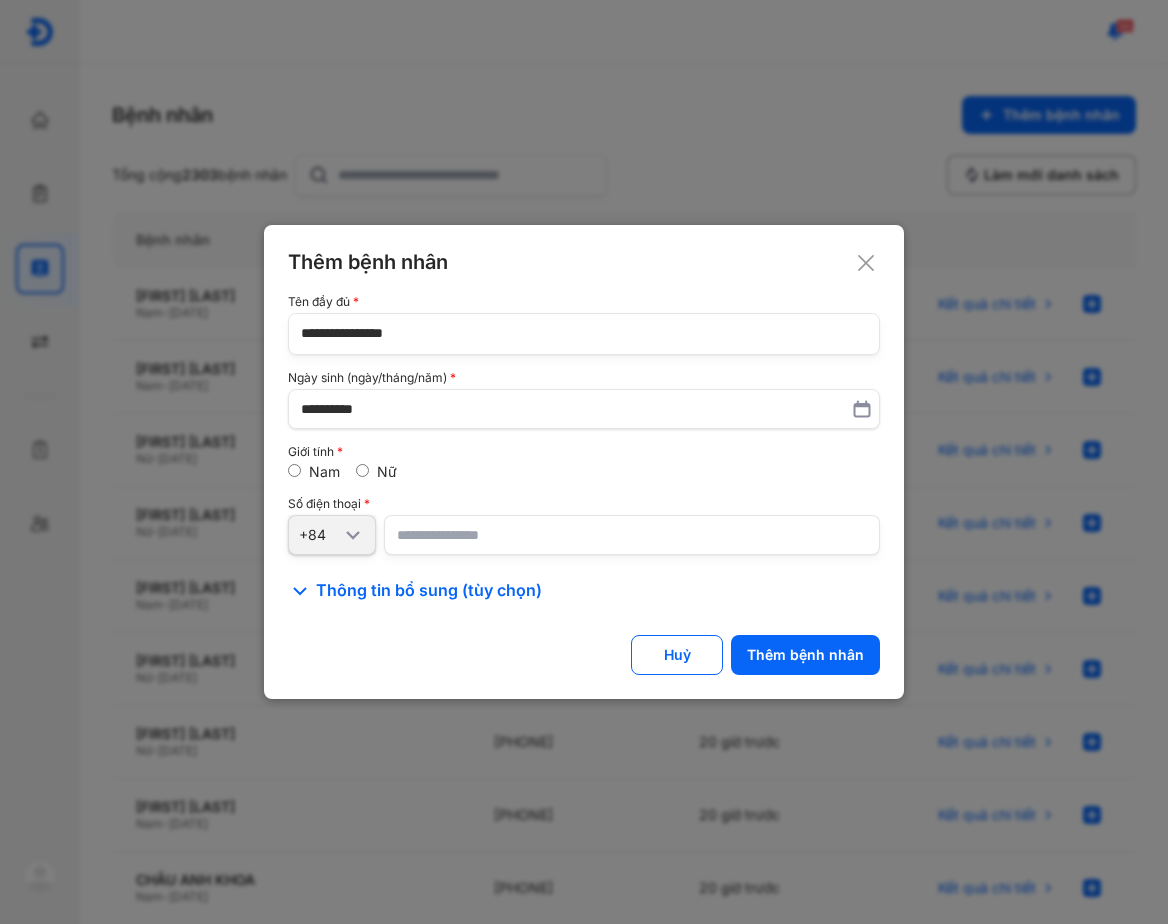 click on "**********" 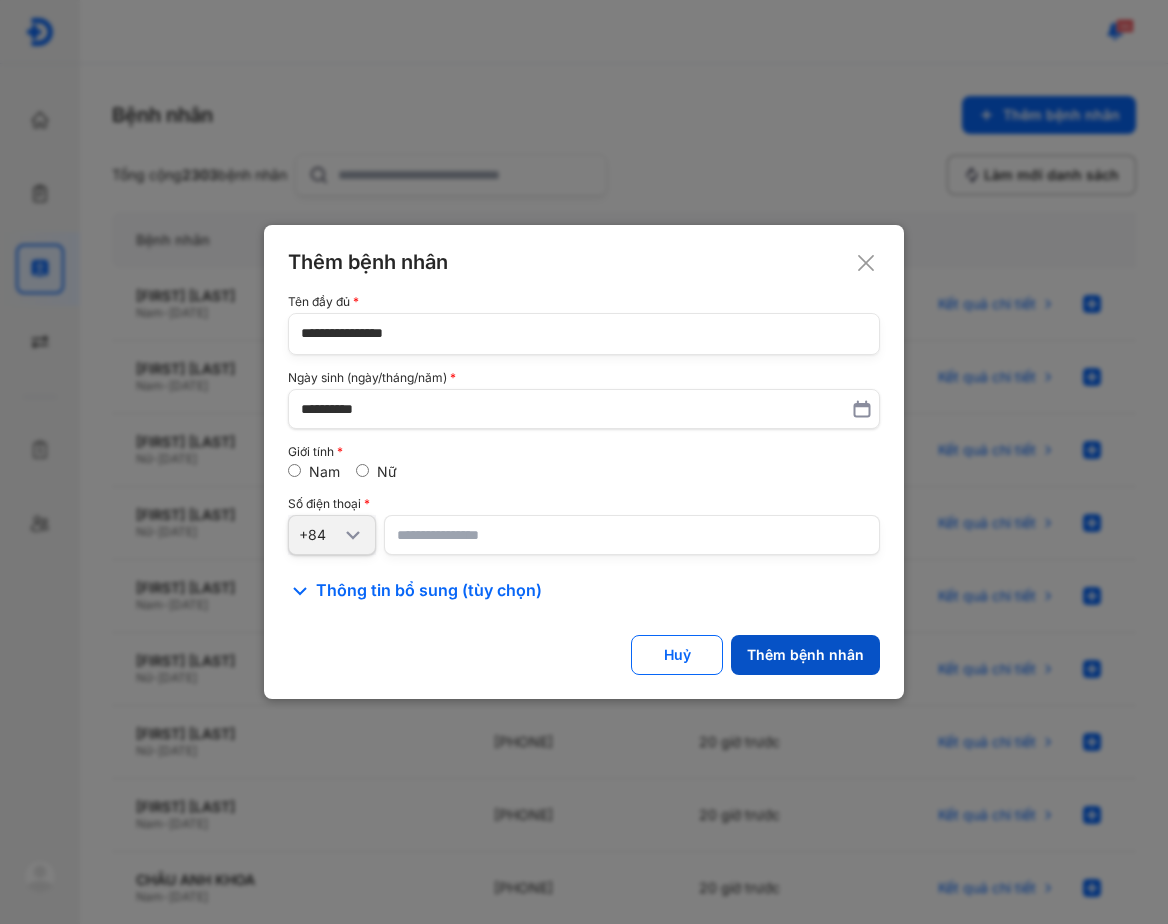 click on "Thêm bệnh nhân" 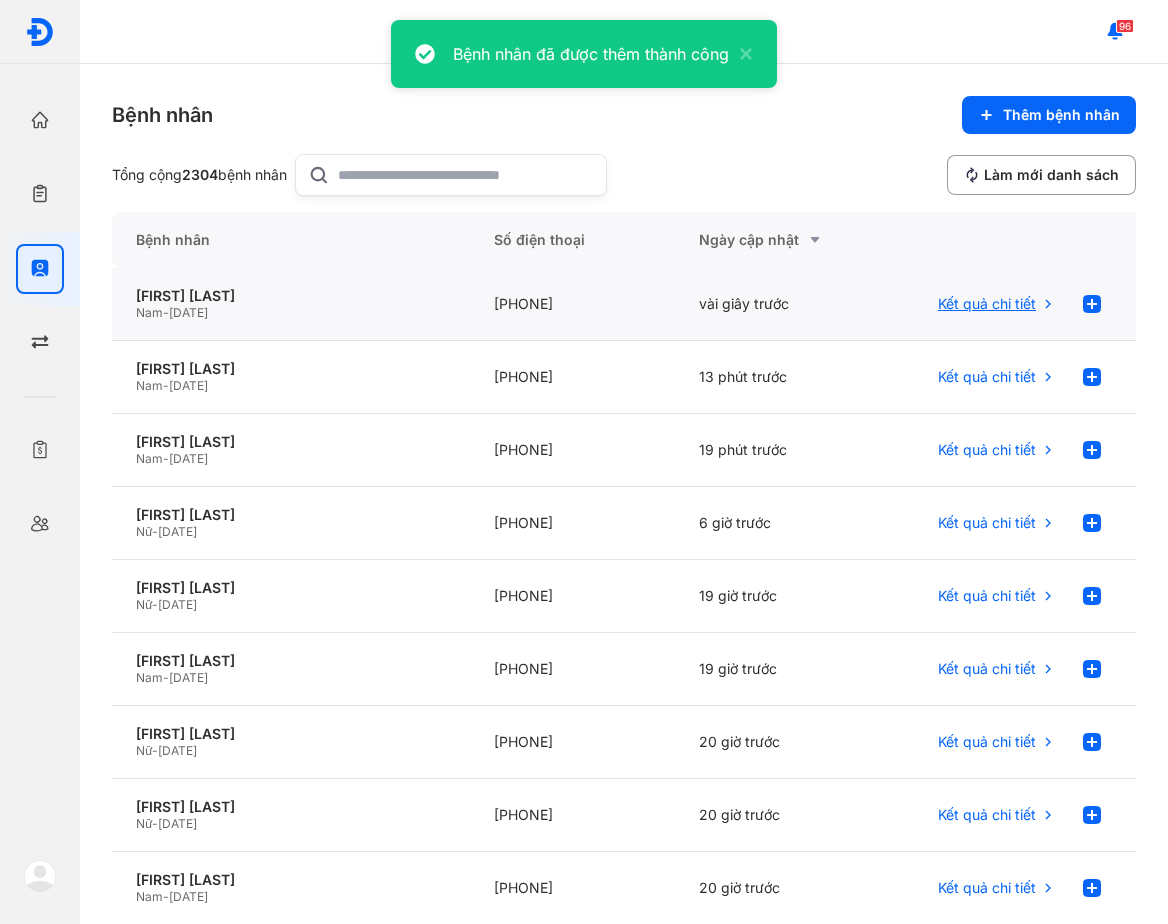 drag, startPoint x: 1077, startPoint y: 307, endPoint x: 911, endPoint y: 307, distance: 166 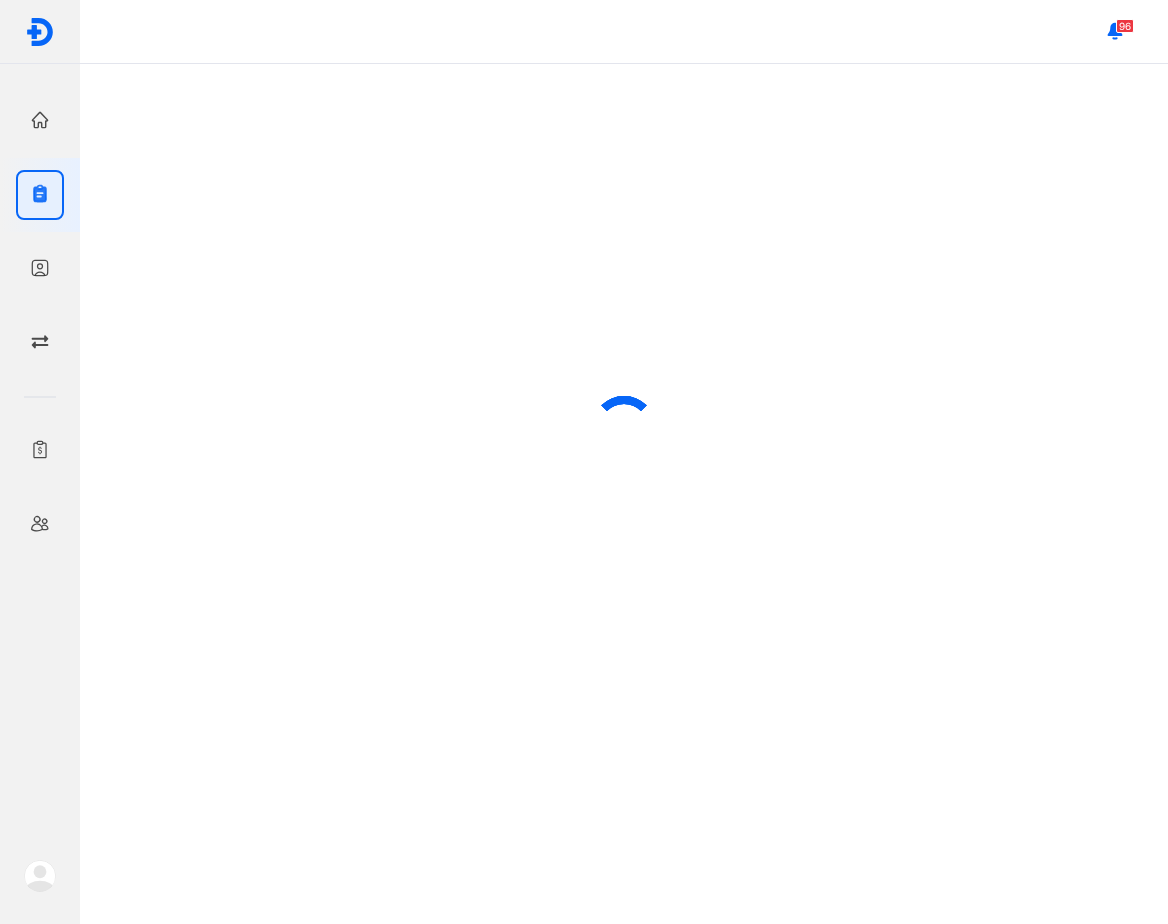 scroll, scrollTop: 0, scrollLeft: 0, axis: both 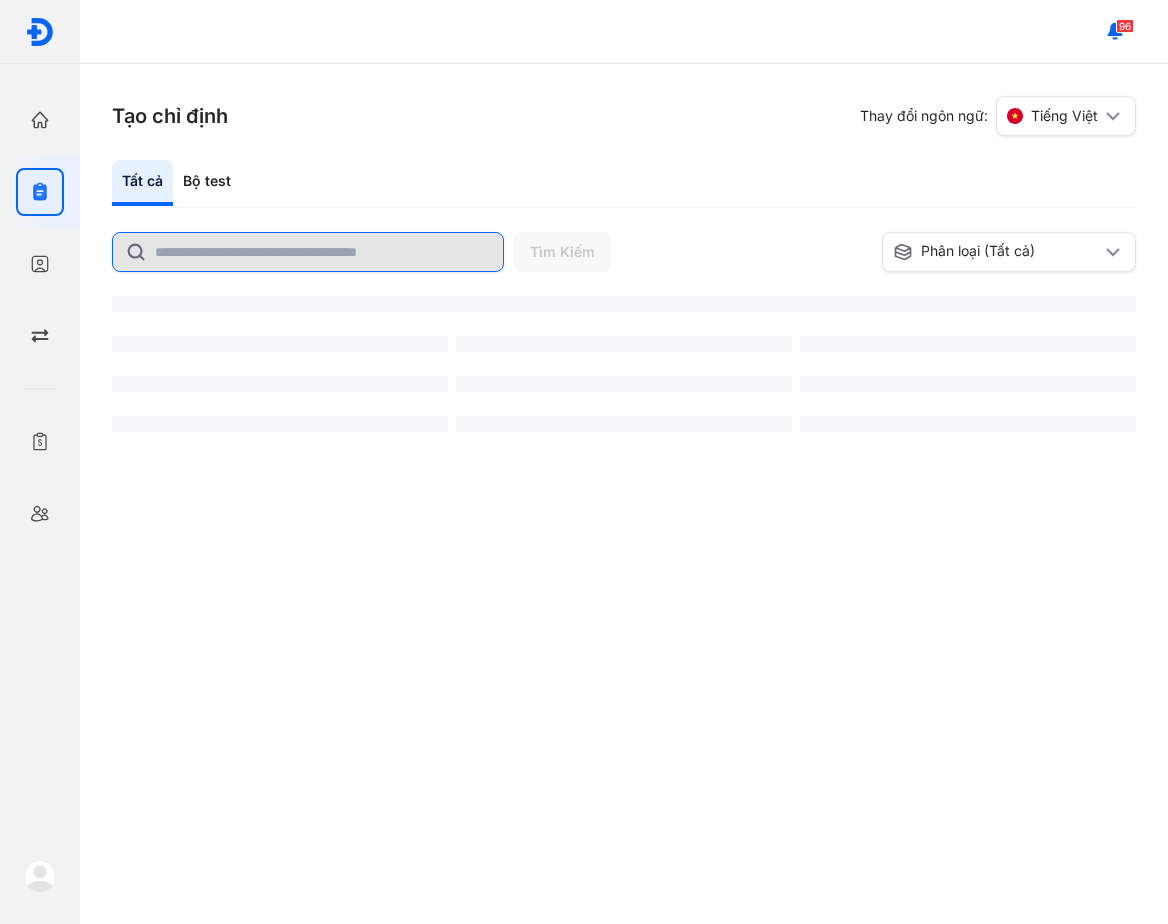 click 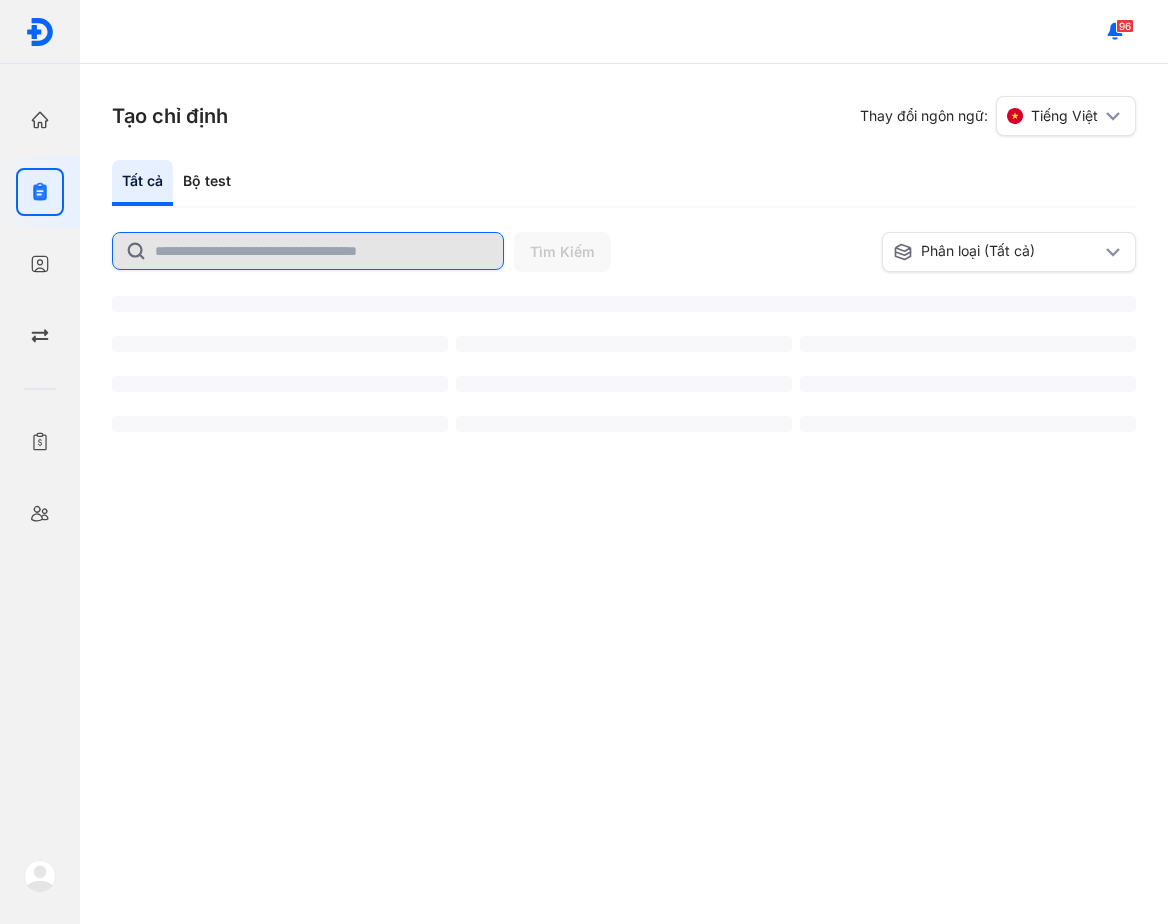 click 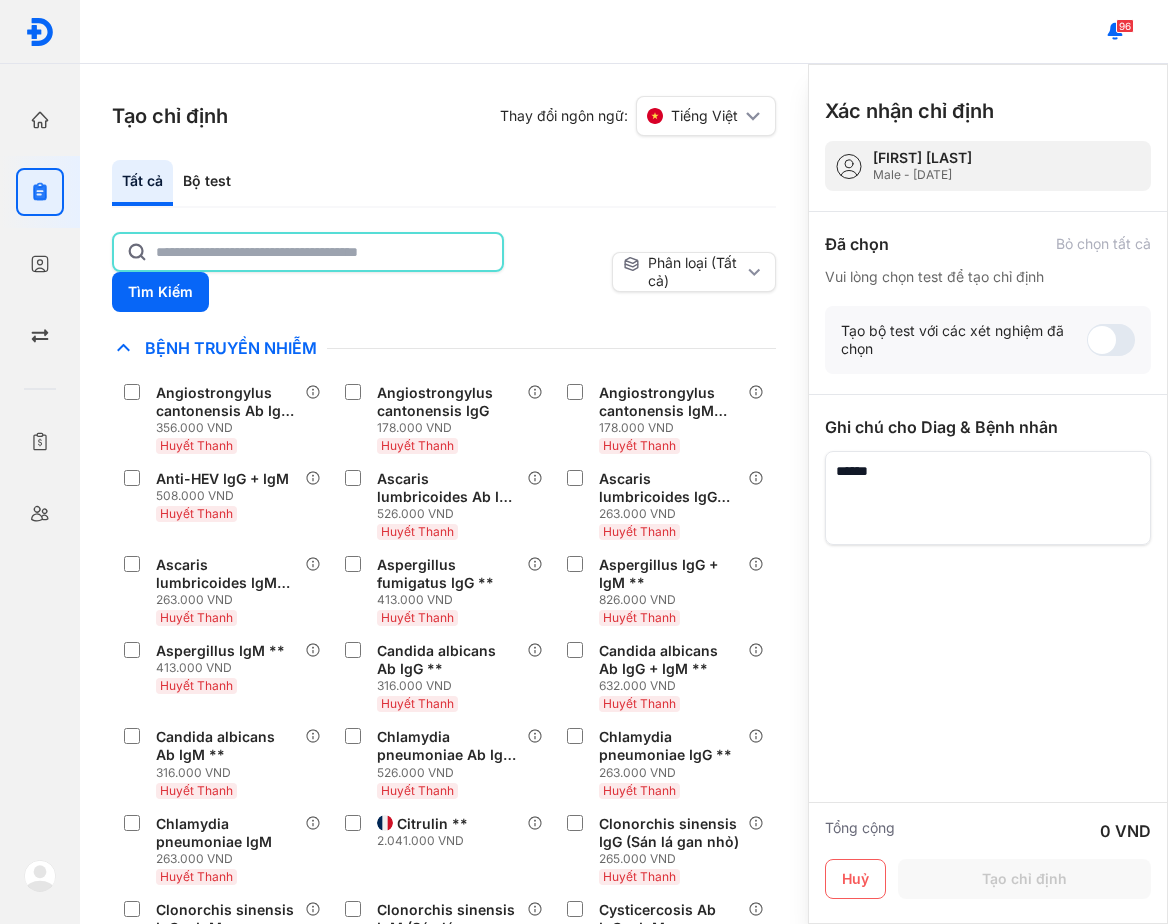 click 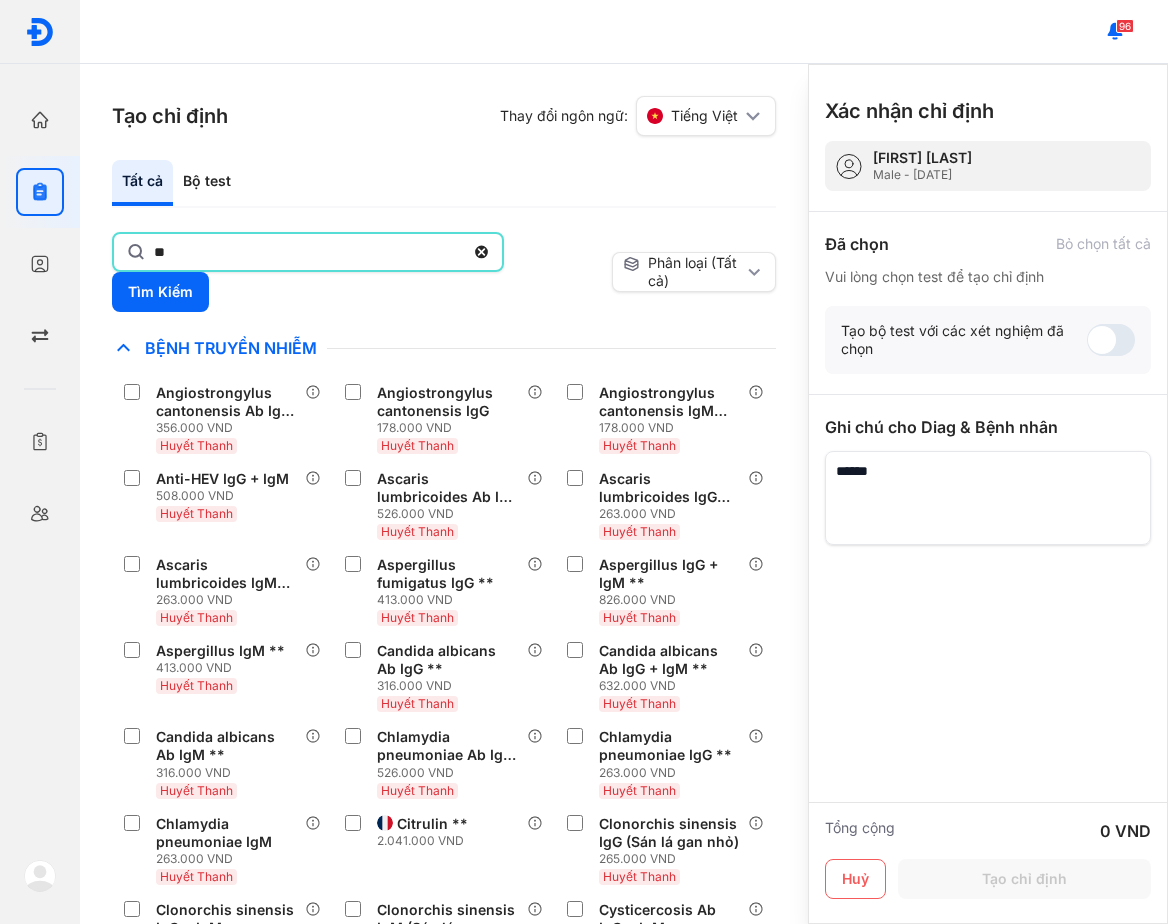 type on "**" 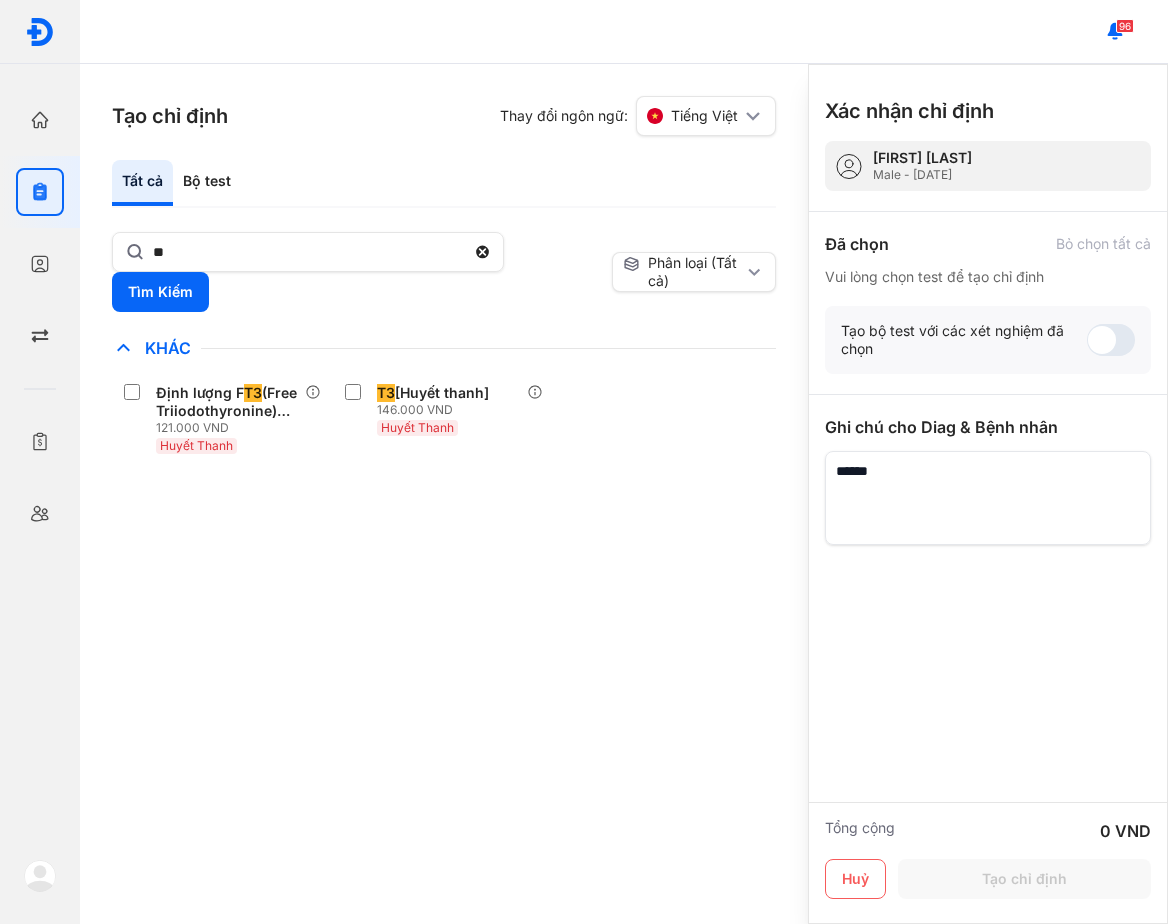 click on "Tạo chỉ định Thay đổi ngôn ngữ:  Tiếng Việt Tất cả Bộ test ** Tìm Kiếm  Phân loại (Tất cả) Lưu làm chế độ xem mặc định Chỉ định nhiều nhất Bệnh Truyền Nhiễm Chẩn Đoán Hình Ảnh Chất Gây Nghiện COVID Di Truyền Dị Ứng Điện Di Độc Chất Đông Máu Gan Hô Hấp Huyết Học Khác Định lượng F T3  (Free Triiodothyronine) [Huyết Thanh]* 121.000 VND Huyết Thanh T3  [Huyết thanh] 146.000 VND Huyết Thanh Ký Sinh Trùng Nội Tiết Tố  Sản Phụ Khoa Sàng Lọc Tiền Sinh STIs Sức Khỏe Nam Giới Thận Tiểu Đường Tim Mạch Tổng Quát Tự Miễn Tuyến Giáp Ung Thư Vi Chất Vi Sinh Viêm Gan Yếu Tố Viêm lx 2 Xét nghiệm Định lượng iPTH (intact Parathyroid hormone) [Huyết Thanh], Canxi (Ca) [Nước Tiểu] Thêm vào chỉ định" at bounding box center (444, 494) 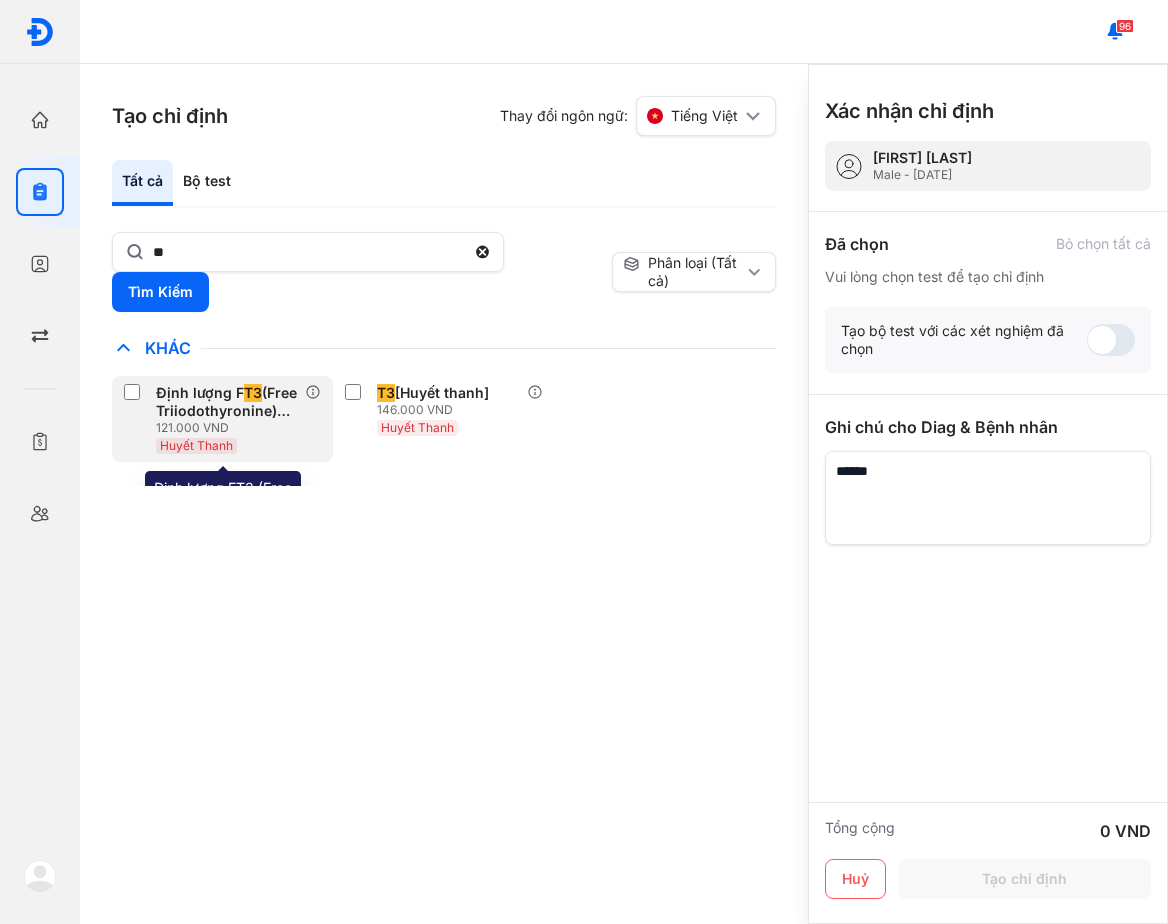 click on "Định lượng F T3  (Free Triiodothyronine) [Huyết Thanh]*" at bounding box center [226, 402] 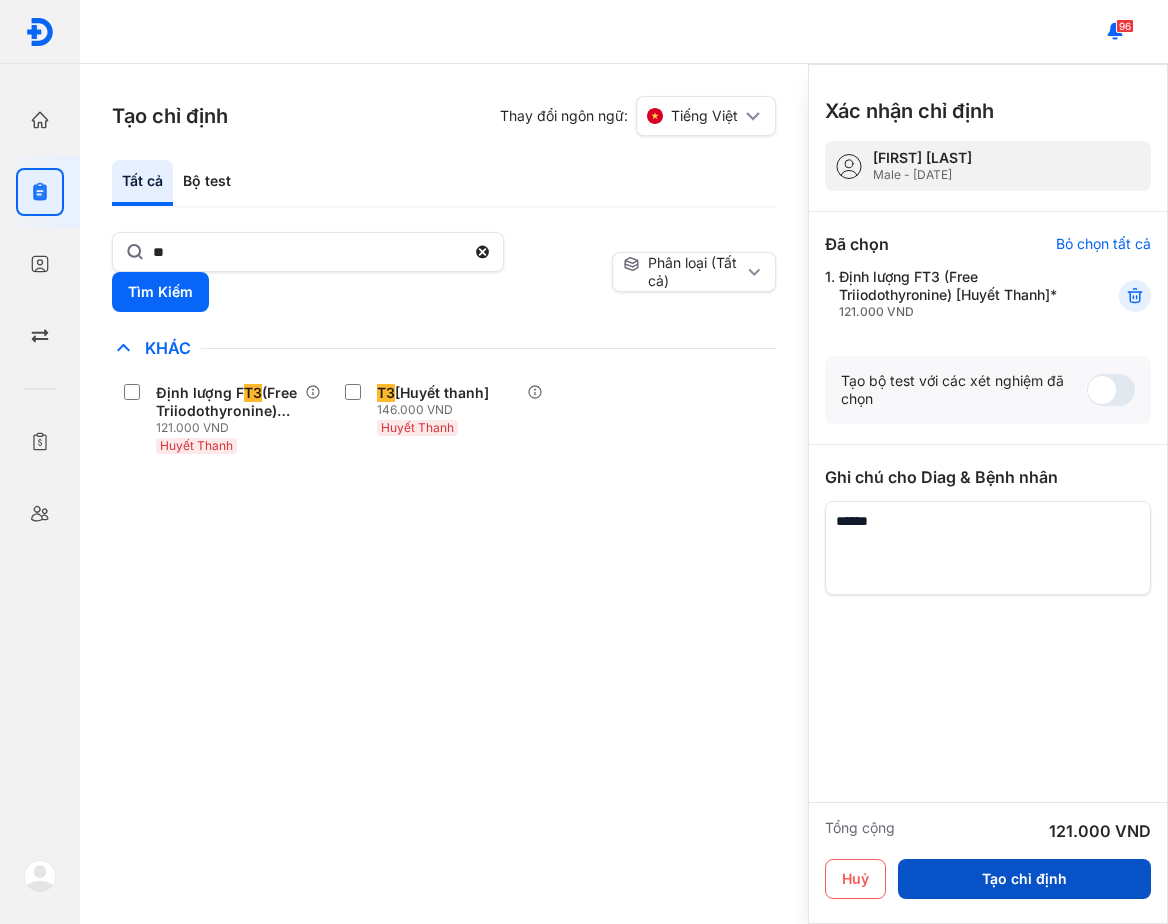 click on "Tạo chỉ định" at bounding box center [1024, 879] 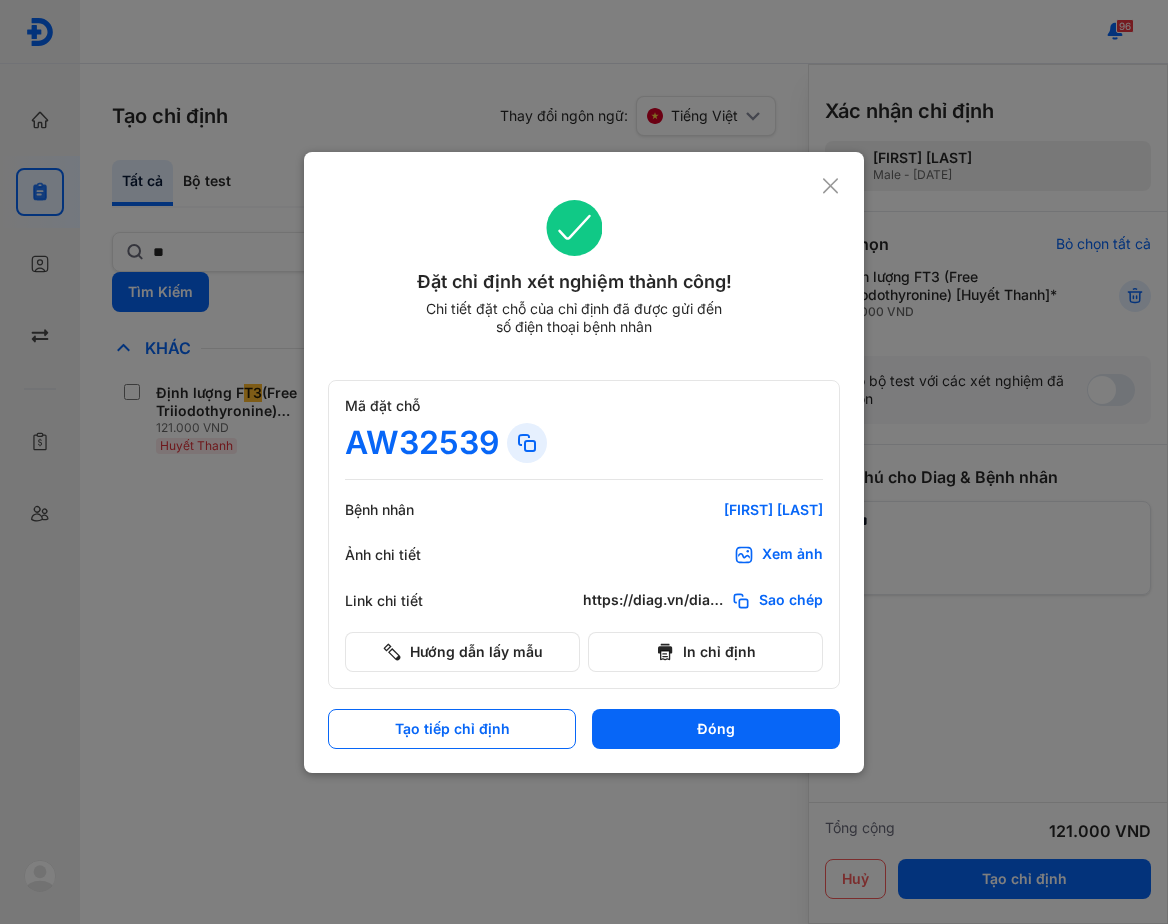 click 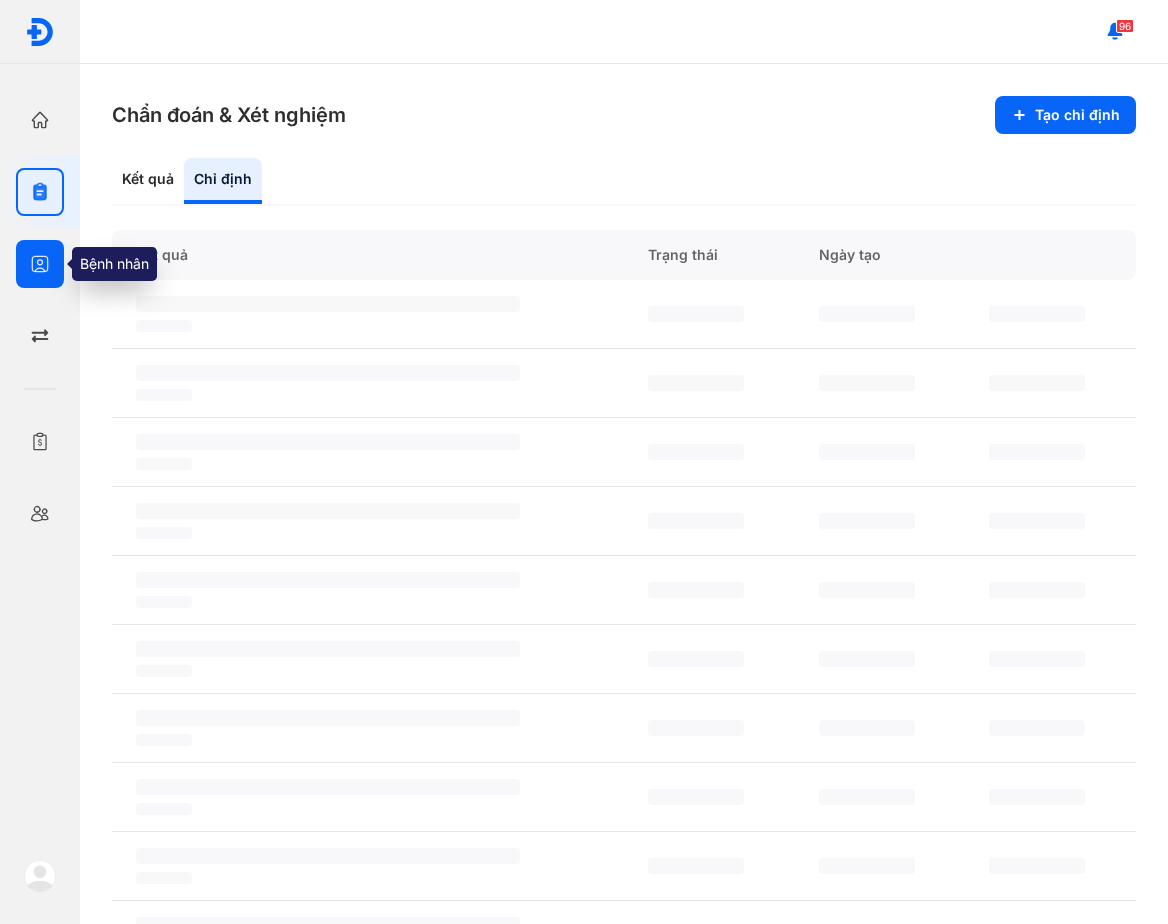 click at bounding box center [40, 264] 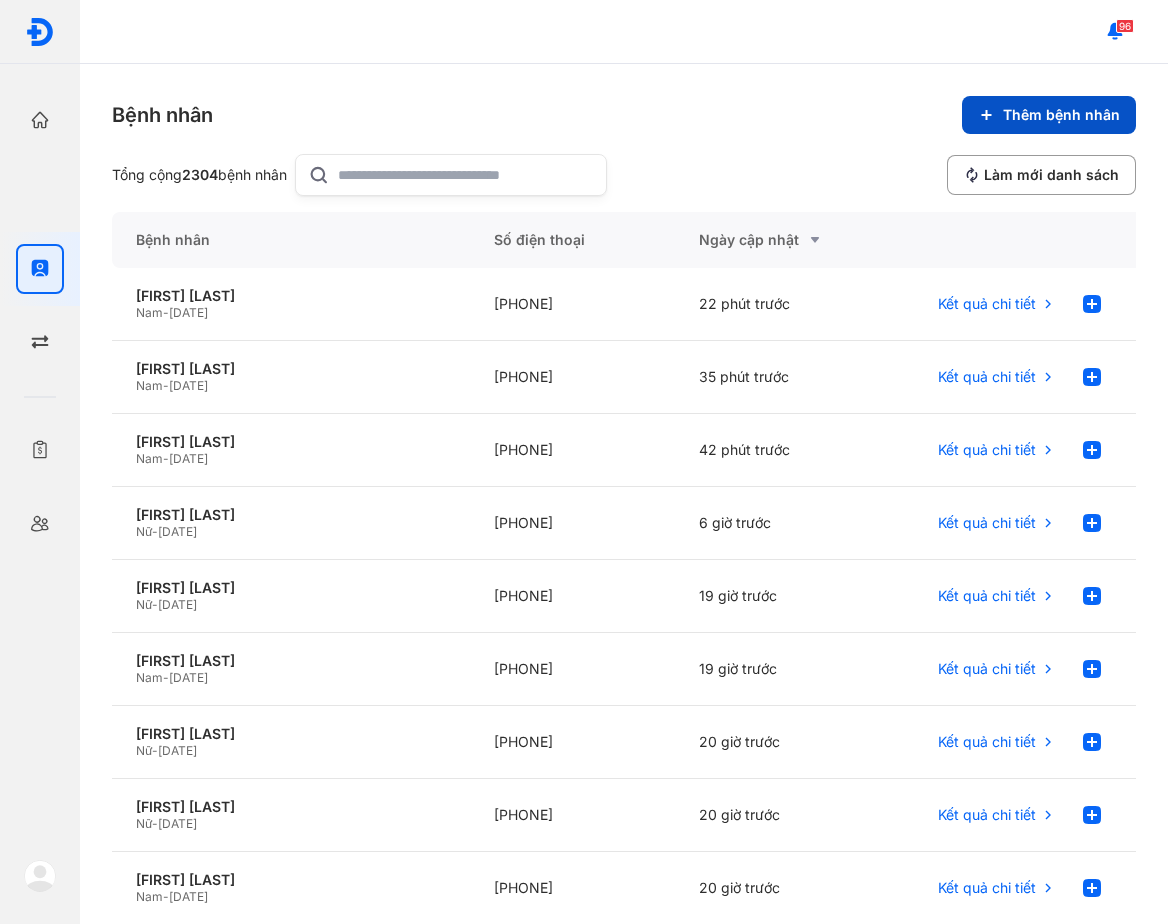 click on "Thêm bệnh nhân" at bounding box center (1049, 115) 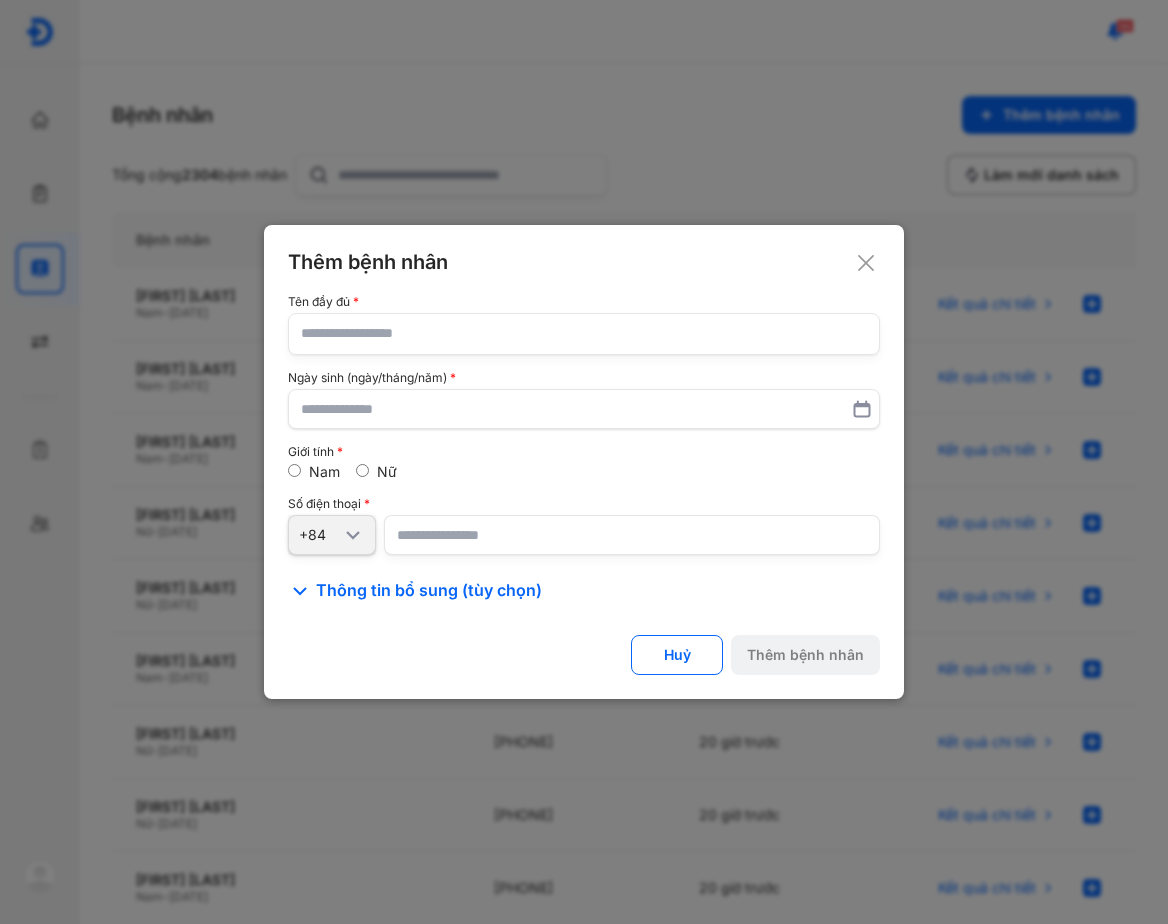click 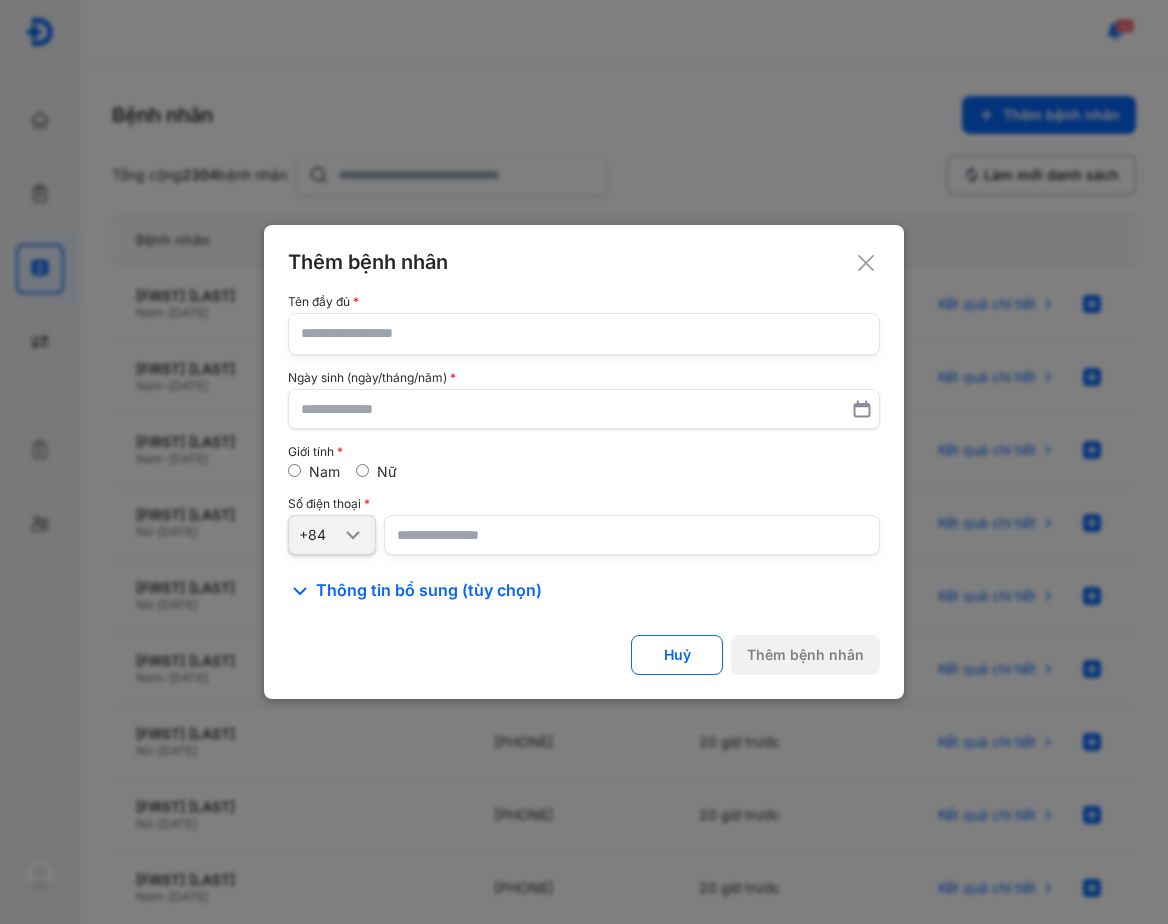 click 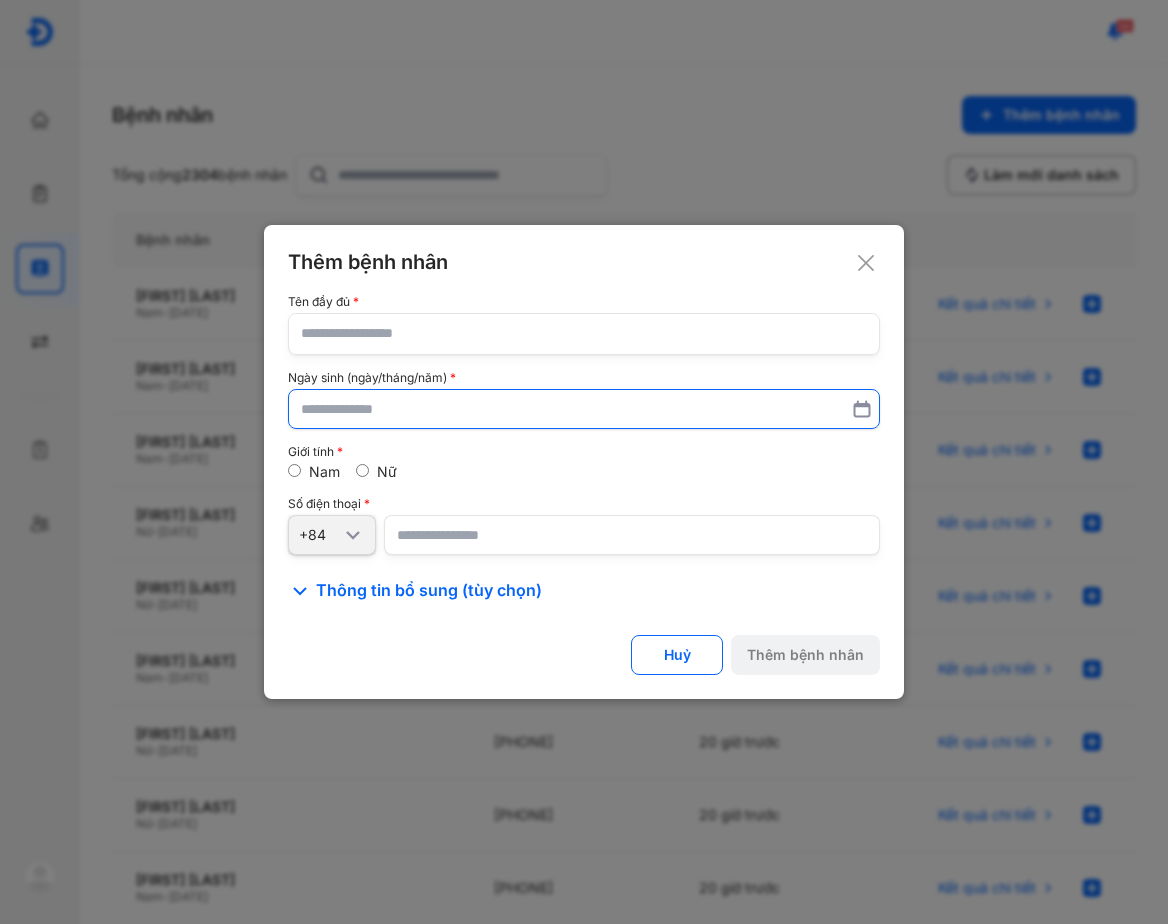 paste on "**********" 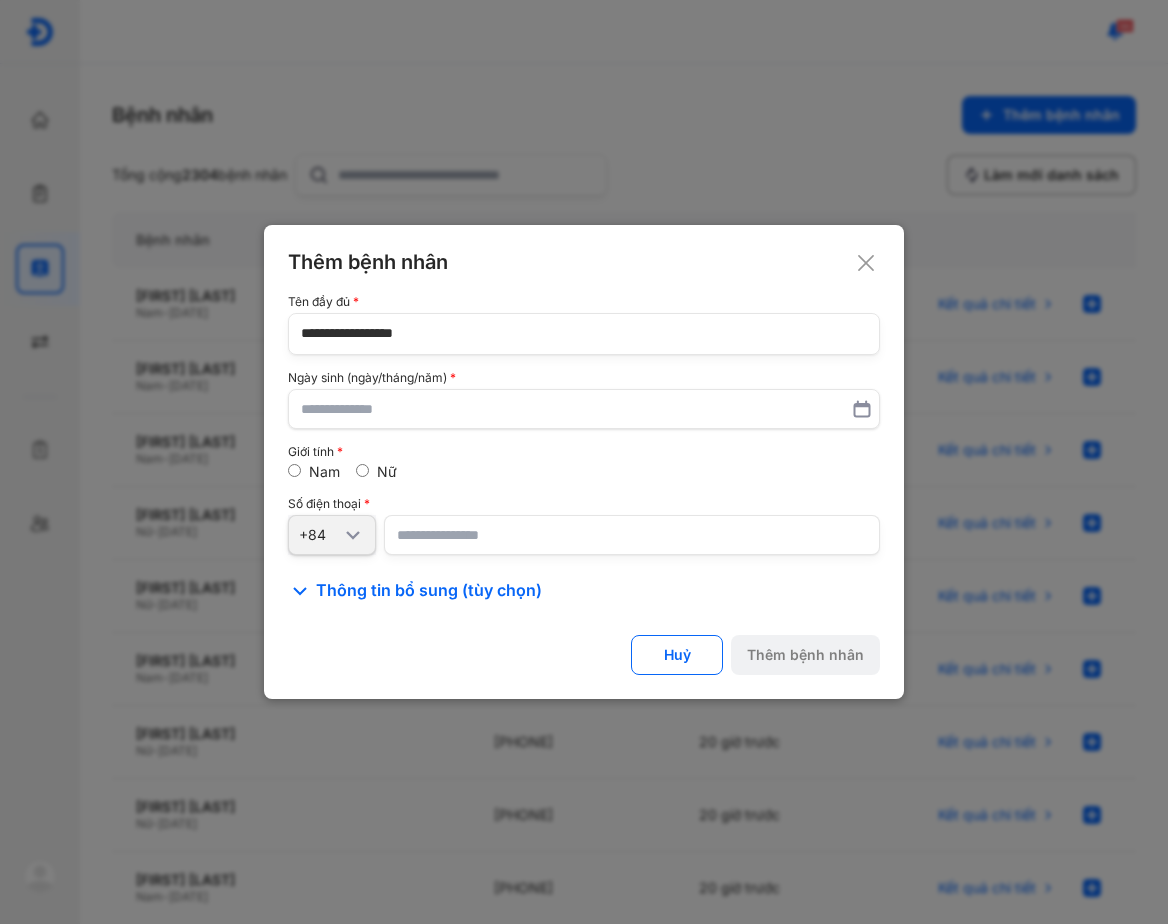 type on "**********" 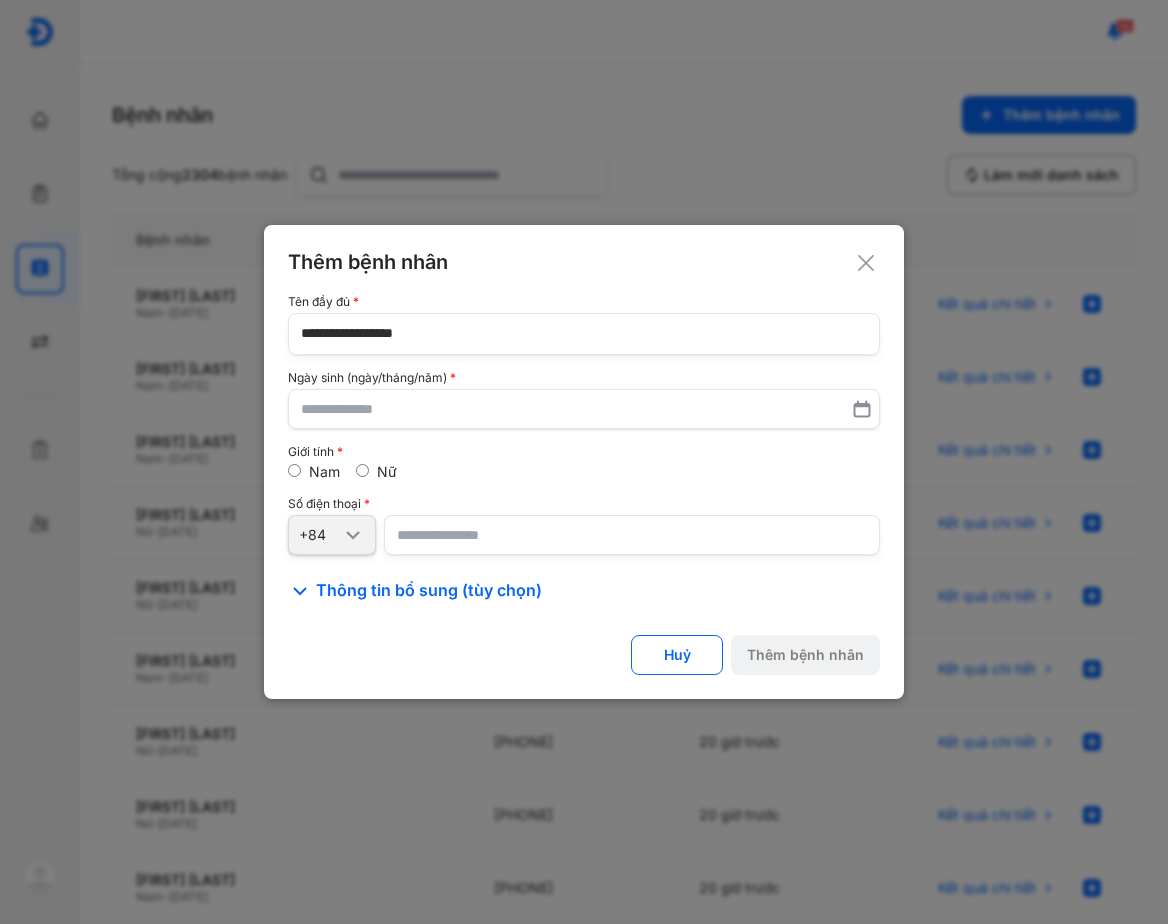 click on "Giới tính" at bounding box center (584, 452) 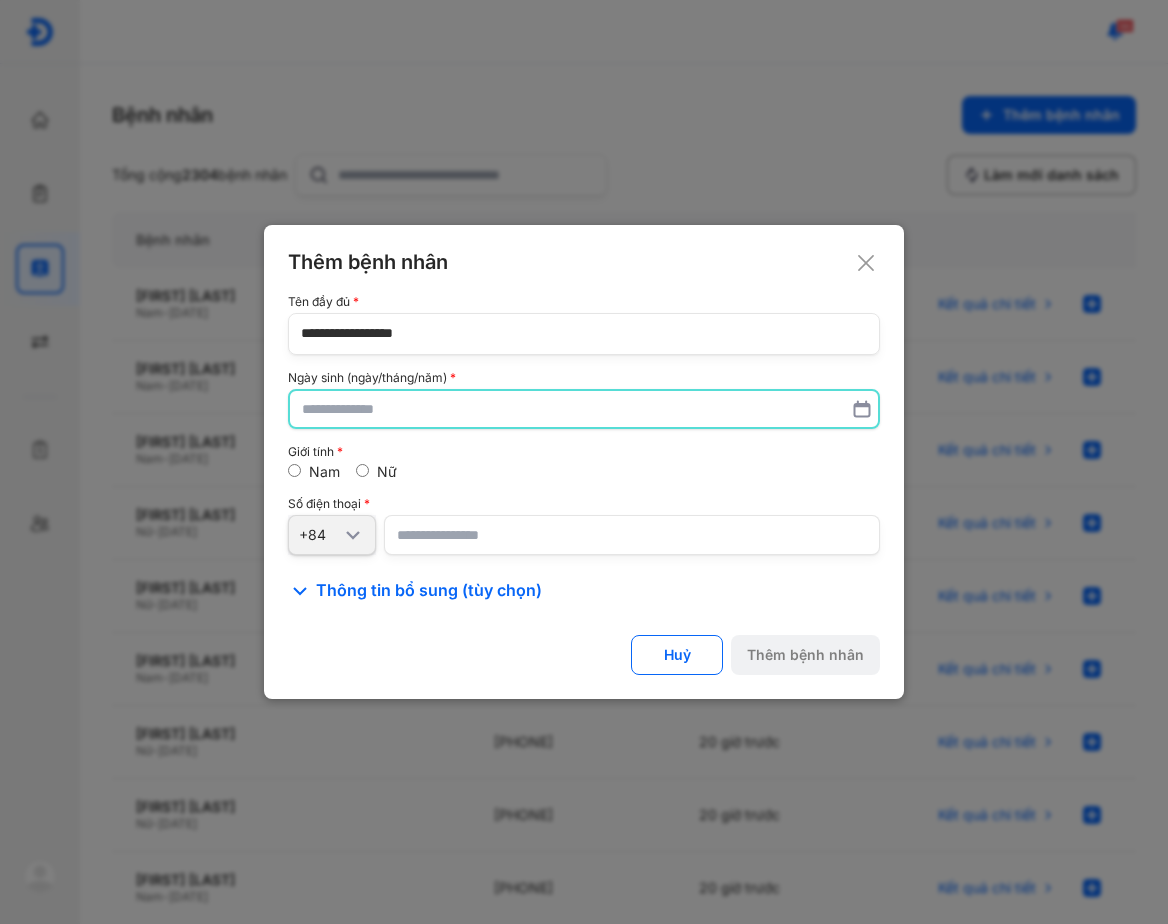 click at bounding box center [584, 409] 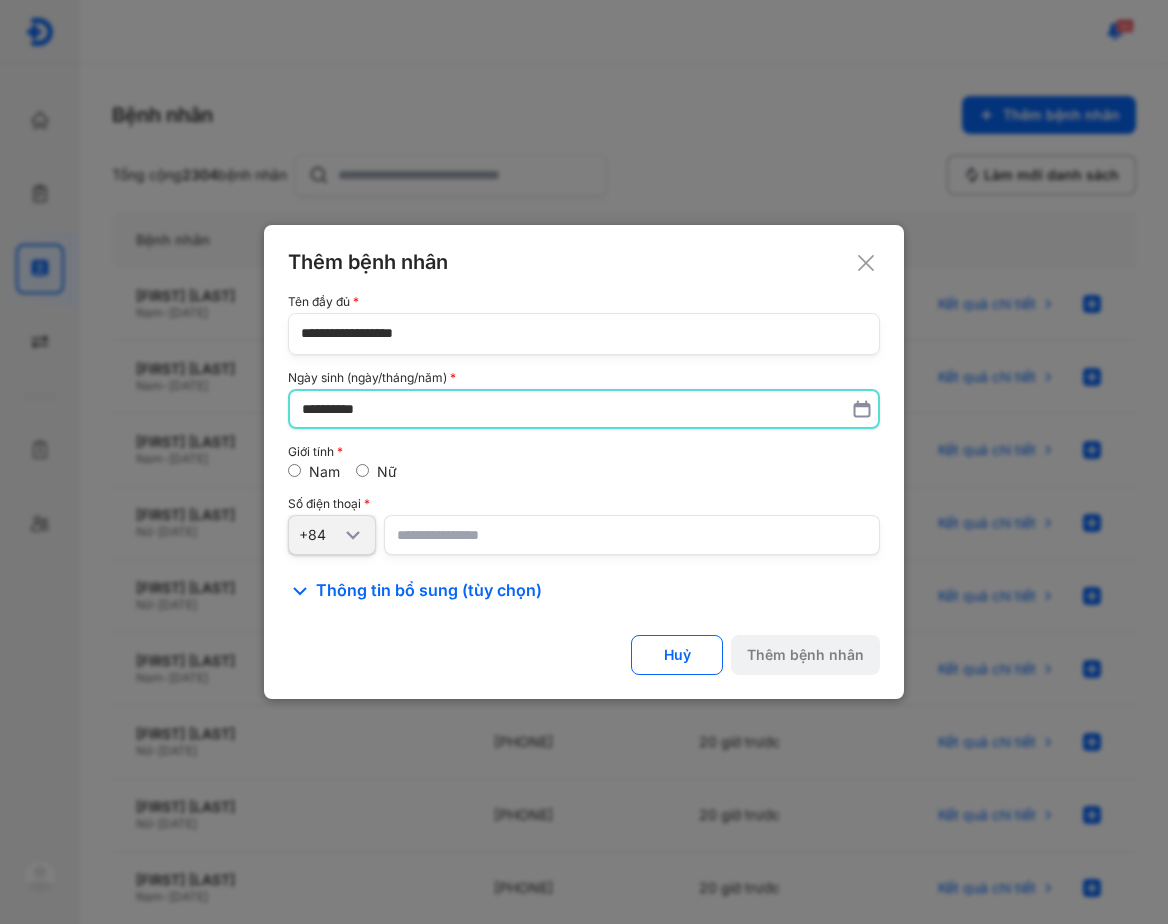 type on "**********" 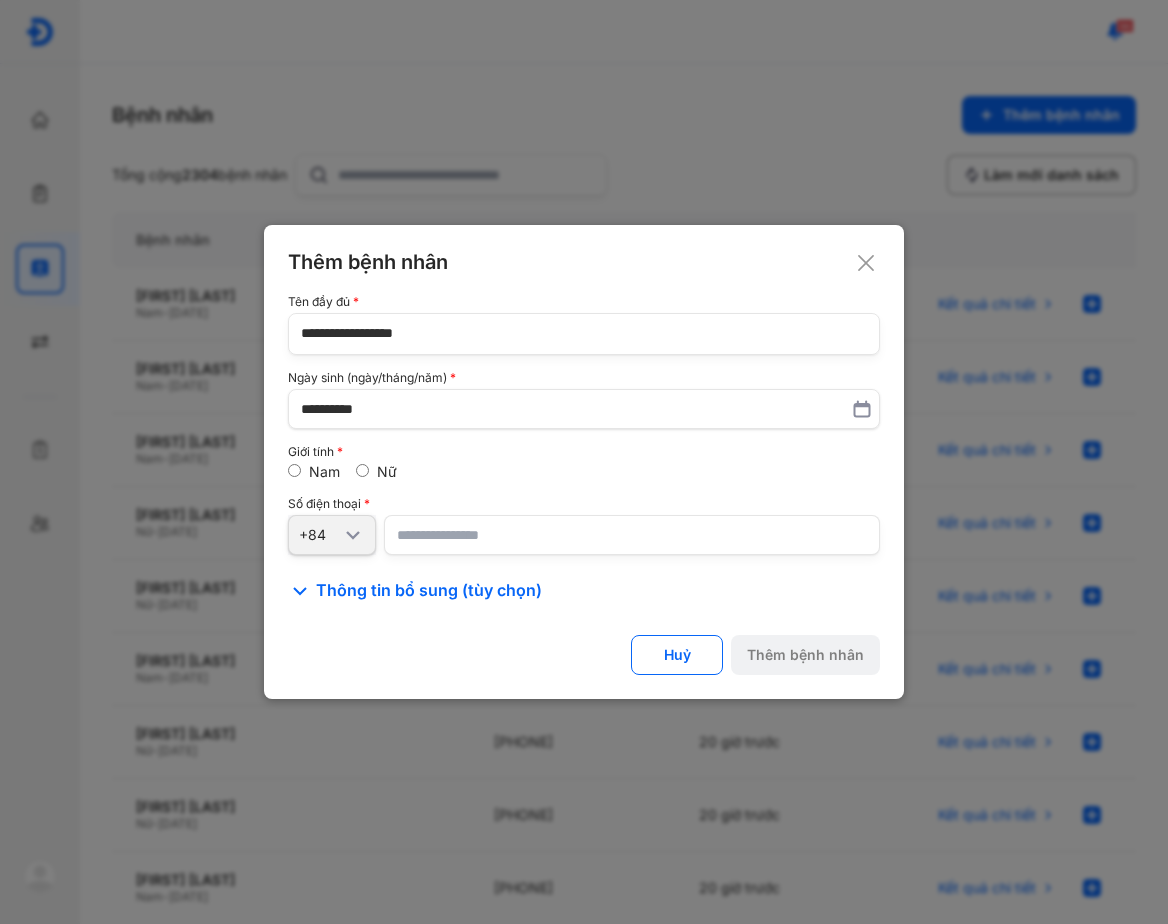 click at bounding box center (632, 535) 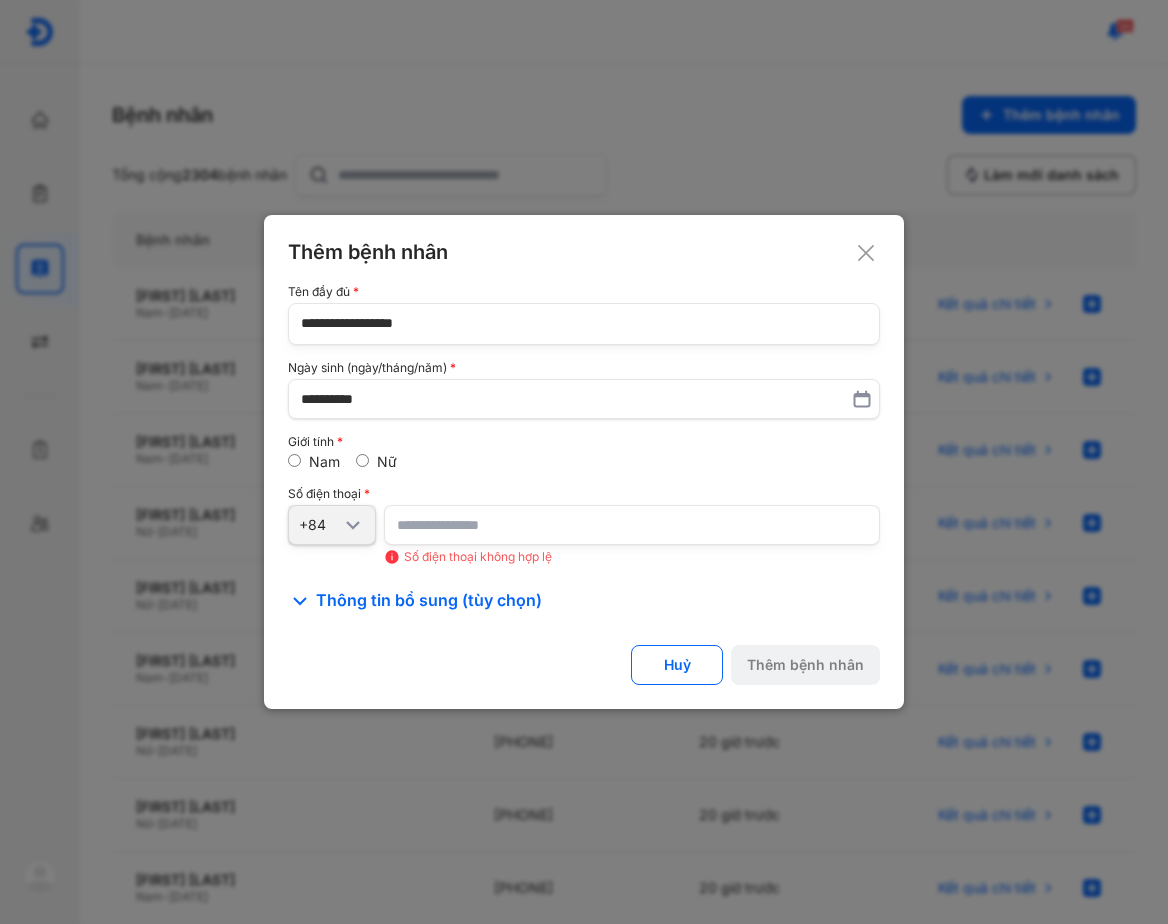click on "**********" at bounding box center (632, 525) 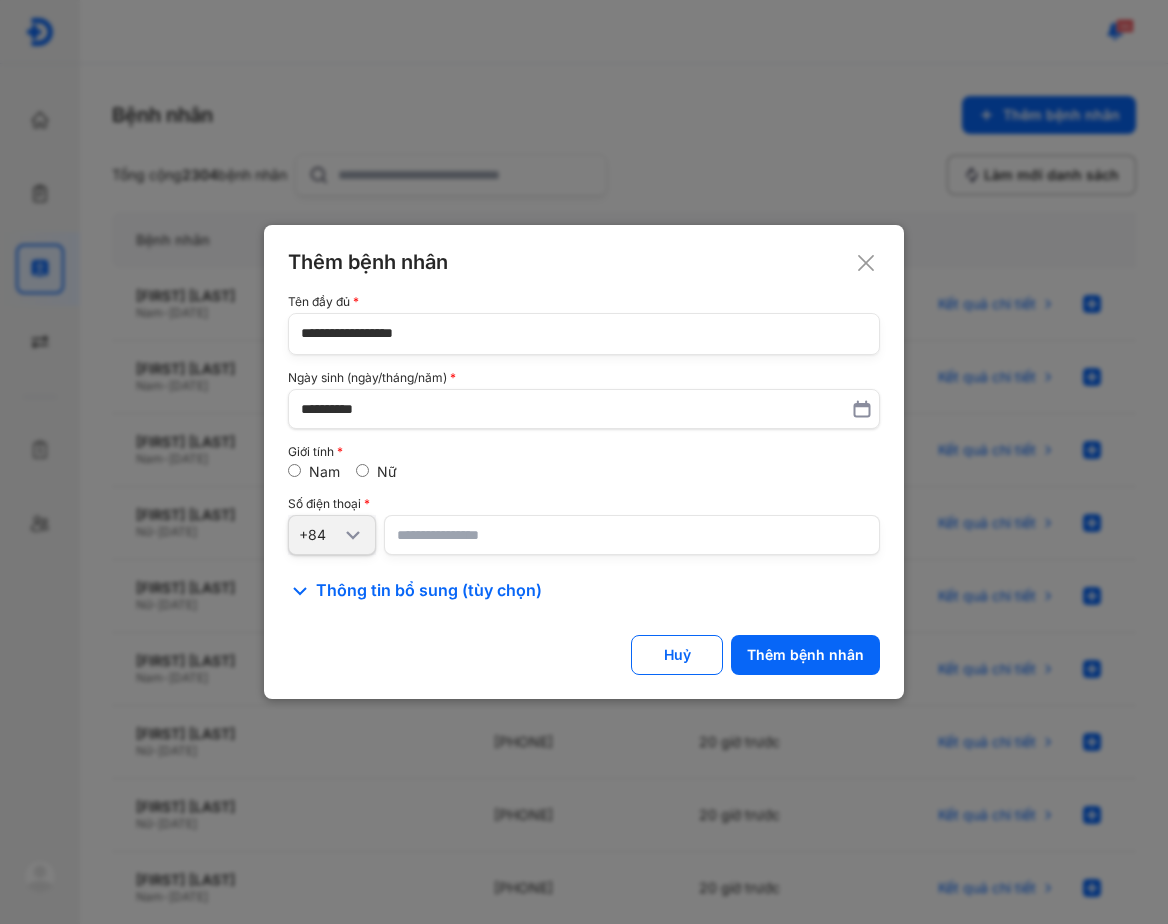 type on "**********" 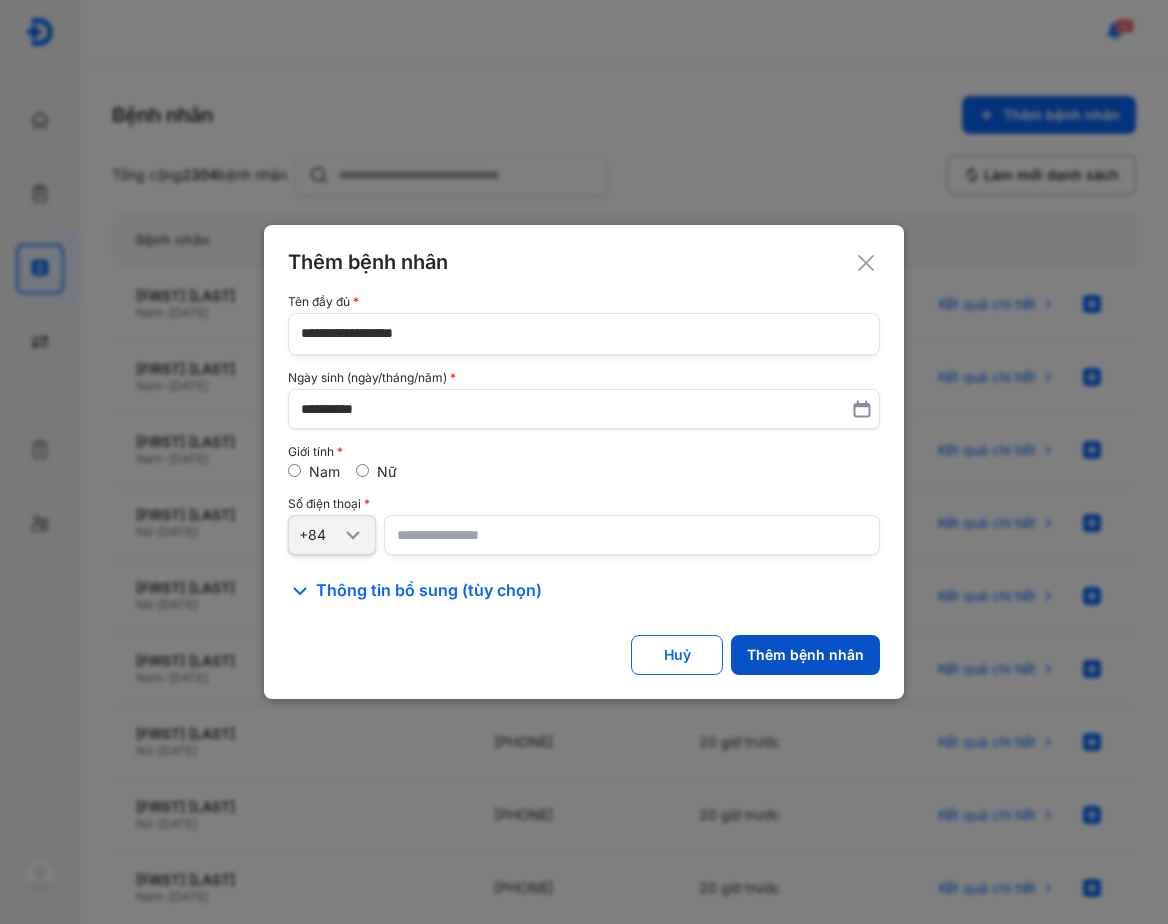 click on "Thêm bệnh nhân" at bounding box center (805, 655) 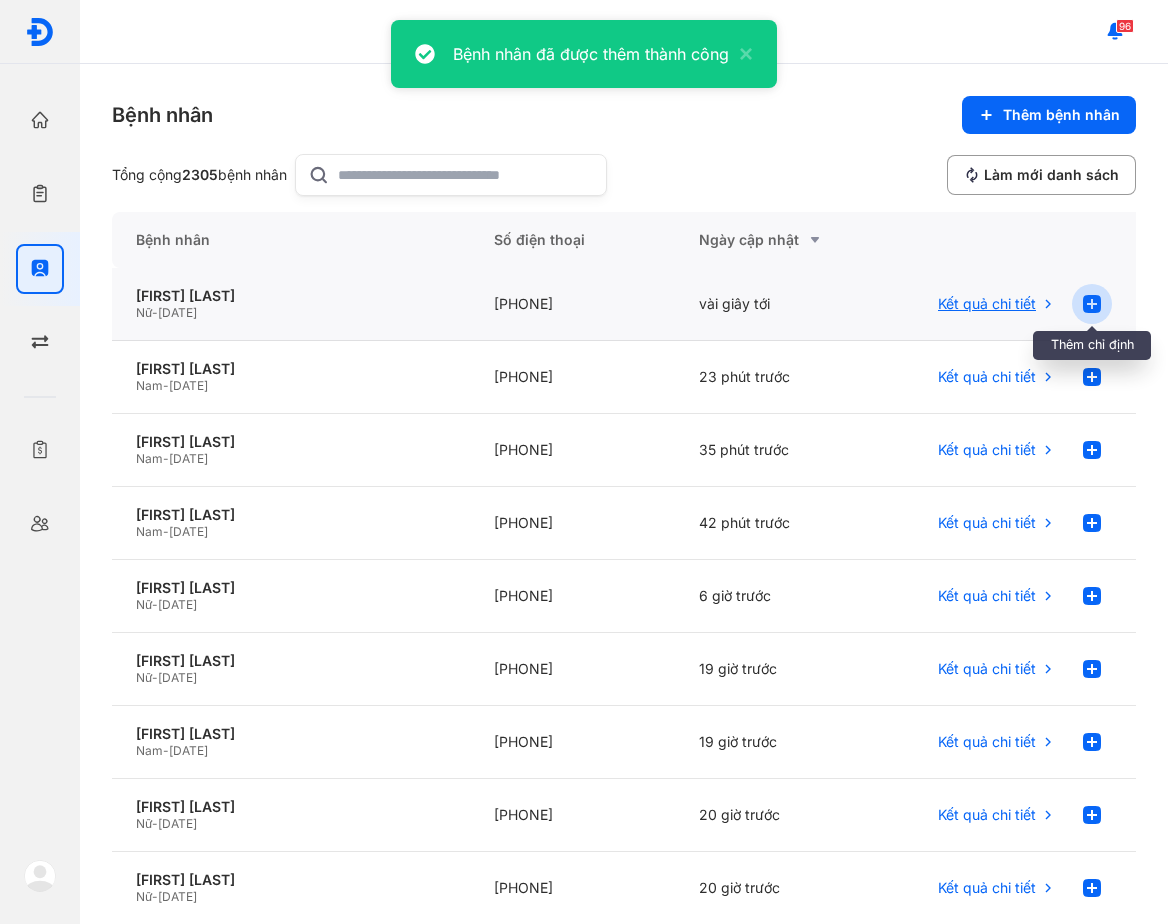 click 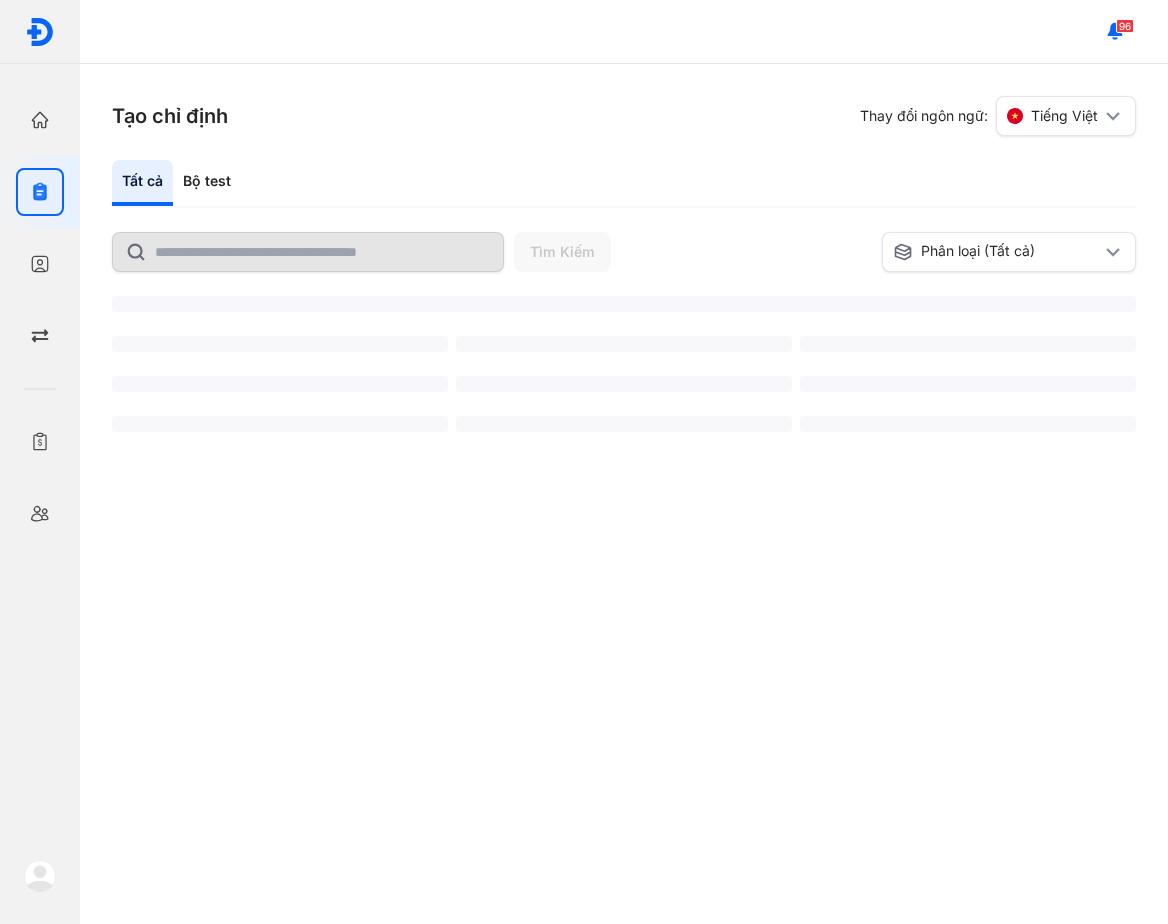 scroll, scrollTop: 0, scrollLeft: 0, axis: both 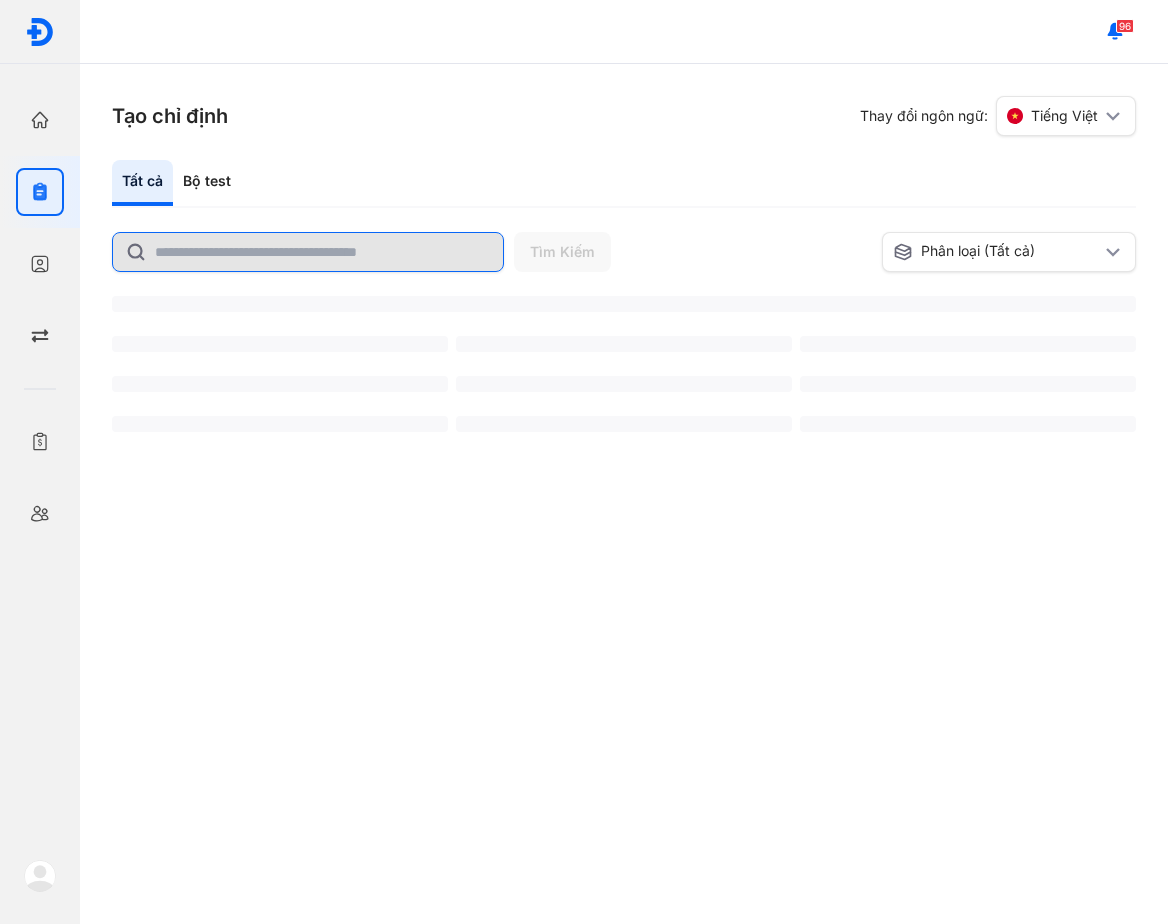 drag, startPoint x: 442, startPoint y: 283, endPoint x: 434, endPoint y: 265, distance: 19.697716 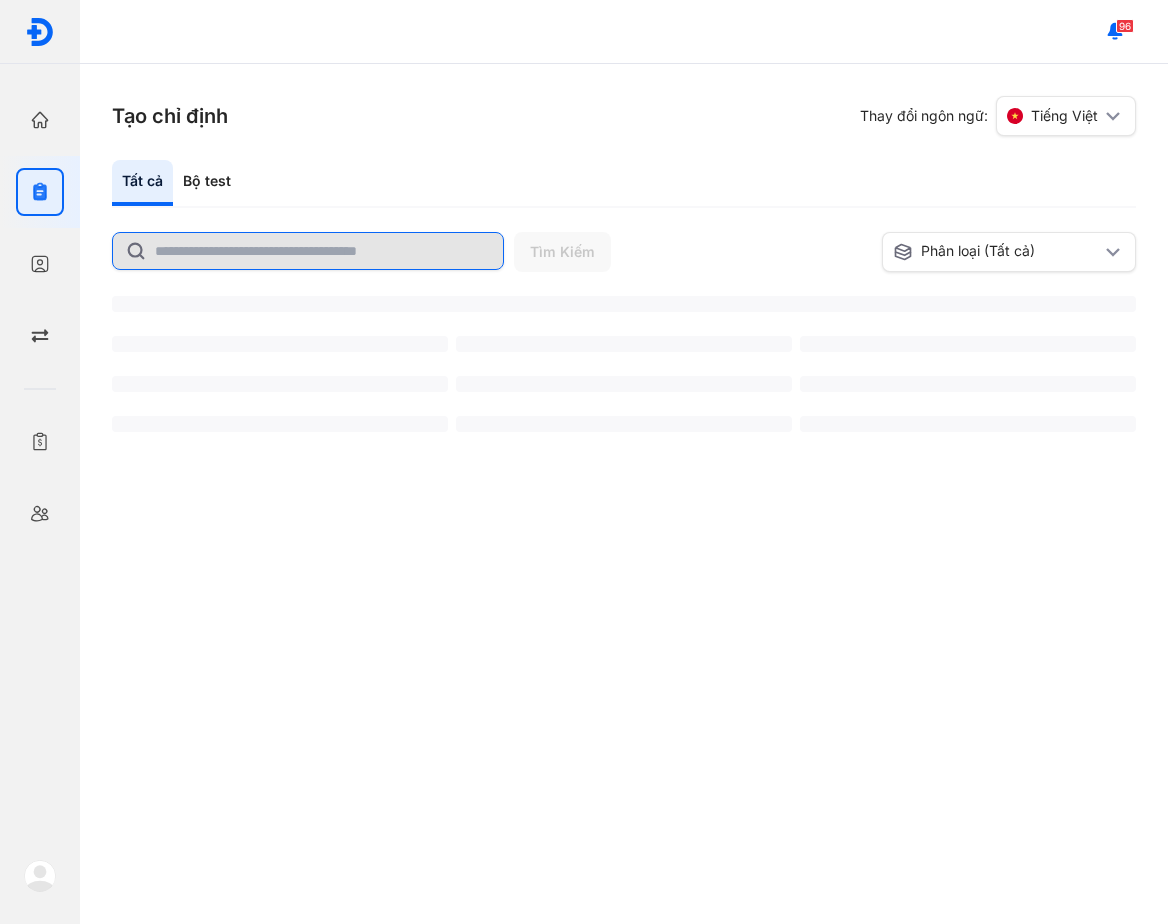 click 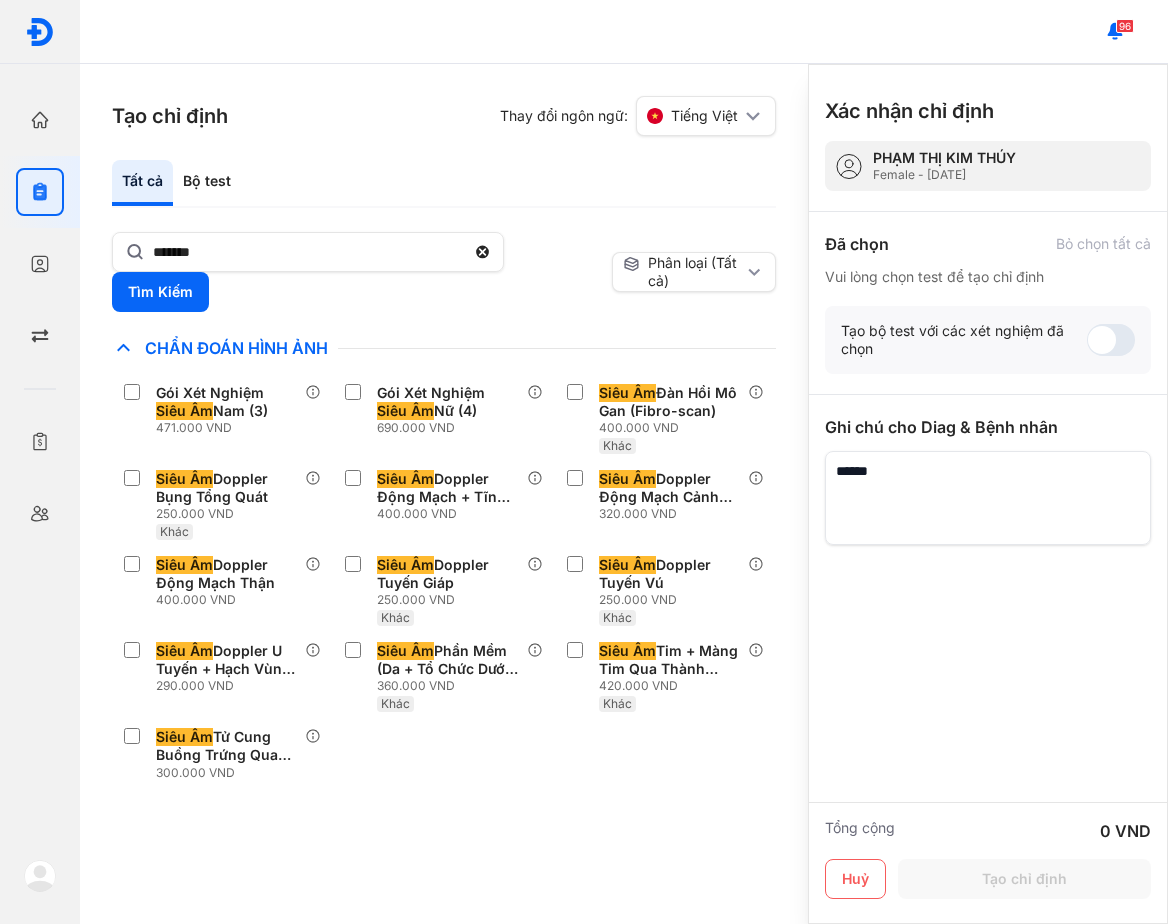 click on "Tạo chỉ định Thay đổi ngôn ngữ: Tiếng Việt Tất cả Bộ test ******* Tìm Kiếm Phân loại (Tất cả) Lưu làm chế độ xem mặc định Chỉ định nhiều nhất Bệnh Truyền Nhiễm Chẩn Đoán Hình Ảnh Gói Xét Nghiệm Siêu Âm Nam (3) 471.000 VND Gói Xét Nghiệm Siêu Âm Nữ (4) 690.000 VND Siêu Âm Đàn Hồi Mô Gan (Fibro-scan) 400.000 VND Khác Siêu Âm Doppler Bụng Tổng Quát 250.000 VND Khác Siêu Âm Doppler Động Mạch + Tĩnh Mạch Chi Dưới 400.000 VND Siêu Âm Doppler Động Mạch Cảnh Ngoài Sọ 320.000 VND Siêu Âm Doppler Động Mạch Thận 400.000 VND Siêu Âm Doppler Tuyến Giáp 250.000 VND Khác Siêu Âm Doppler Tuyến Vú 250.000 VND Khác Siêu Âm Doppler U Tuyến + Hạch Vùng Cổ 290.000 VND Siêu Âm Phần Mềm (Da + Tổ Chức Dưới Da + Cơ…) 360.000 VND Khác Siêu Âm Tim + Màng Tim Qua Thành Ngực 420.000 VND Khác Siêu Âm 300.000 VND Chất Gây Nghiện COVID Gan Khác" at bounding box center (444, 494) 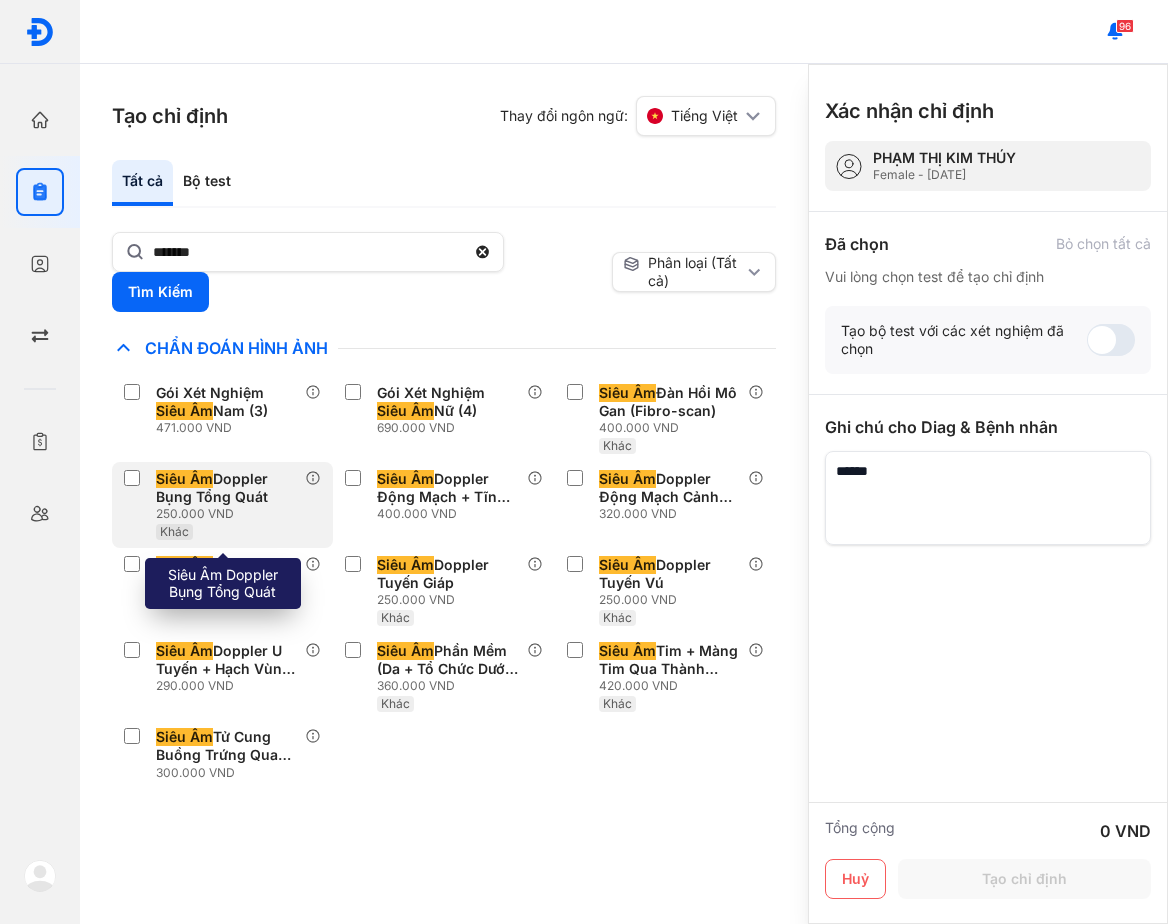 click on "250.000 VND" at bounding box center [230, 514] 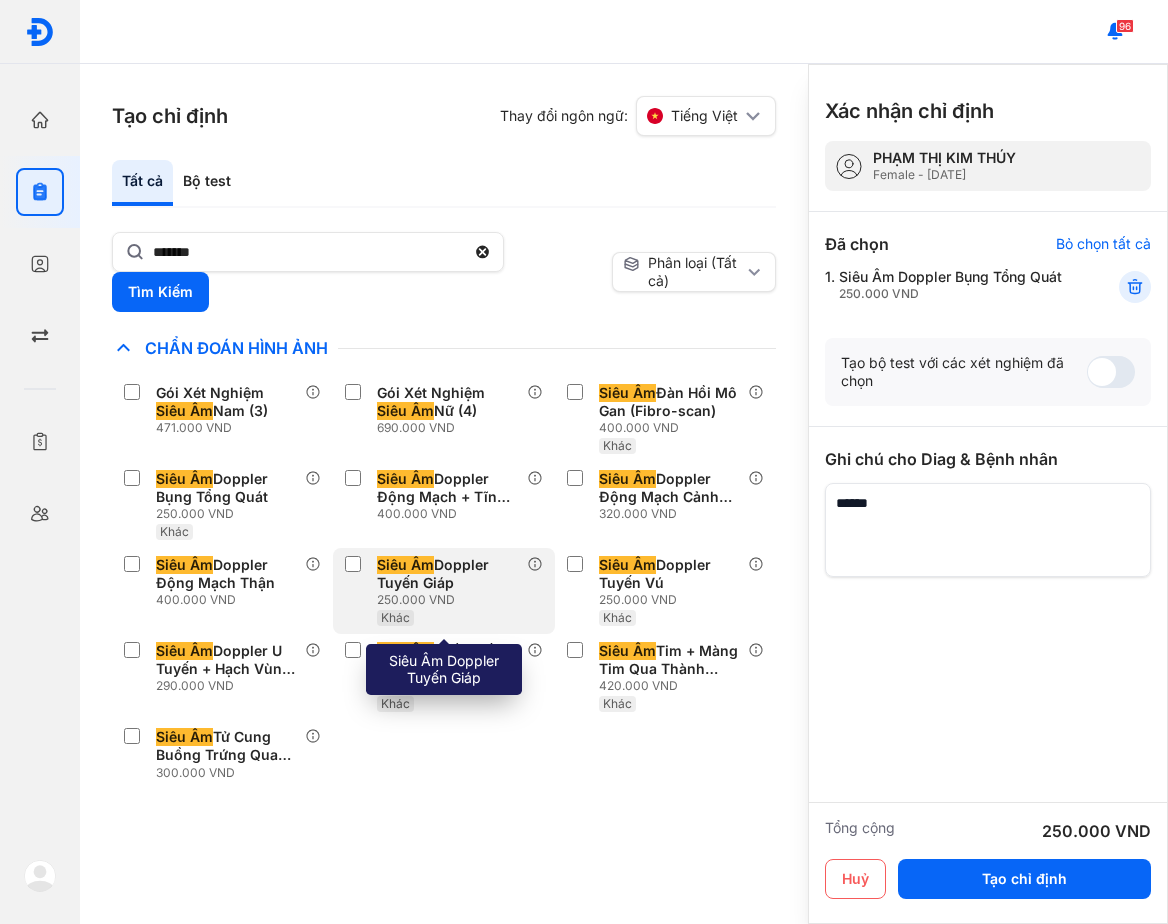 click on "250.000 VND" at bounding box center [451, 600] 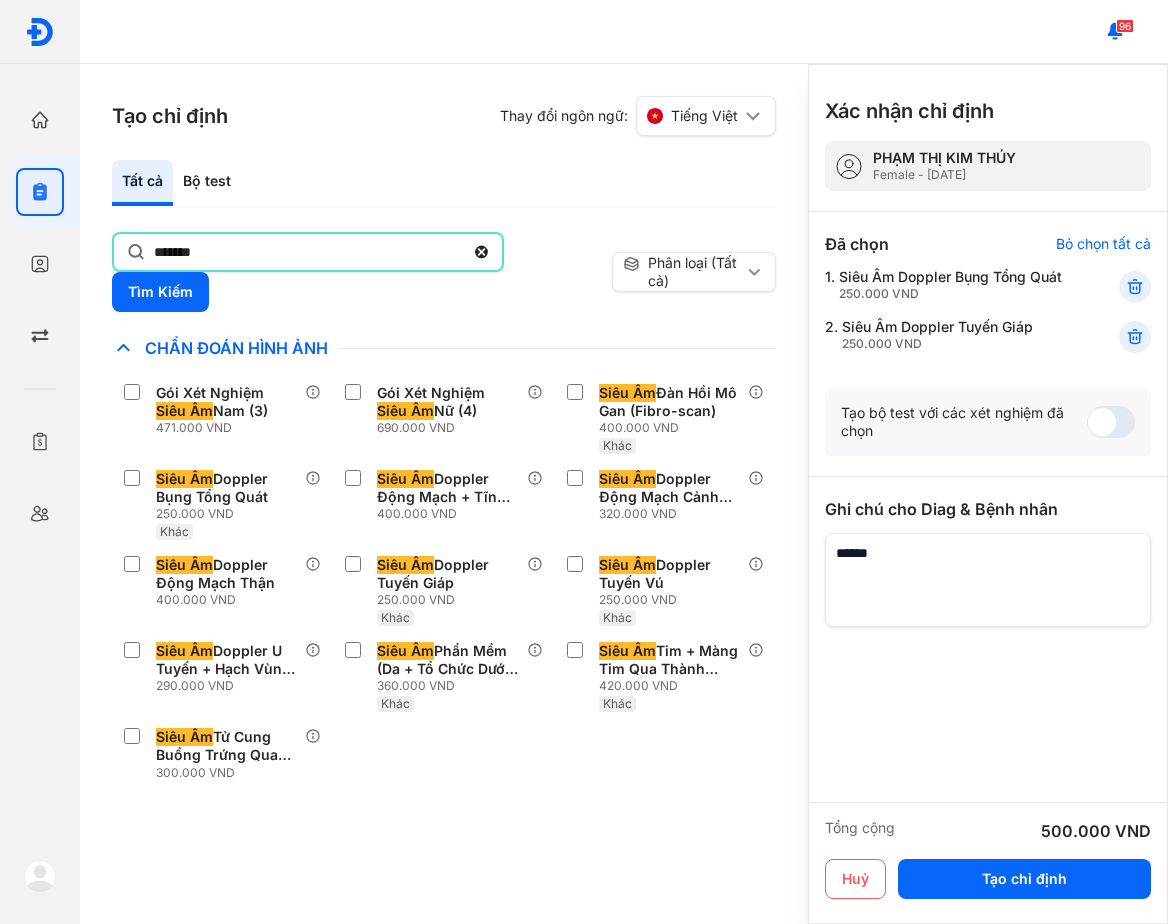 click on "*******" 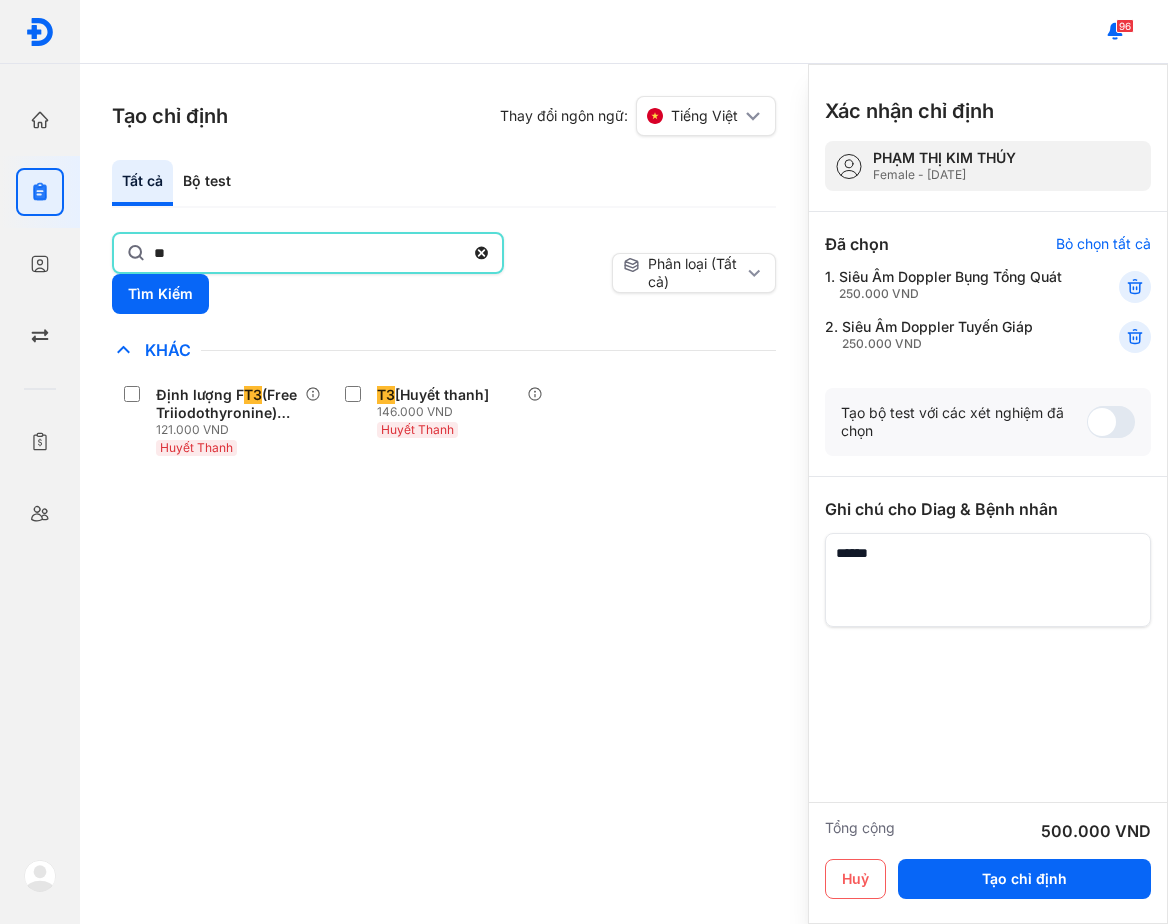 click on "Tạo chỉ định Thay đổi ngôn ngữ:  Tiếng Việt Tất cả Bộ test ** Tìm Kiếm  Phân loại (Tất cả) Lưu làm chế độ xem mặc định Chỉ định nhiều nhất Bệnh Truyền Nhiễm Chẩn Đoán Hình Ảnh Chất Gây Nghiện COVID Di Truyền Dị Ứng Điện Di Độc Chất Đông Máu Gan Hô Hấp Huyết Học Khác Định lượng F T3  (Free Triiodothyronine) [Huyết Thanh]* 121.000 VND Huyết Thanh T3  [Huyết thanh] 146.000 VND Huyết Thanh Ký Sinh Trùng Nội Tiết Tố & Hóoc-môn Sản Phụ Khoa Sàng Lọc Tiền Sinh STIs Sức Khỏe Nam Giới Thận Tiểu Đường Tim Mạch Tổng Quát Tự Miễn Tuyến Giáp Ung Thư Vi Chất Vi Sinh Viêm Gan Yếu Tố Viêm lx 2 Xét nghiệm Định lượng iPTH (intact Parathyroid hormone) [Huyết Thanh], Canxi (Ca) [Nước Tiểu] Thêm vào chỉ định" at bounding box center [444, 494] 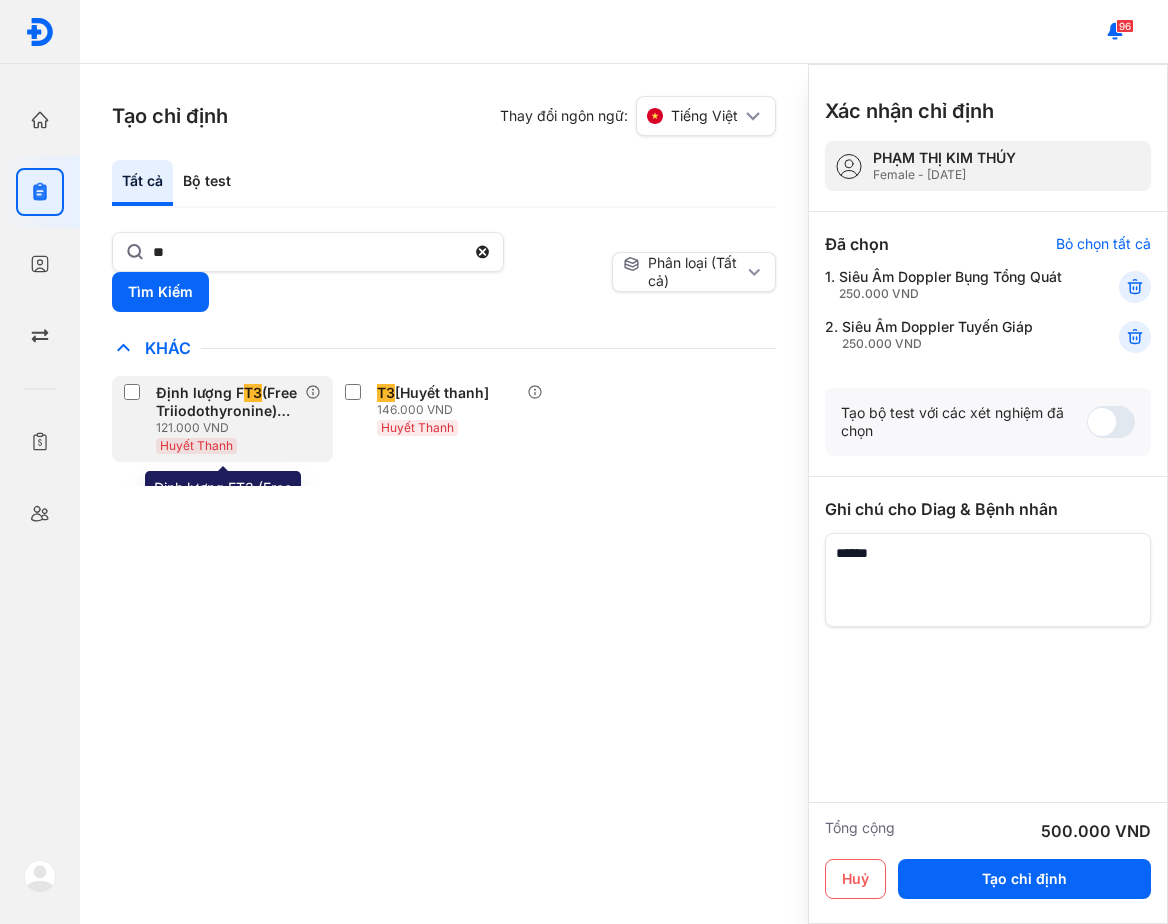click on "Định lượng F T3  (Free Triiodothyronine) [Huyết Thanh]* 121.000 VND Huyết Thanh" at bounding box center [214, 419] 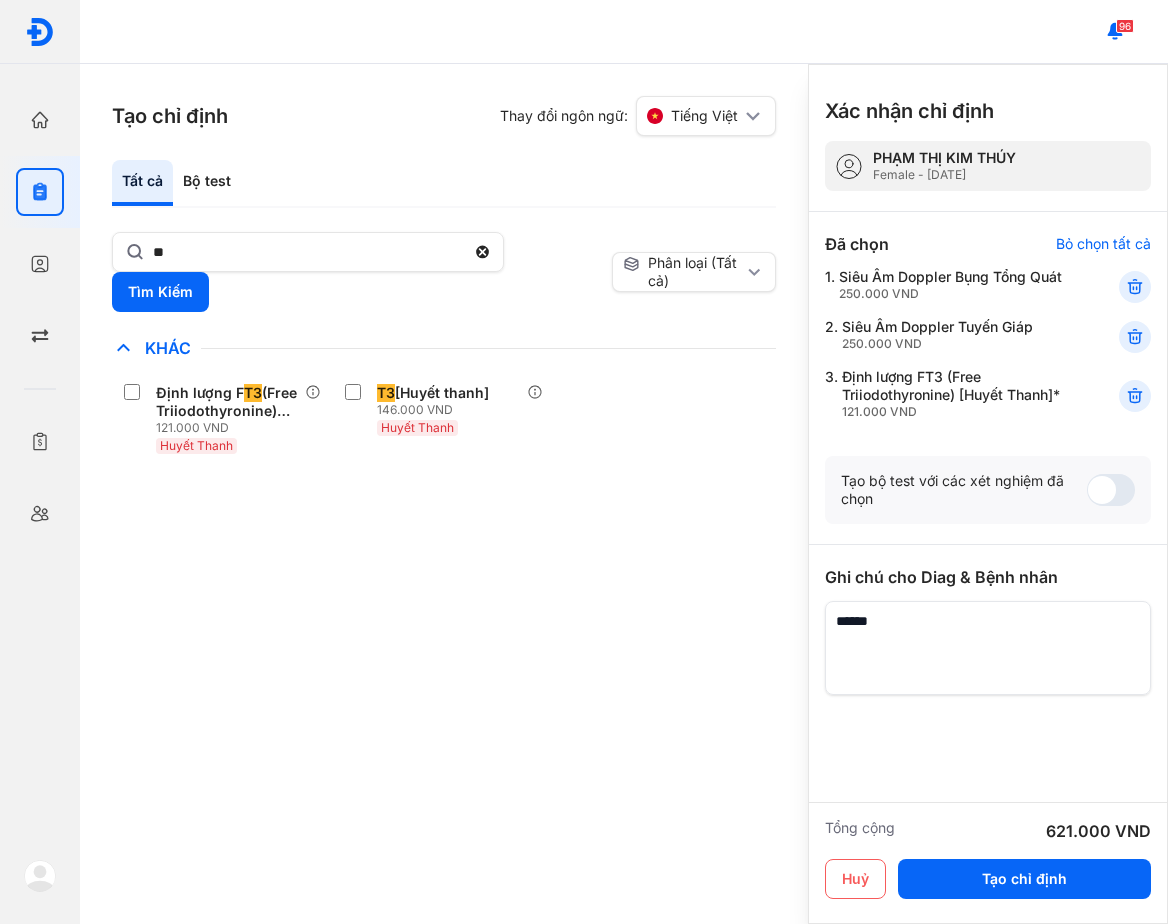 click on "Tất cả Bộ test" at bounding box center [444, 184] 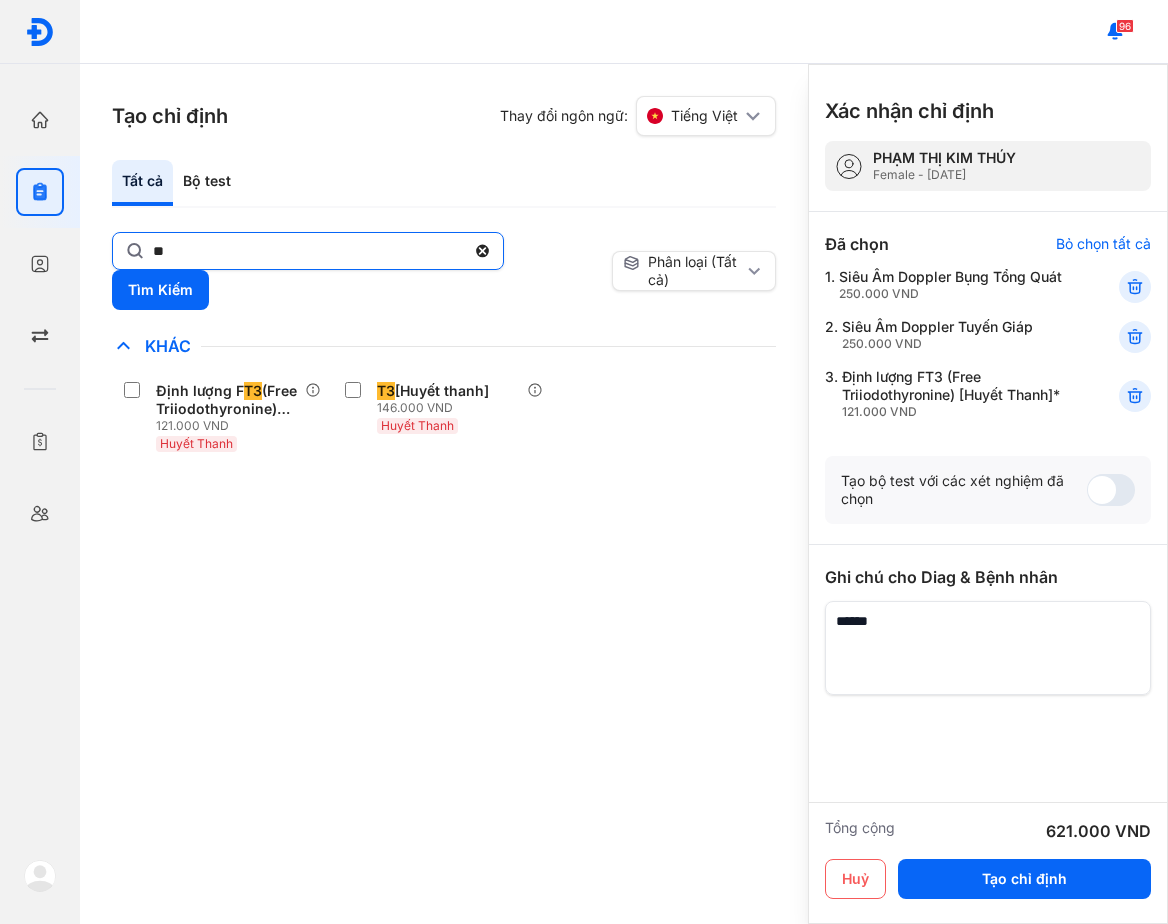 click on "**" 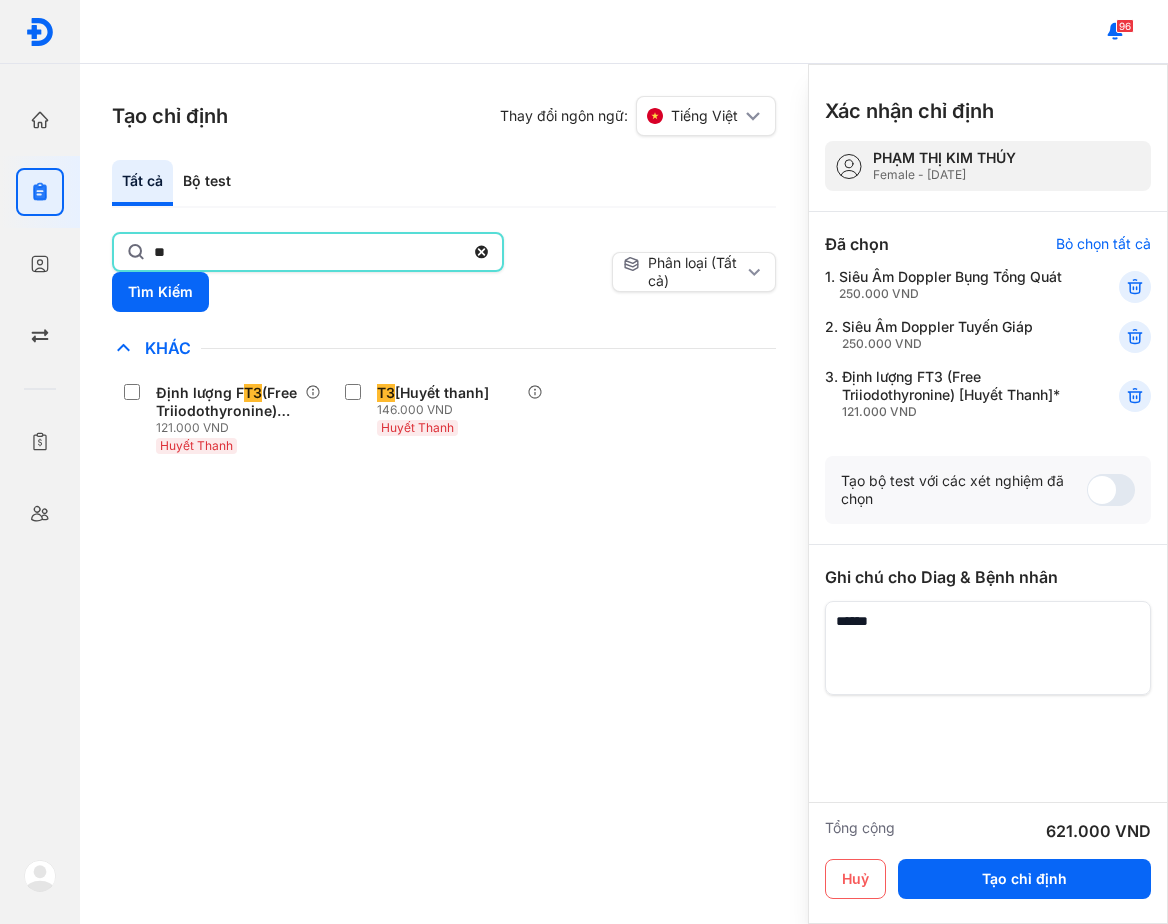 click on "**" 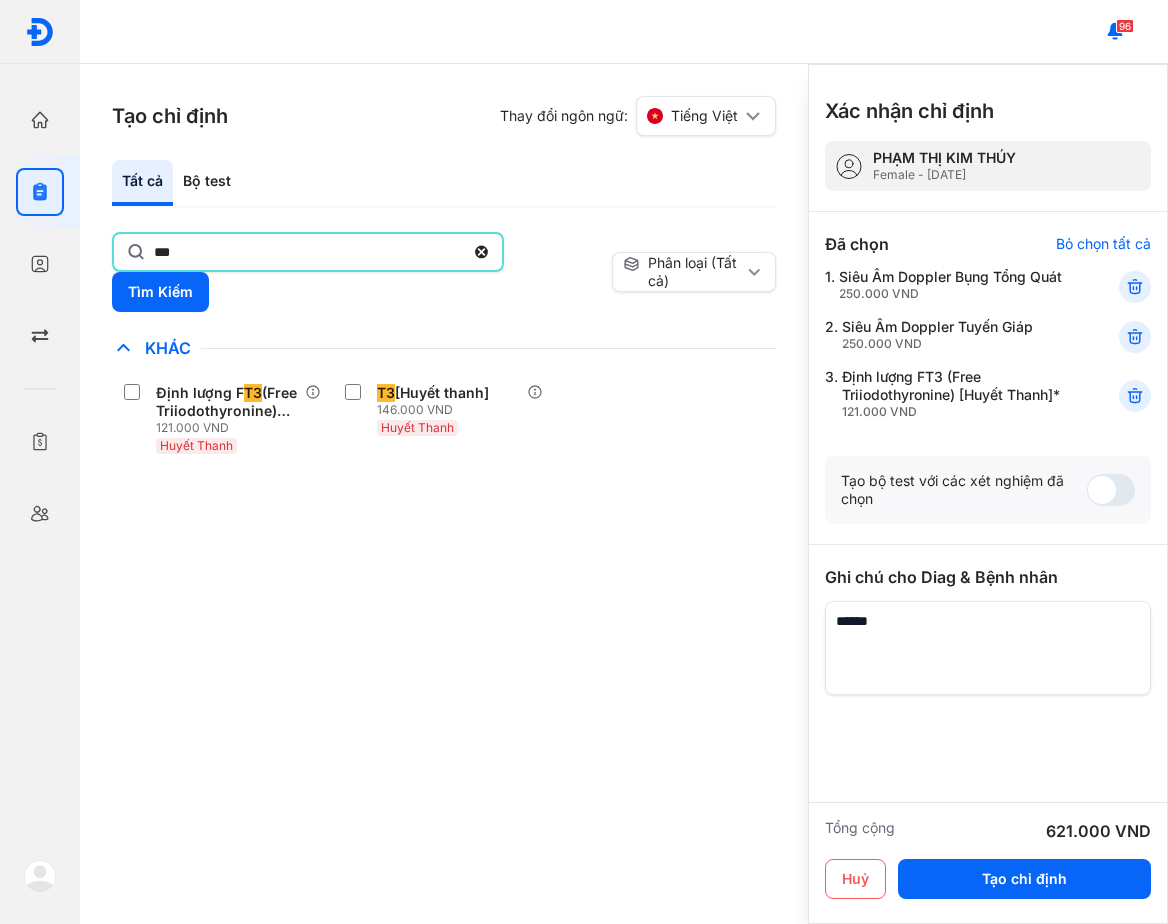 type on "***" 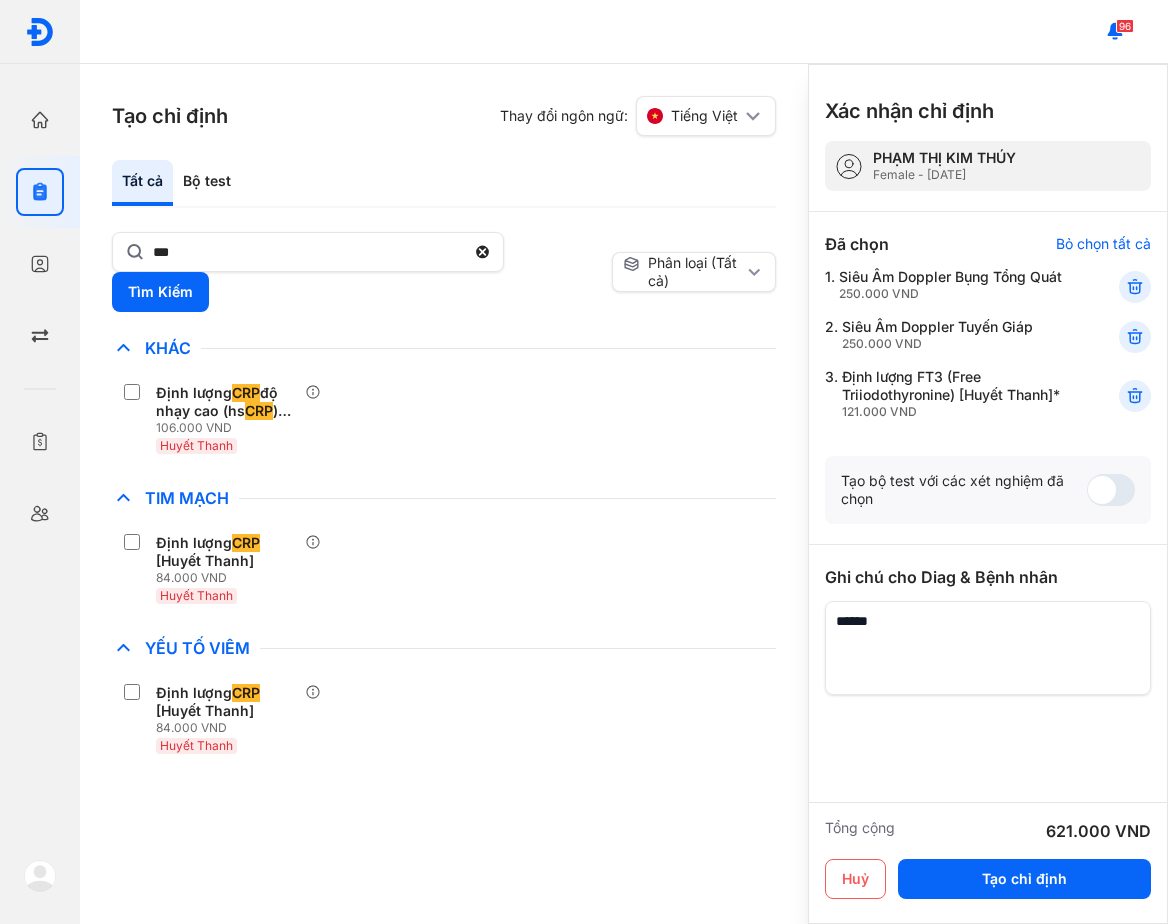 click on "Định lượng  CRP  [Huyết Thanh] 84.000 VND Huyết Thanh" at bounding box center (444, 569) 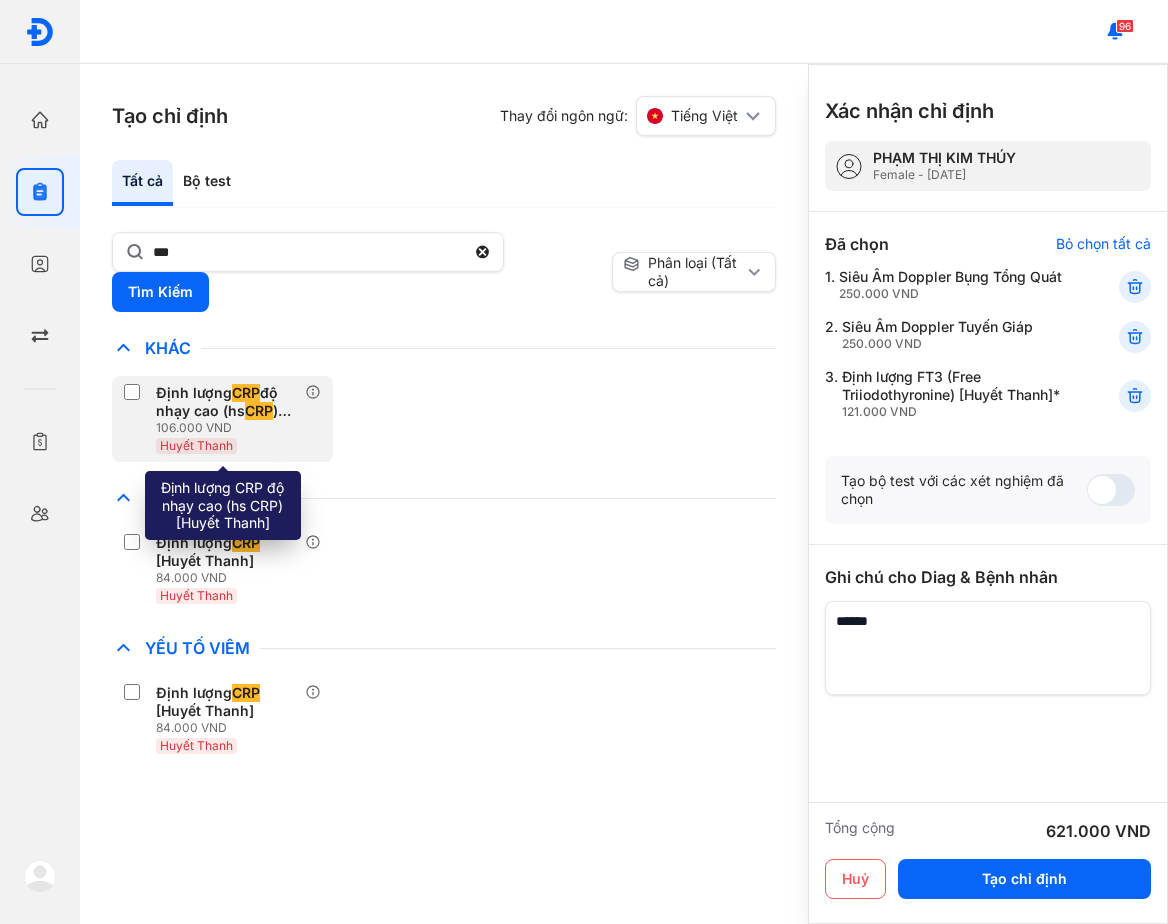 click on "Định lượng  CRP  độ nhạy cao (hs  CRP ) [Huyết Thanh]" at bounding box center (226, 402) 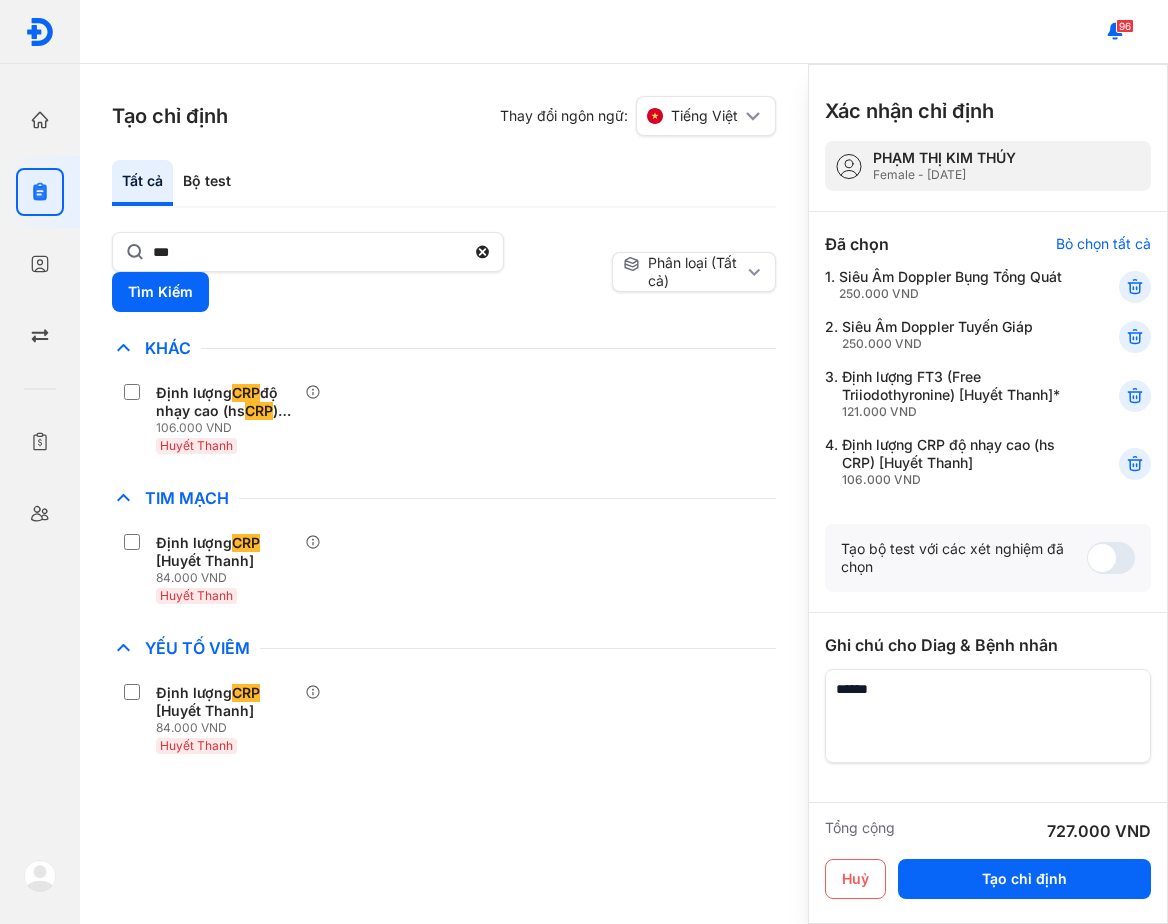 click on "Tim Mạch Định lượng  CRP  [Huyết Thanh] 84.000 VND Huyết Thanh" 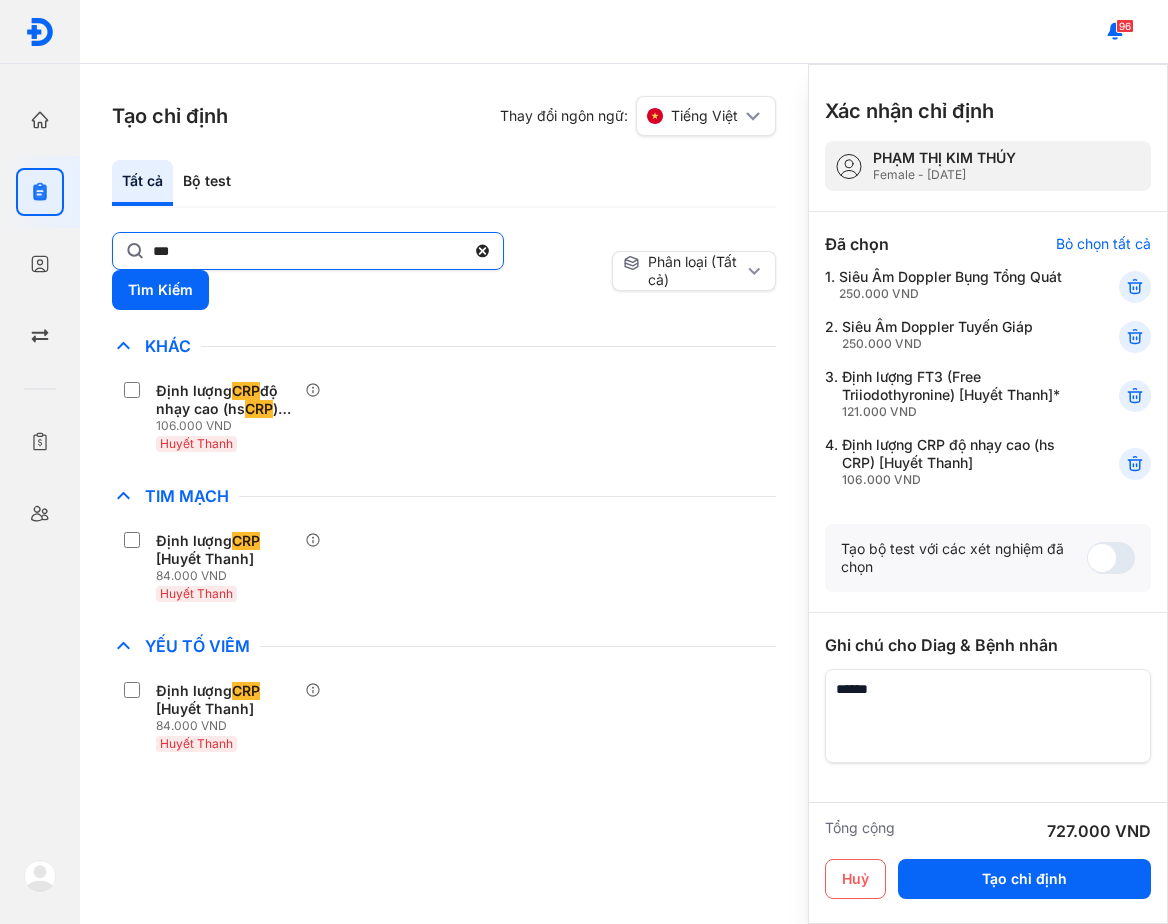 click on "***" 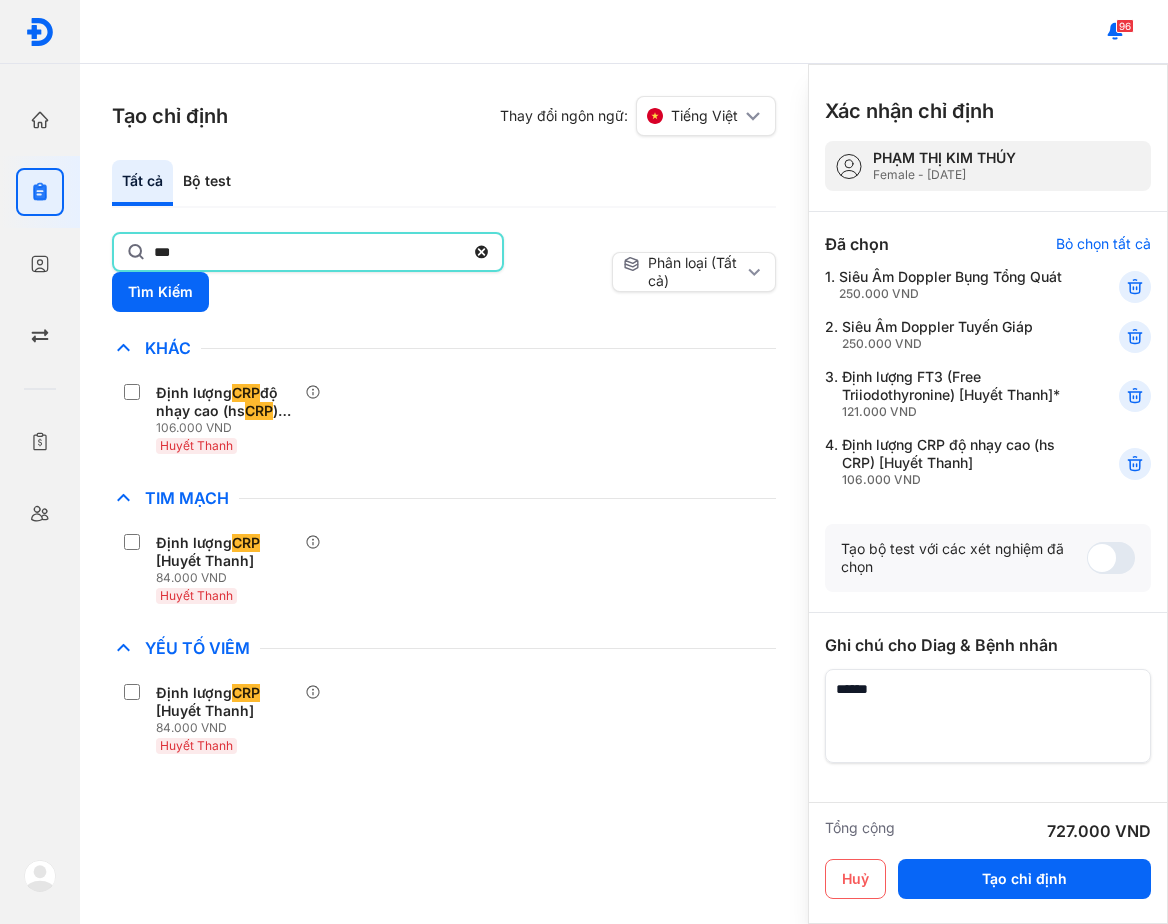 drag, startPoint x: 231, startPoint y: 263, endPoint x: 258, endPoint y: 53, distance: 211.7286 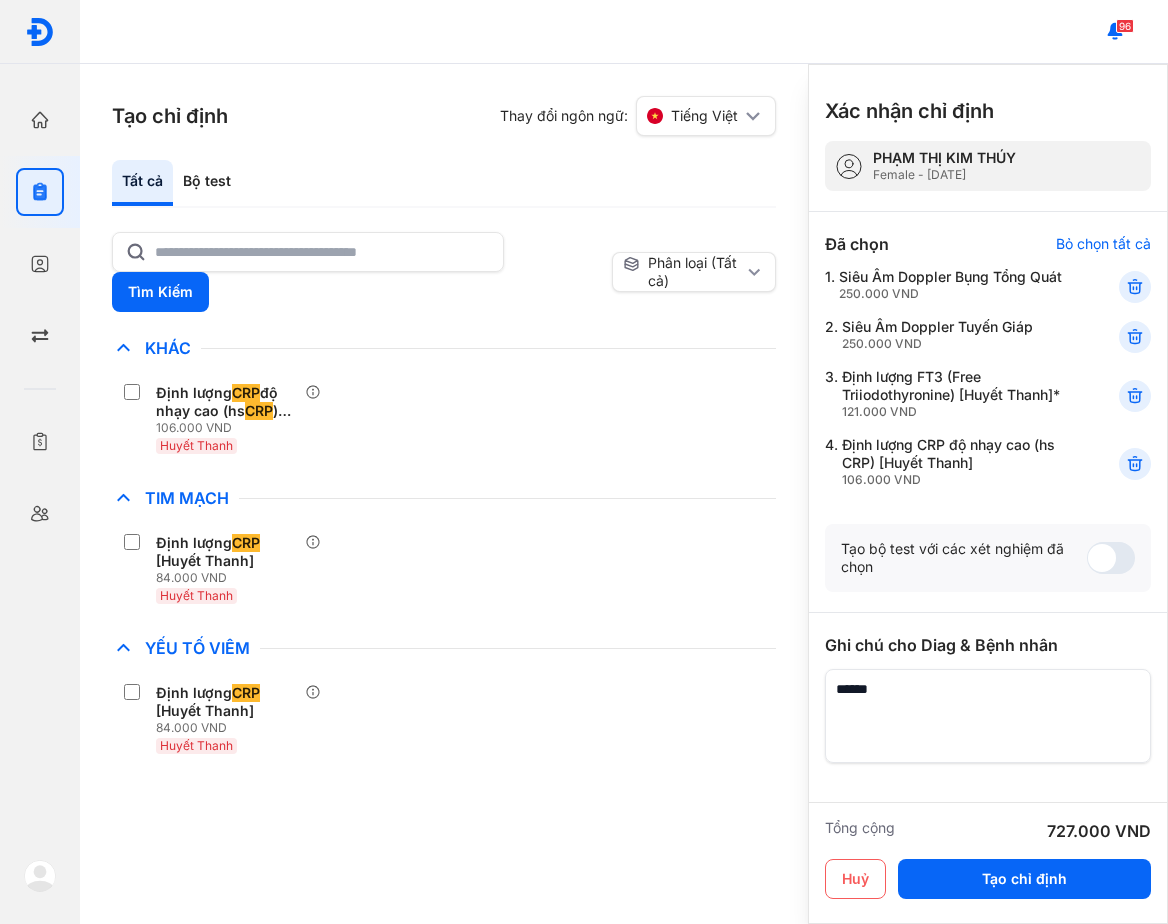 click on "Chỉ định nhiều nhất Bệnh Truyền Nhiễm Chẩn Đoán Hình Ảnh Chất Gây Nghiện COVID Di Truyền Dị Ứng Điện Di Độc Chất Đông Máu Gan Hô Hấp Huyết Học Khác Định lượng  CRP  độ nhạy cao (hs  CRP ) [Huyết Thanh] 106.000 VND Huyết Thanh Ký Sinh Trùng Nội Tiết Tố & Hóoc-môn Sản Phụ Khoa Sàng Lọc Tiền Sinh STIs Sức Khỏe Nam Giới Thận Tiểu Đường Tim Mạch Định lượng  CRP  [Huyết Thanh] 84.000 VND Huyết Thanh Tổng Quát Tự Miễn Tuyến Giáp Ung Thư Vi Chất Vi Sinh Viêm Gan Yếu Tố Viêm Định lượng  CRP  [Huyết Thanh] 84.000 VND Huyết Thanh" at bounding box center [444, 549] 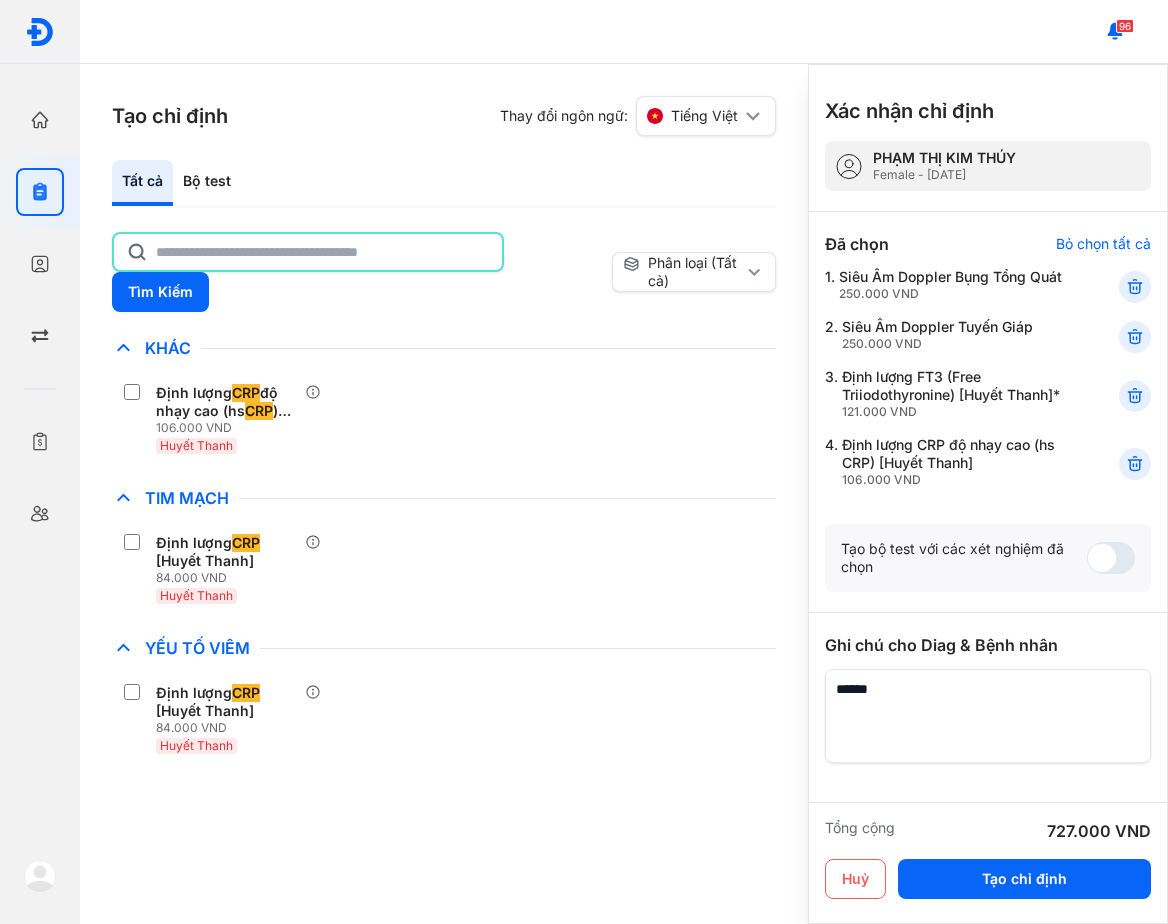 click 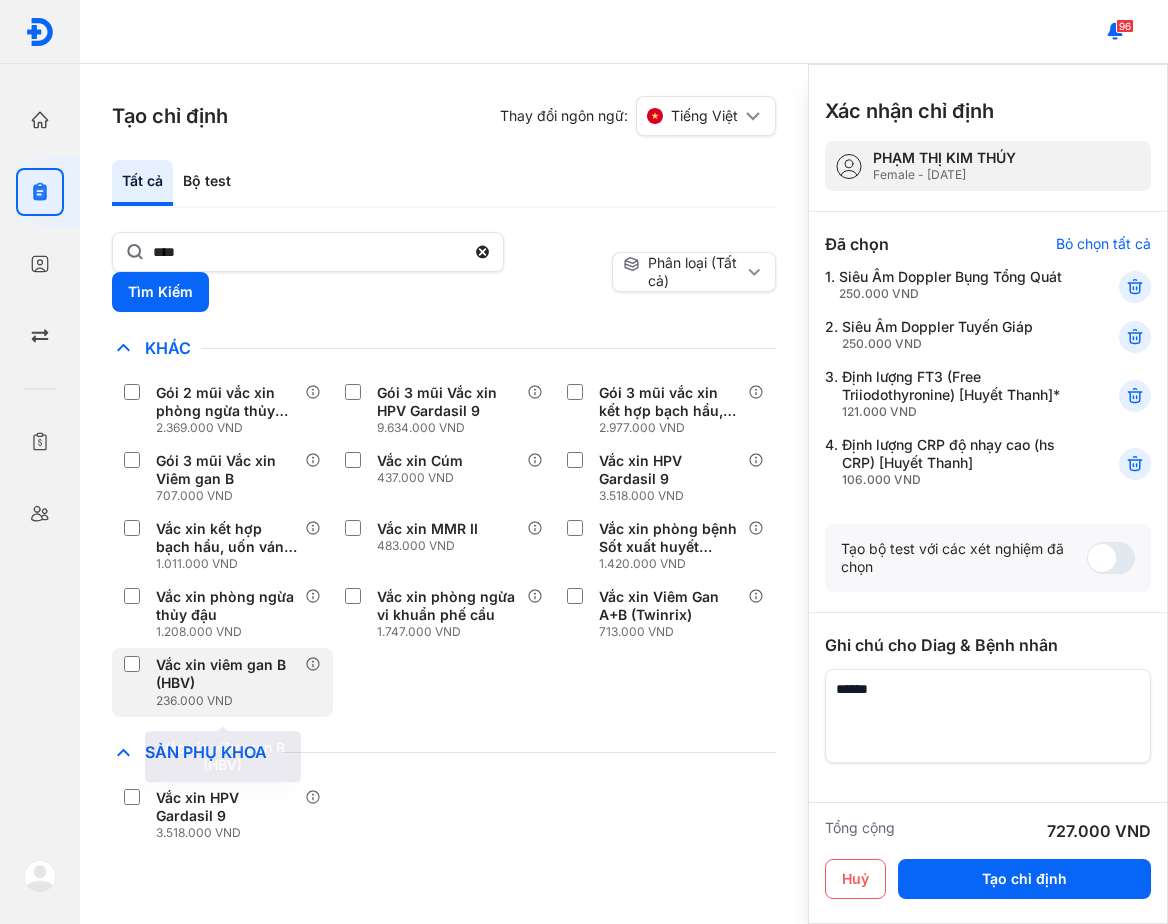 click on "Vắc xin viêm gan B (HBV)" at bounding box center [226, 674] 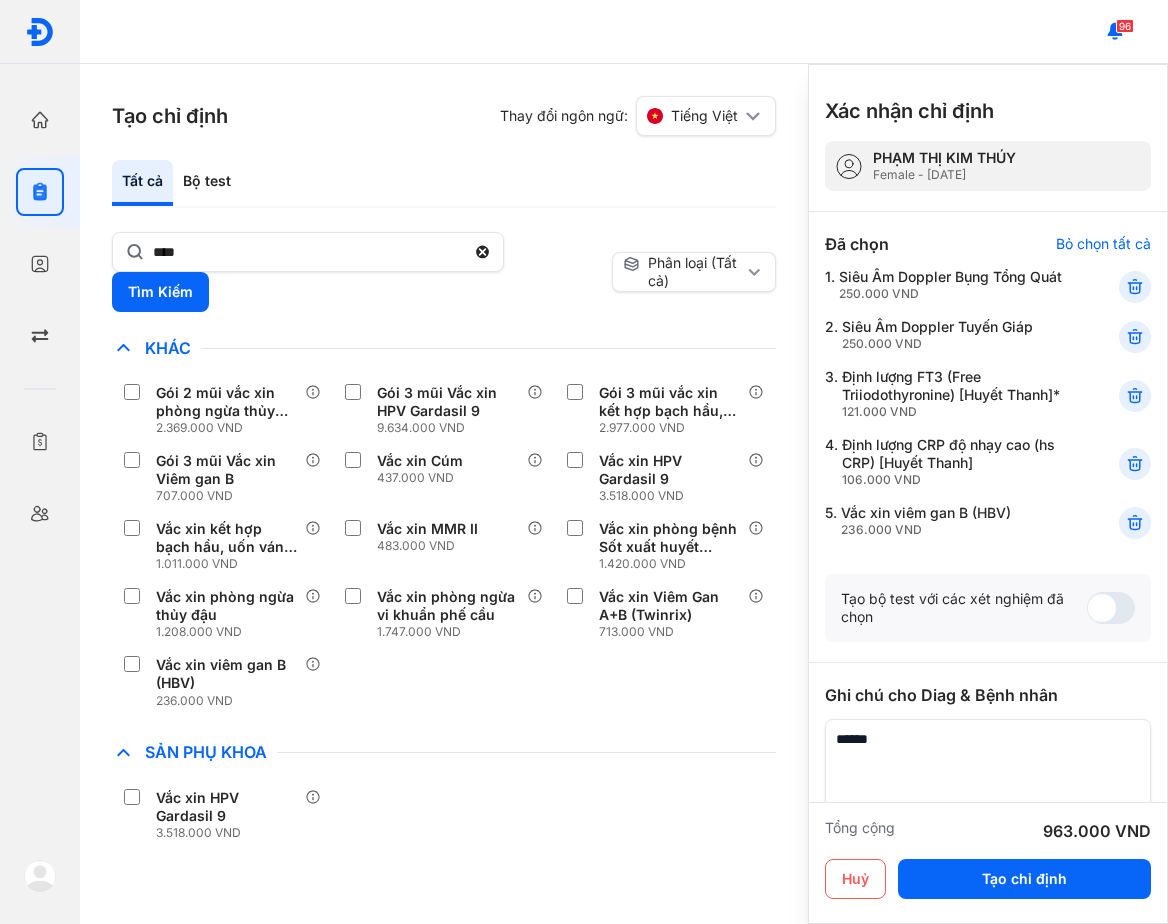 click on "Tất cả Bộ test" at bounding box center [444, 184] 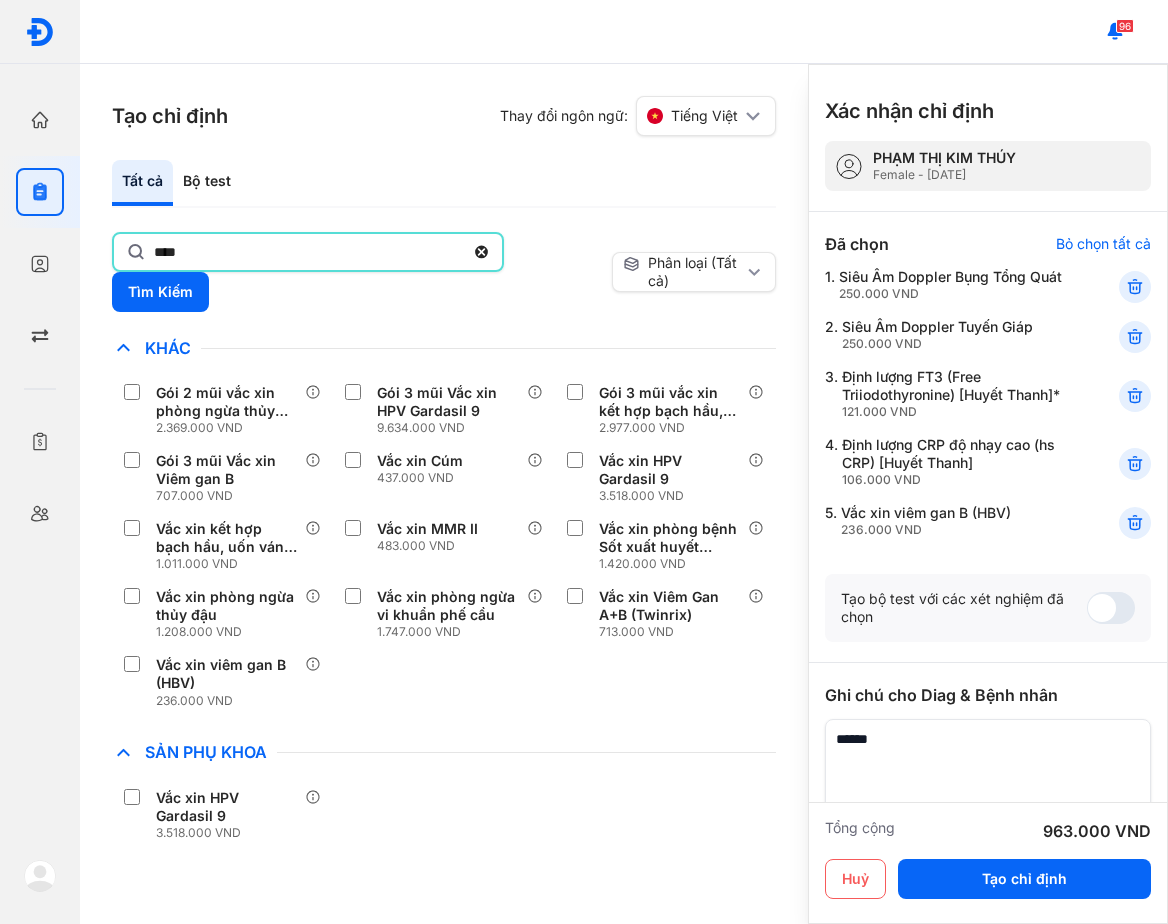 click on "****" 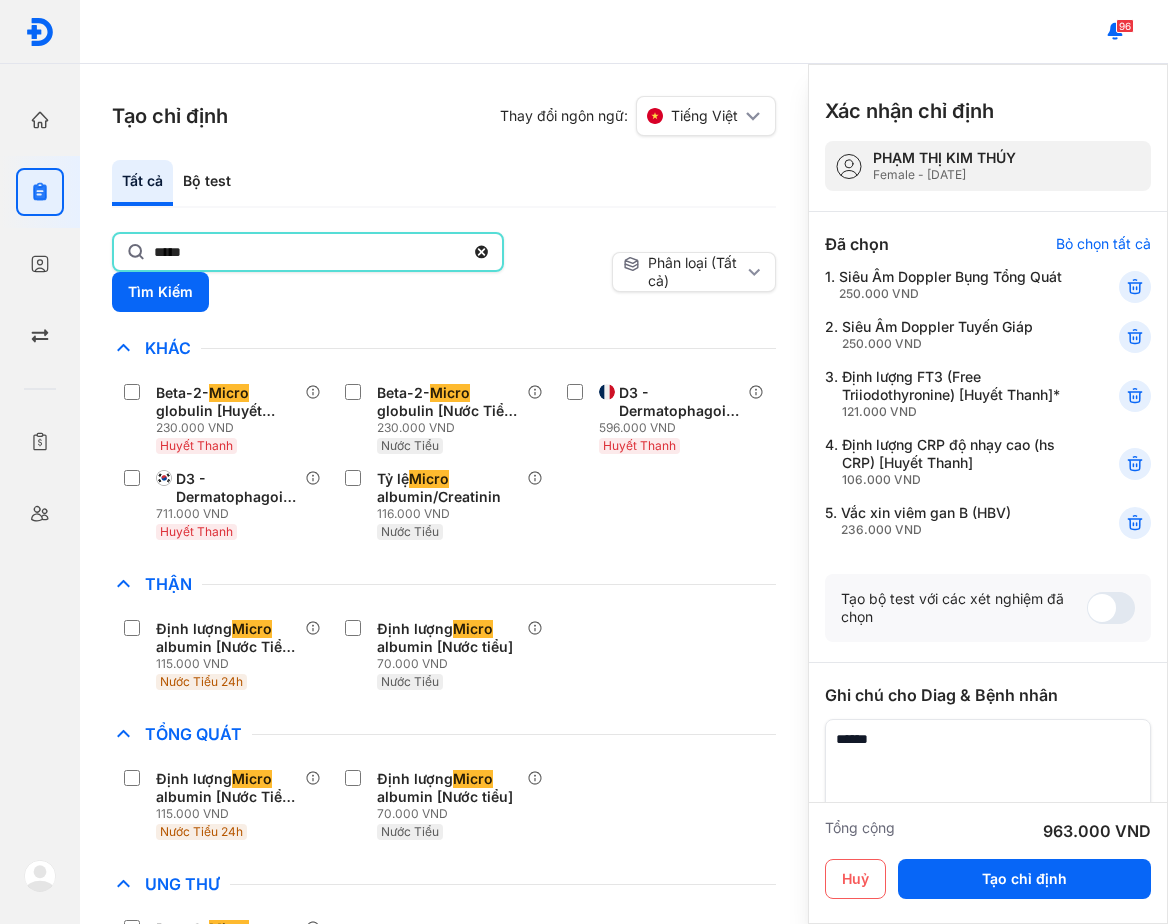 type on "**********" 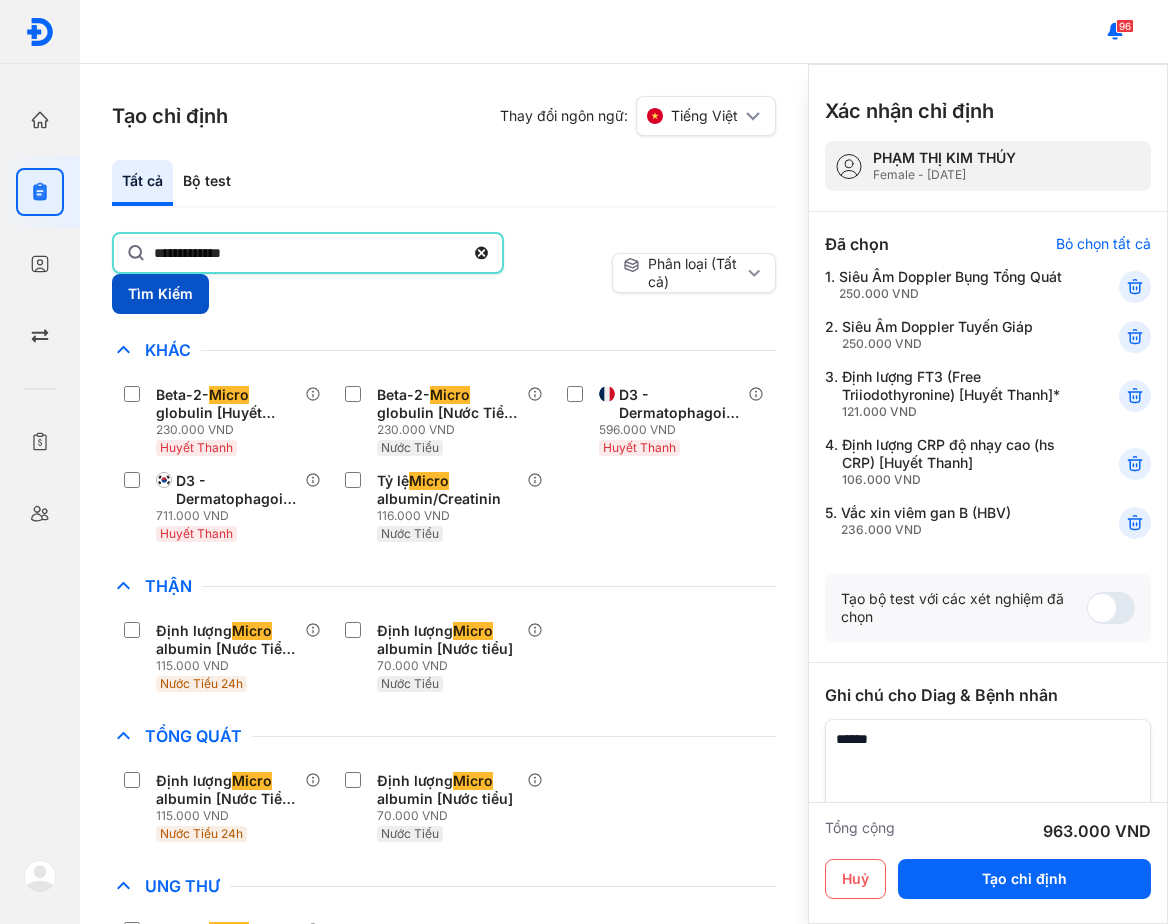 click on "Tìm Kiếm" at bounding box center (160, 294) 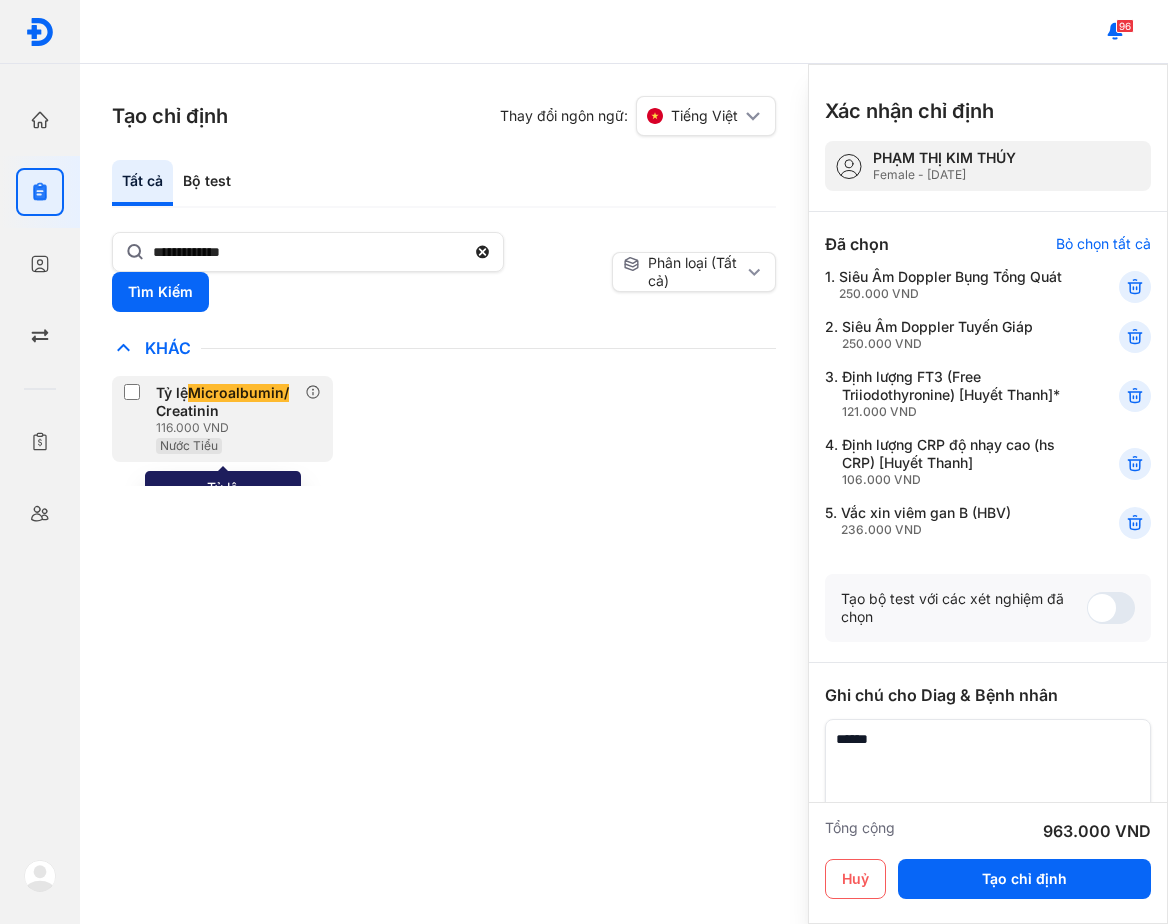 click on "Microalbumin/" at bounding box center [238, 393] 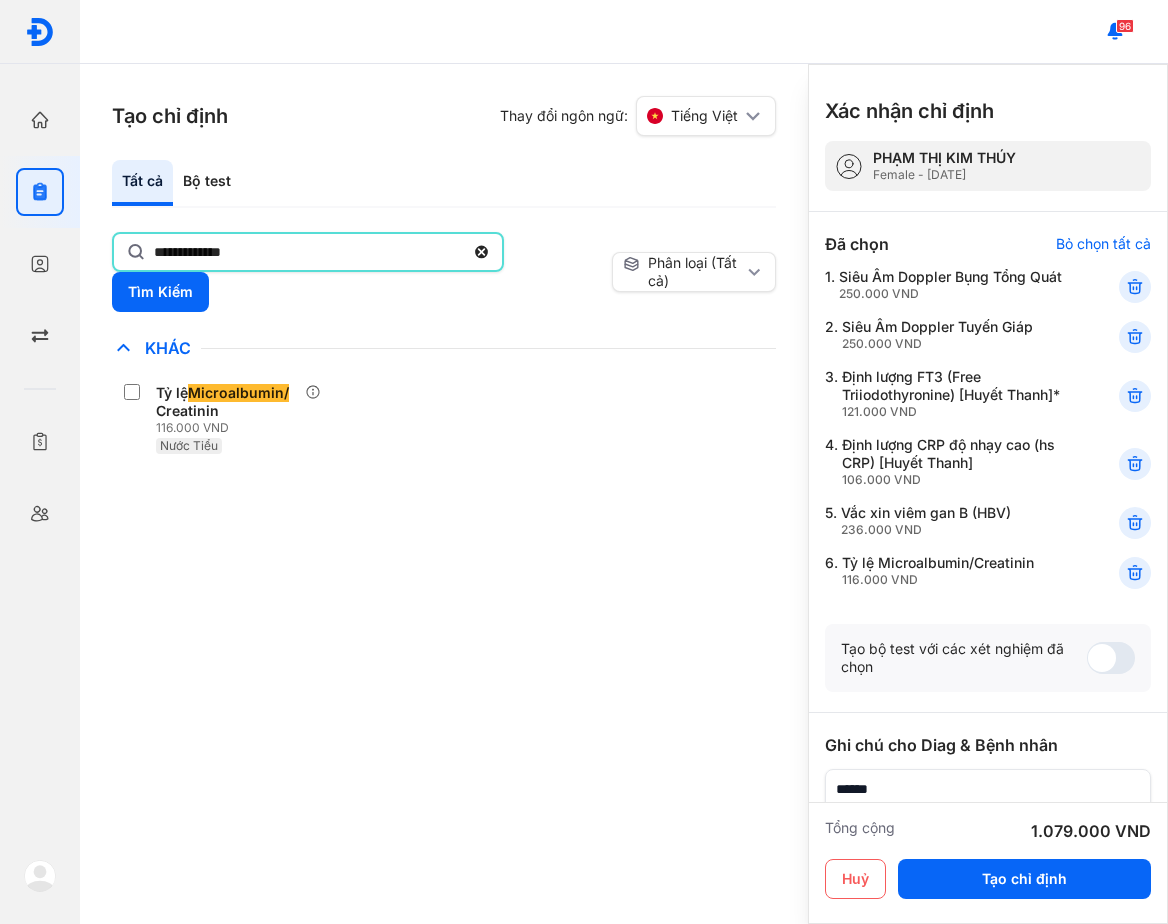 click on "**********" 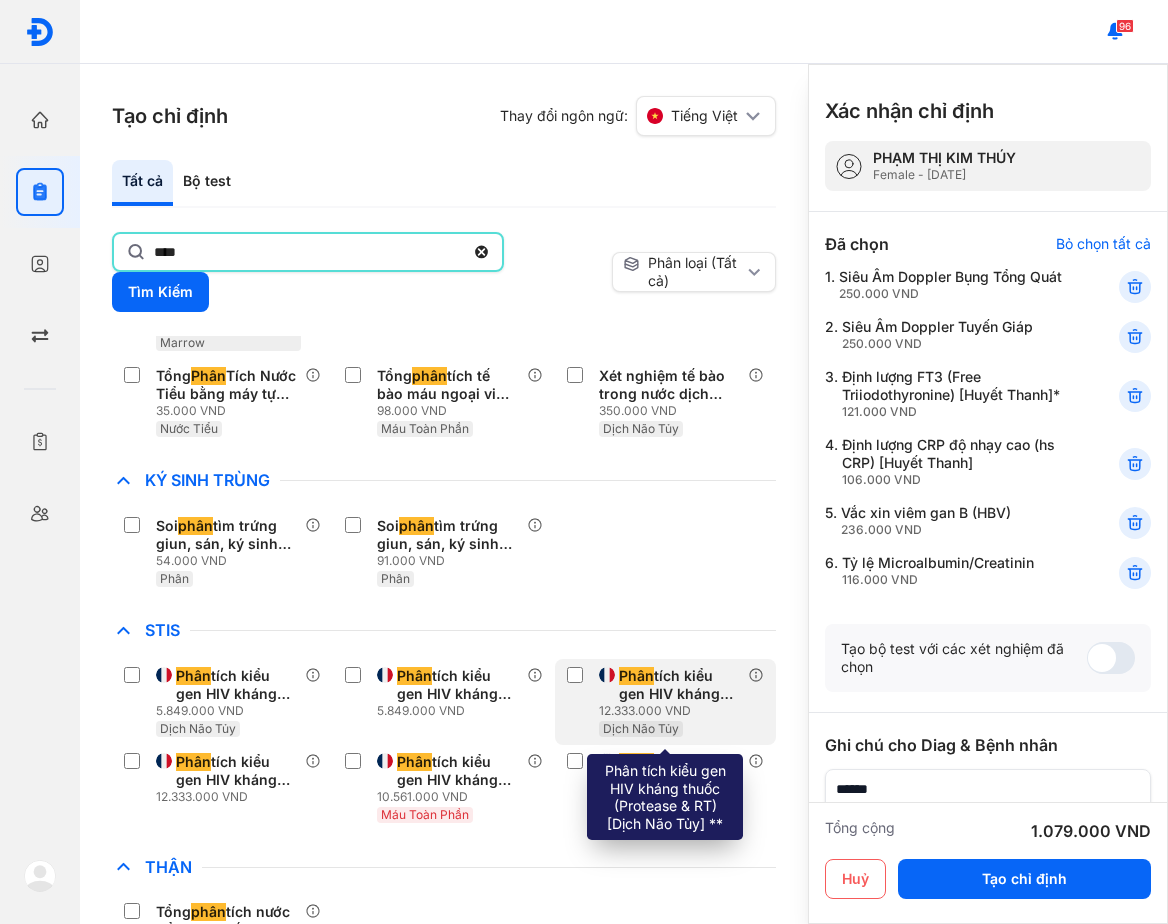 scroll, scrollTop: 1100, scrollLeft: 0, axis: vertical 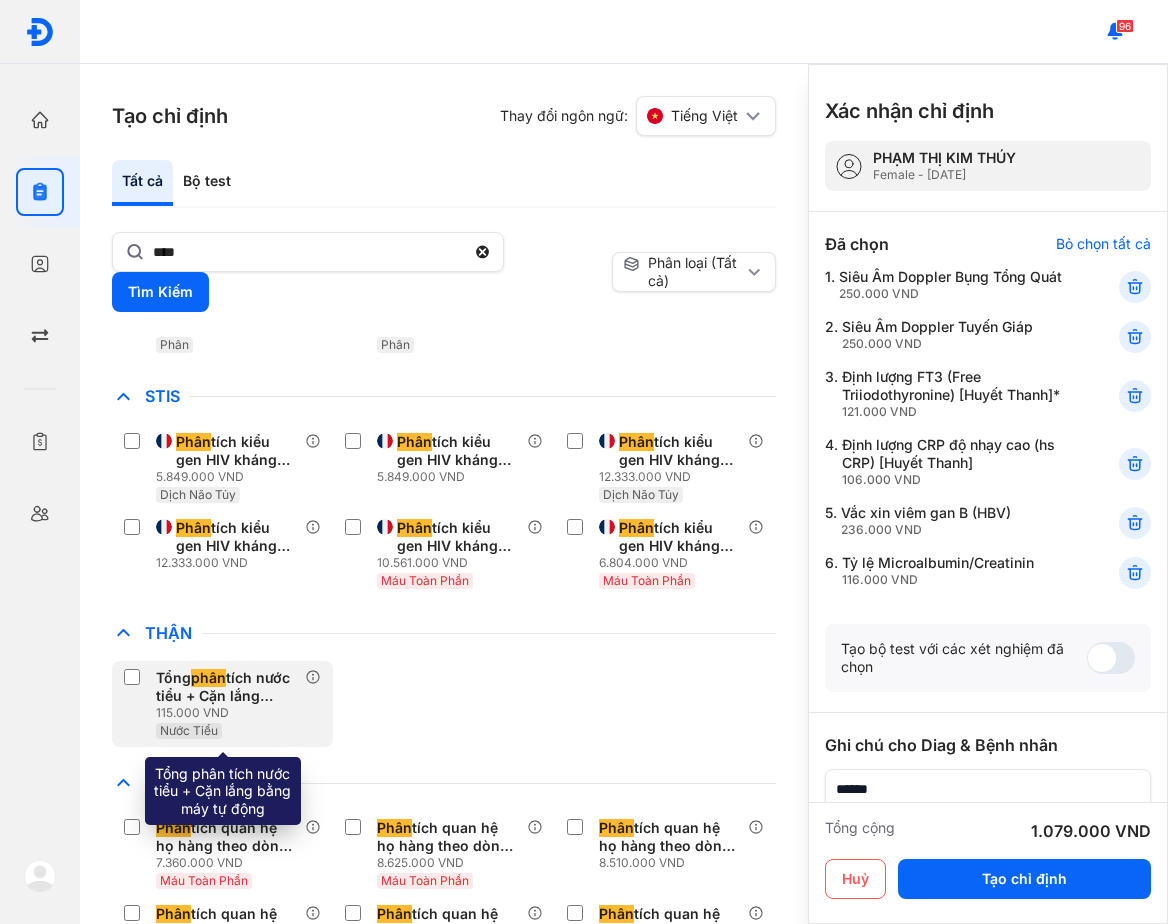 click on "Tổng  phân  tích nước tiểu + Cặn lắng bằng máy tự động" at bounding box center (226, 687) 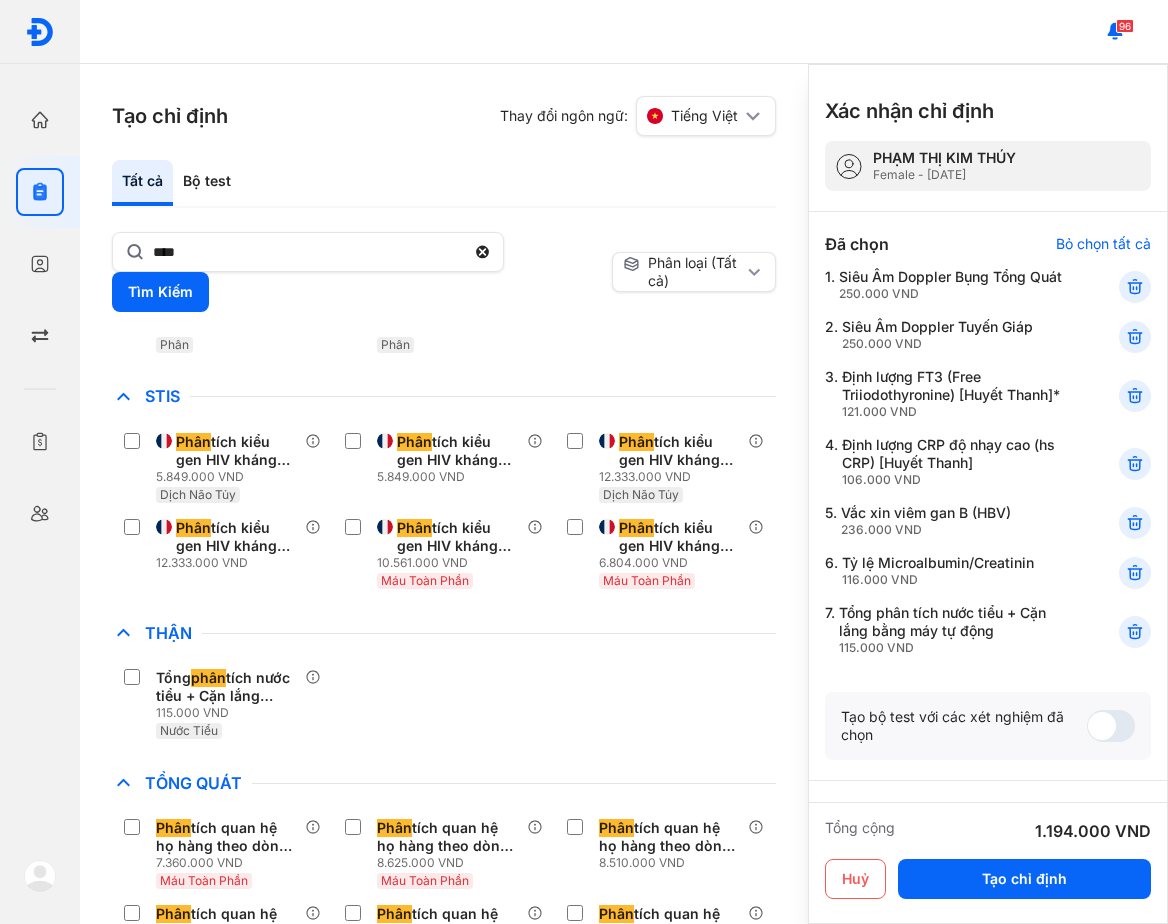 click on "Tổng  phân  tích nước tiểu + Cặn lắng bằng máy tự động 115.000 VND Nước Tiểu" at bounding box center (444, 704) 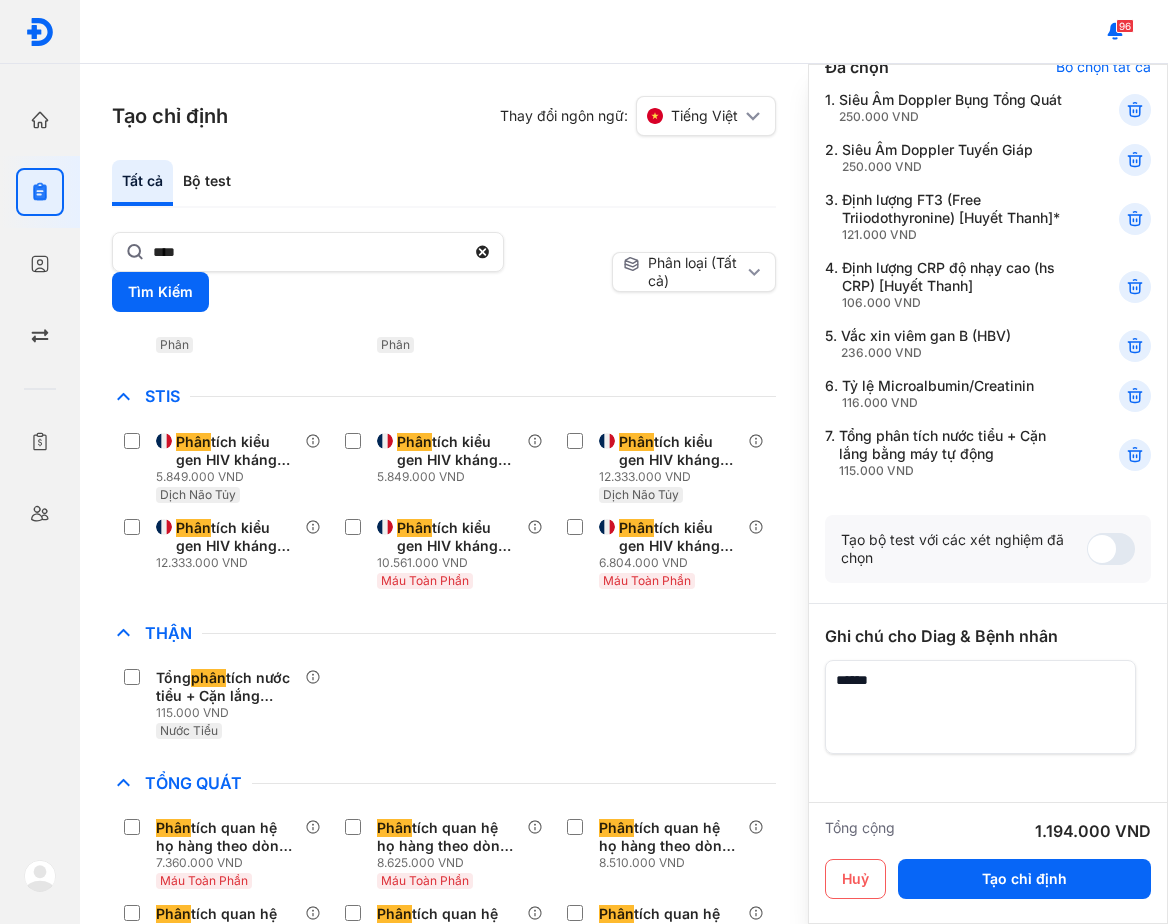 scroll, scrollTop: 0, scrollLeft: 0, axis: both 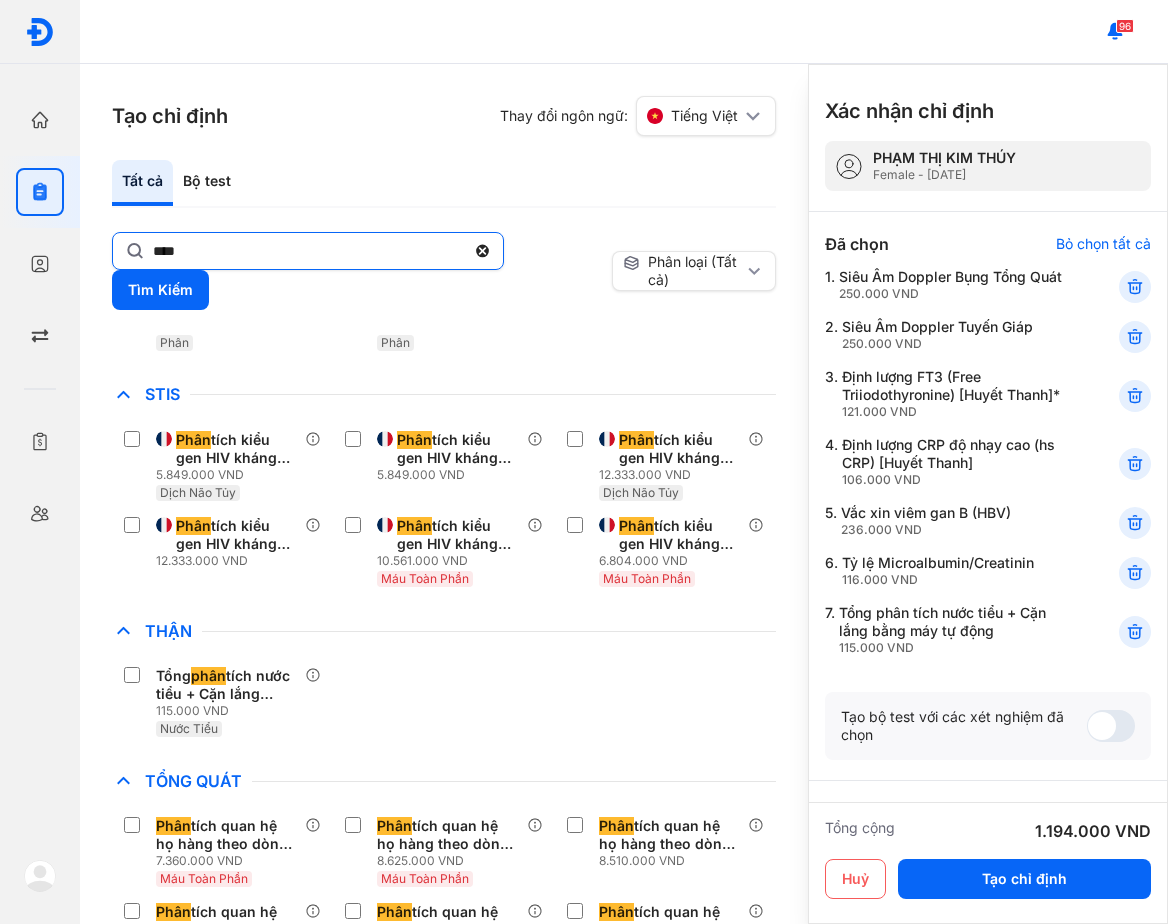 click on "****" 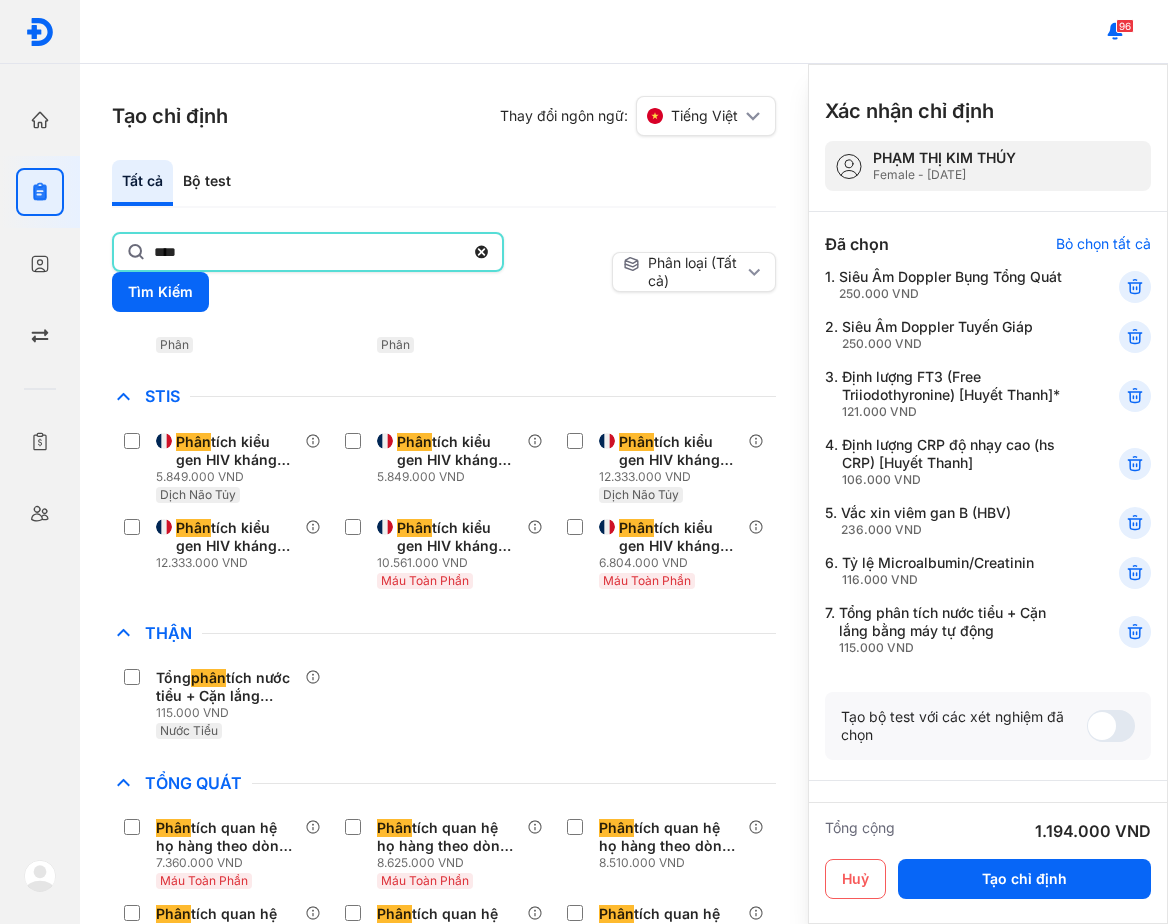 click on "****" 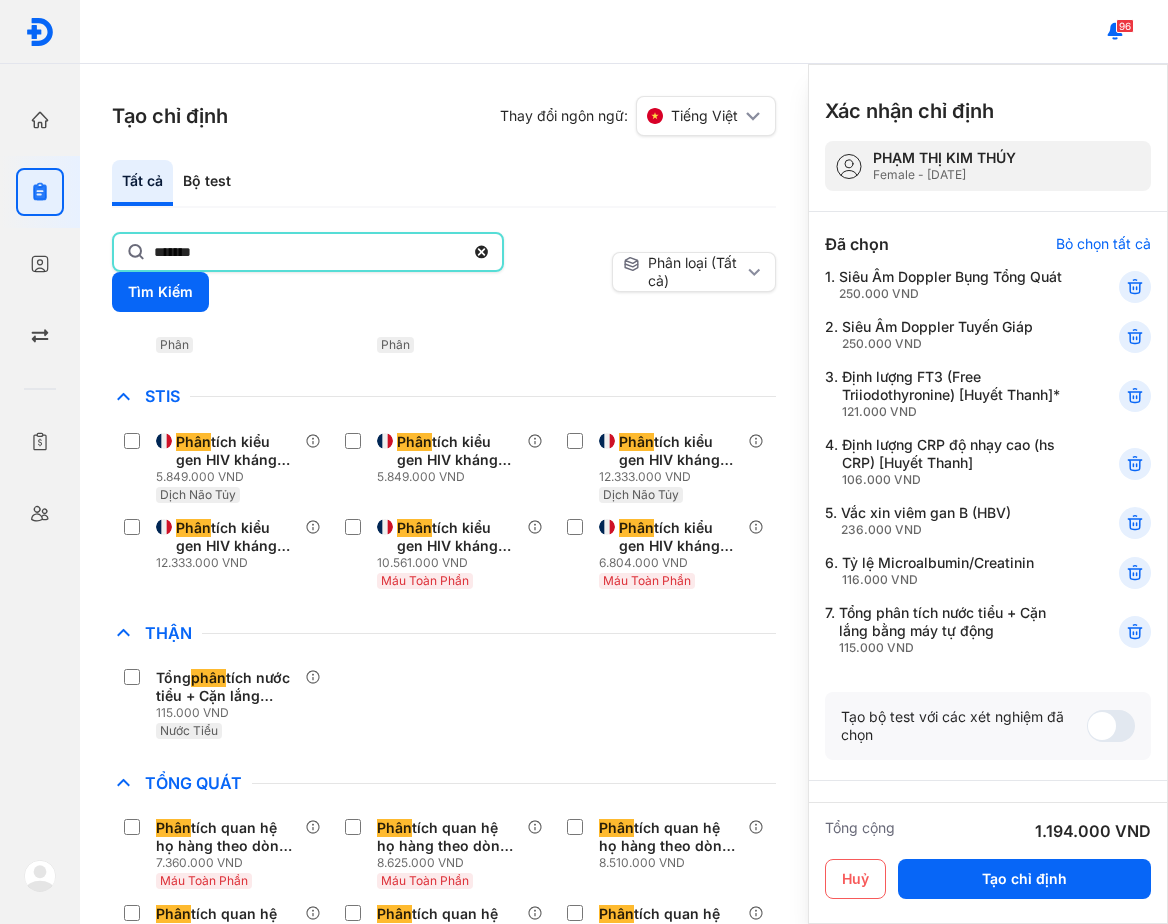 scroll, scrollTop: 165, scrollLeft: 0, axis: vertical 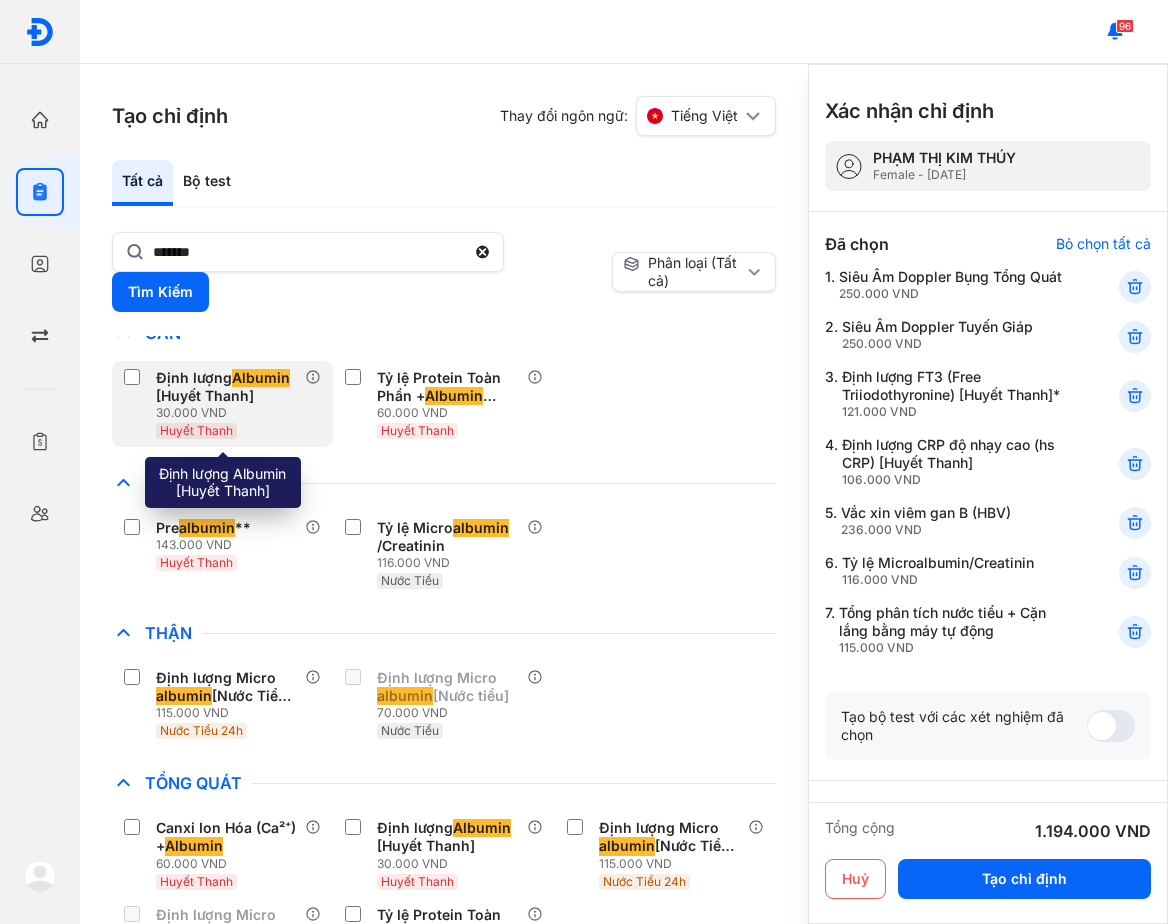click on "Định lượng  Albumin  [Huyết Thanh]" at bounding box center [226, 387] 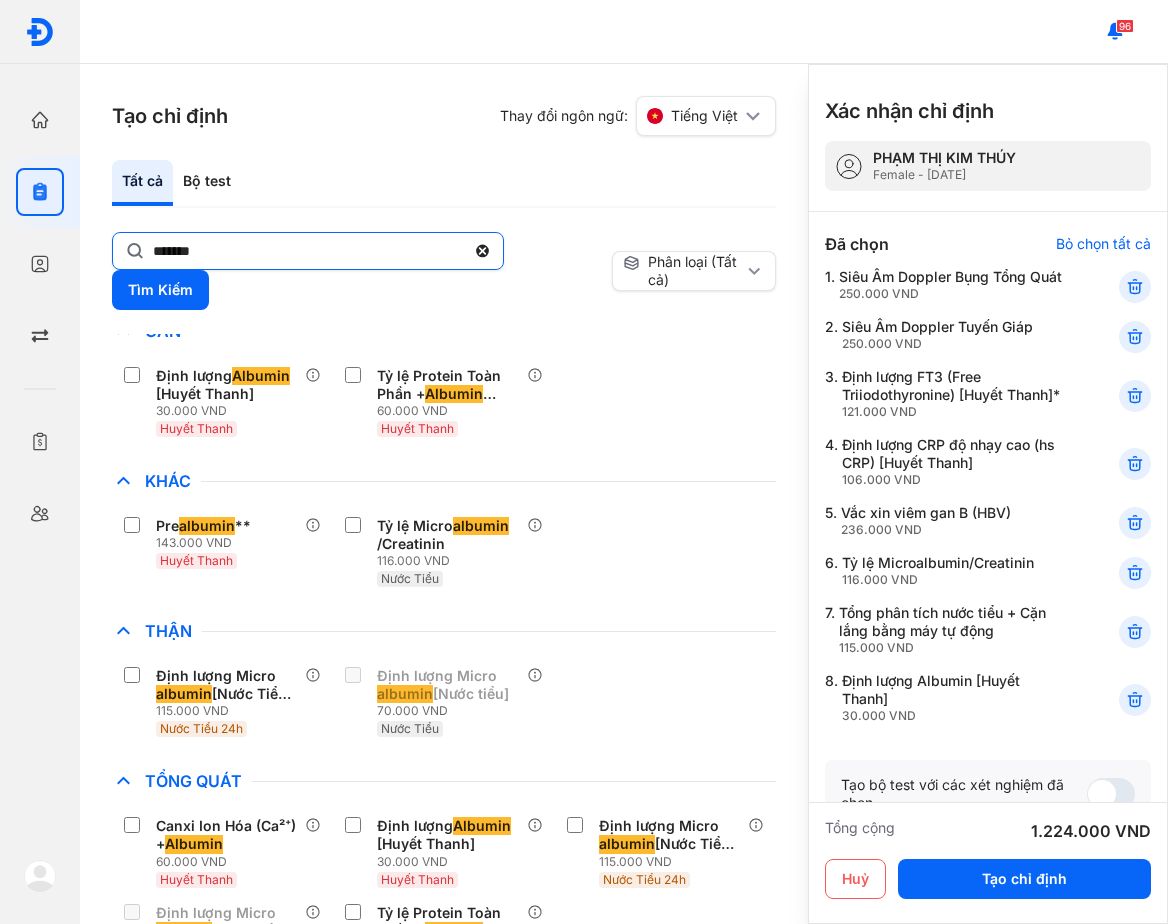 click on "*******" 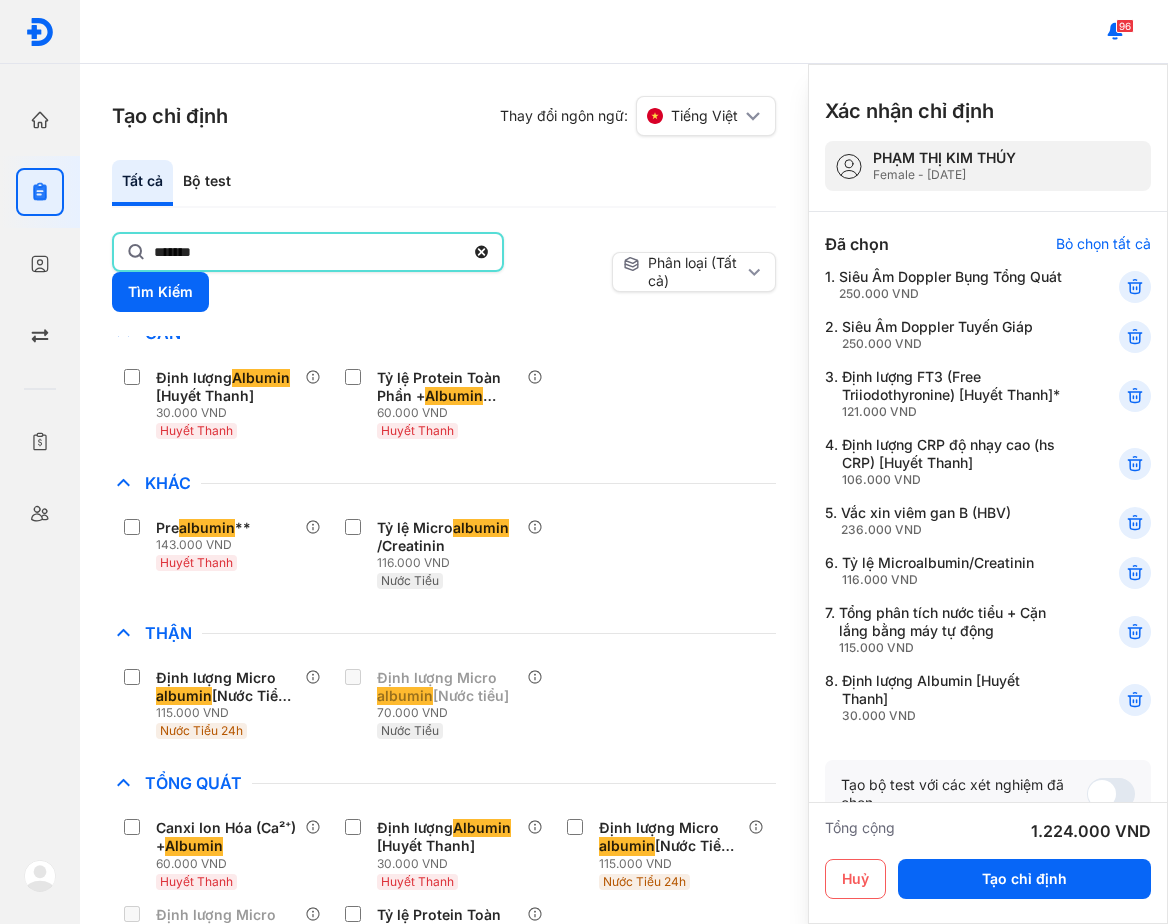 click on "*******" 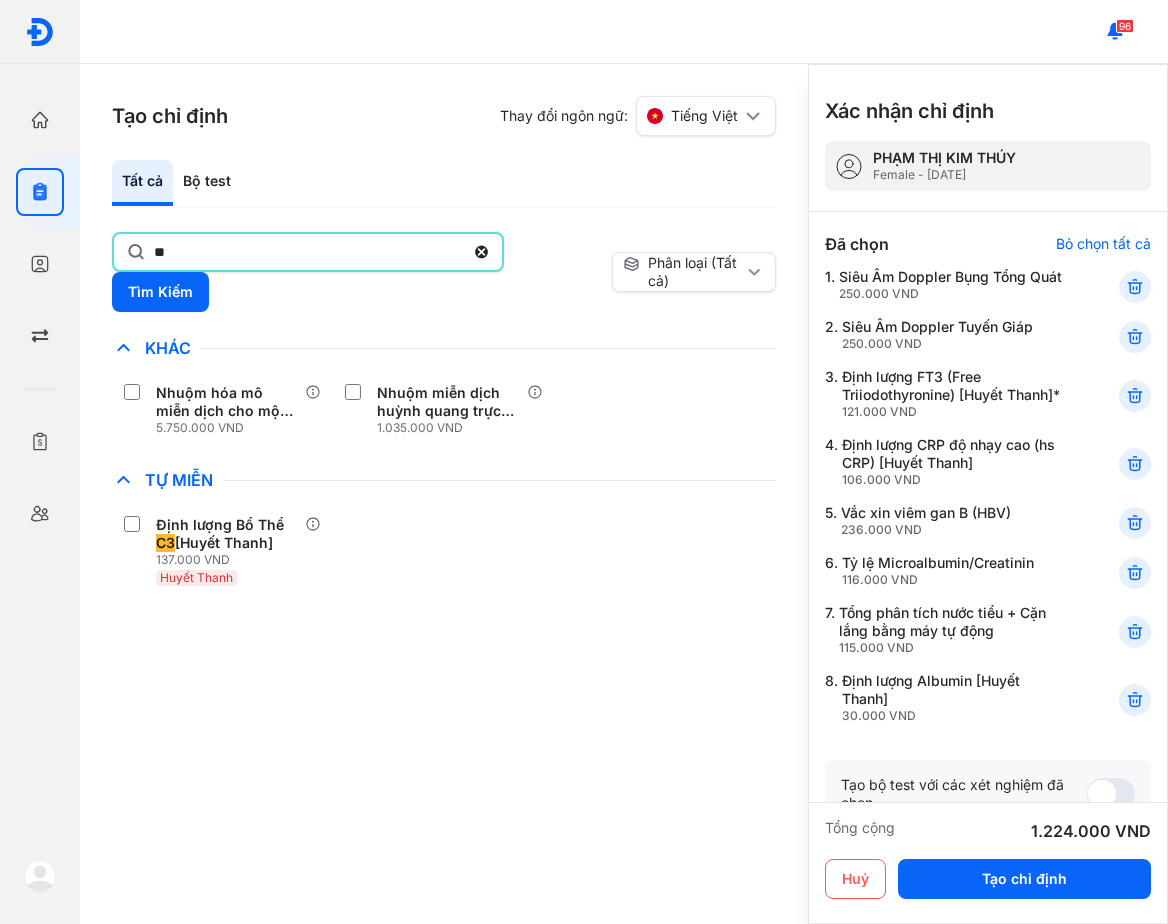 scroll, scrollTop: 0, scrollLeft: 0, axis: both 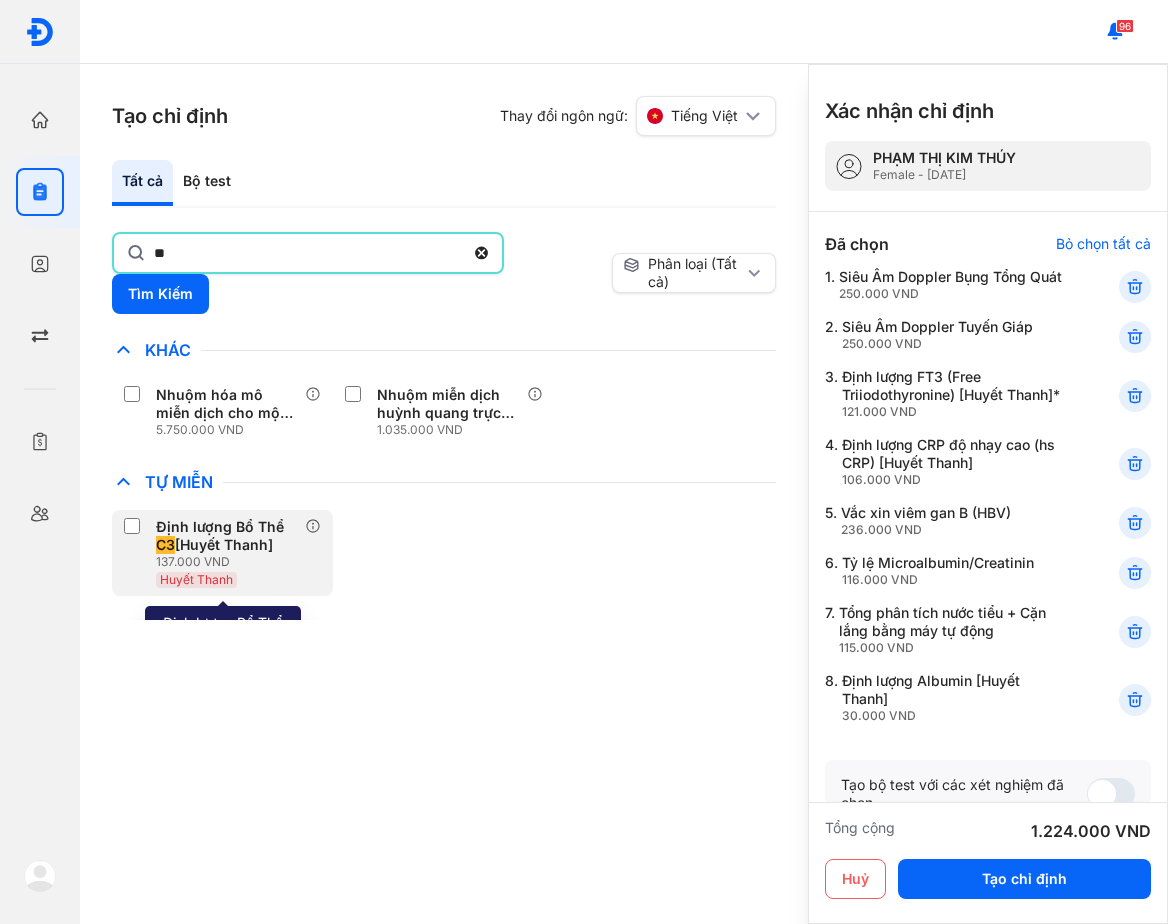 click on "137.000 VND" at bounding box center (230, 562) 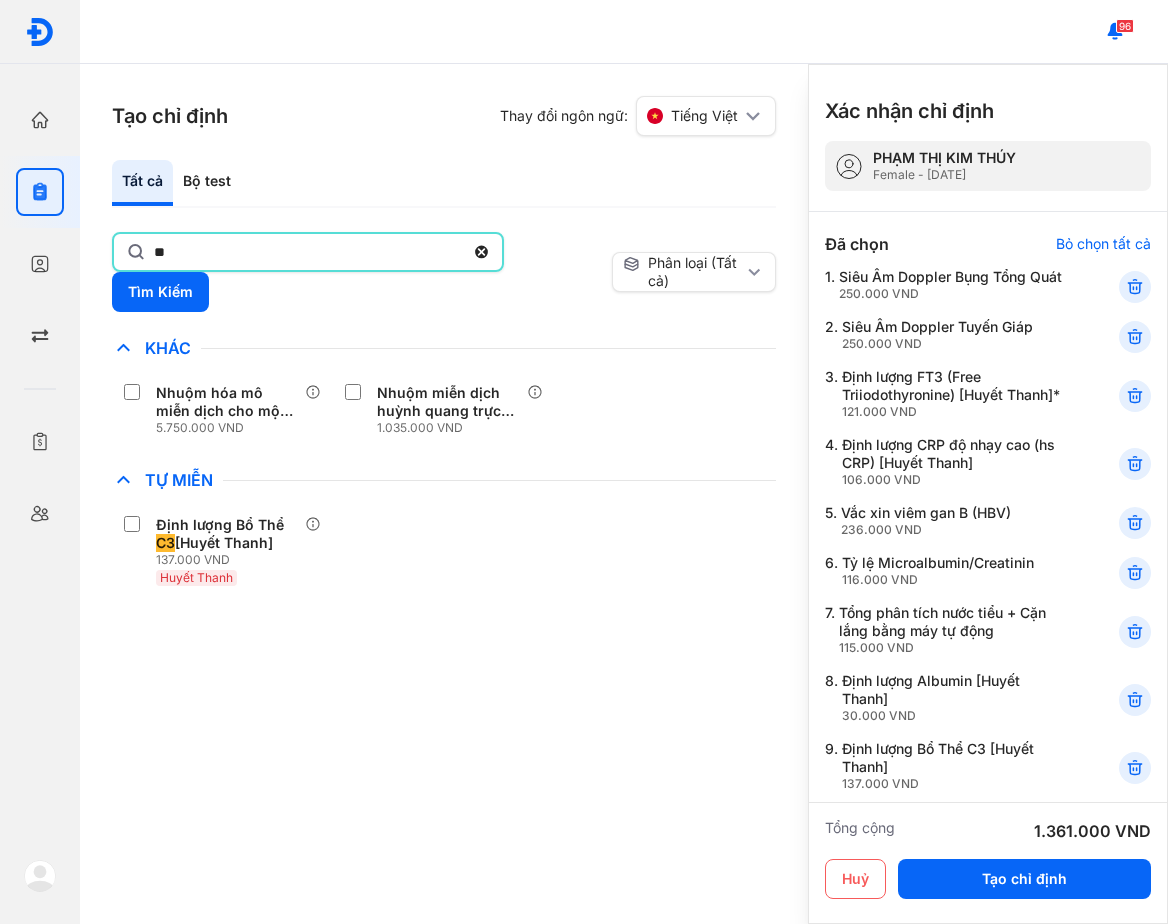 click on "**" 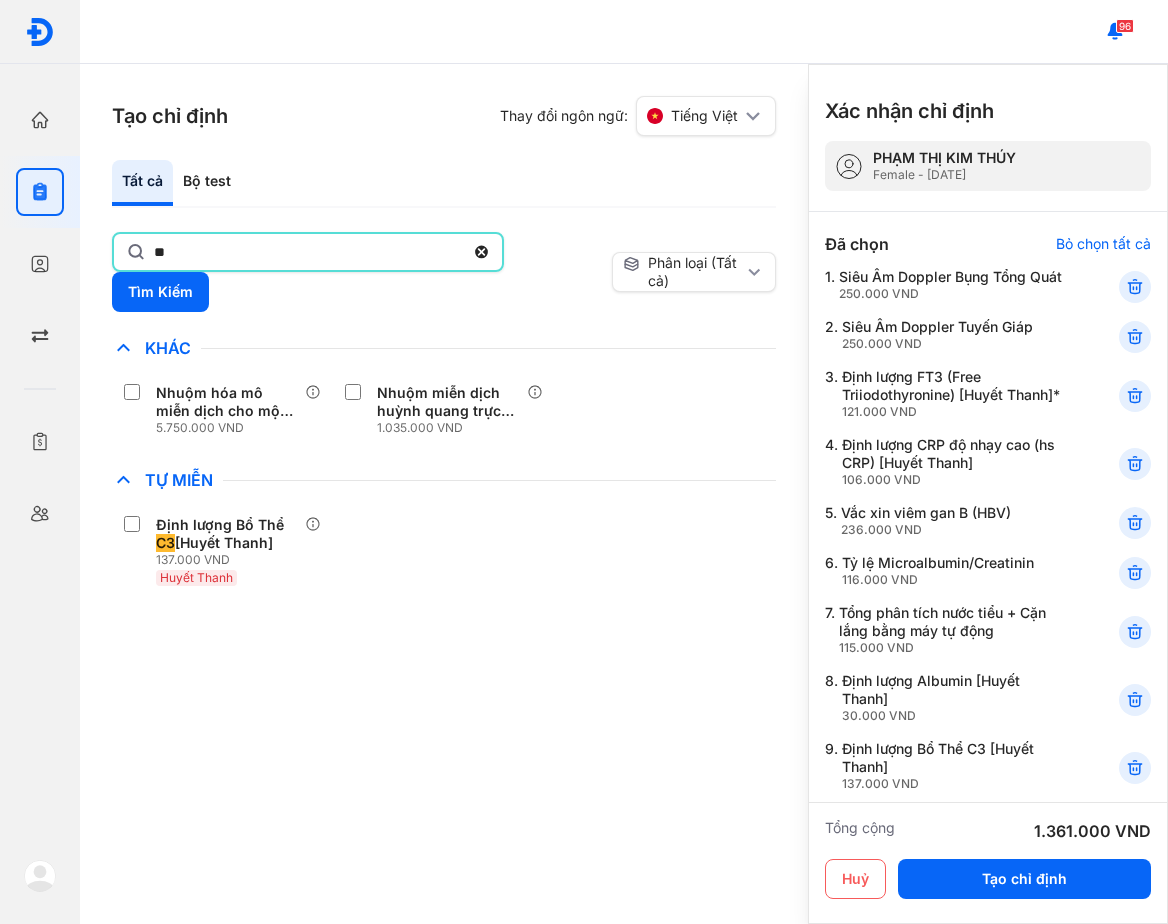 type on "**" 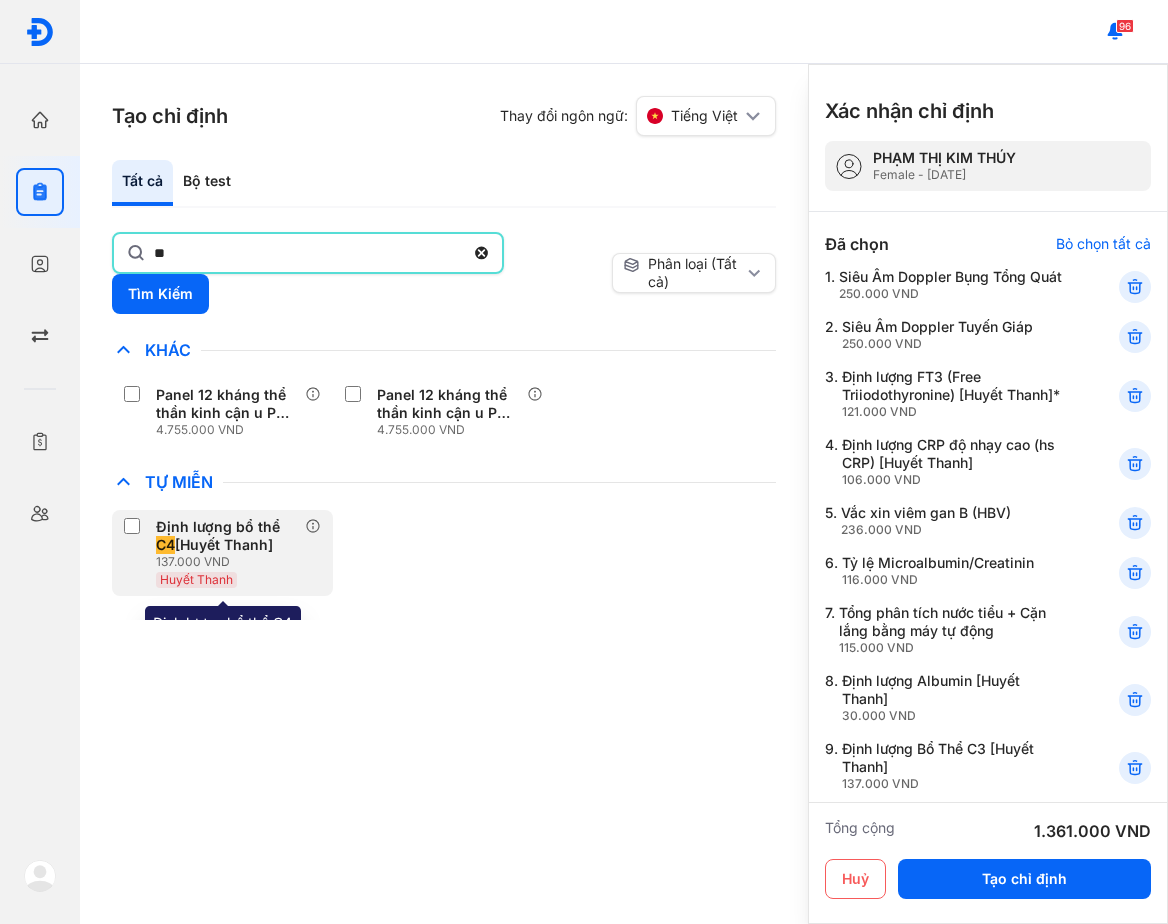 click on "Định lượng bổ thể  C4  [Huyết Thanh]" at bounding box center (226, 536) 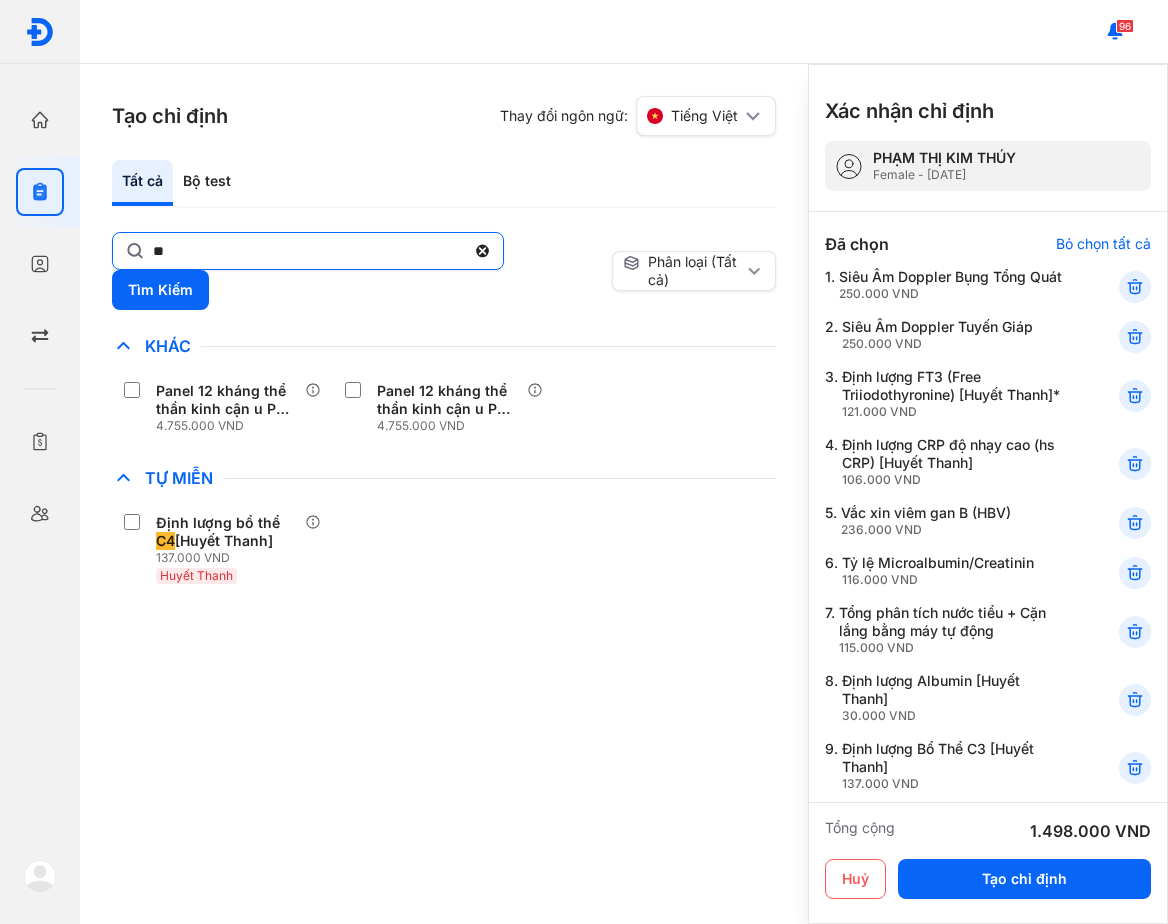 click on "**" 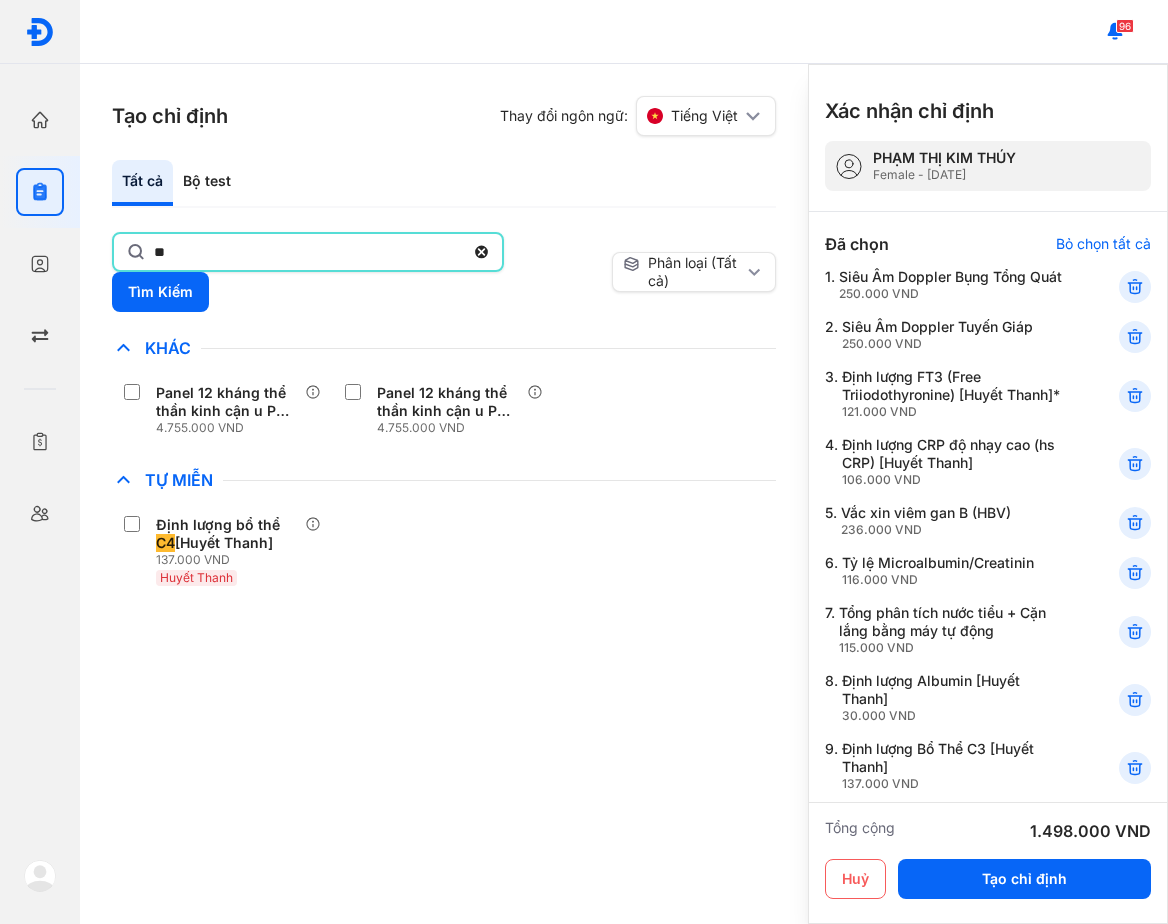 click on "**" 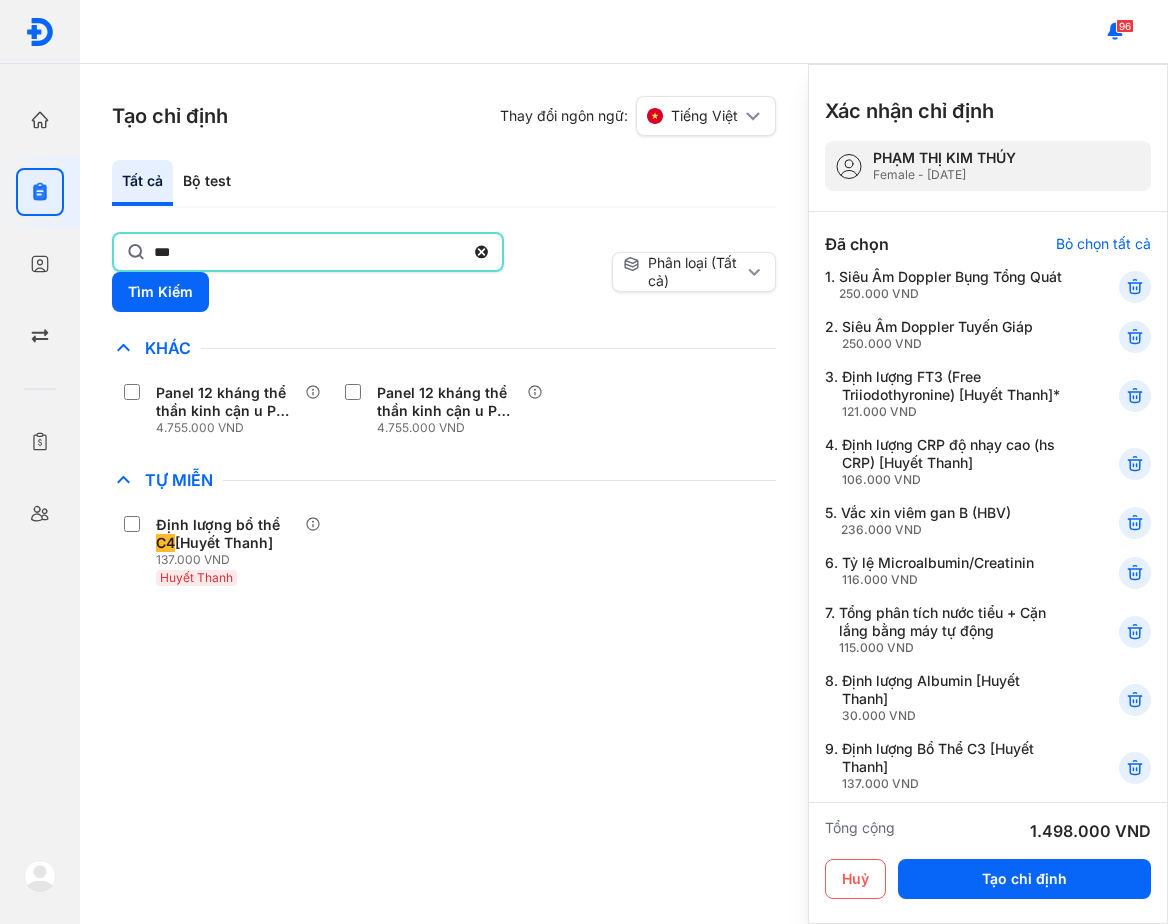 type on "***" 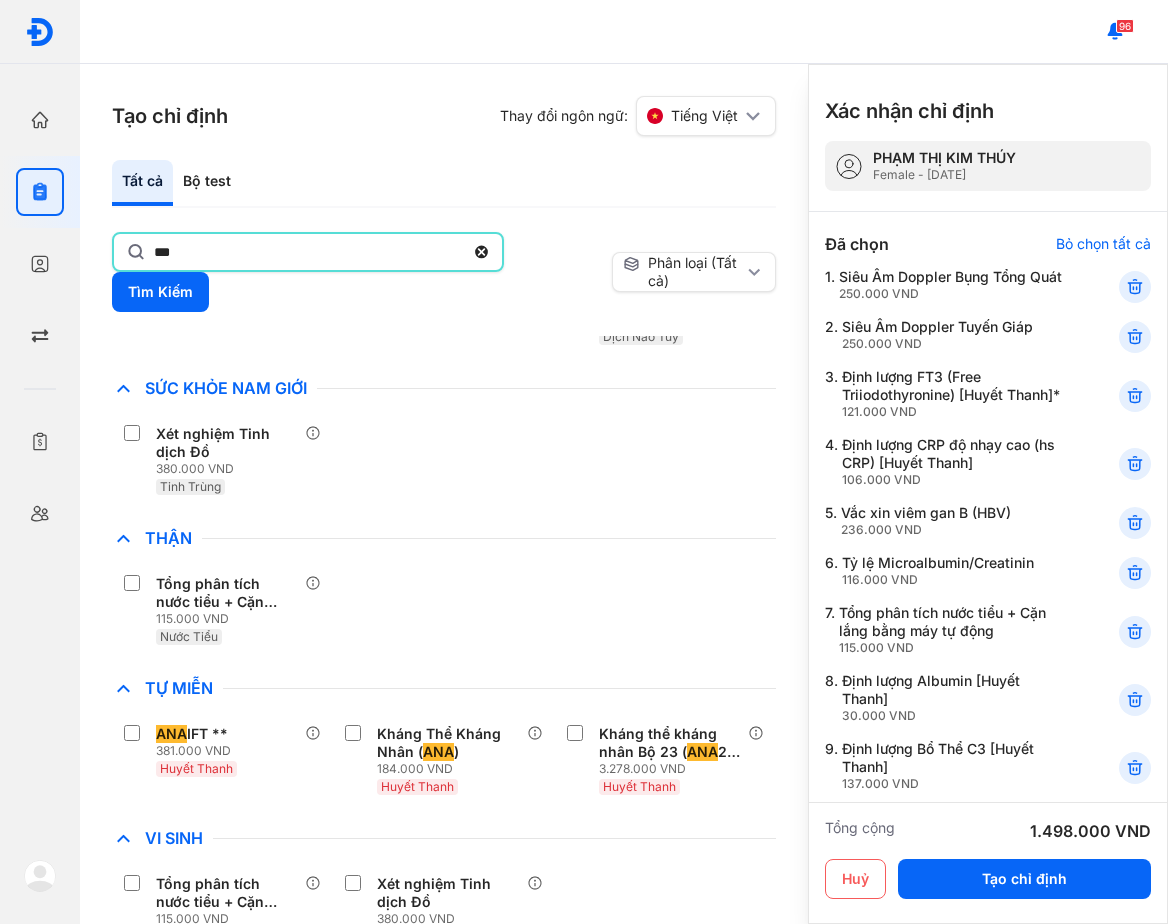 scroll, scrollTop: 753, scrollLeft: 0, axis: vertical 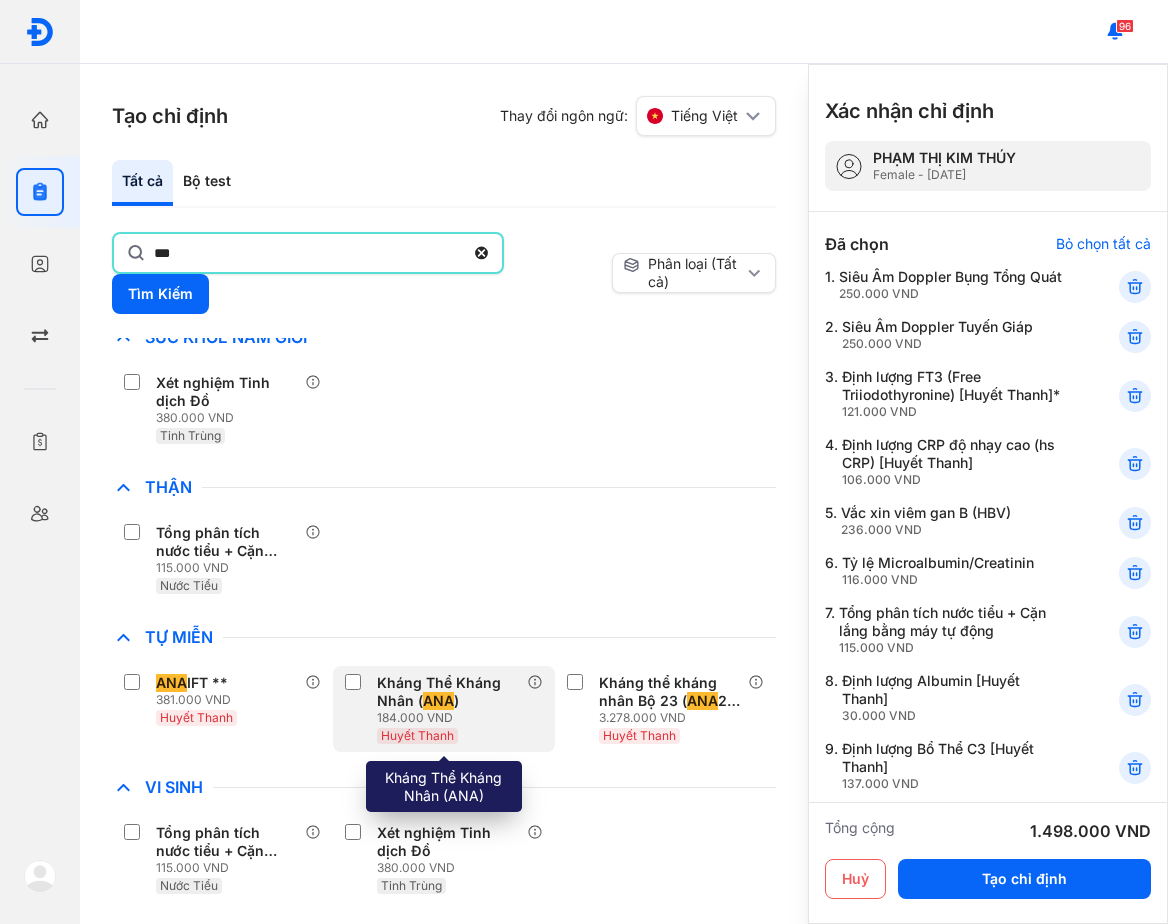click on "184.000 VND" at bounding box center [451, 718] 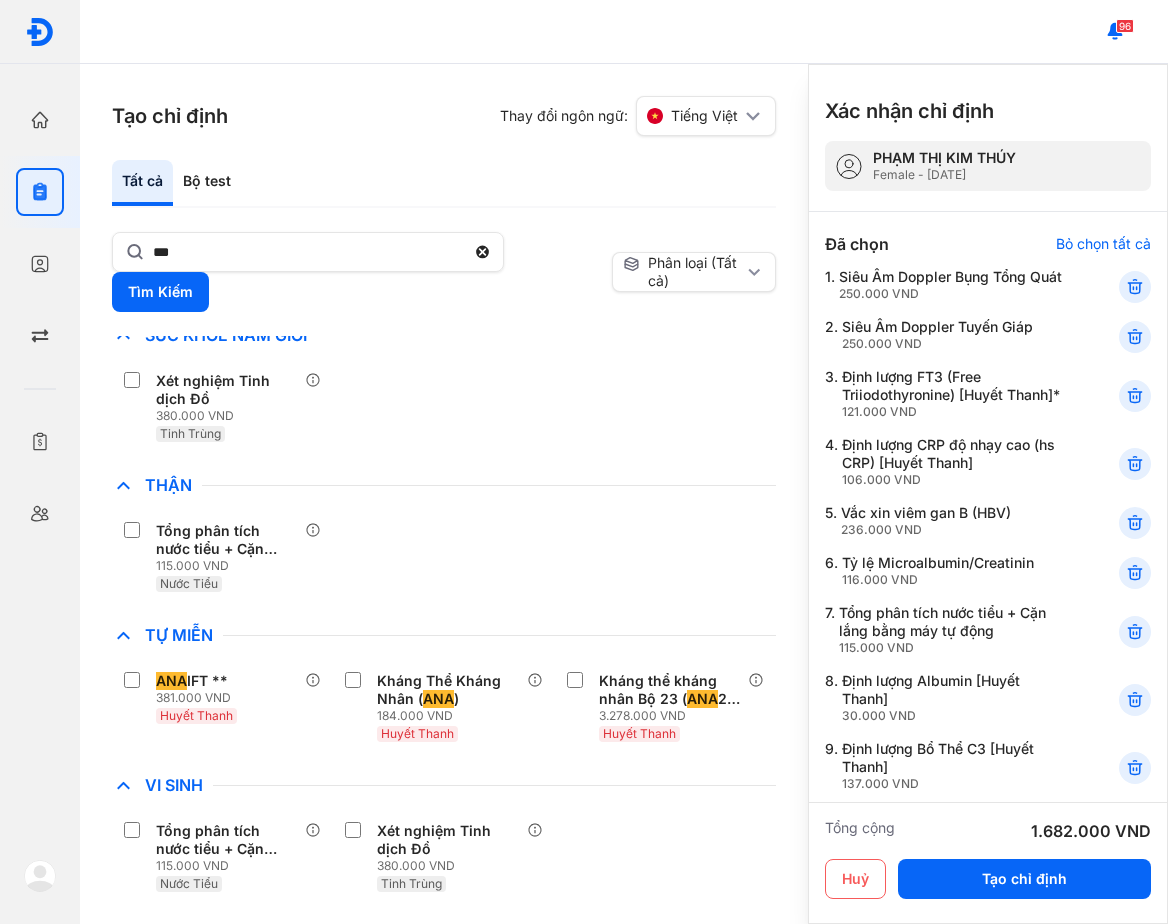 click on "Thận Tổng phân tích nước tiểu + Cặn lắng bằng máy tự động 115.000 VND Nước Tiểu" 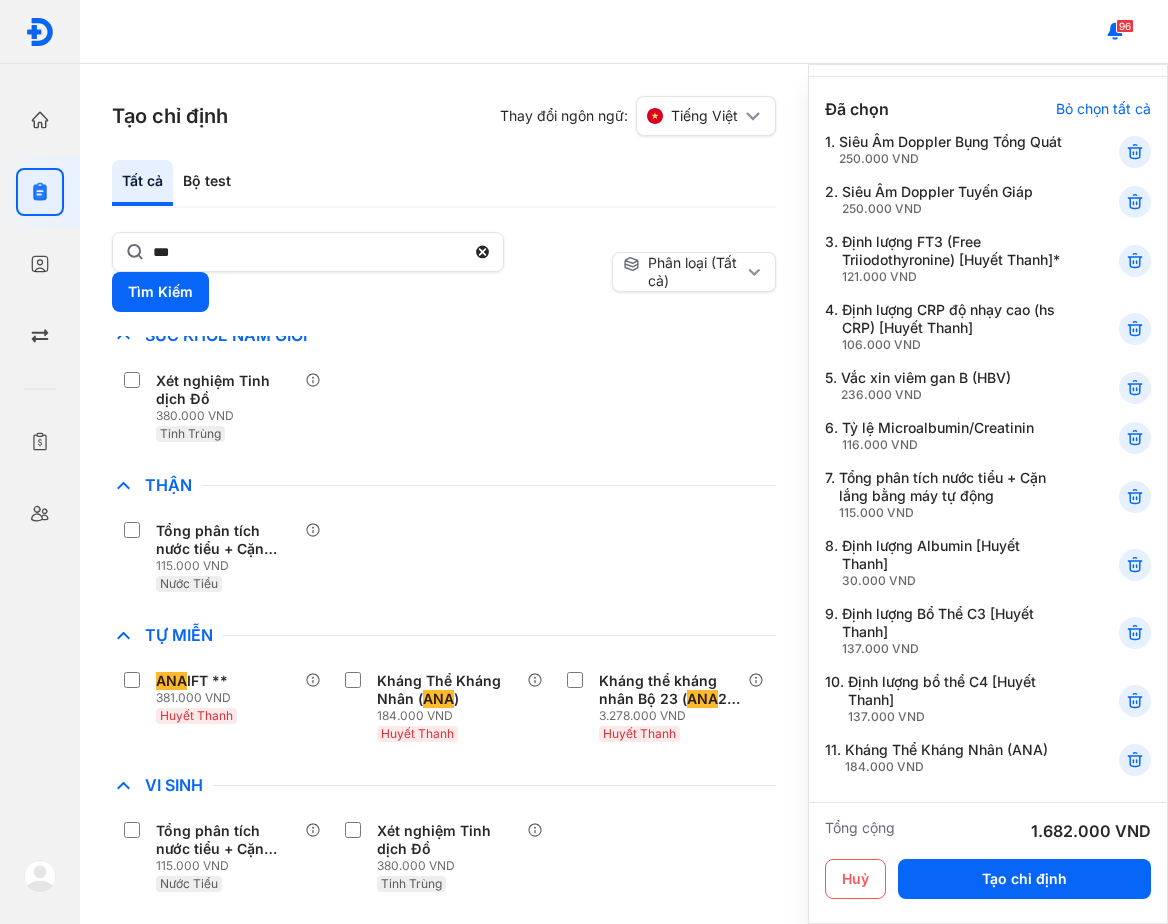 scroll, scrollTop: 100, scrollLeft: 0, axis: vertical 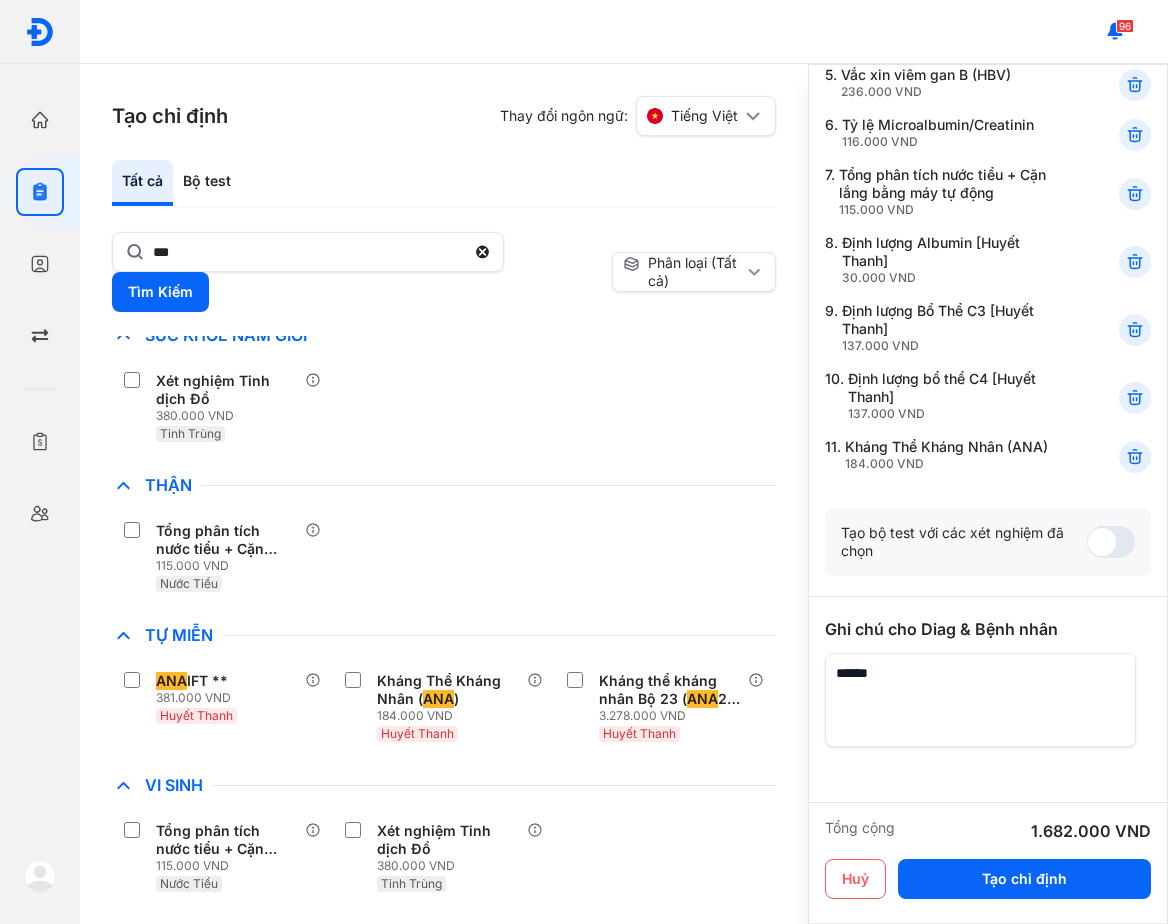 drag, startPoint x: 982, startPoint y: 627, endPoint x: 987, endPoint y: 641, distance: 14.866069 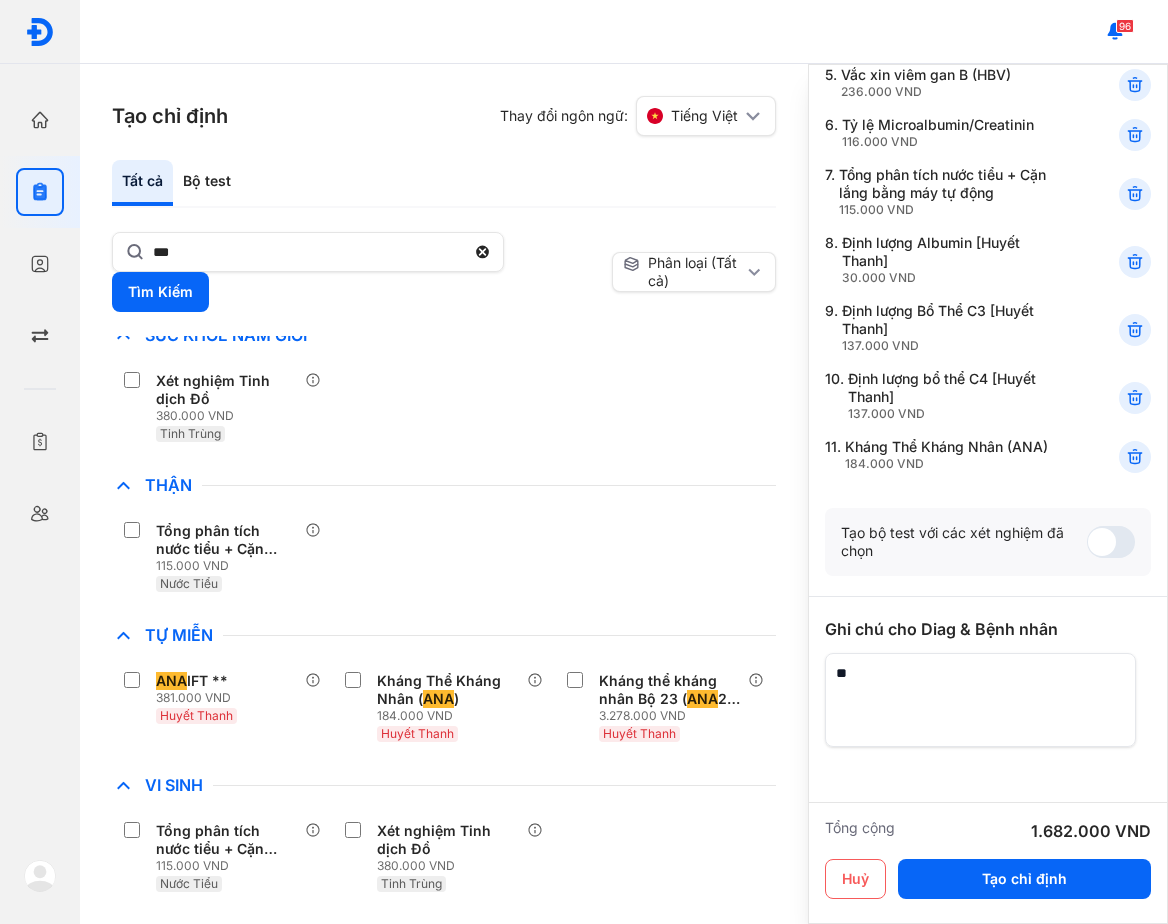 type on "*" 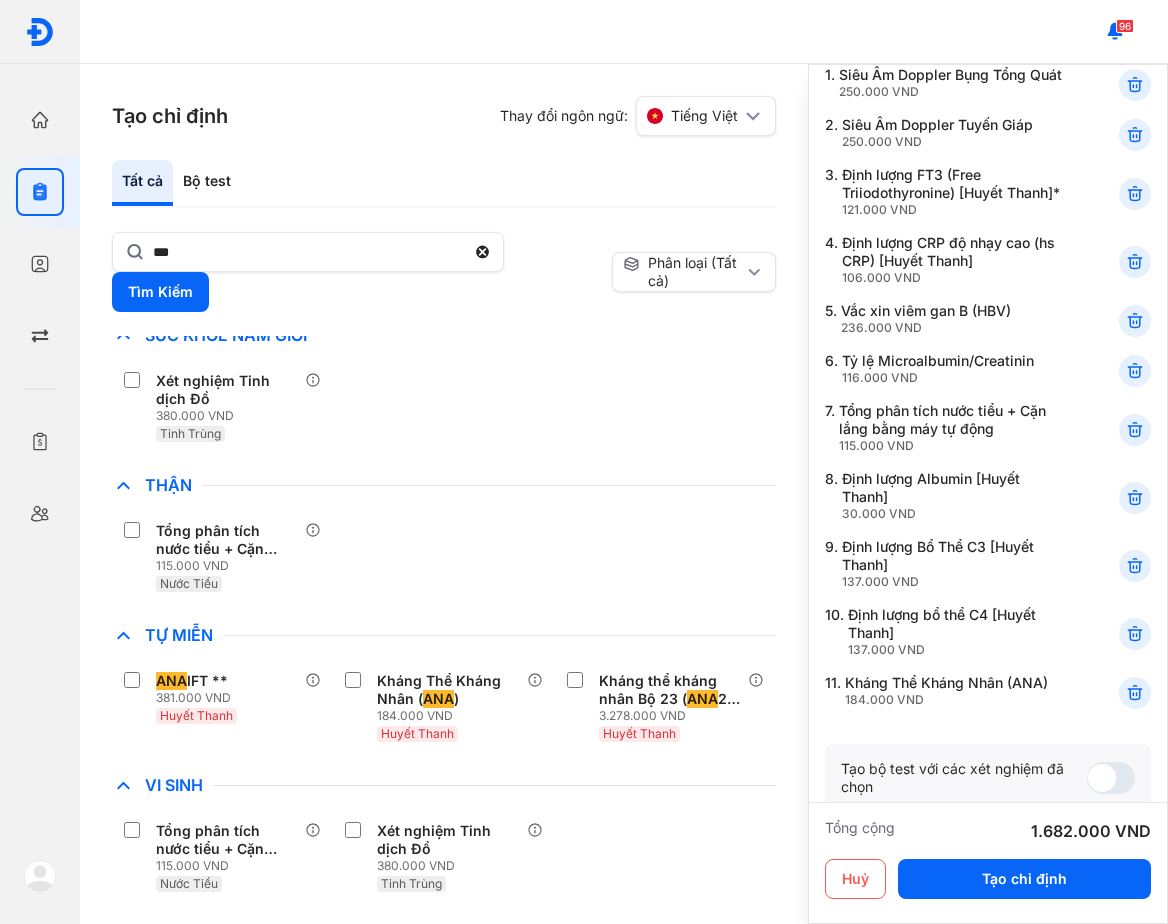 scroll, scrollTop: 300, scrollLeft: 0, axis: vertical 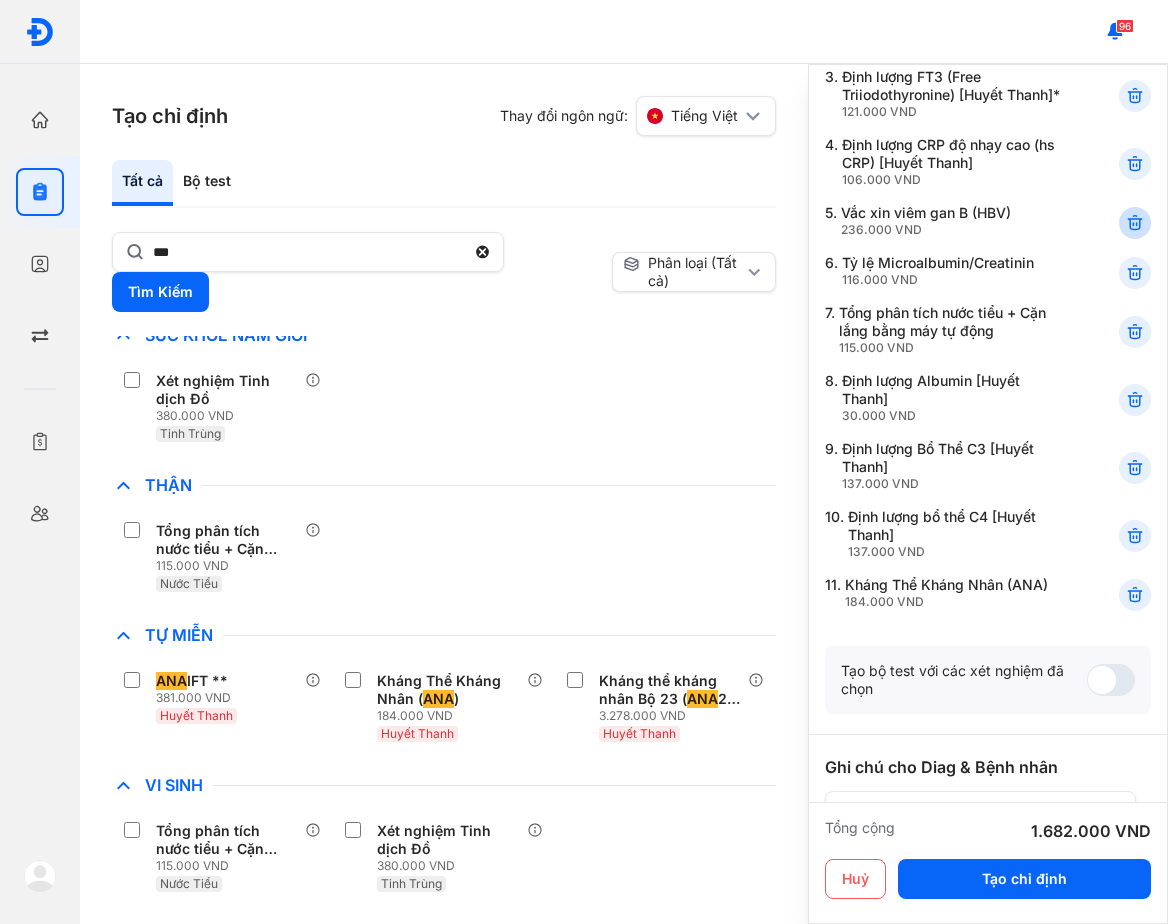 type on "**********" 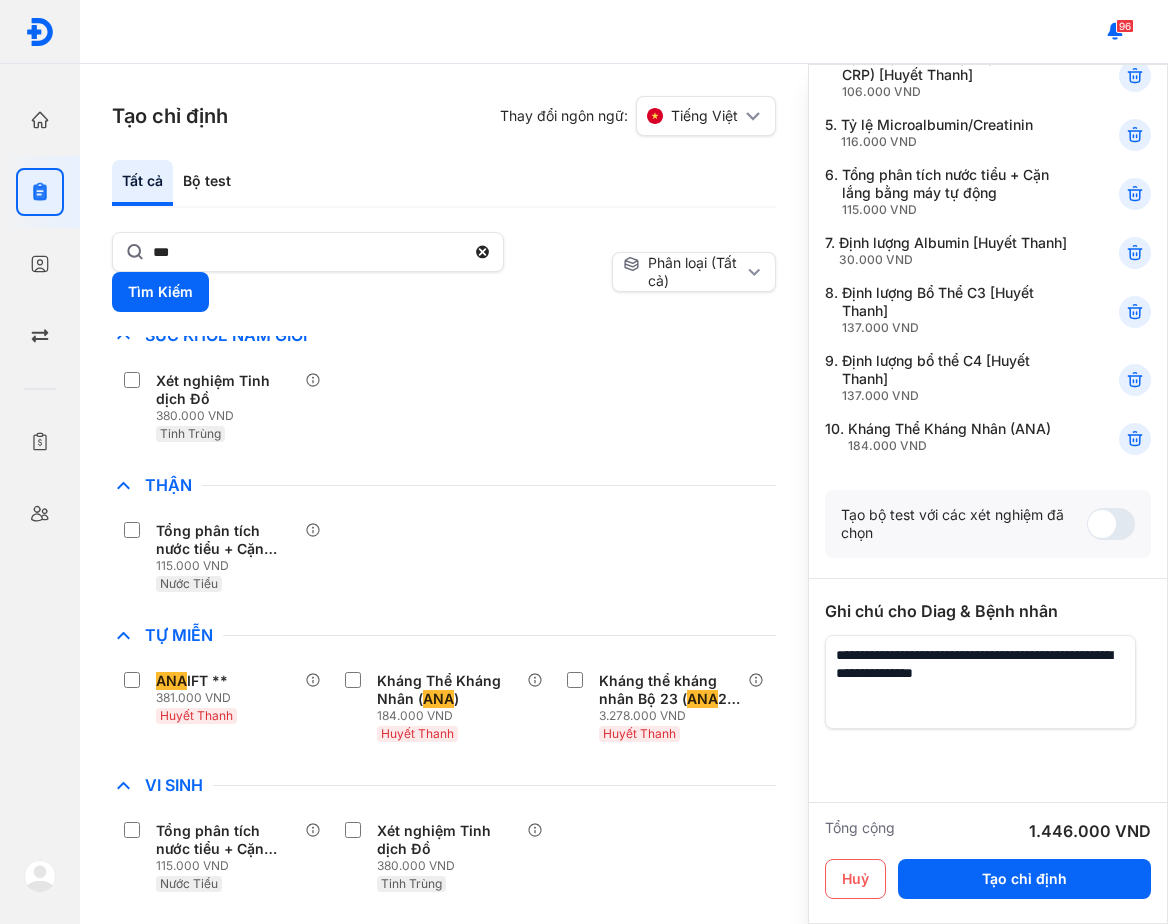scroll, scrollTop: 352, scrollLeft: 0, axis: vertical 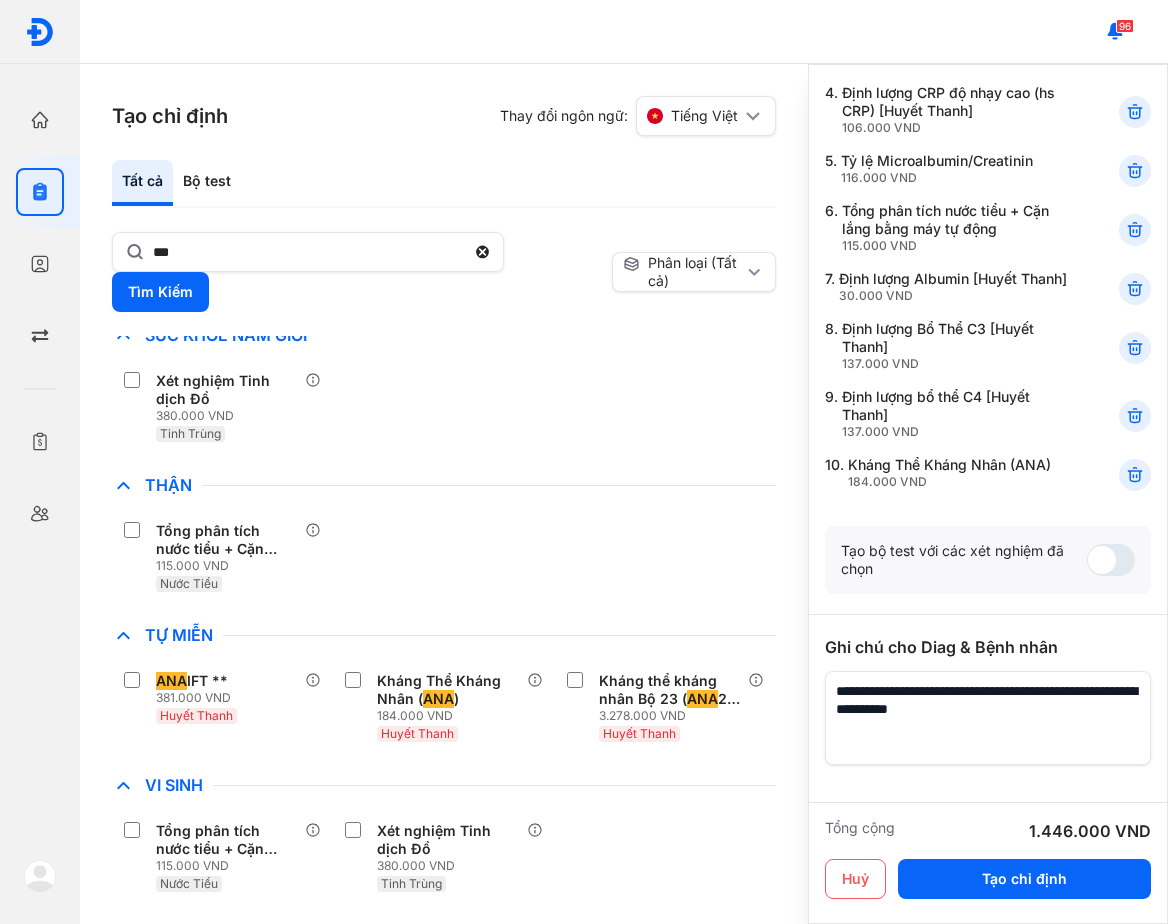 click on "Chỉ định nhiều nhất Bệnh Truyền Nhiễm Chẩn Đoán Hình Ảnh Chất Gây Nghiện Xét nghiệm chất gây nghiện trong nước tiểu -Cần sa (Mariju ana ) 122.000 VND Nước Tiểu COVID Di Truyền Dị Ứng Điện Di Độc Chất Xét nghiệm chất gây nghiện trong nước tiểu -Cần sa (Mariju ana ) 122.000 VND Nước Tiểu Đông Máu Gan Hô Hấp Huyết Học Khác AIH Screening+PBC+ ANA  global test² ** 1.725.000 VND Huyết Thanh Định lượng sỏi thận ** 1.100.000 VND Kháng thể kháng nhân Bộ 8 ( ANA  8 Profile) ** 1.955.000 VND Huyết Thanh Phân Tích Dịch [Dịch Cơ Thể] ** 170.000 VND Dịch Cơ Thể Phân Tích Dịch [Dịch Não Tủy] ** 187.000 VND Dịch Não Tủy Phân tích quần thể tế bào lympho (B,T,NK) (Máu) (5CD) ** 5.050.000 VND Máu Toàn Phần Whole Blood/Bone Marrow Phân tích quần thể tế bào lympho (B,T,NK) (Tủy) (5CD) ** 5.420.000 VND Tủy Xương 115.000 VND Nước Tiểu 35.000 VND 50.000 VND )" at bounding box center [444, 241] 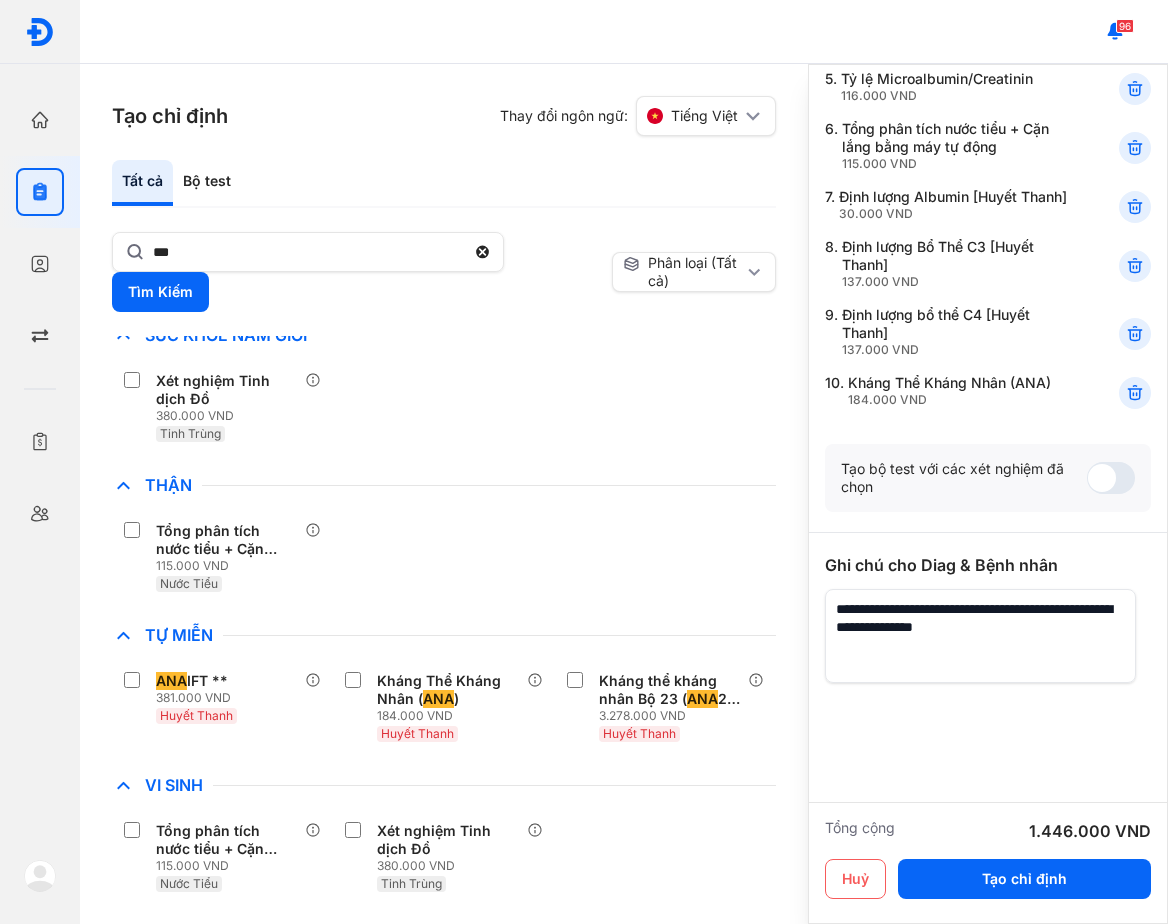scroll, scrollTop: 488, scrollLeft: 0, axis: vertical 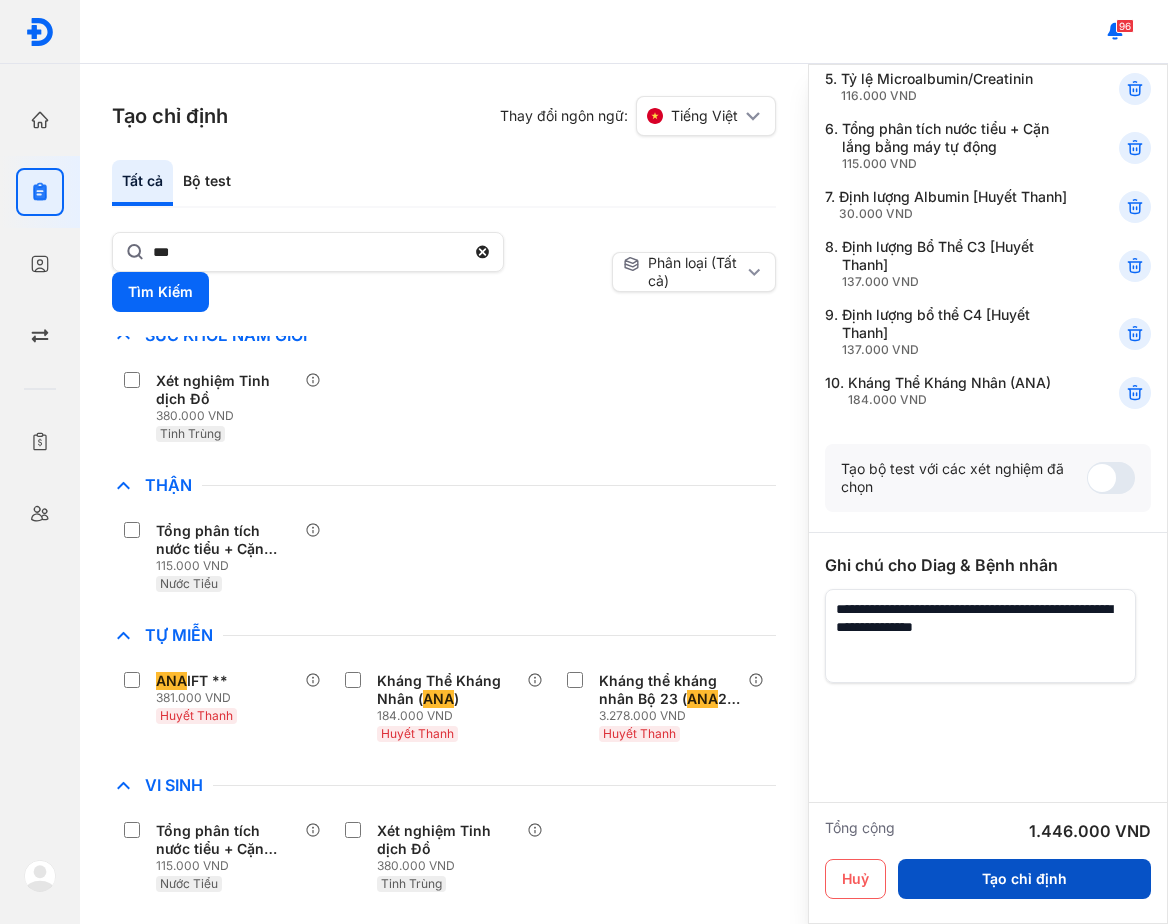 click on "Tạo chỉ định" at bounding box center (1024, 879) 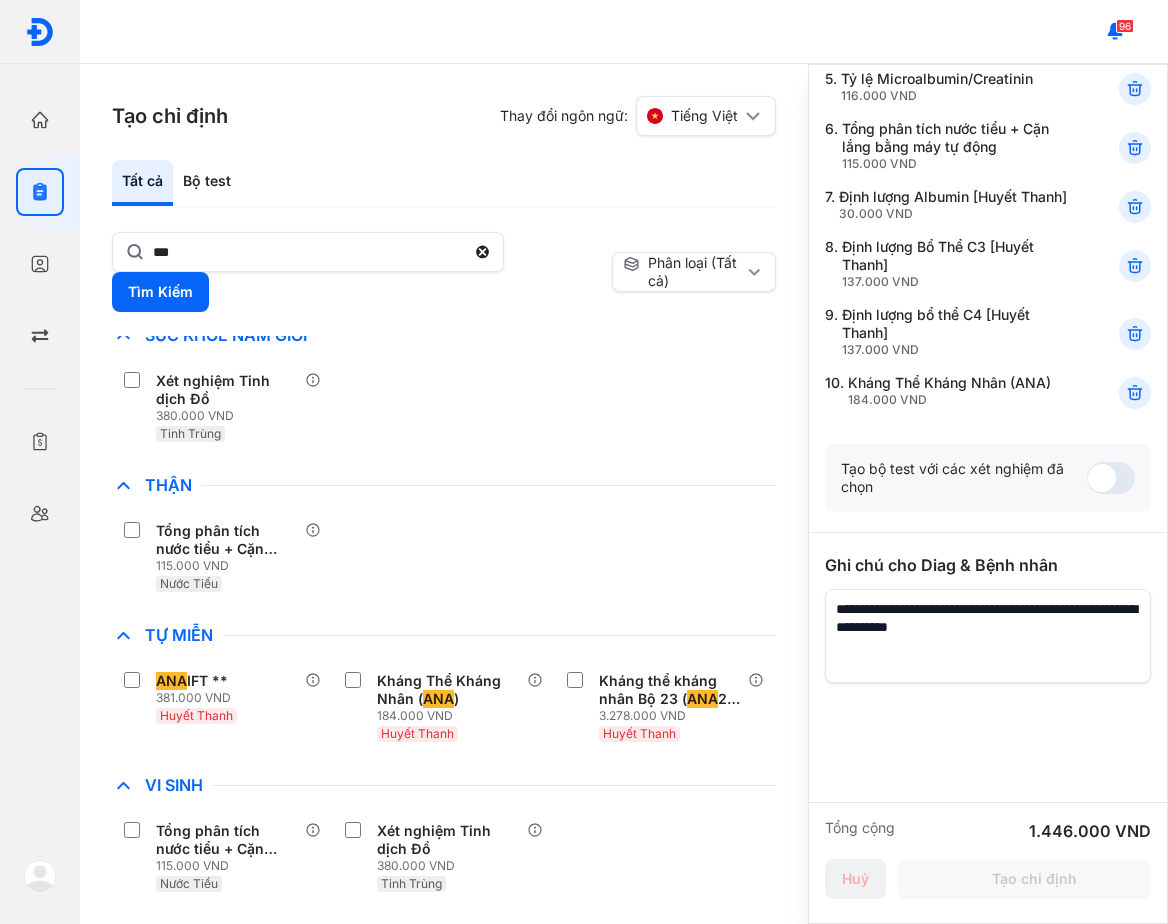 scroll, scrollTop: 452, scrollLeft: 0, axis: vertical 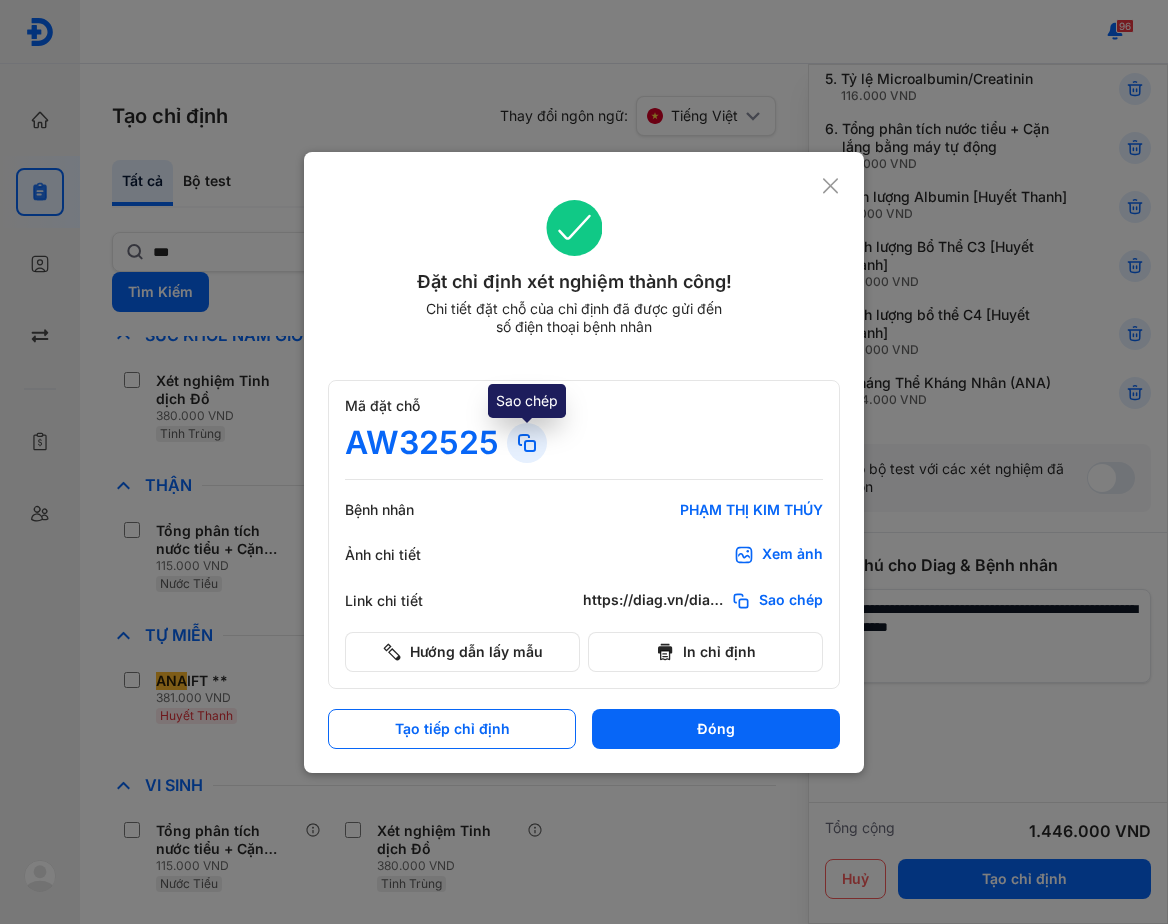 click 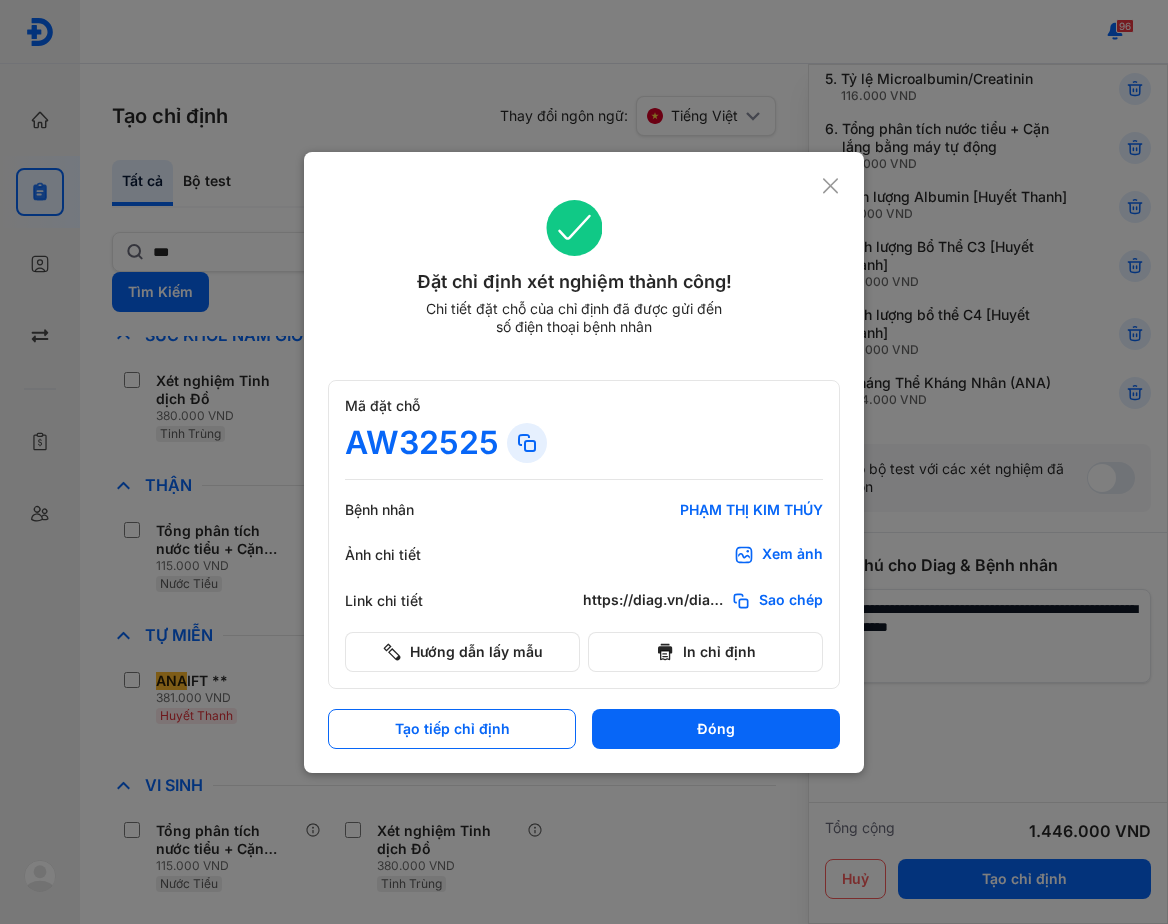 drag, startPoint x: 828, startPoint y: 192, endPoint x: 712, endPoint y: 191, distance: 116.00431 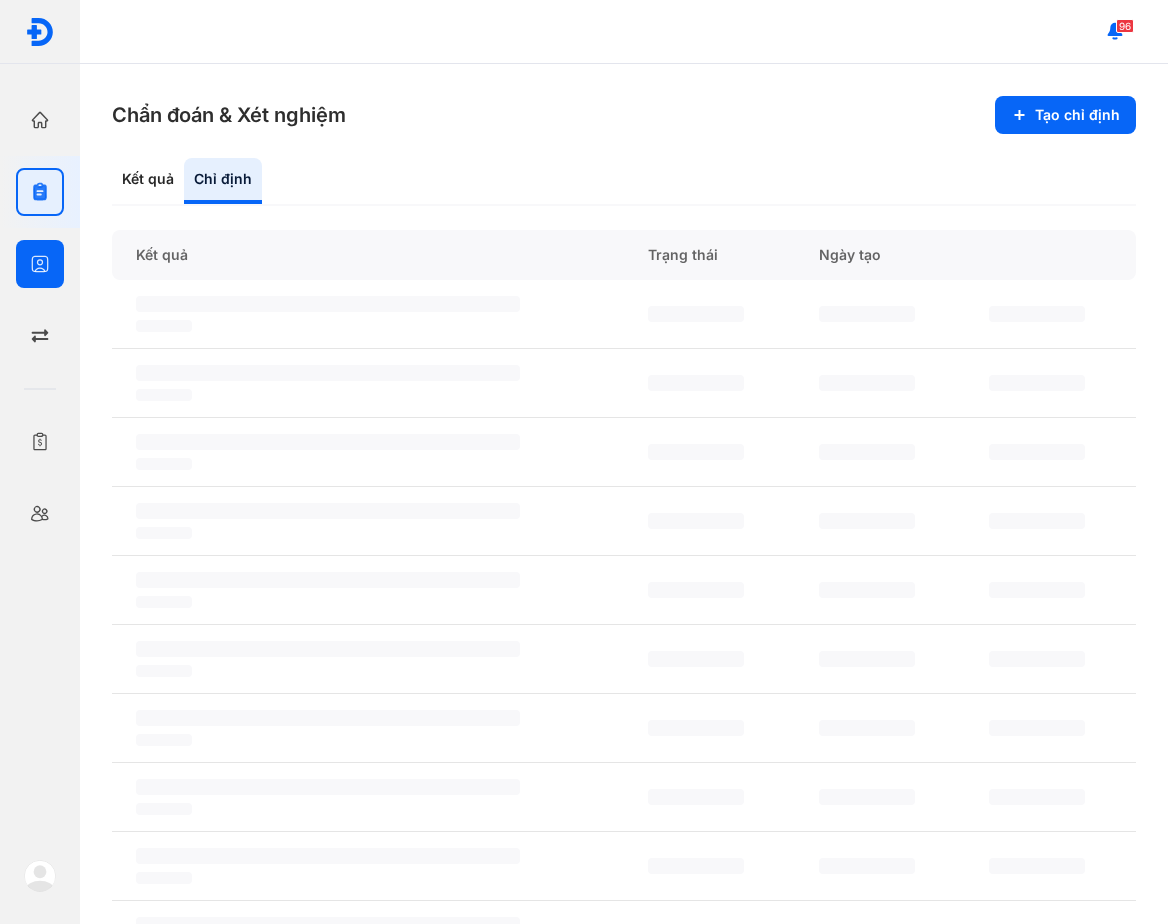 click on "Bệnh nhân Quản lý bệnh nhân" at bounding box center (40, 264) 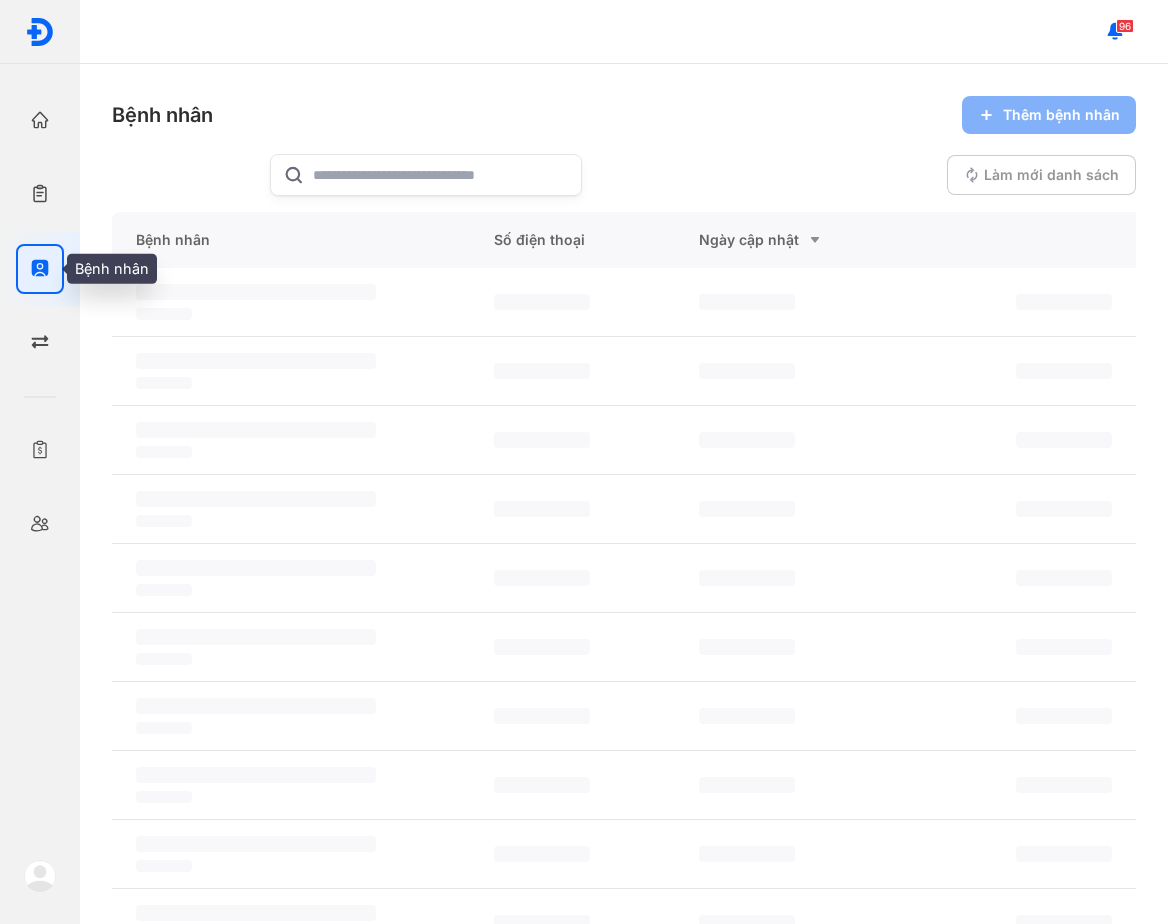 click 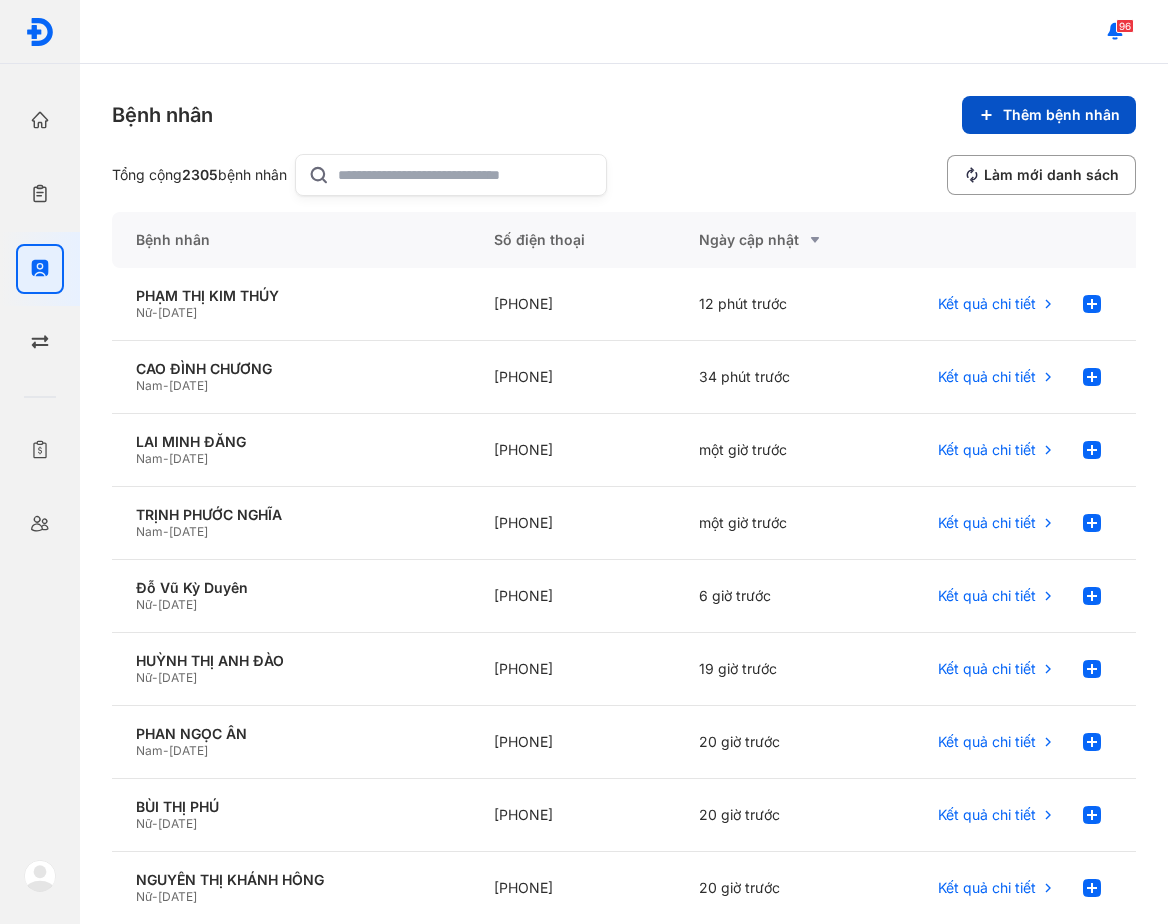 click on "Thêm bệnh nhân" at bounding box center (1049, 115) 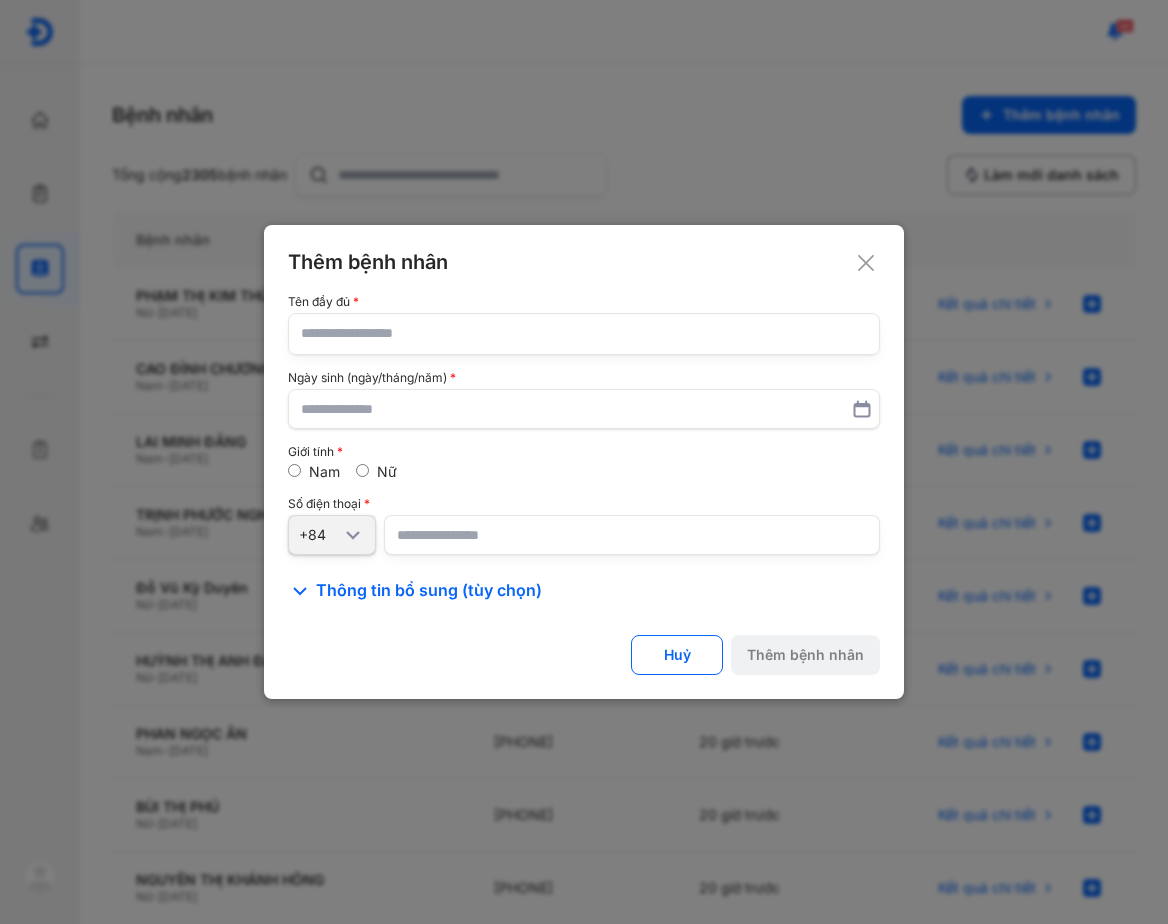 click on "Tên đầy đủ" at bounding box center (584, 325) 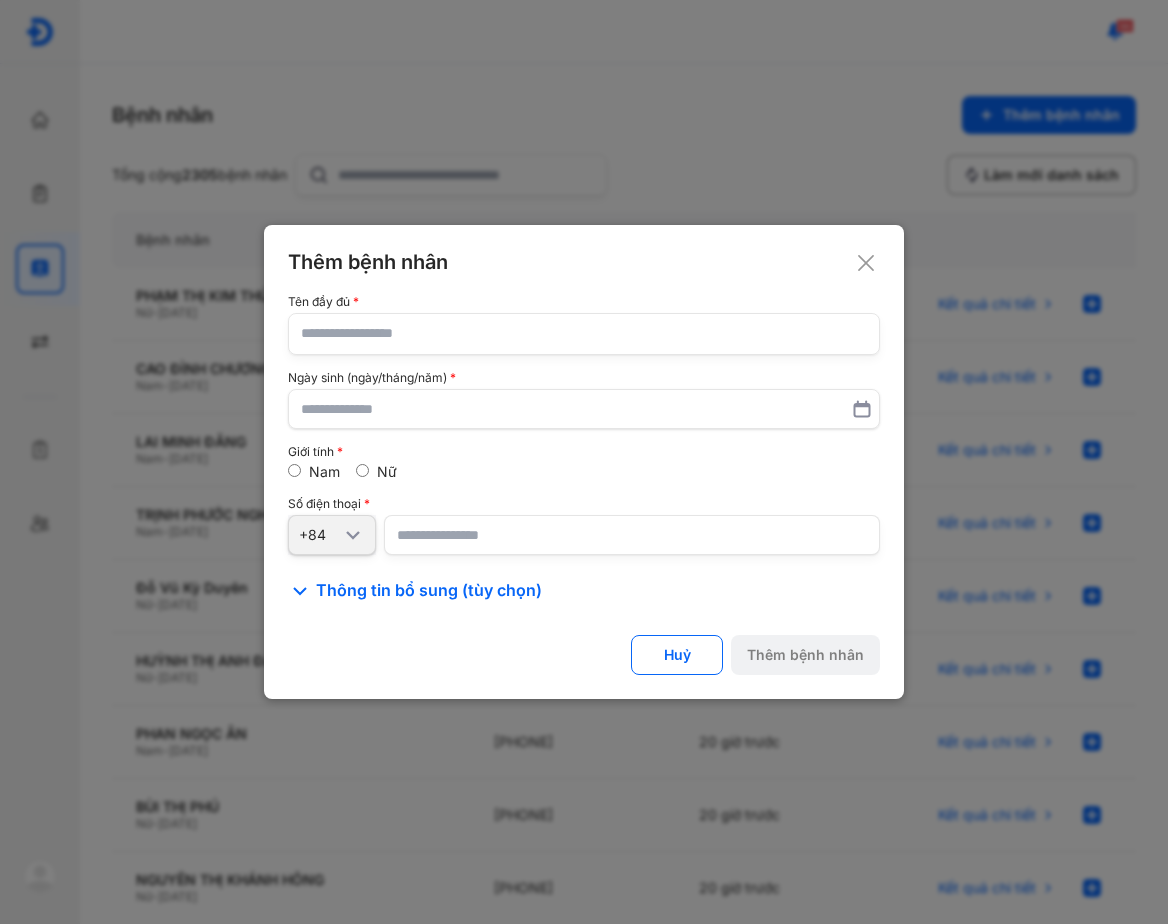 click 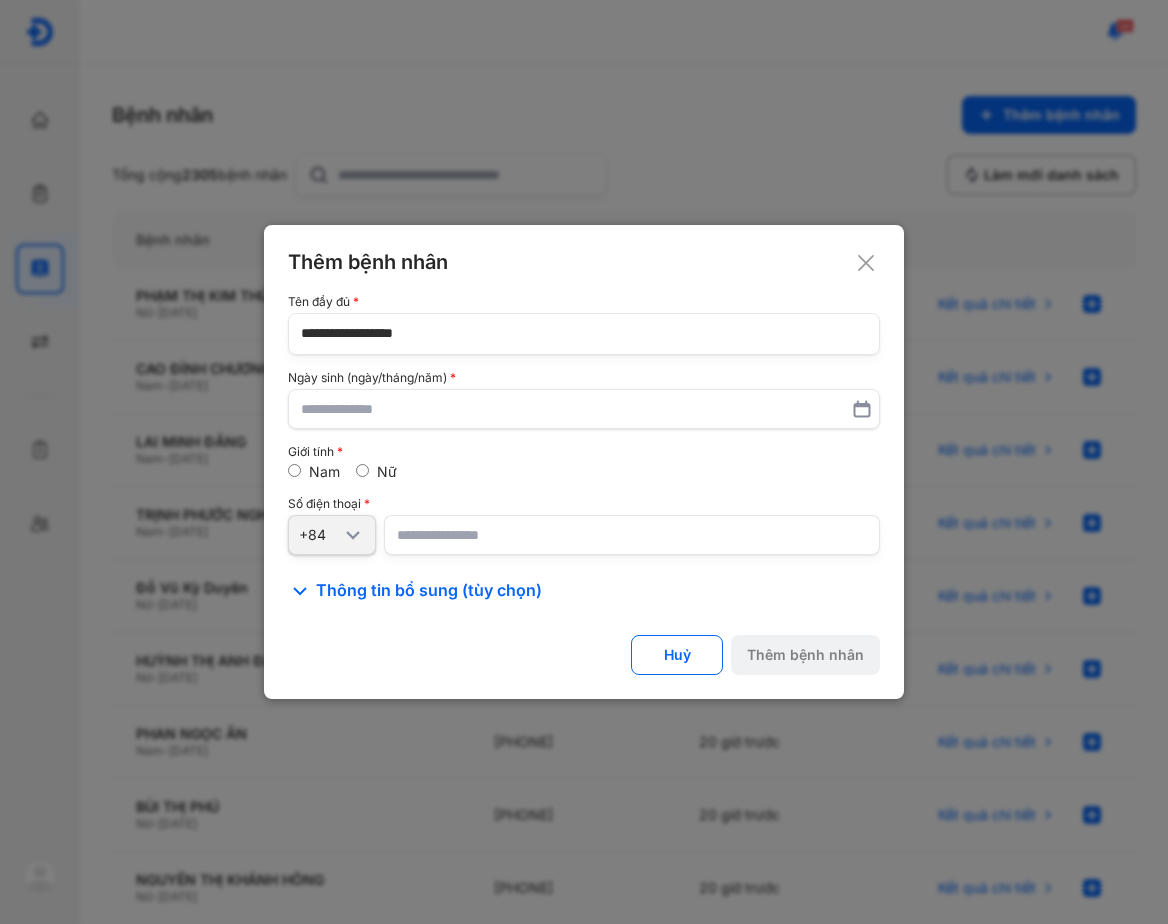 type on "**********" 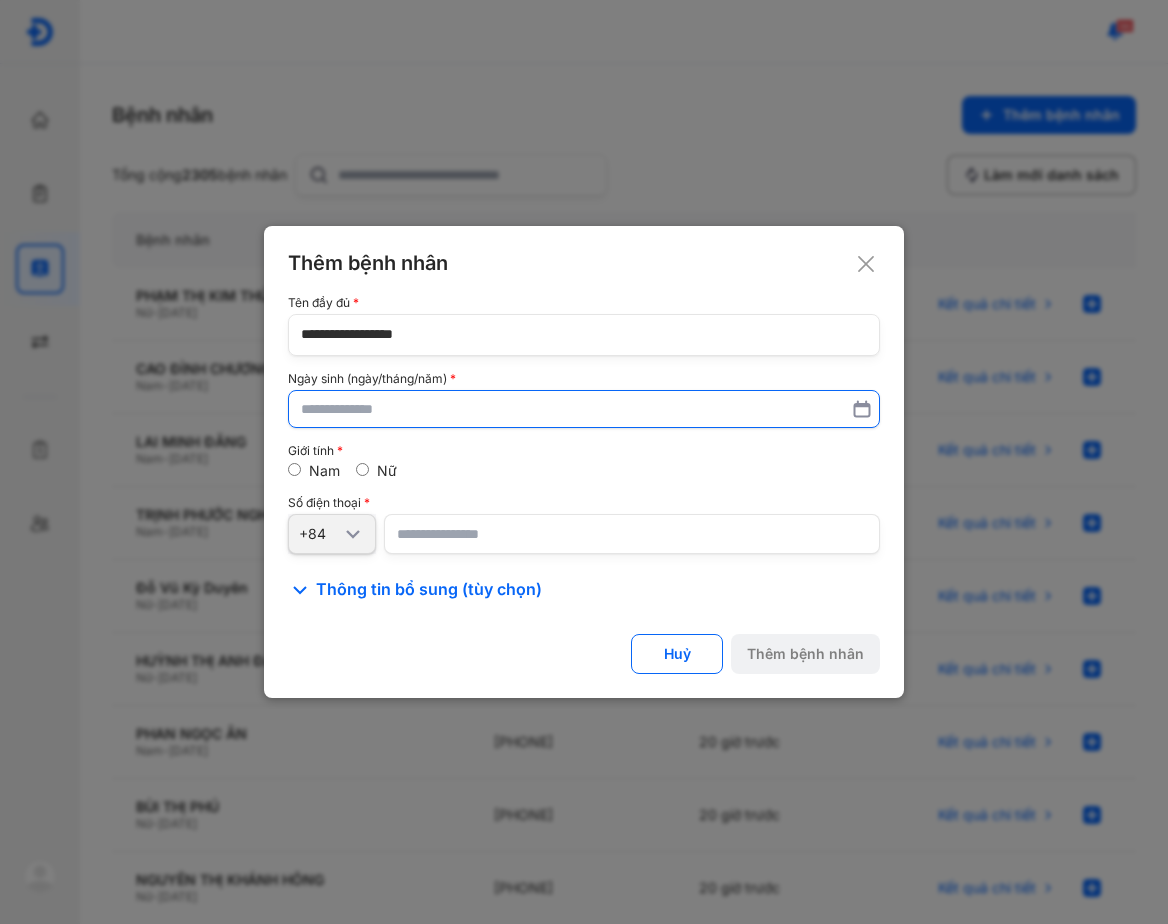 click at bounding box center (584, 409) 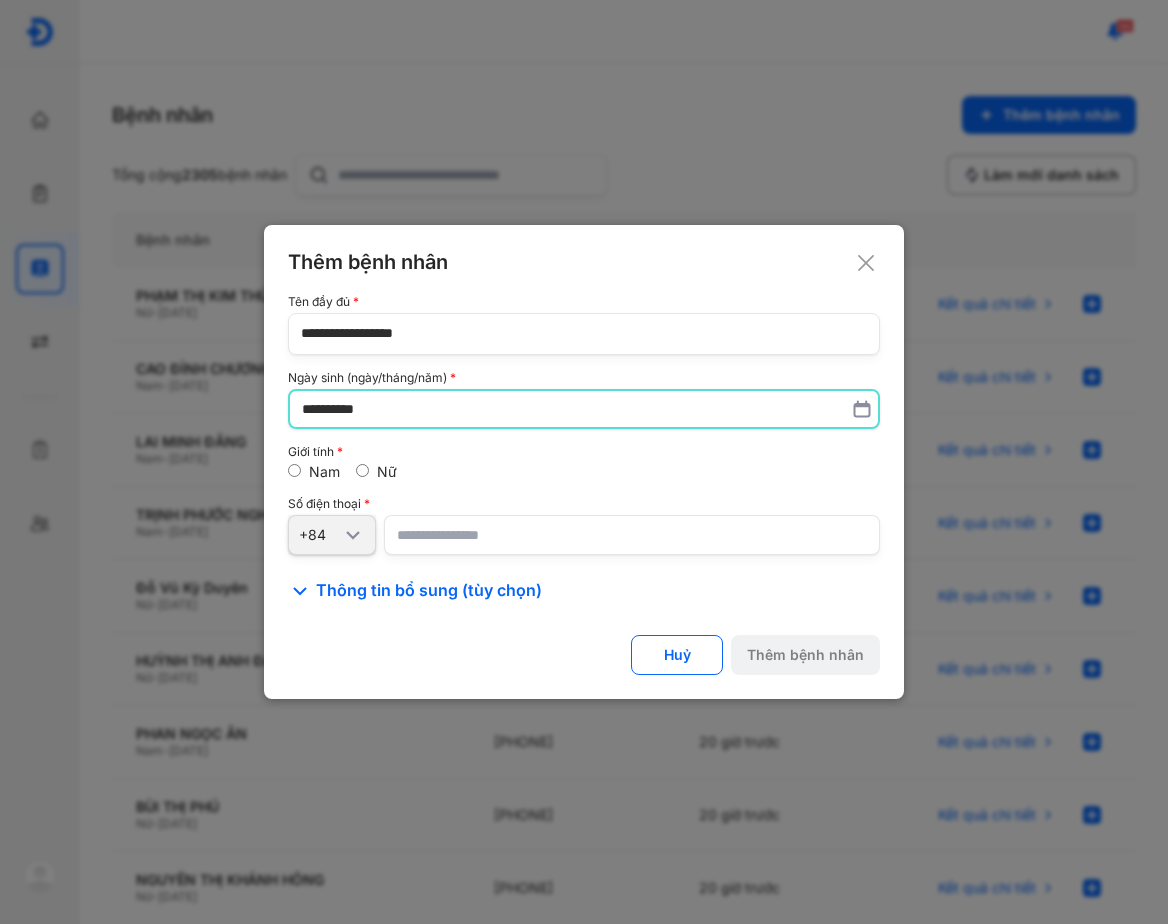 type on "**********" 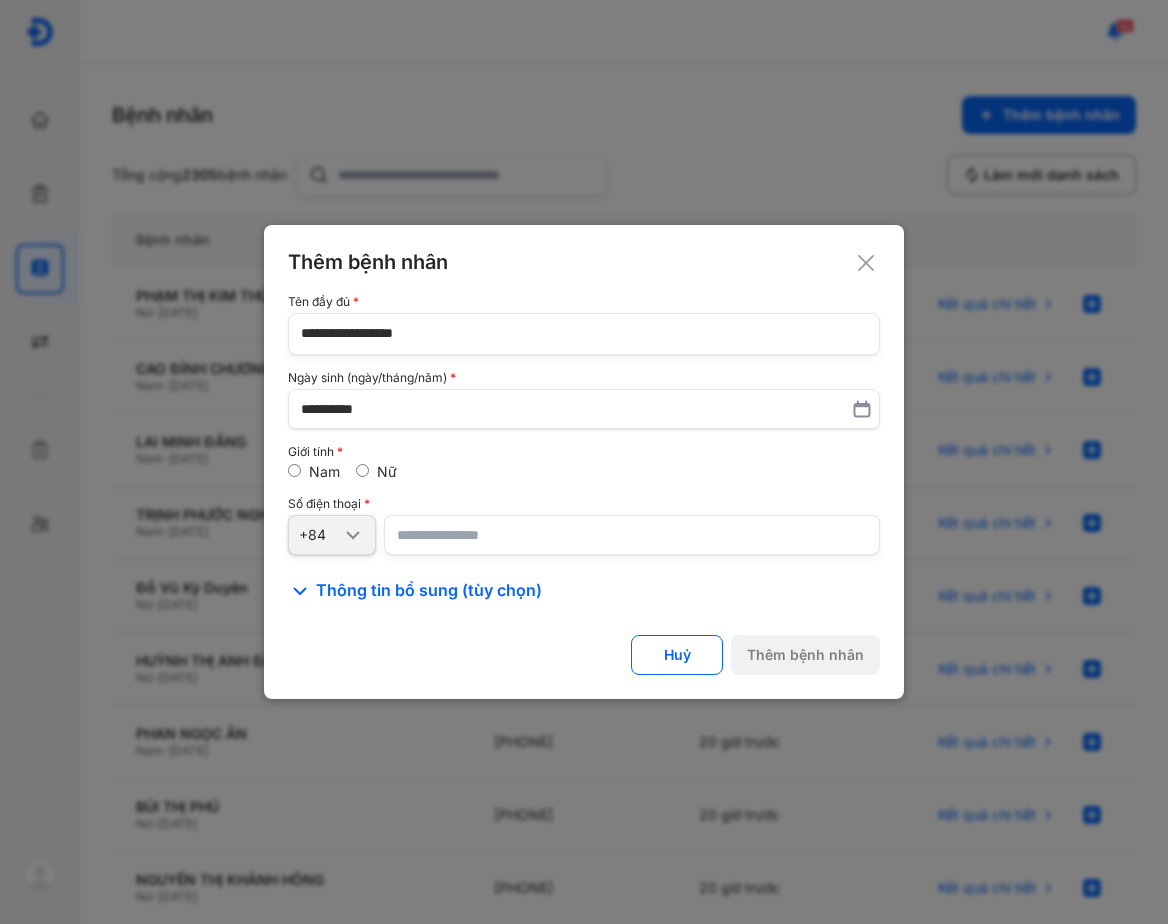 click on "Nữ" at bounding box center (376, 472) 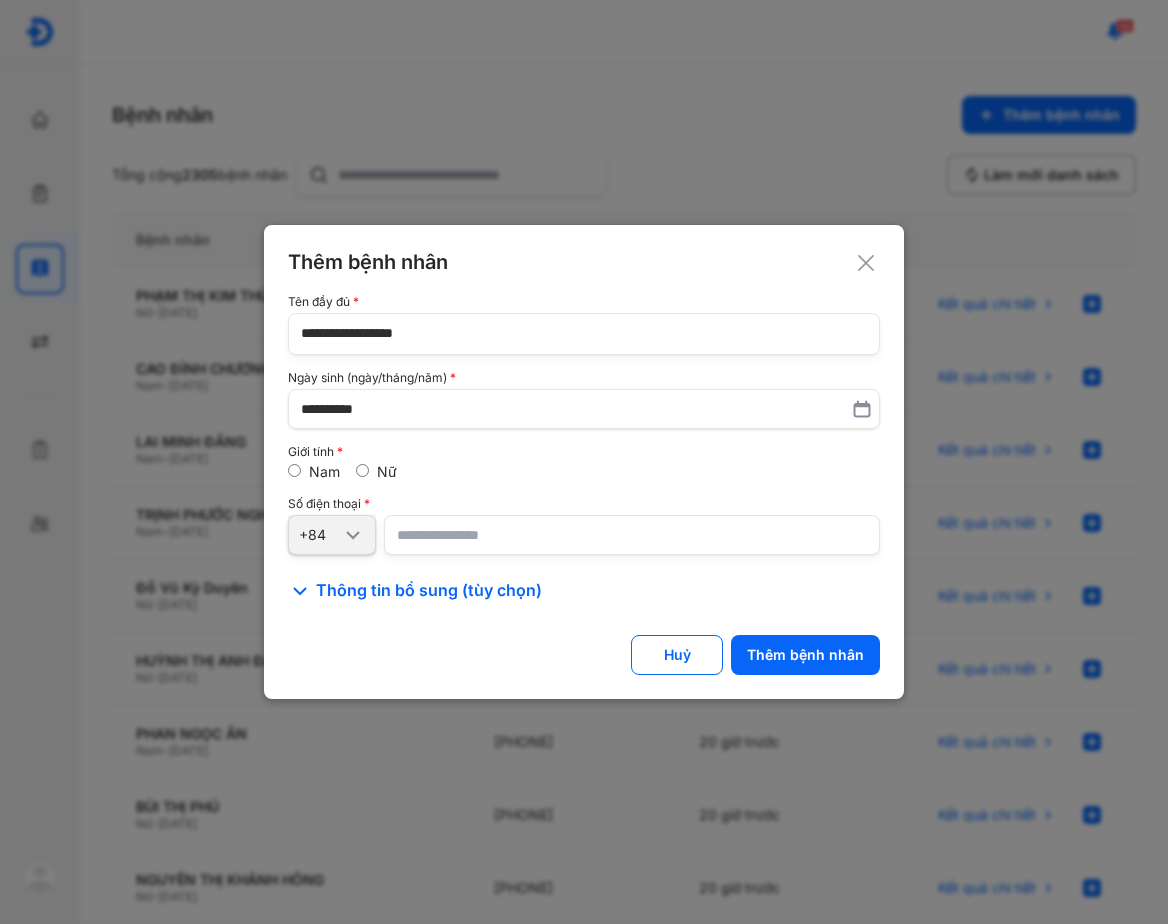 click on "Nam Nữ" at bounding box center (584, 472) 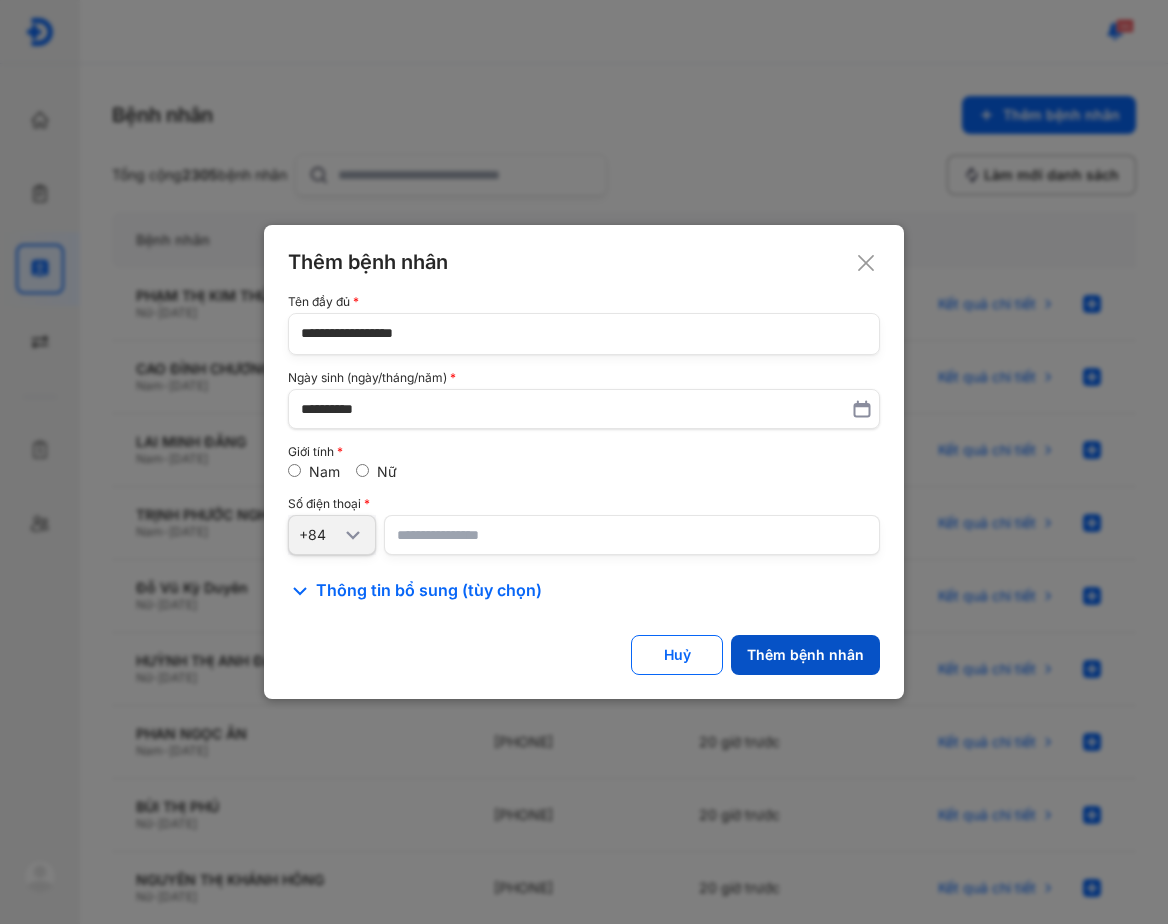 click on "**********" at bounding box center [584, 462] 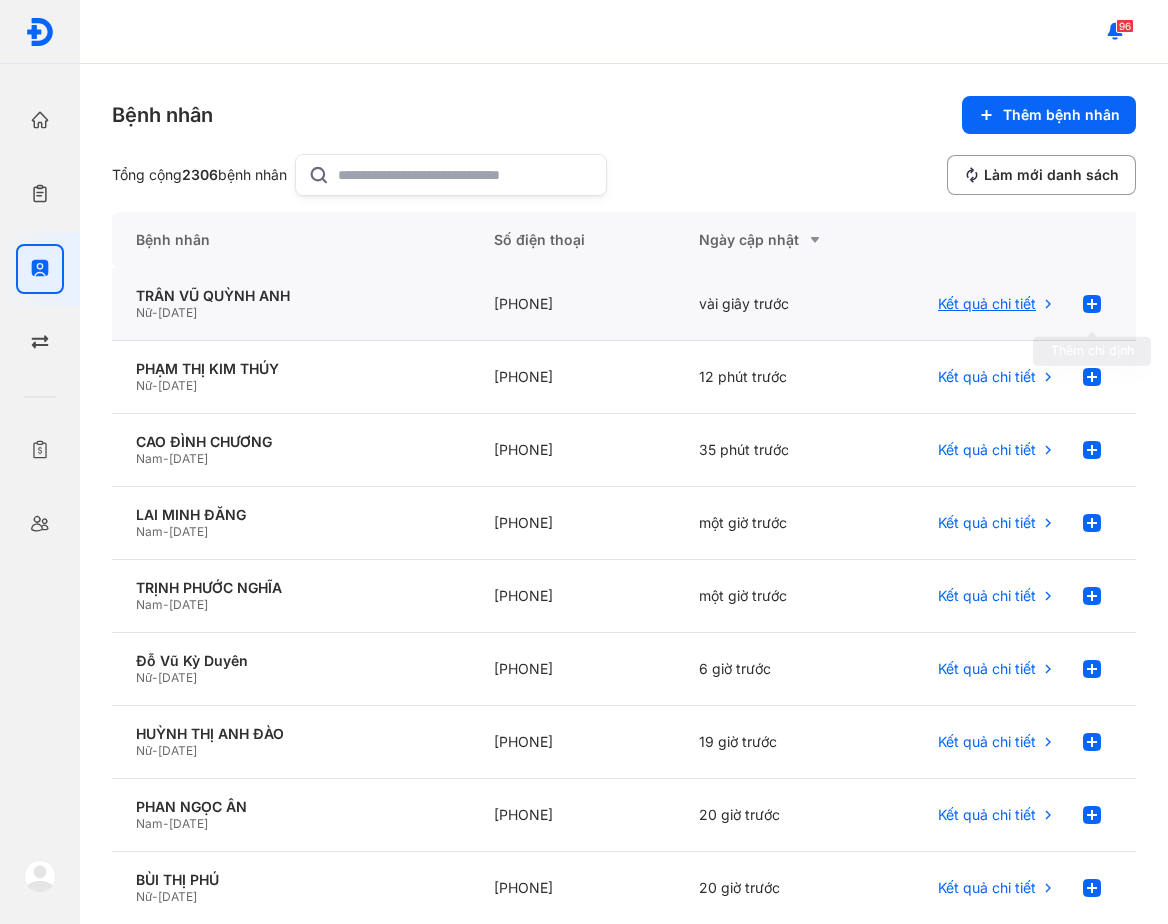 click at bounding box center (1092, 304) 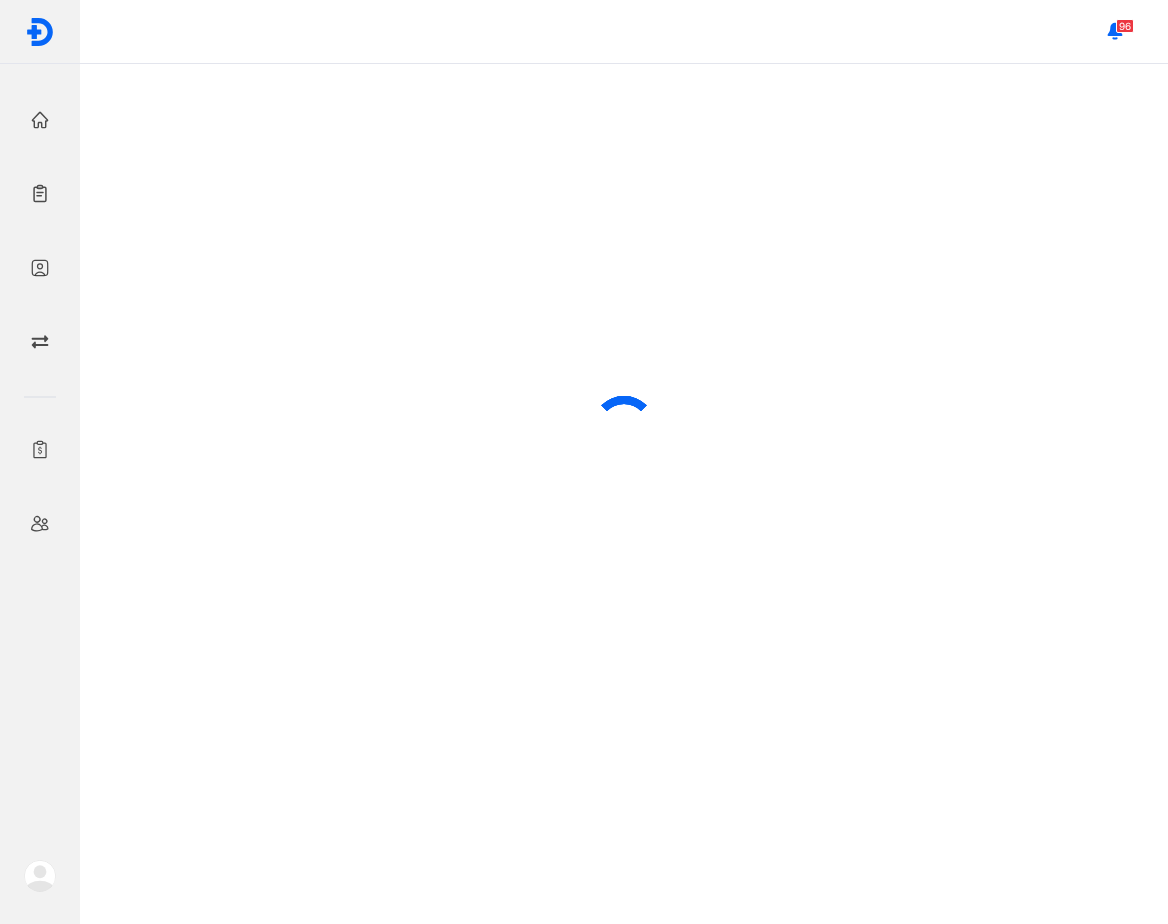 scroll, scrollTop: 0, scrollLeft: 0, axis: both 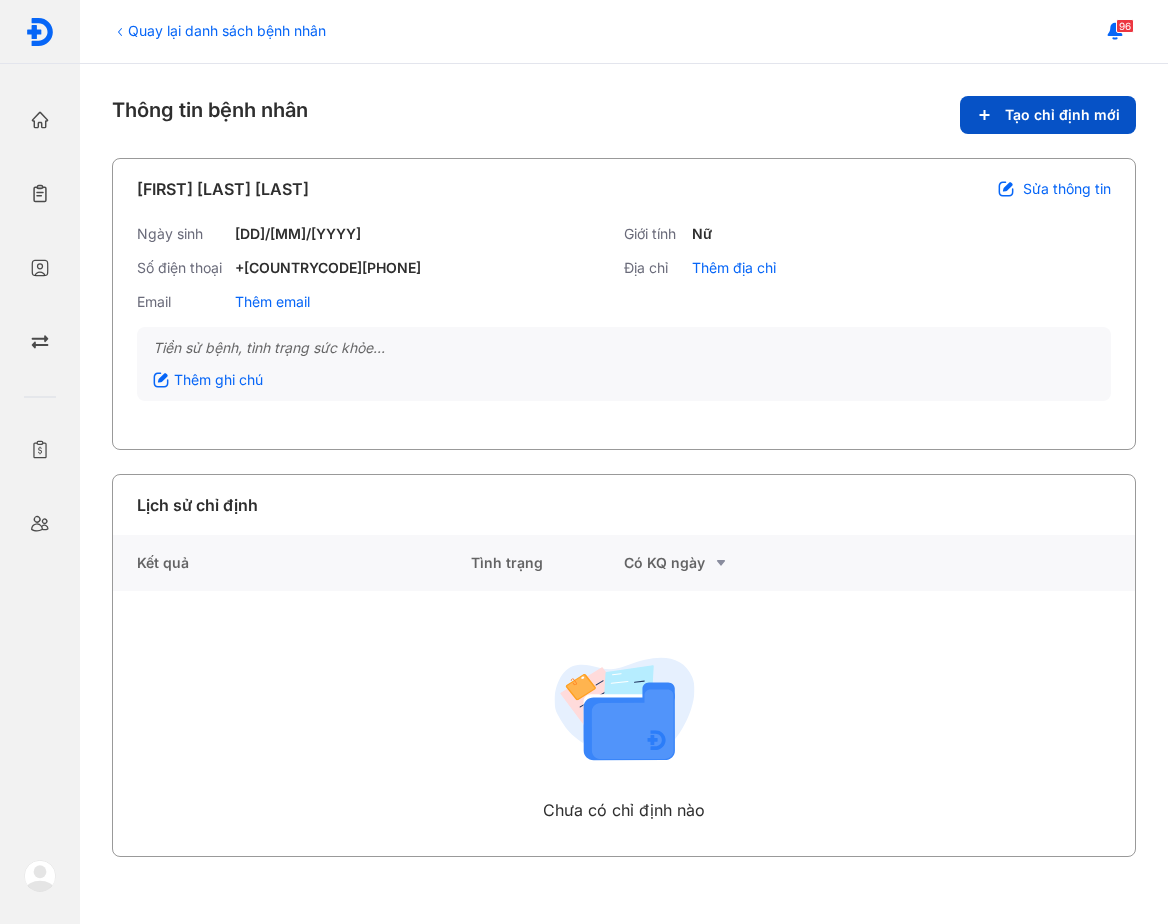 click on "Tạo chỉ định mới" 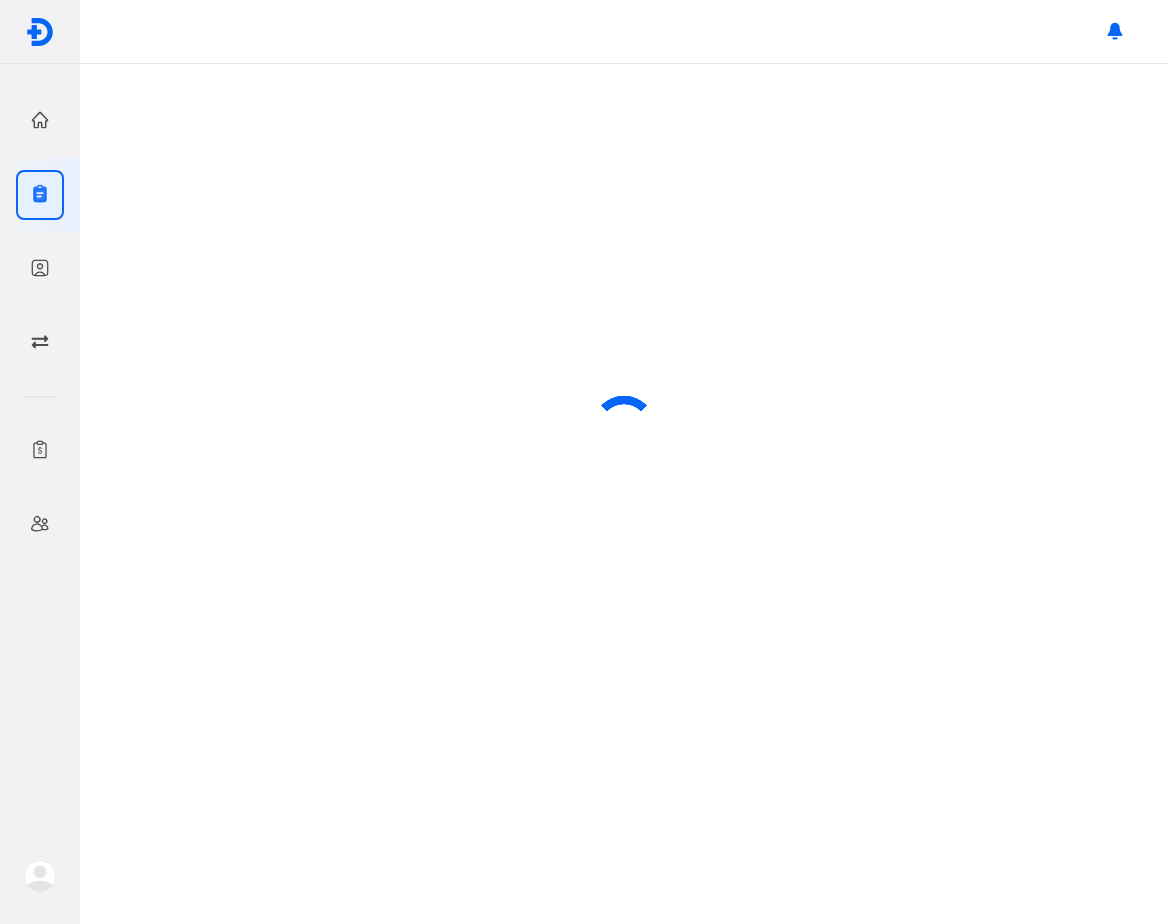 scroll, scrollTop: 0, scrollLeft: 0, axis: both 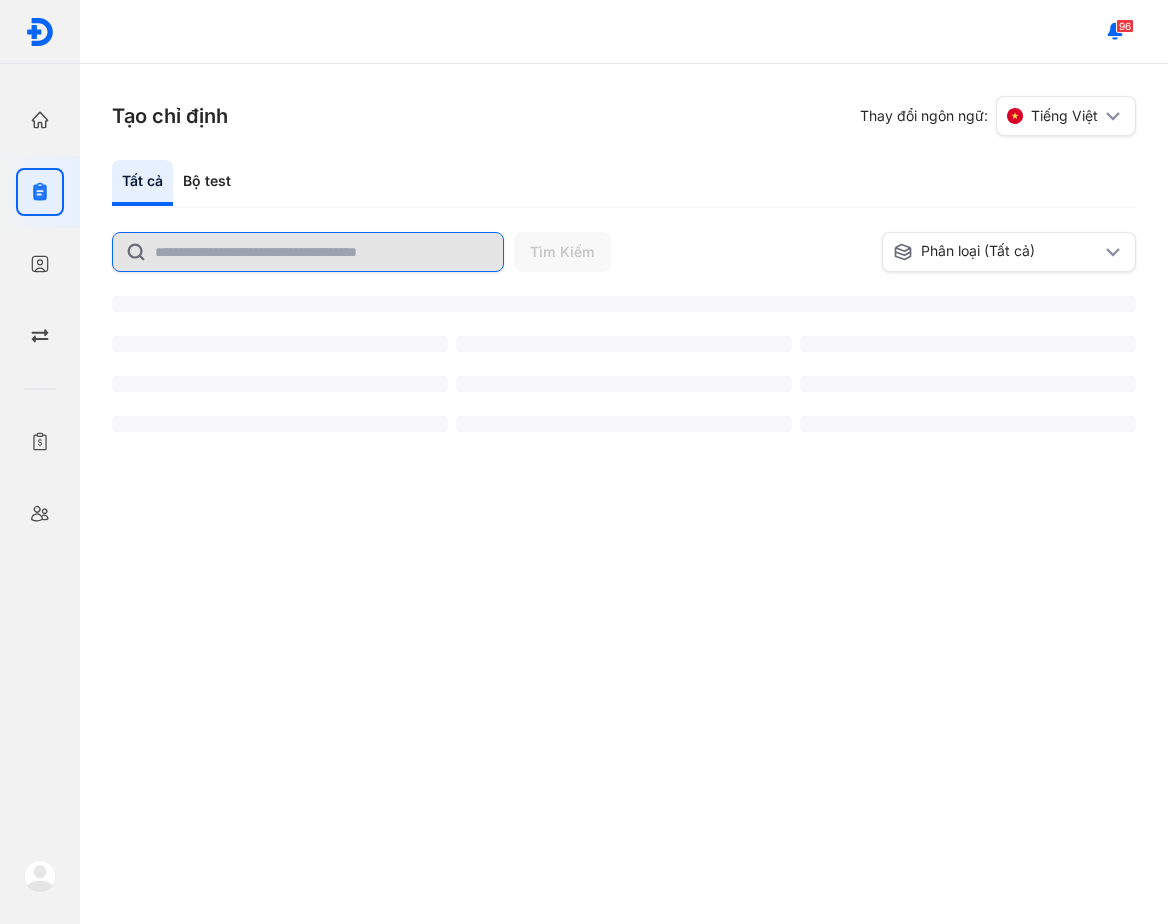 click 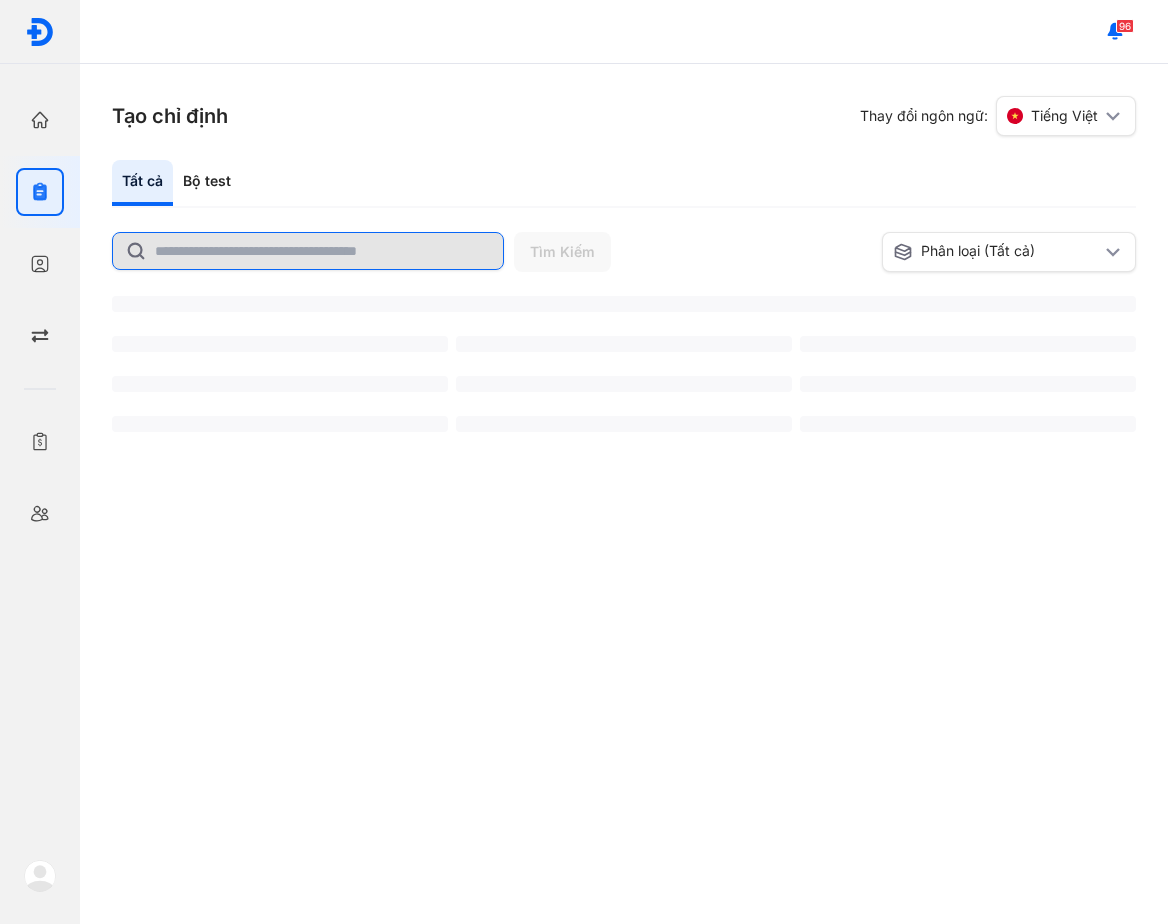 click 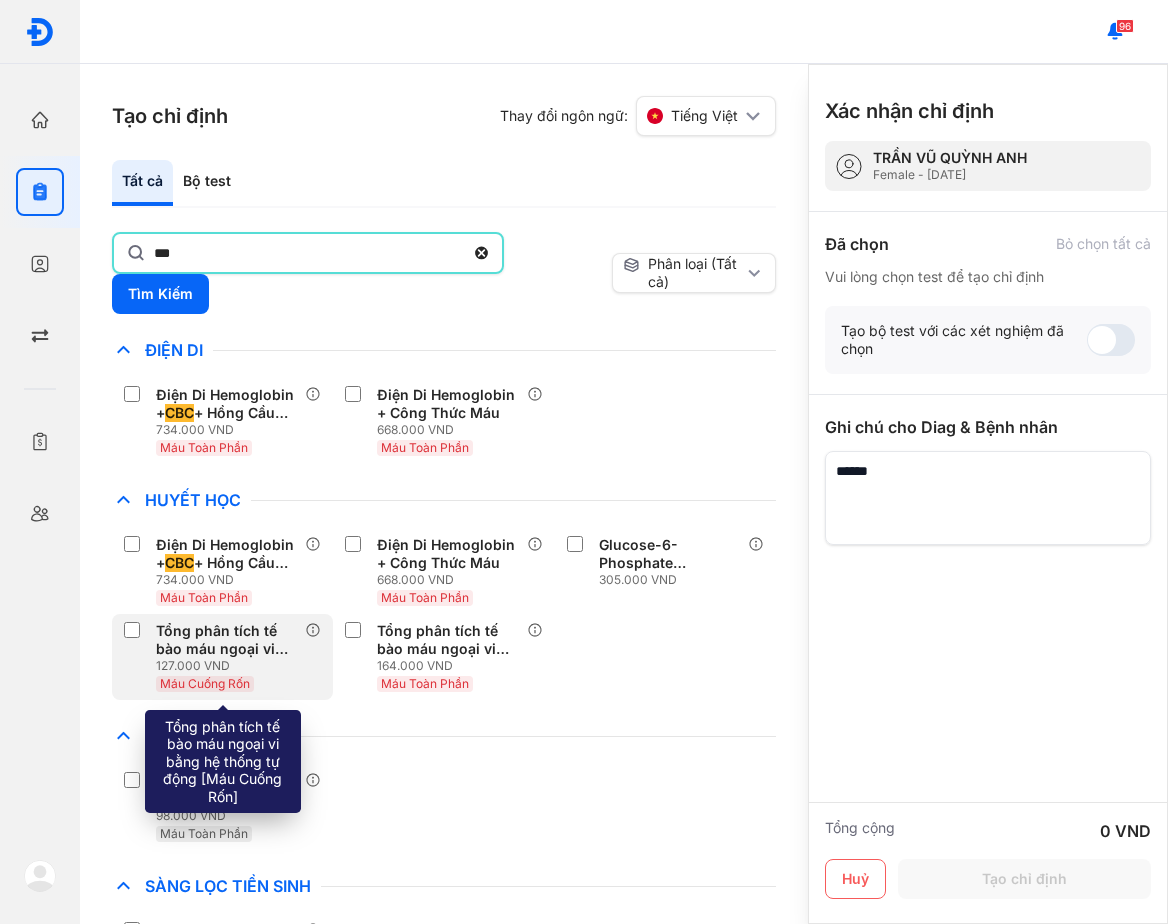 click on "Tổng phân tích tế bào máu ngoại vi bằng hệ thống tự động [Máu Cuống Rốn]" at bounding box center (226, 640) 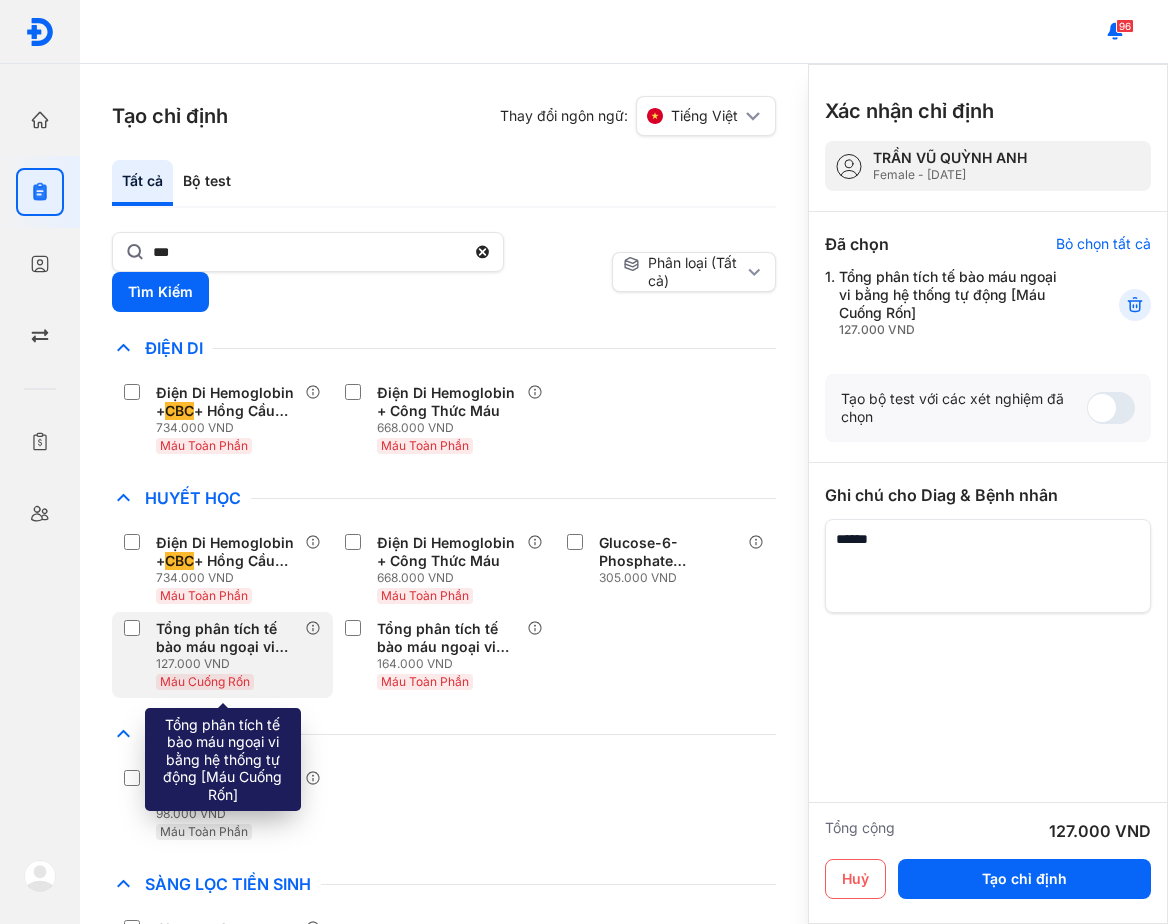 click on "Tổng phân tích tế bào máu ngoại vi bằng hệ thống tự động [Máu Cuống Rốn] 127.000 VND Máu Cuống Rốn" 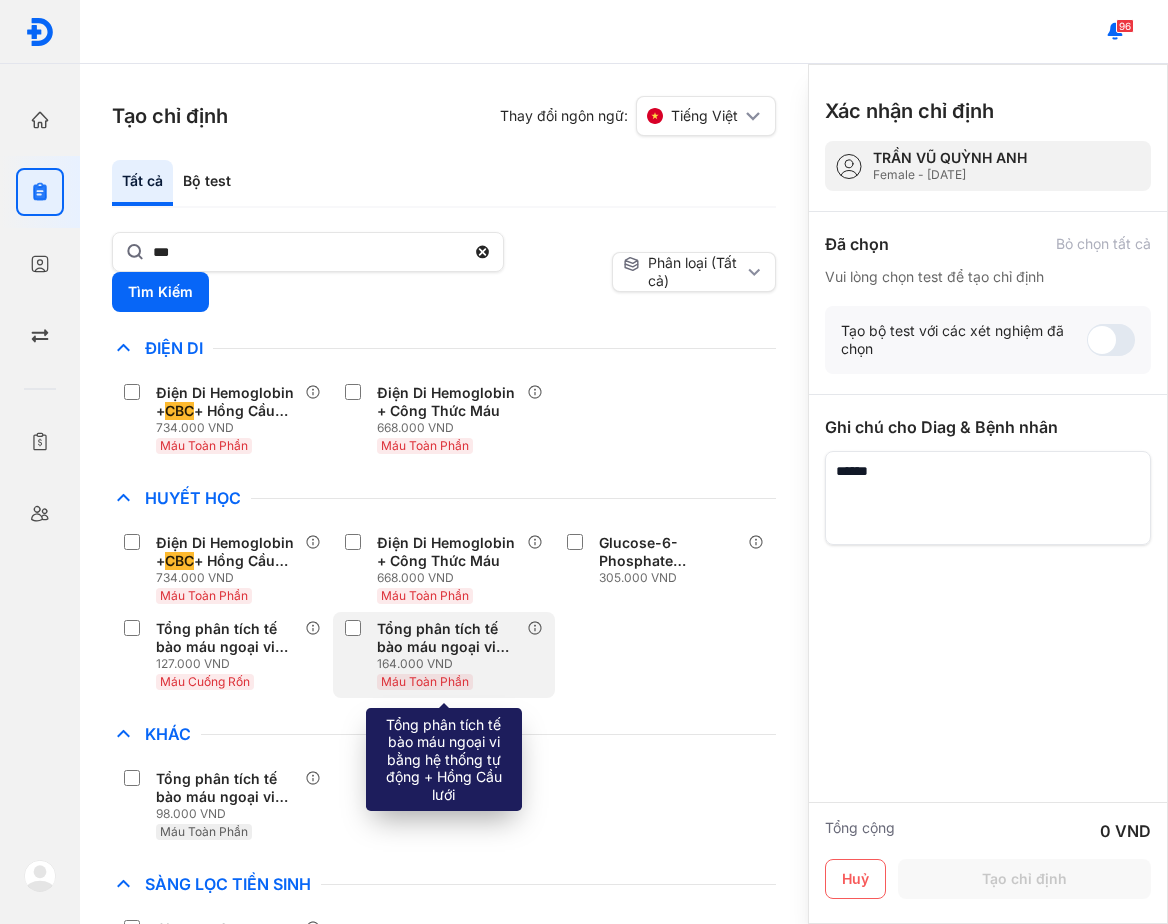 click on "Tổng phân tích tế bào máu ngoại vi bằng hệ thống tự động + Hồng Cầu lưới" at bounding box center (447, 638) 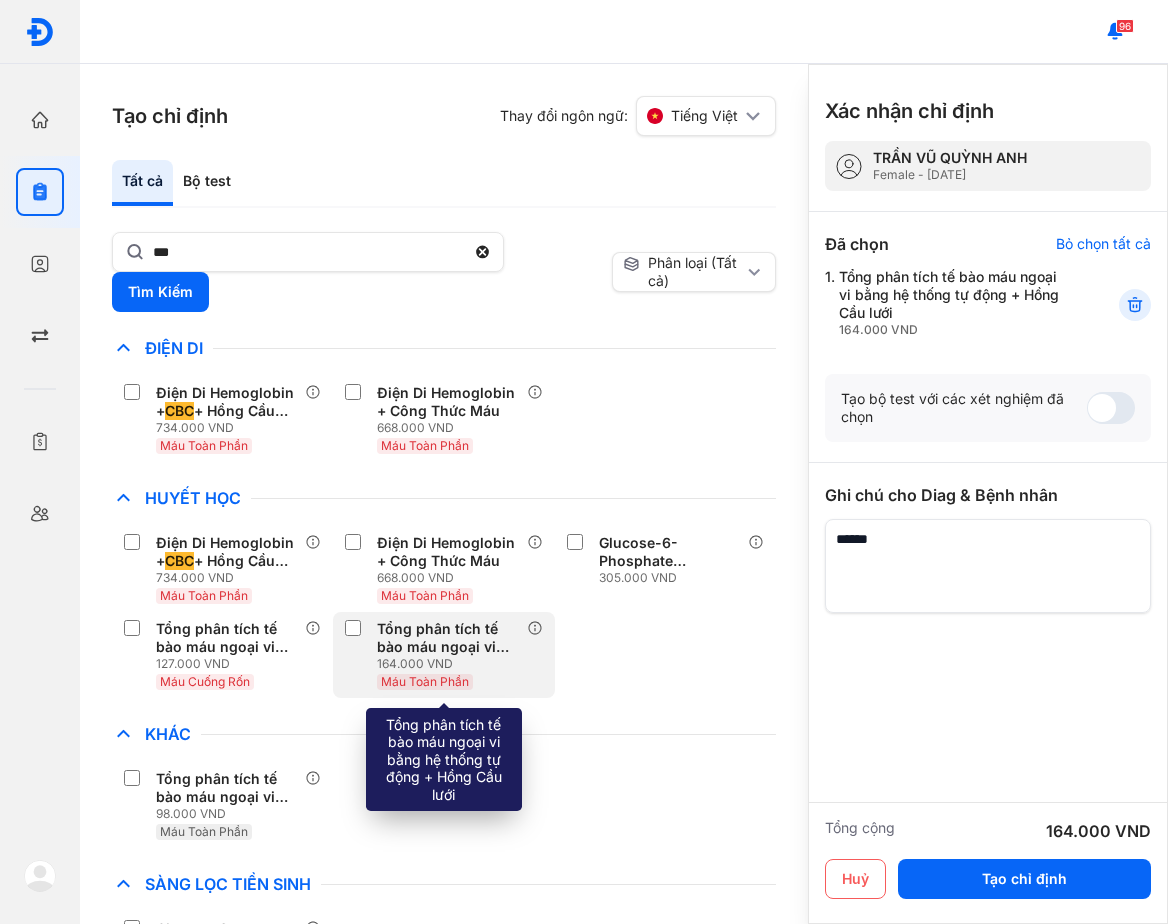 click on "Tổng phân tích tế bào máu ngoại vi bằng hệ thống tự động + Hồng Cầu lưới" at bounding box center (447, 638) 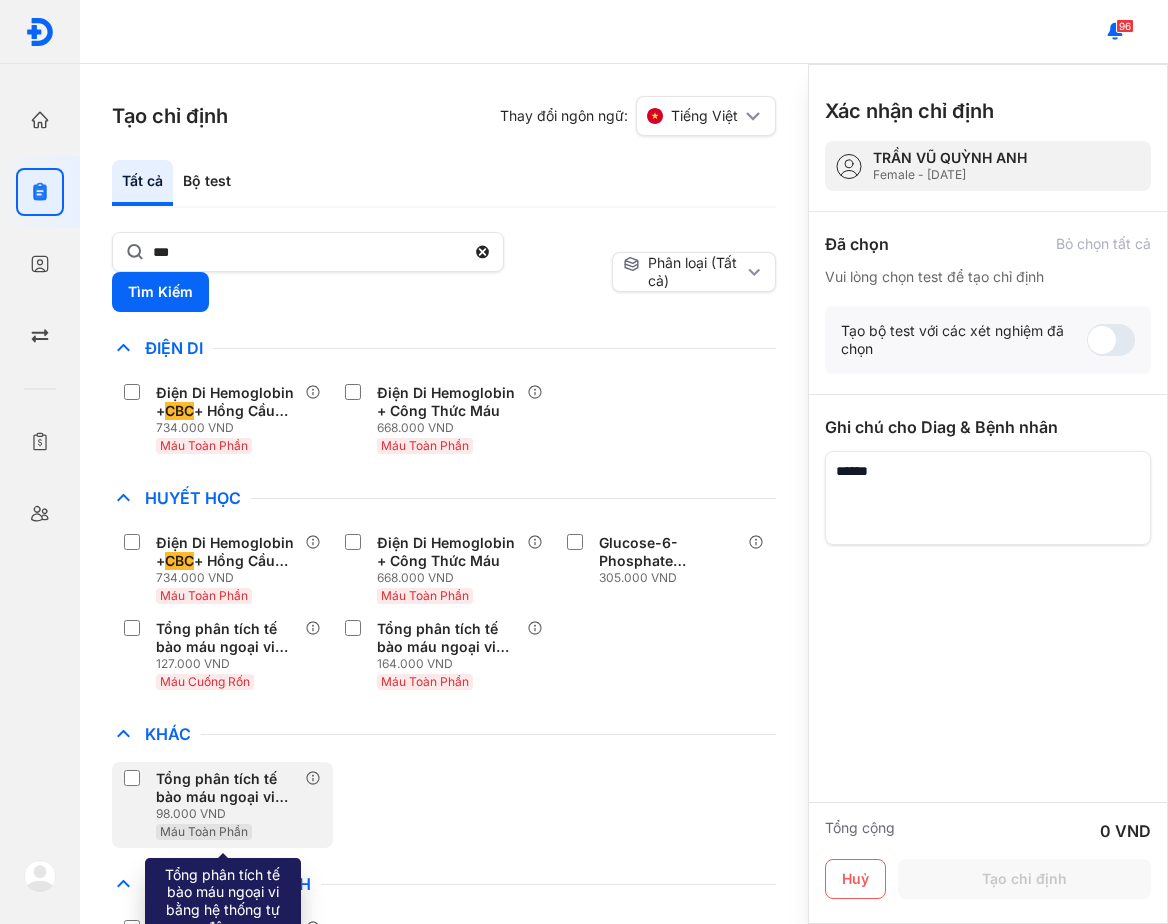 click on "Tổng phân tích tế bào máu ngoại vi bằng hệ thống tự động" at bounding box center [226, 788] 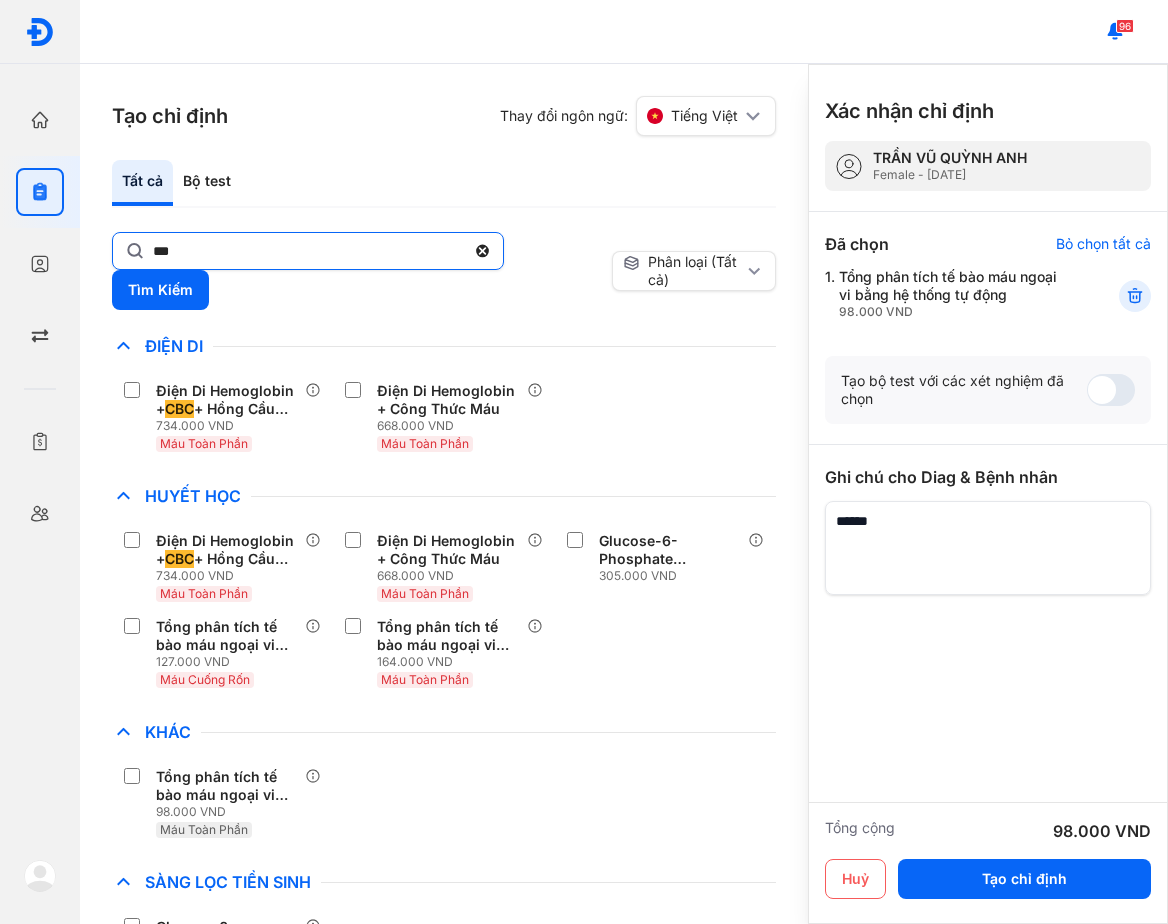click on "***" 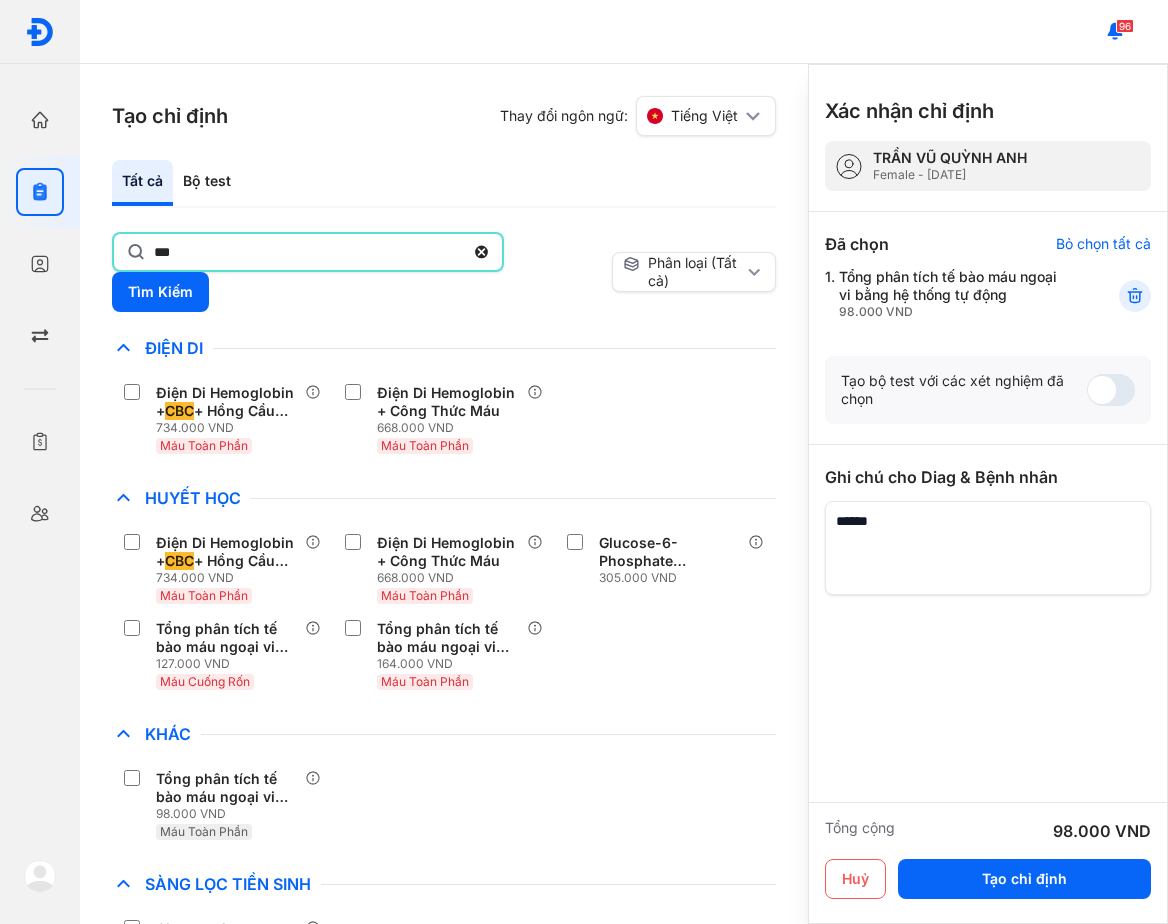 click on "***" 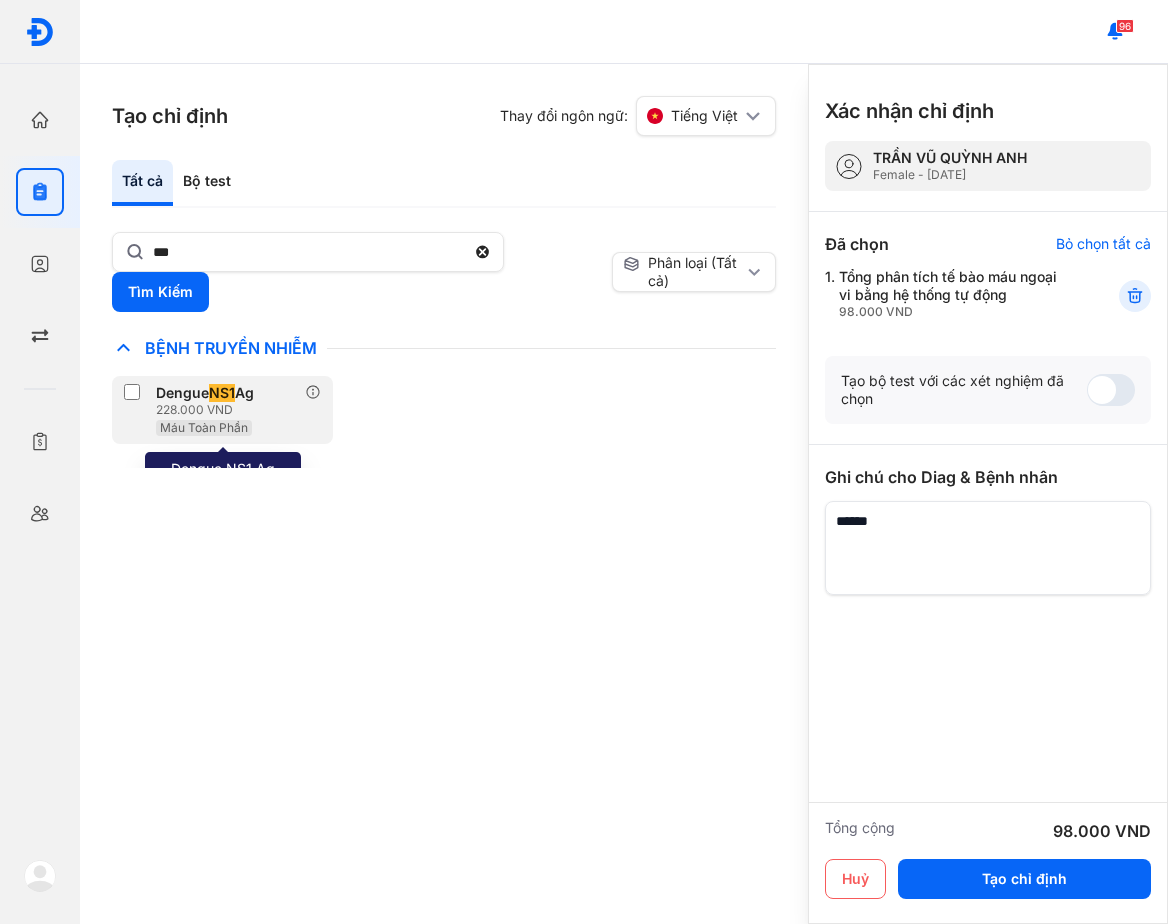 click on "NS1" at bounding box center (222, 393) 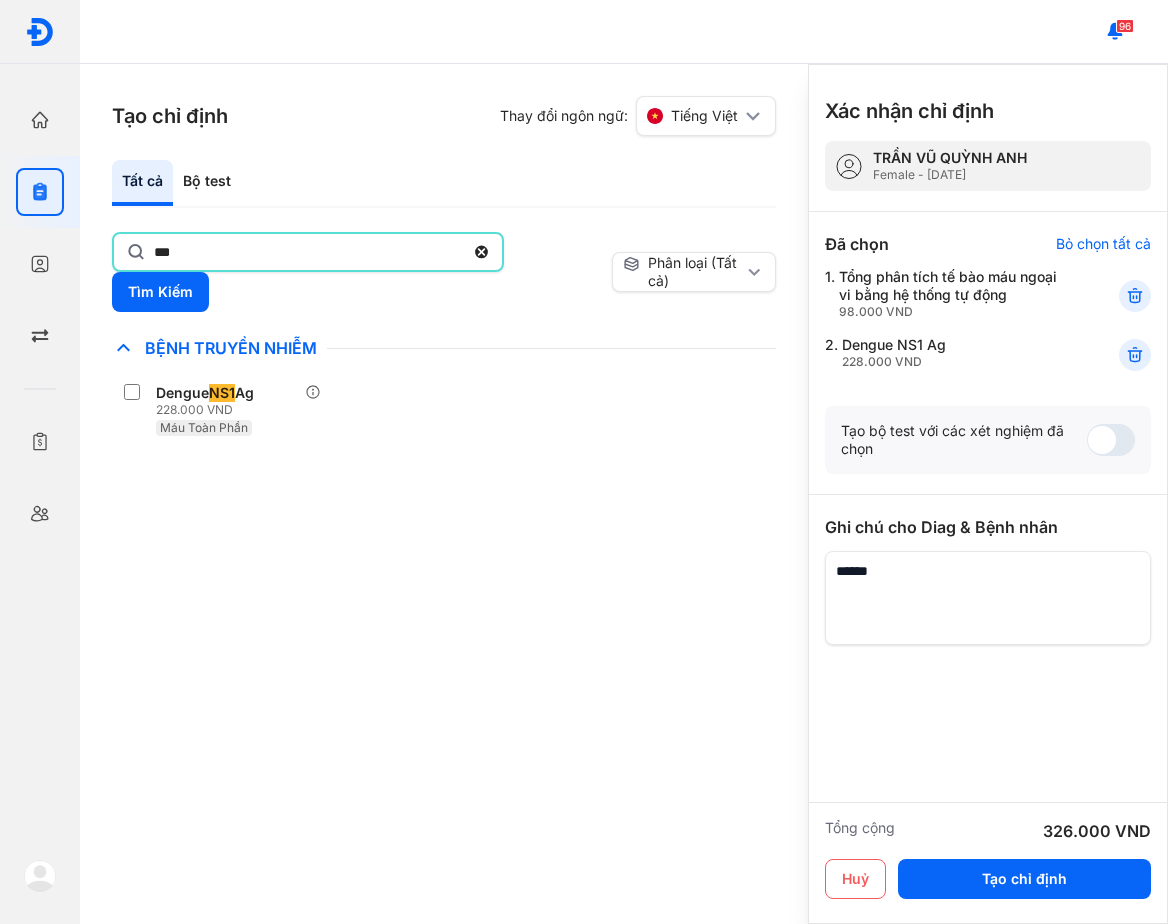 click on "***" 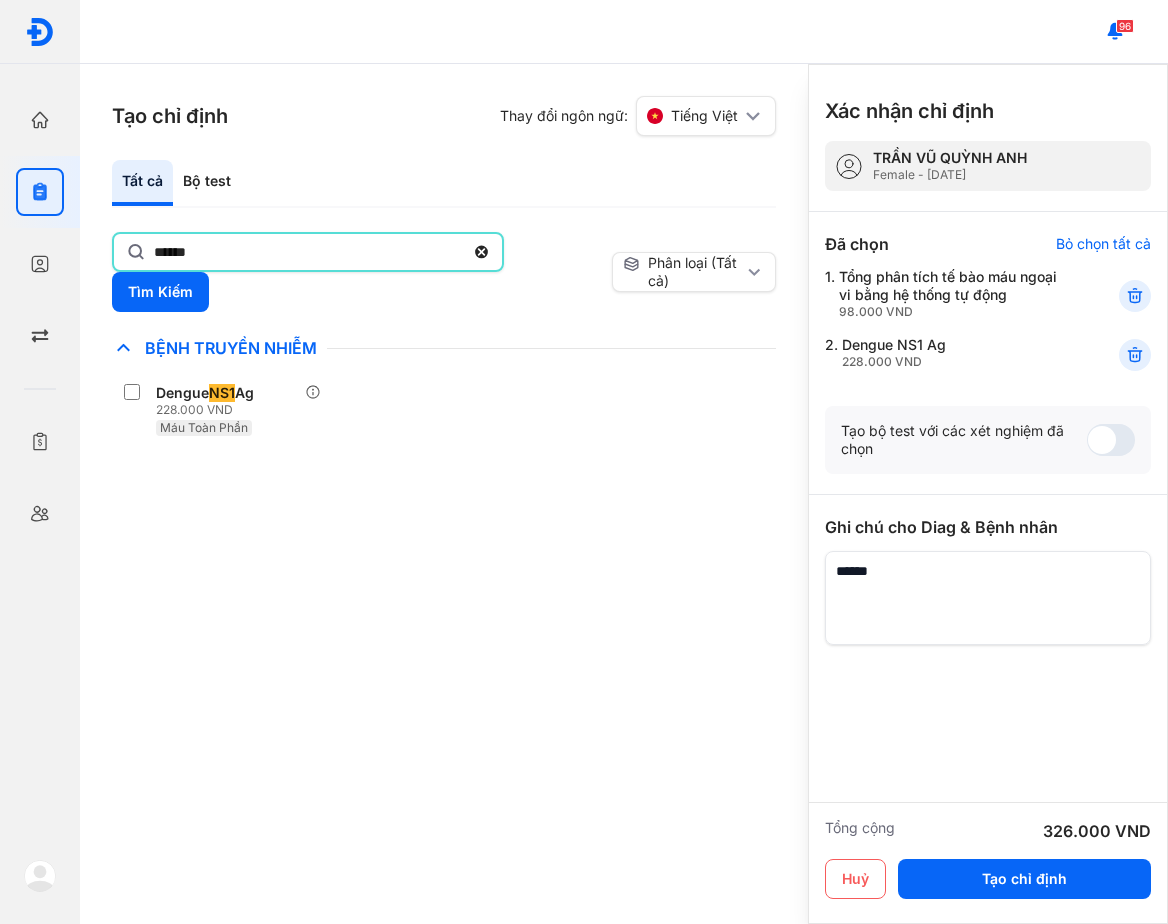 type on "******" 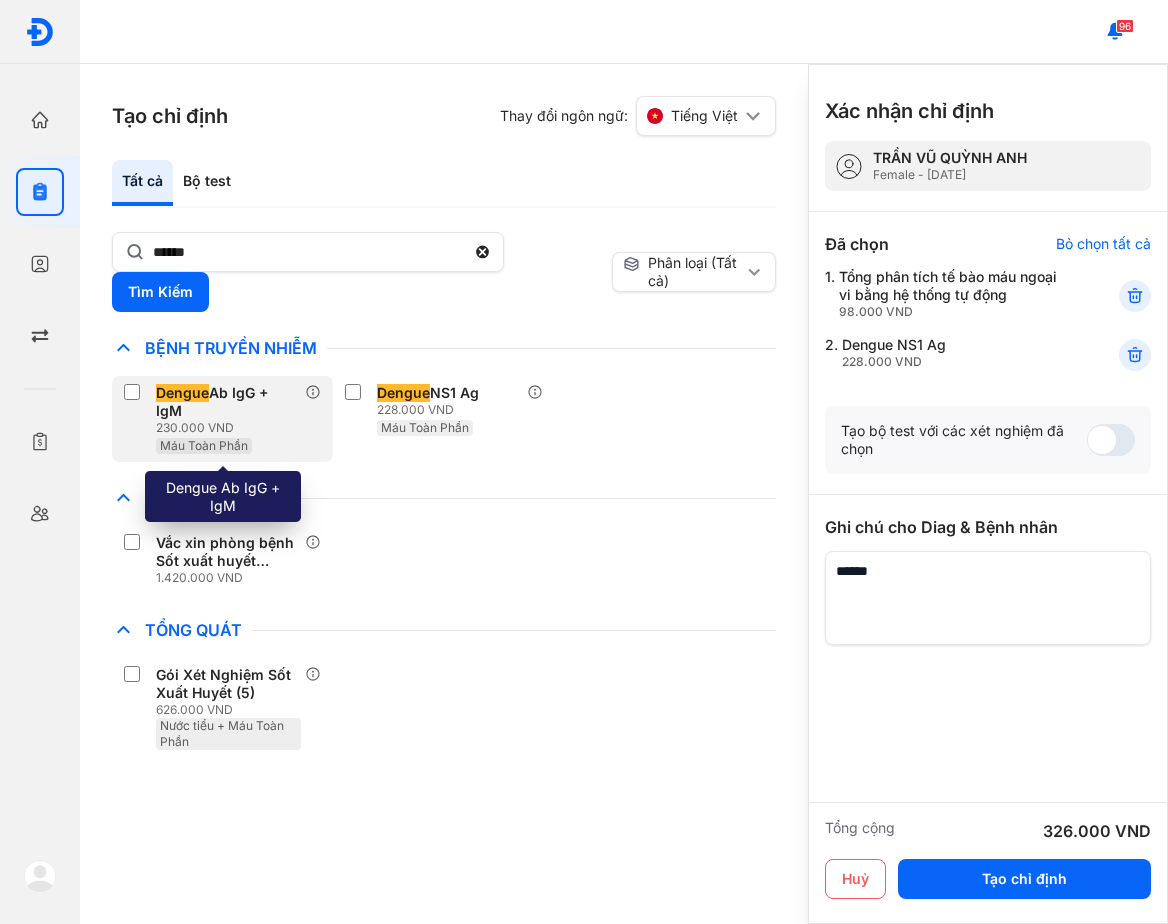 click on "230.000 VND" at bounding box center [230, 428] 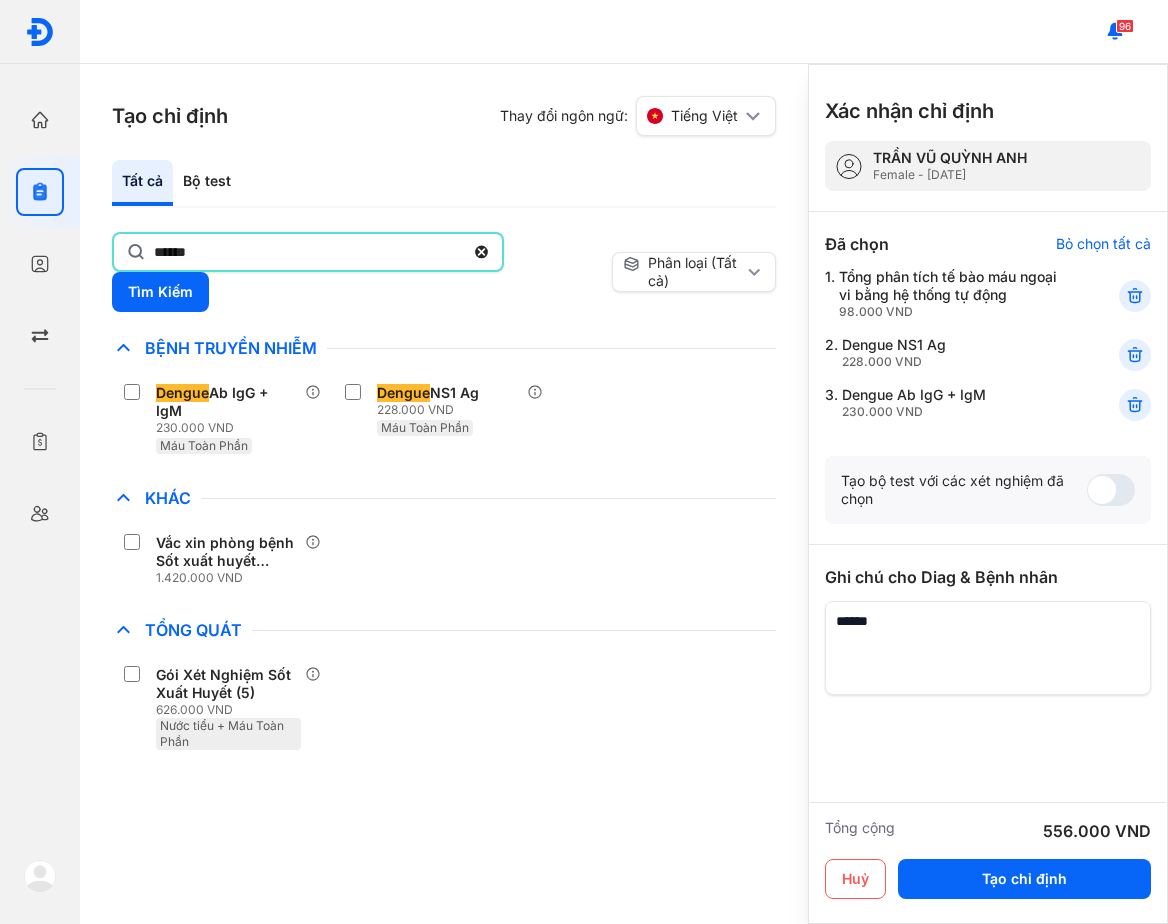 click on "******" 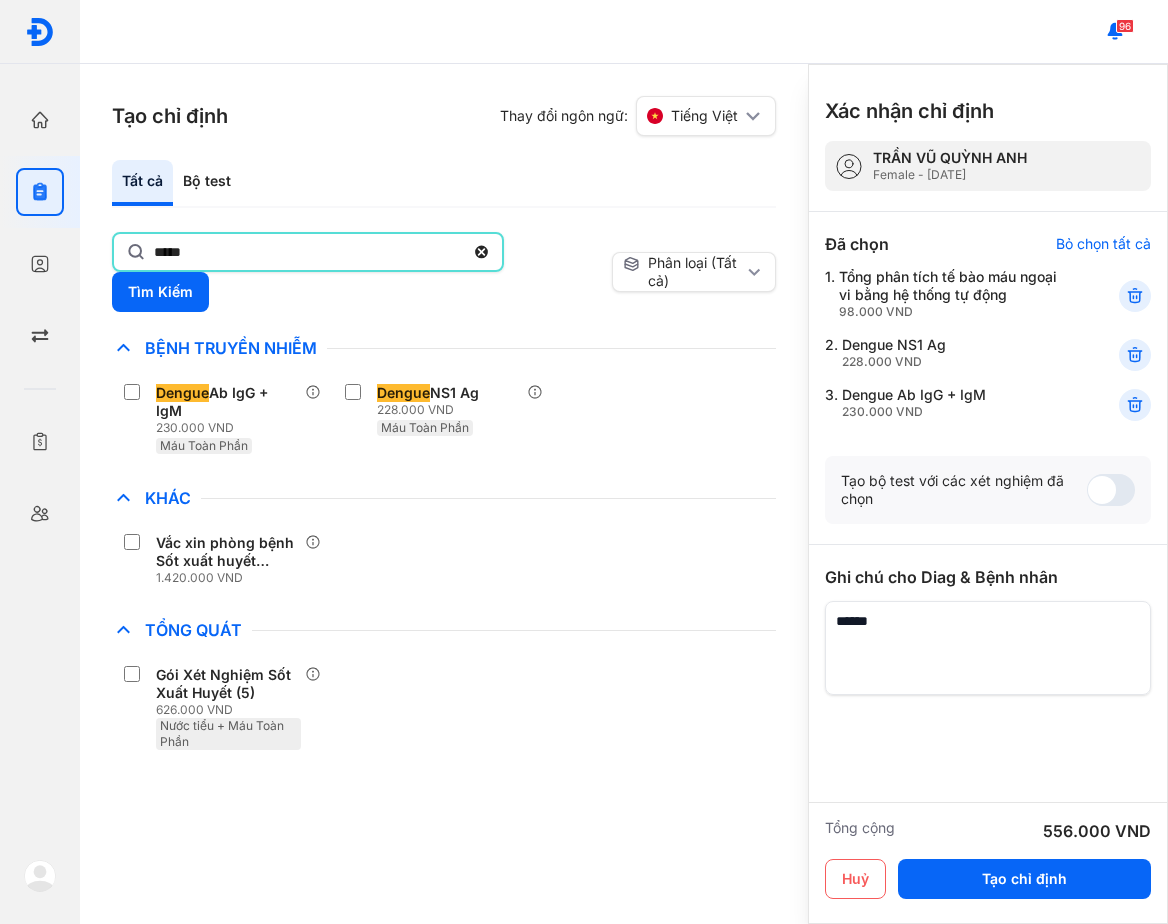type on "*****" 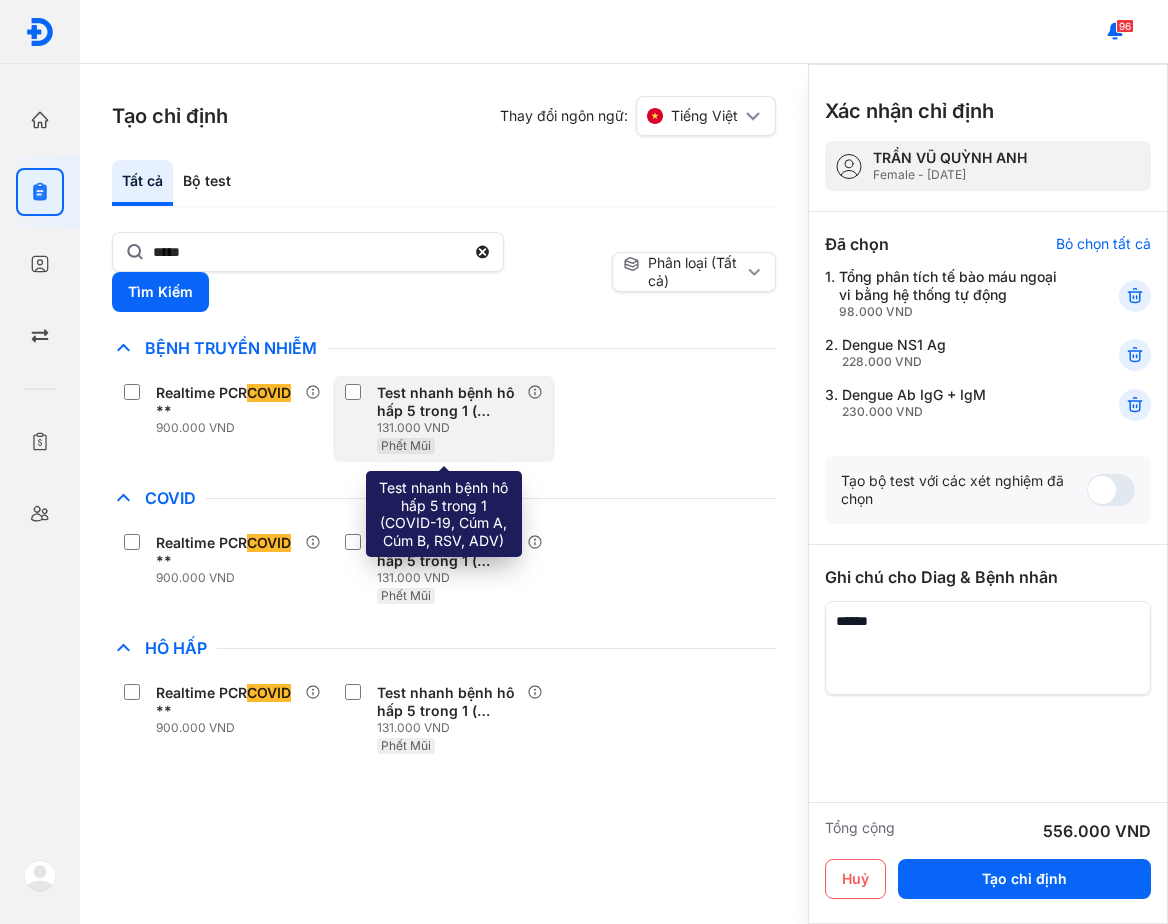 click on "131.000 VND" at bounding box center [451, 428] 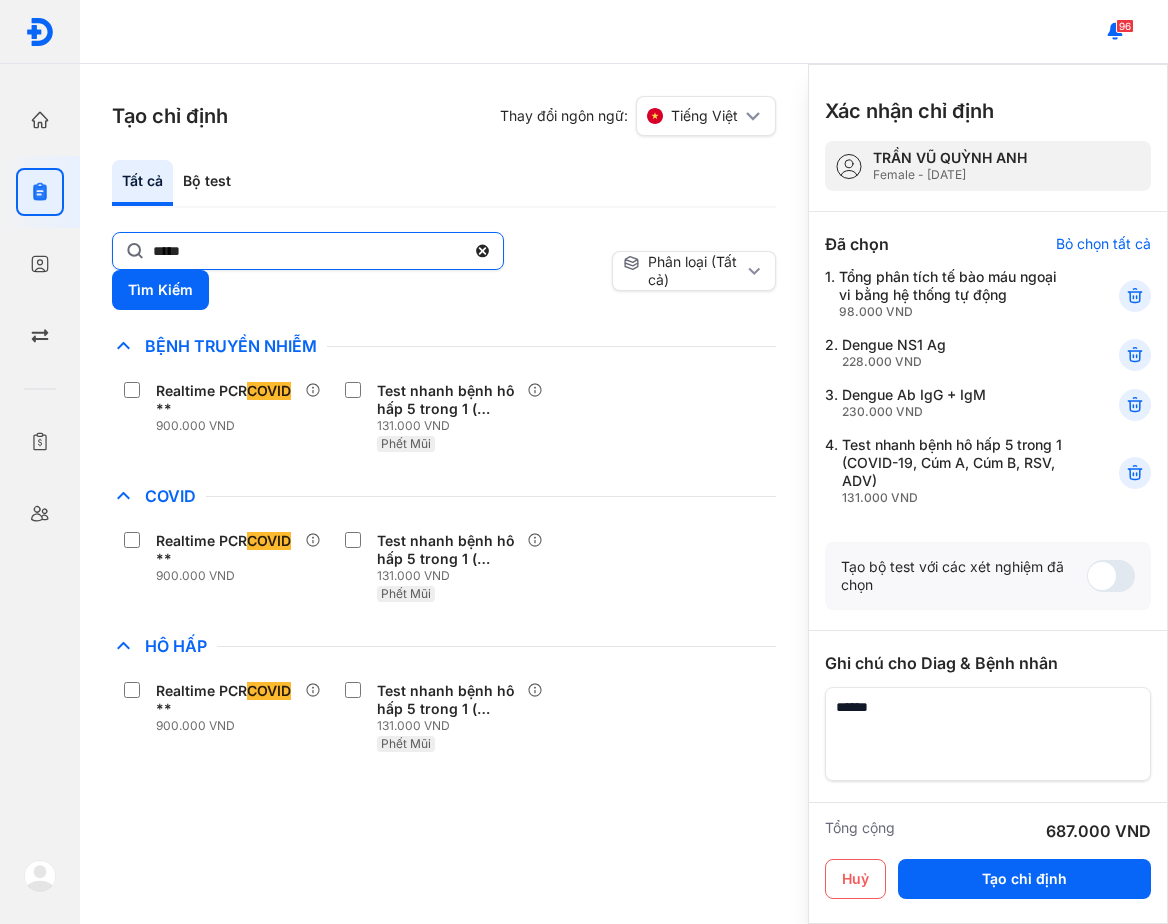 click on "*****" 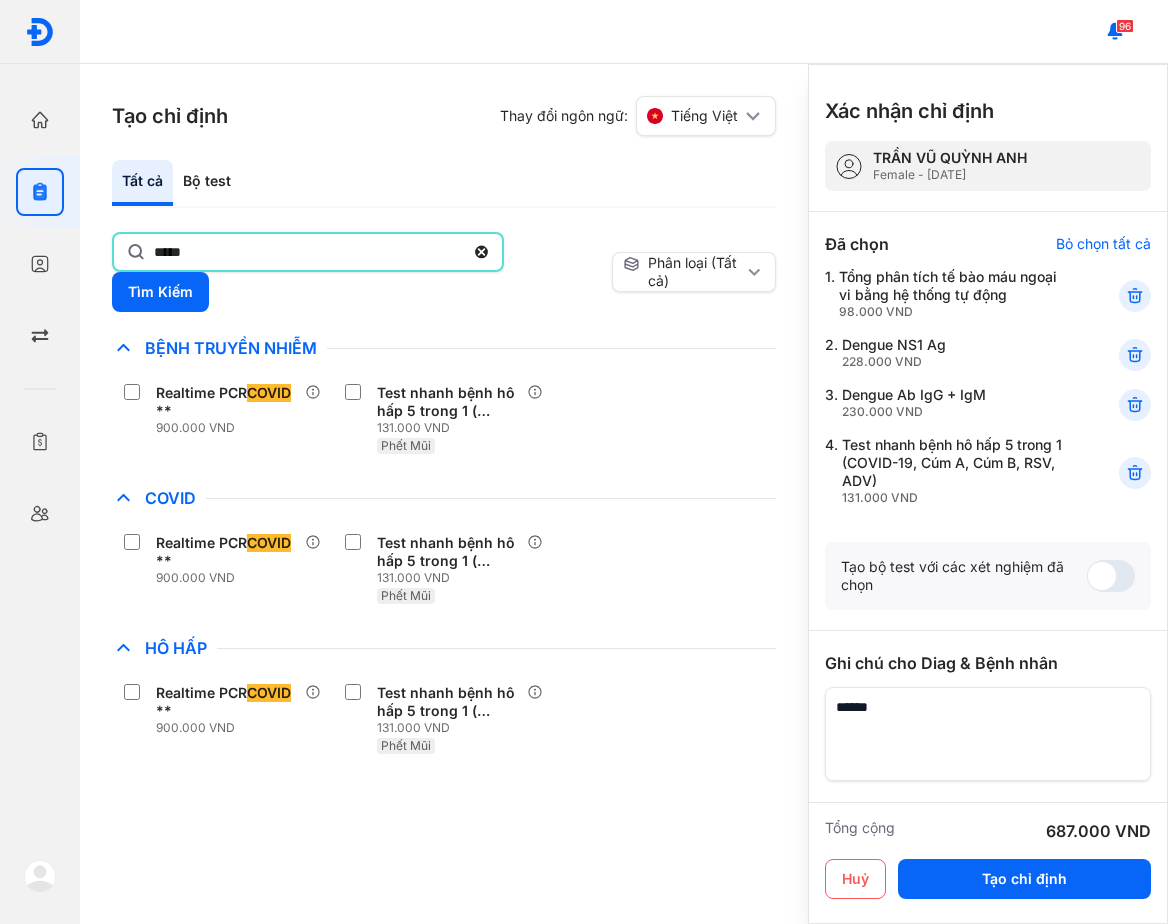 click on "*****" 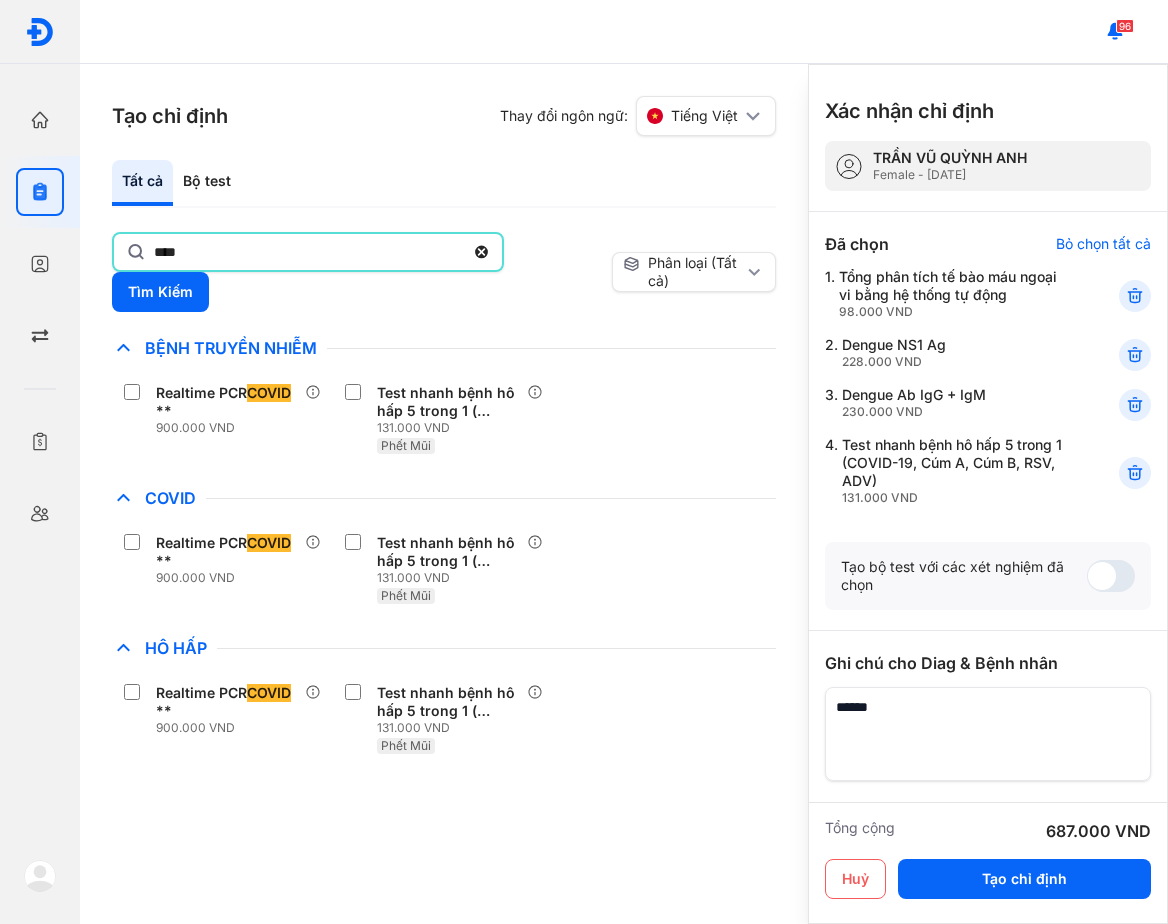 type on "****" 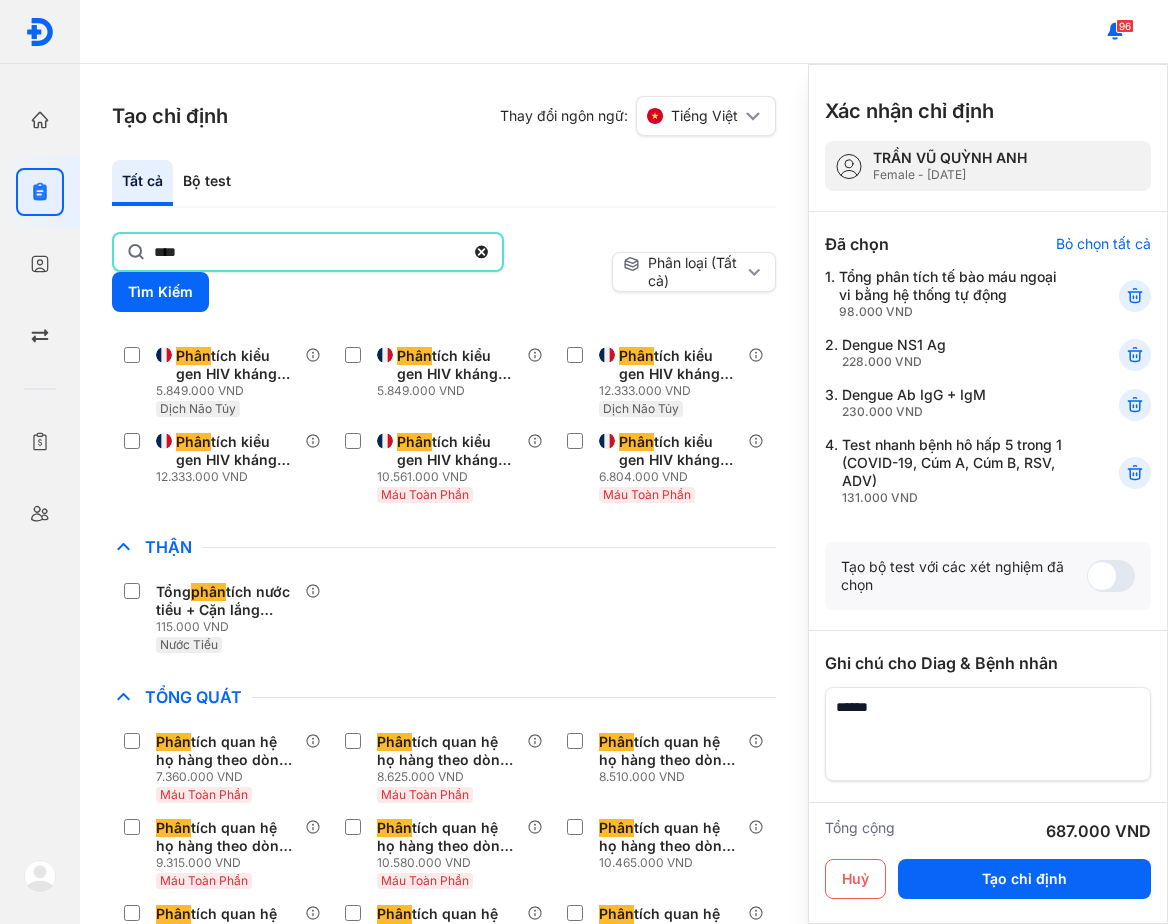 scroll, scrollTop: 1200, scrollLeft: 0, axis: vertical 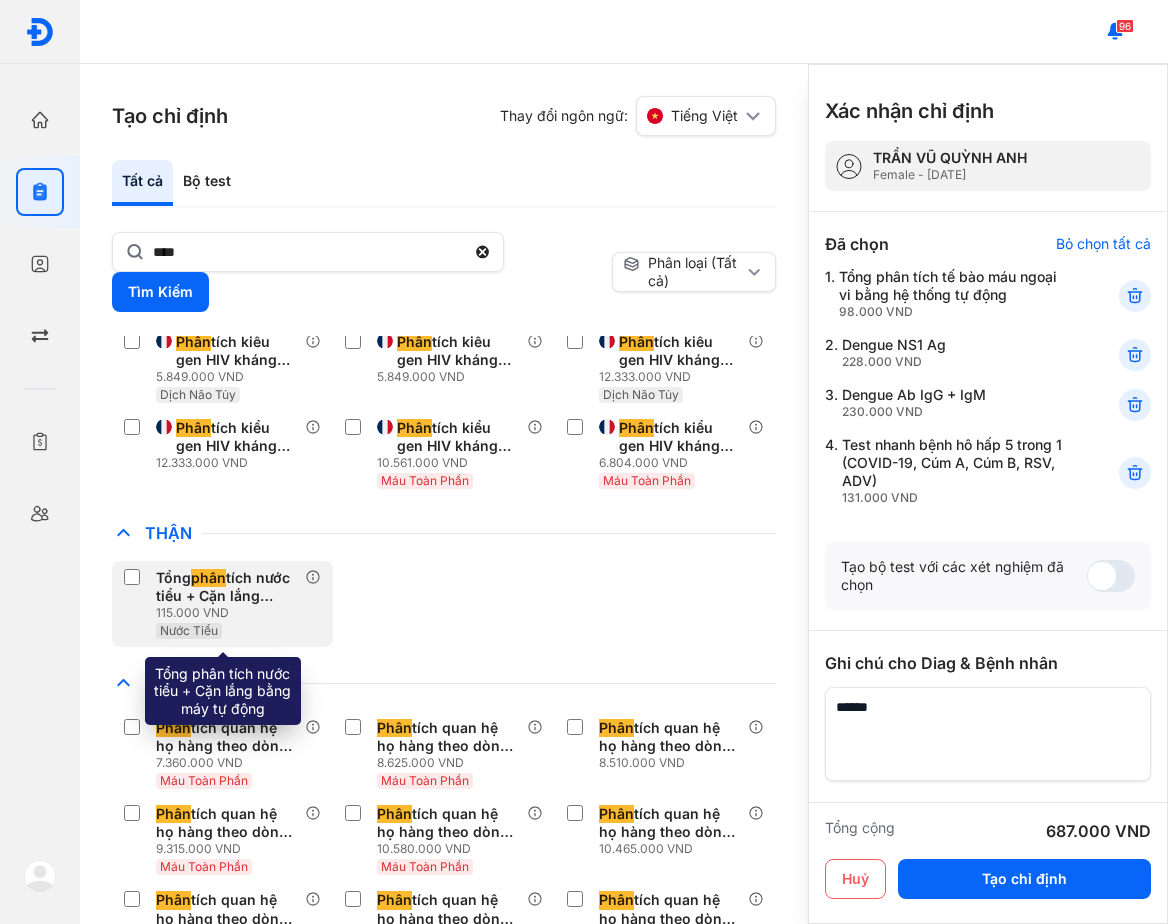 click on "Nước Tiểu" at bounding box center [230, 630] 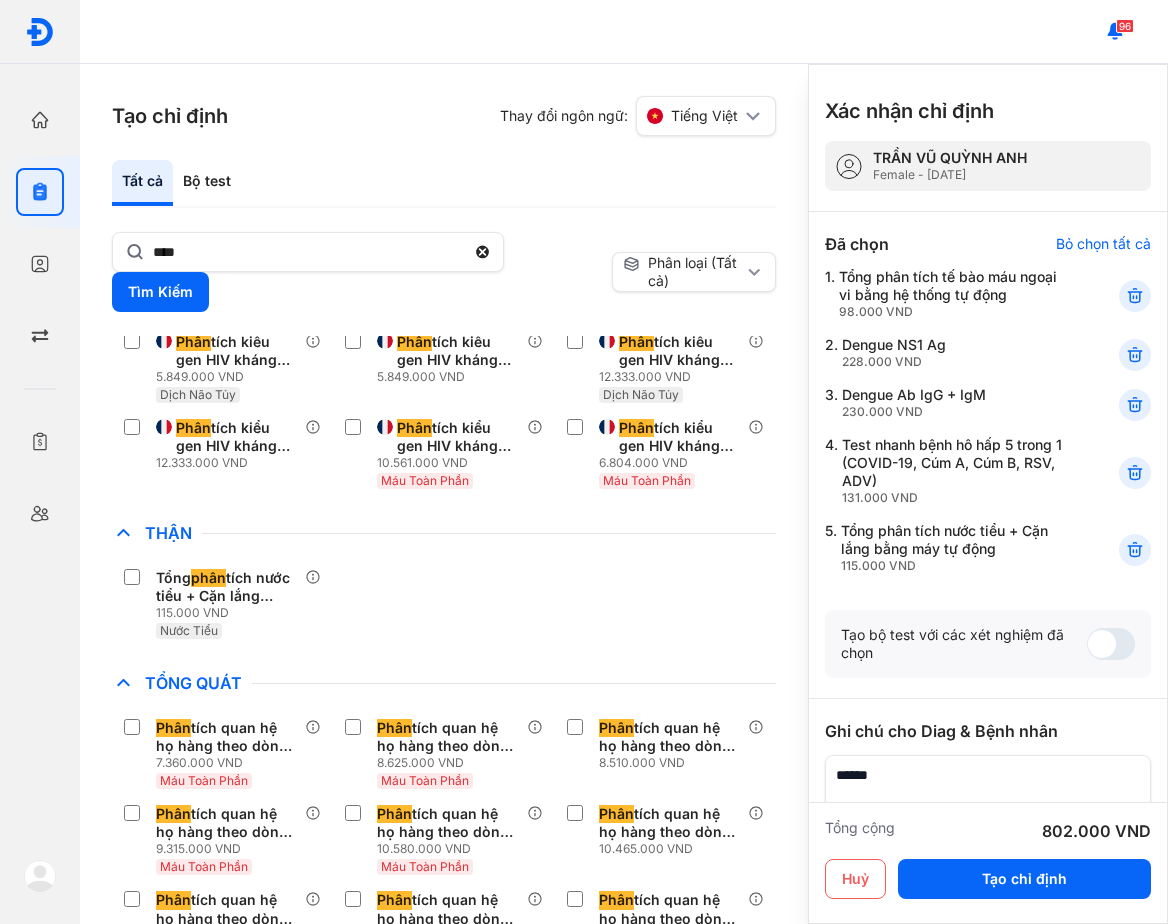click on "Tổng  phân  tích nước tiểu + Cặn lắng bằng máy tự động 115.000 VND Nước Tiểu" at bounding box center [444, 604] 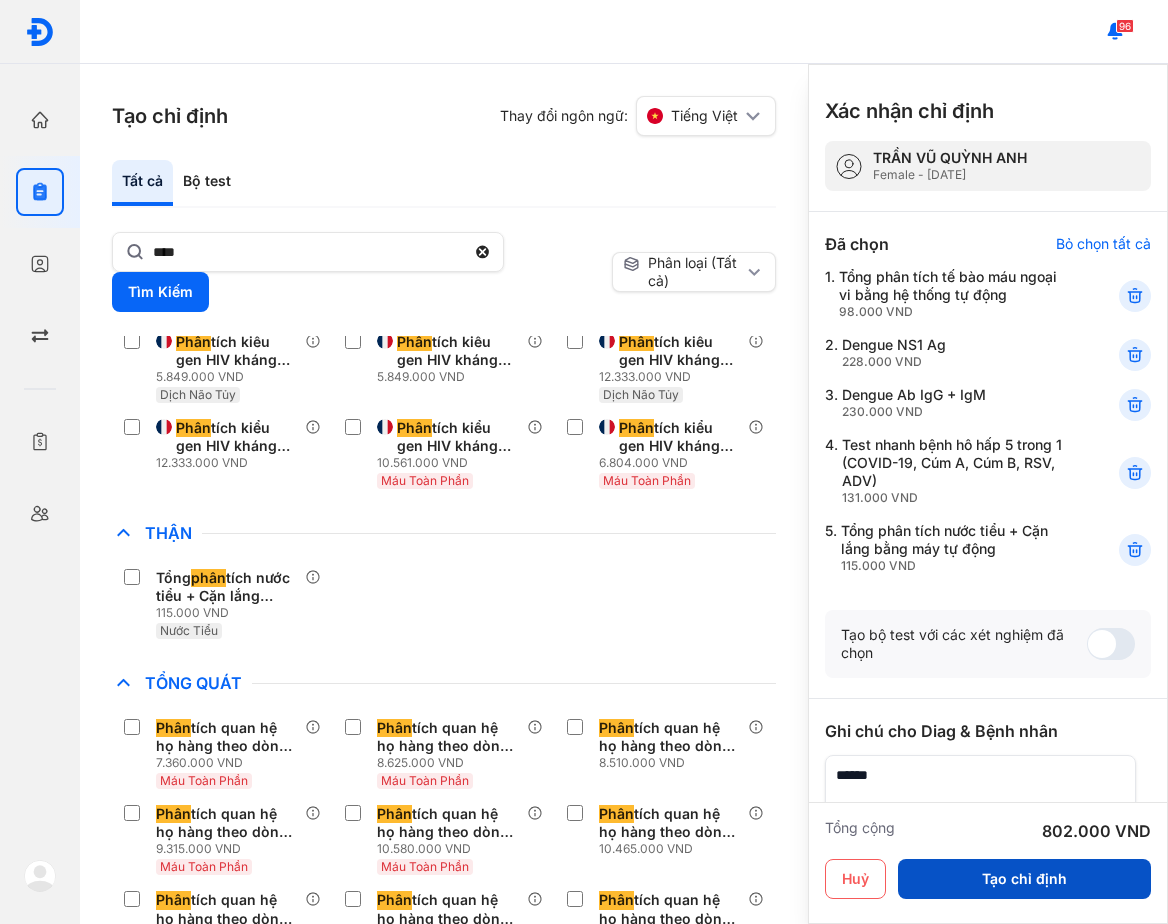 click on "Tạo chỉ định" at bounding box center [1024, 879] 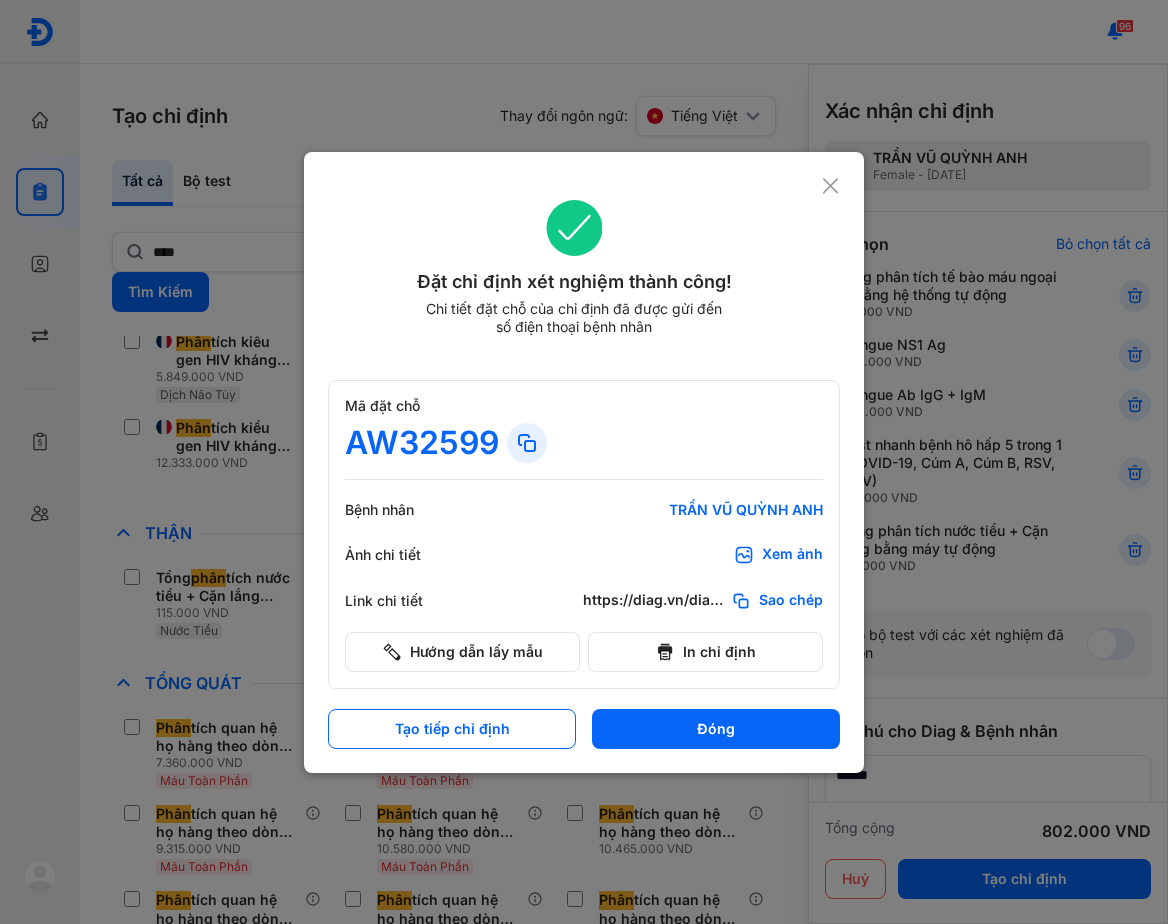 click 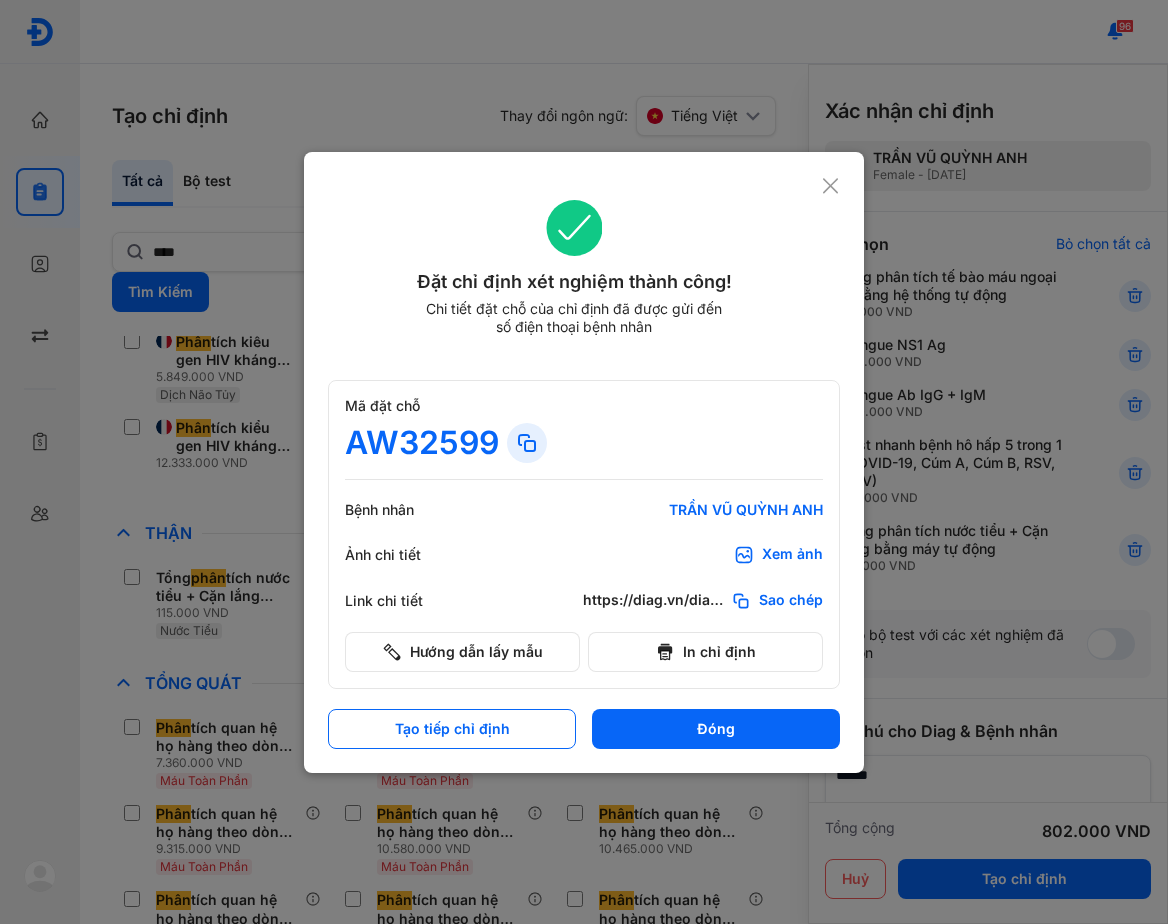 click 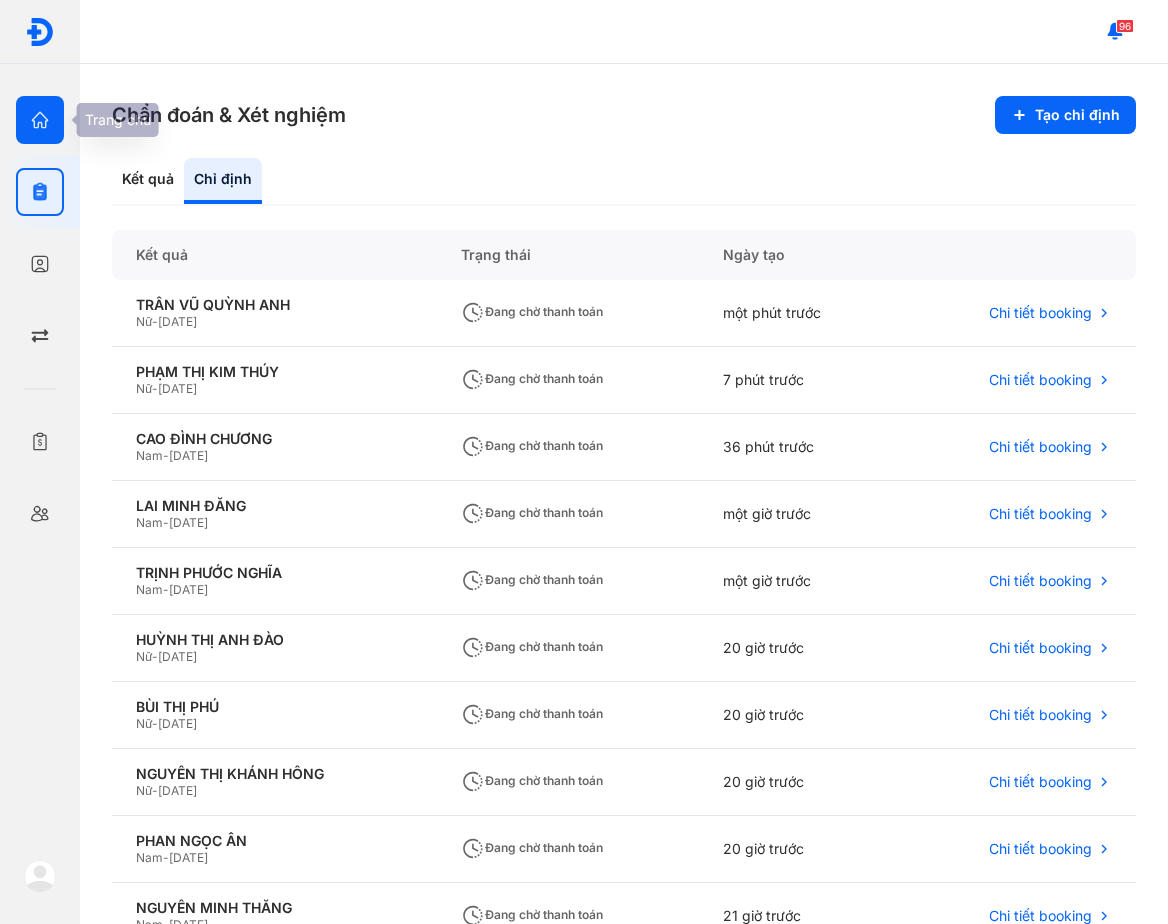 click 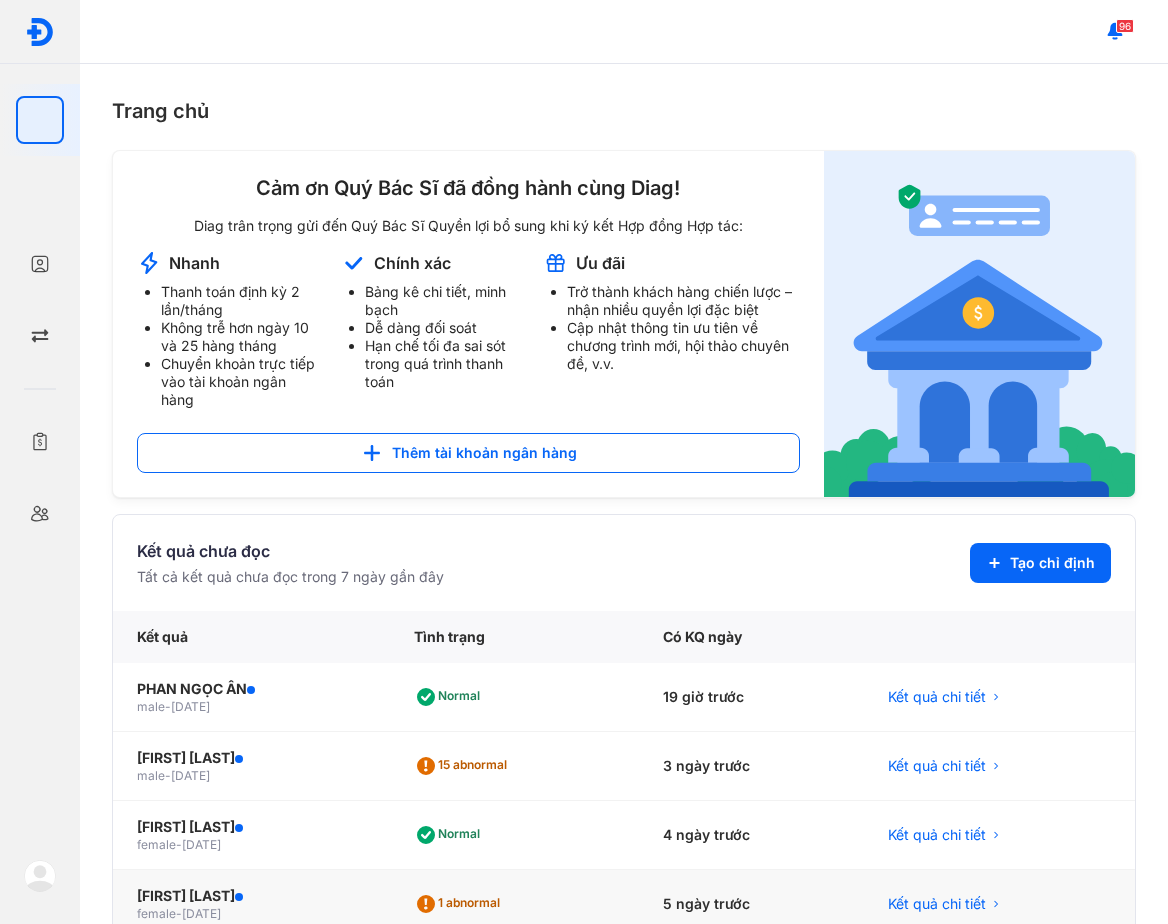 scroll, scrollTop: 367, scrollLeft: 0, axis: vertical 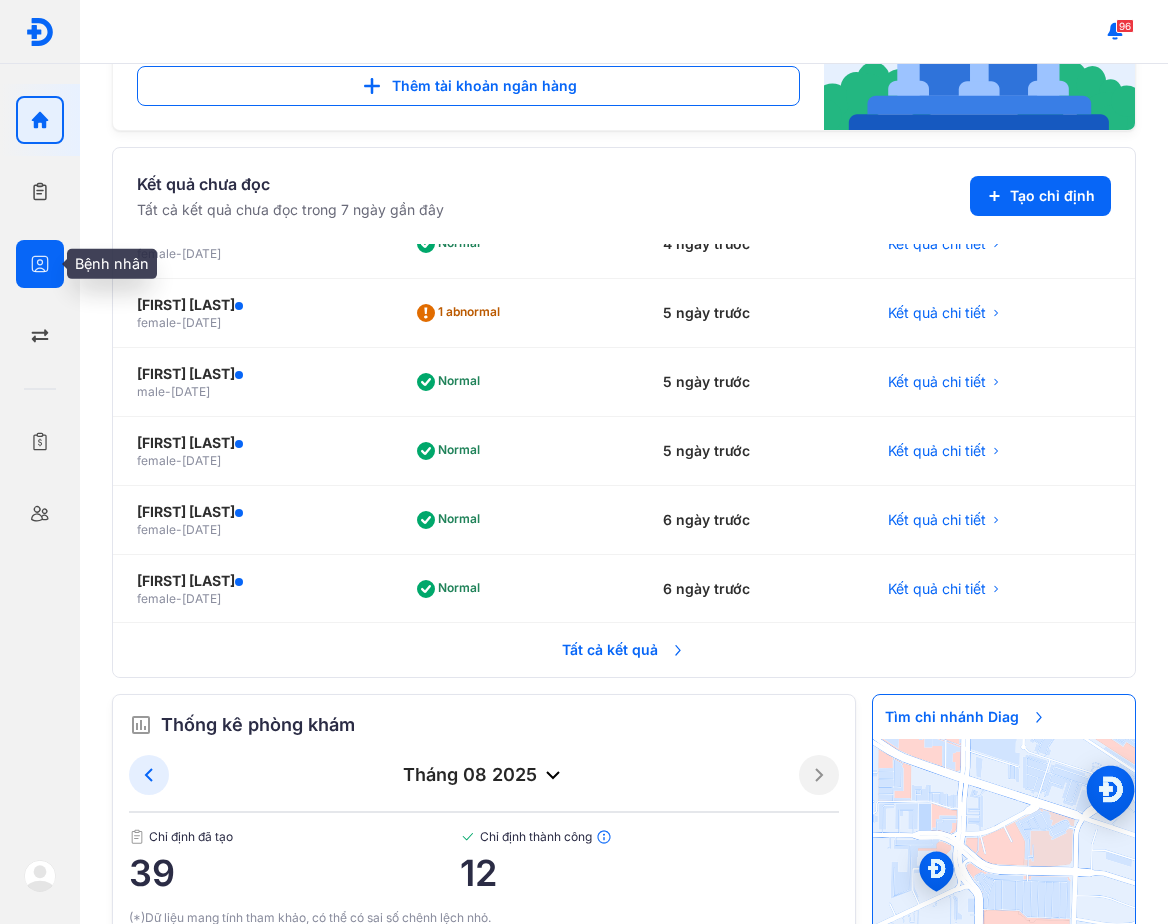 click at bounding box center [40, 264] 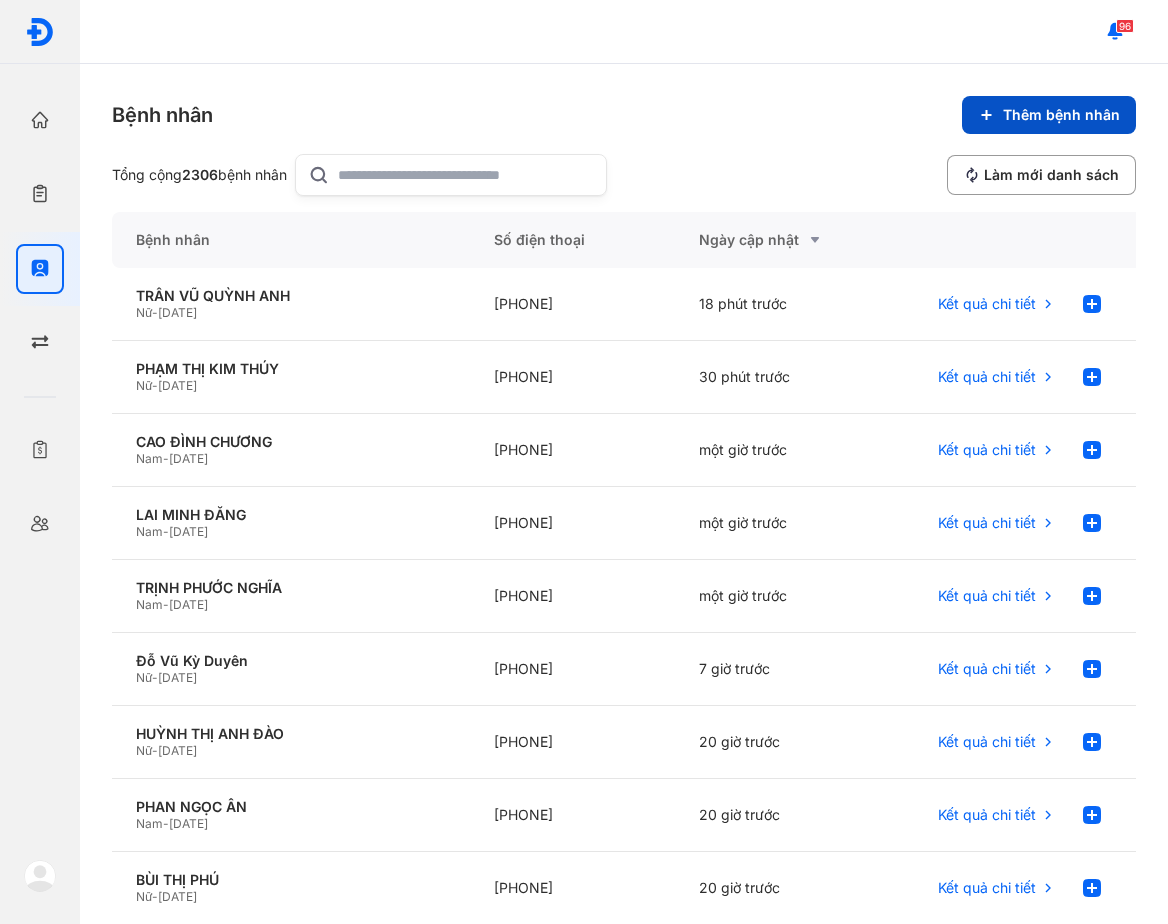 click on "Thêm bệnh nhân" 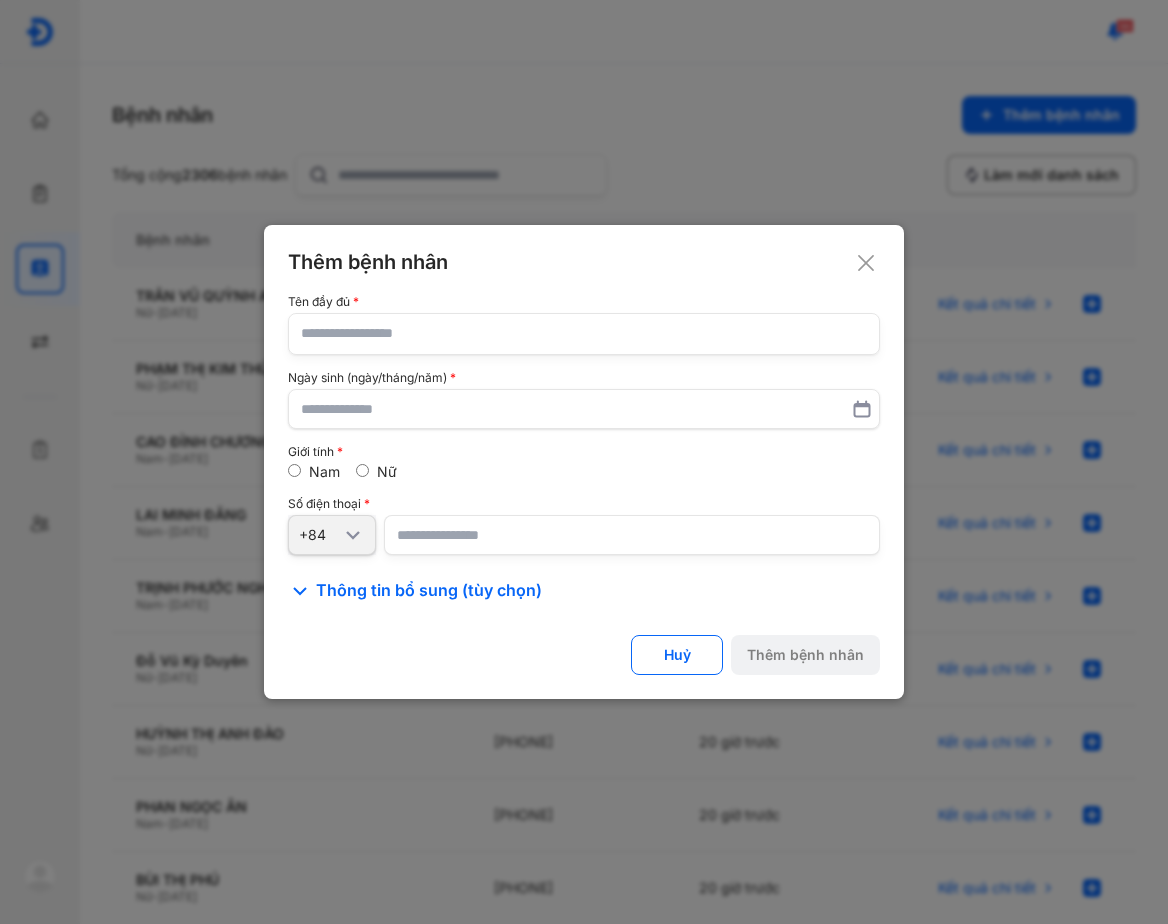 click 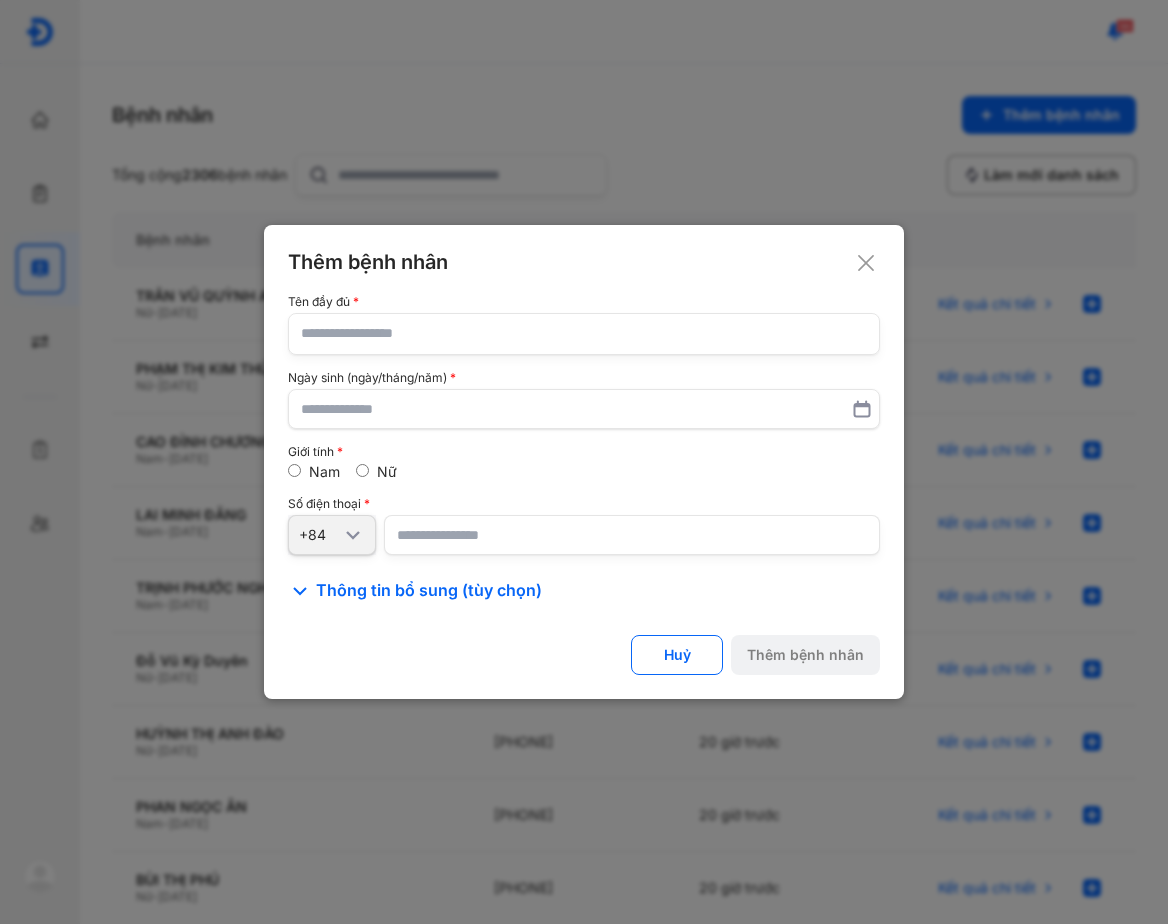 click 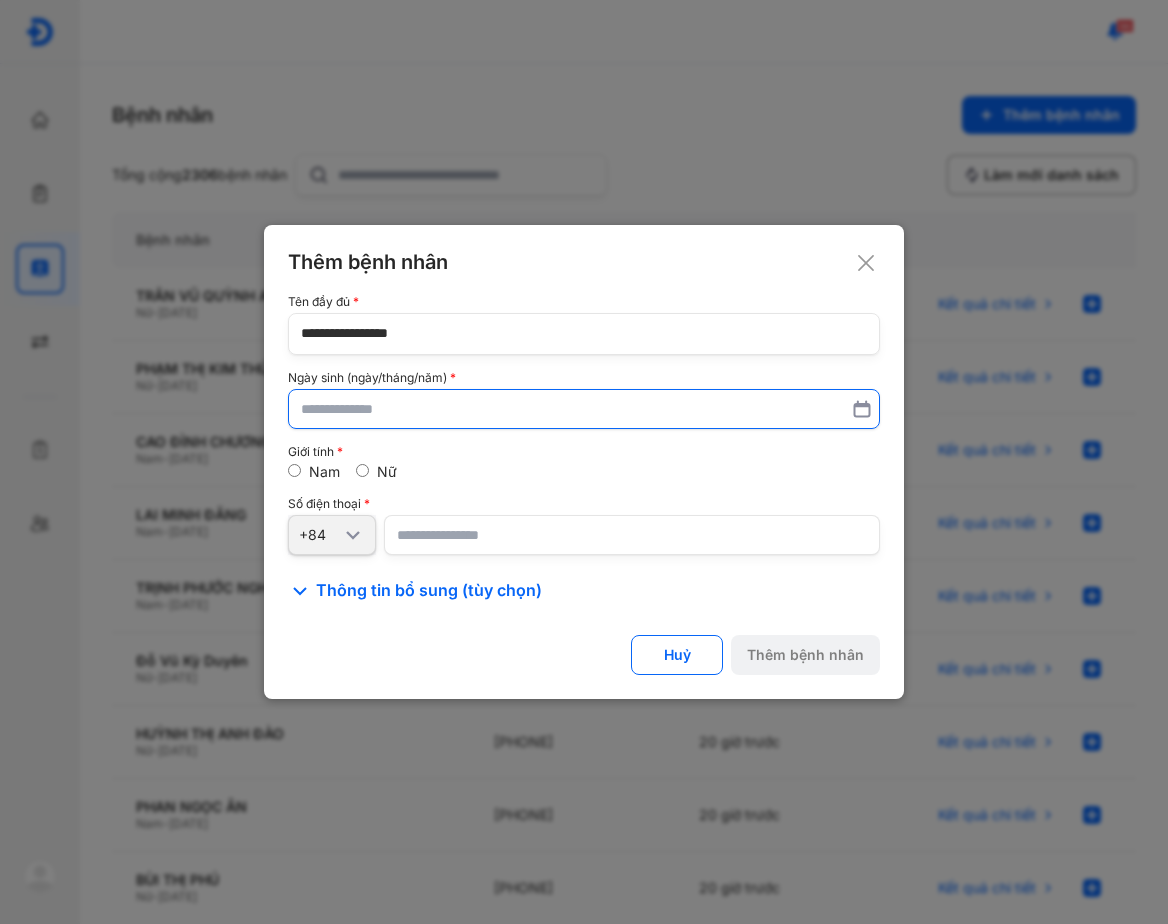 type on "**********" 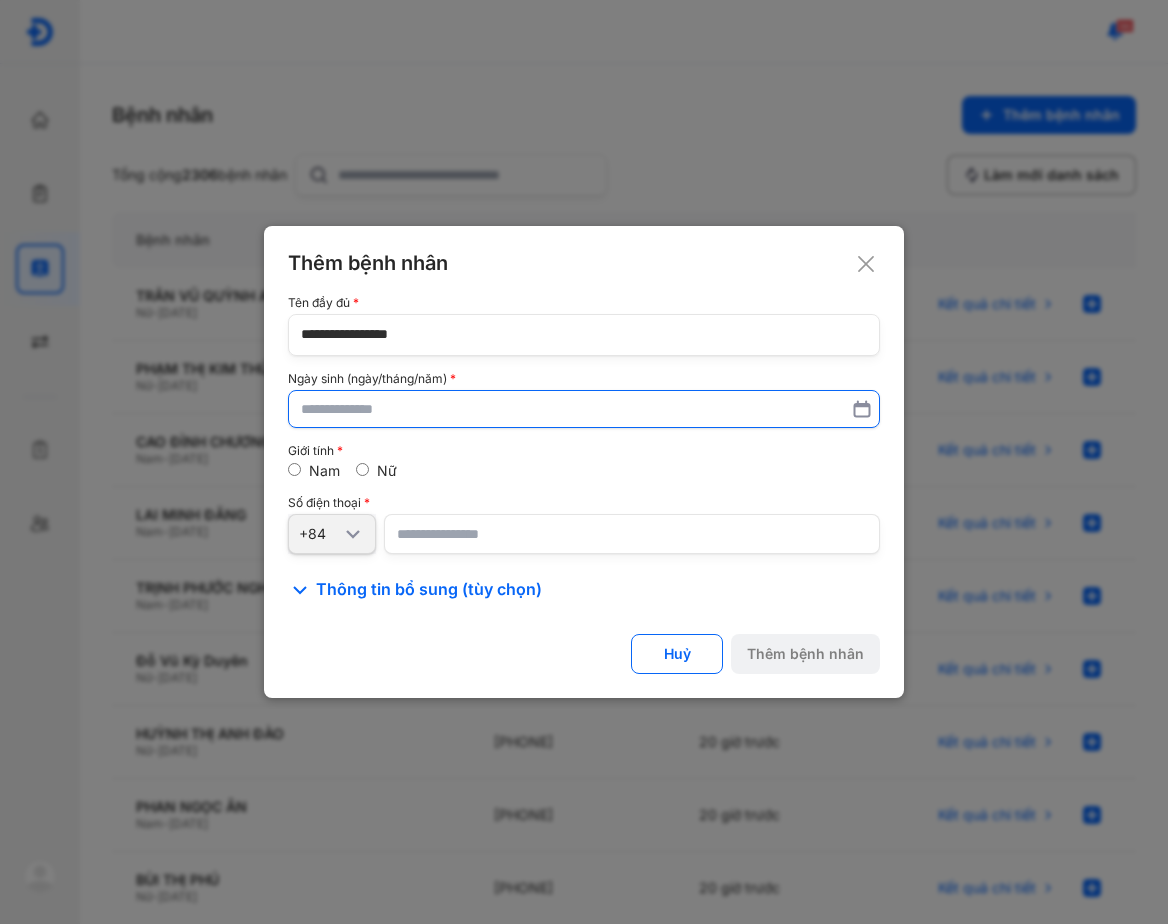 click at bounding box center (584, 409) 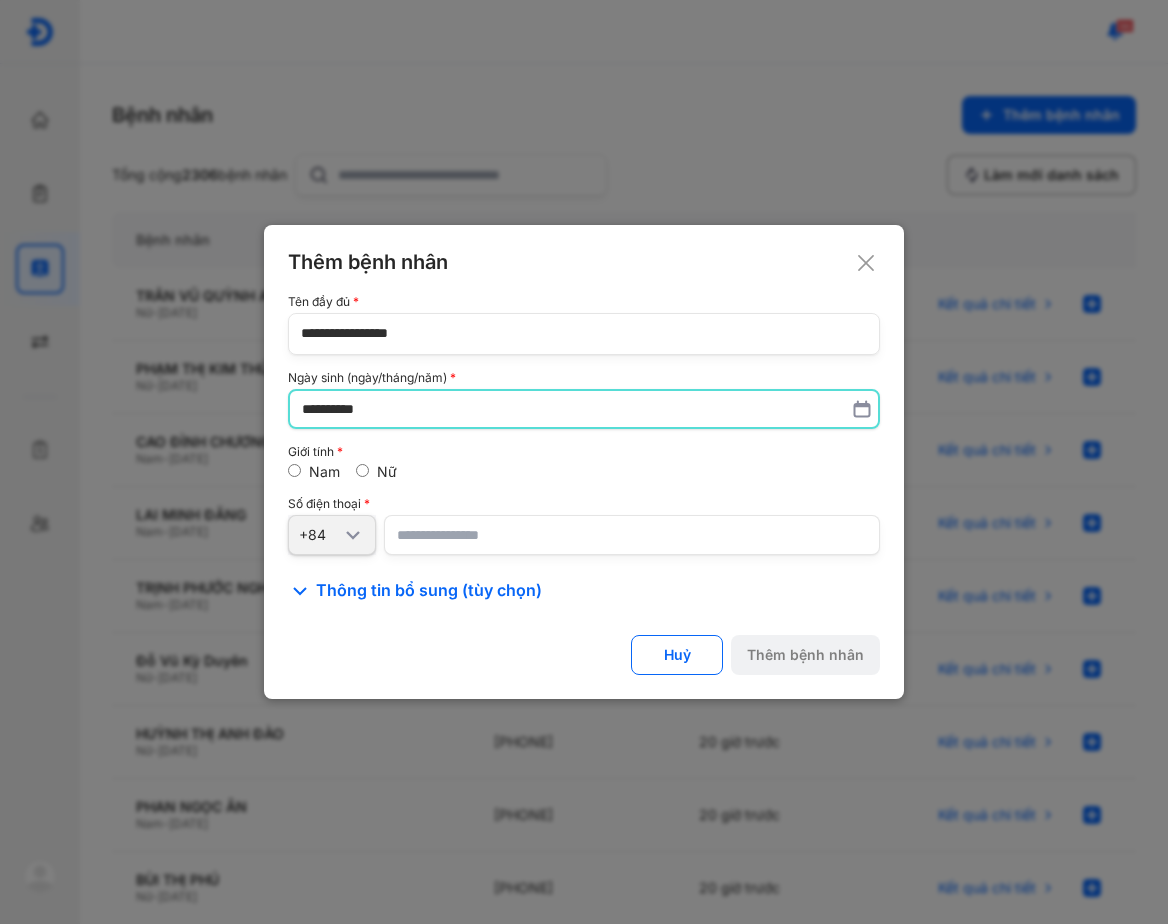 type on "**********" 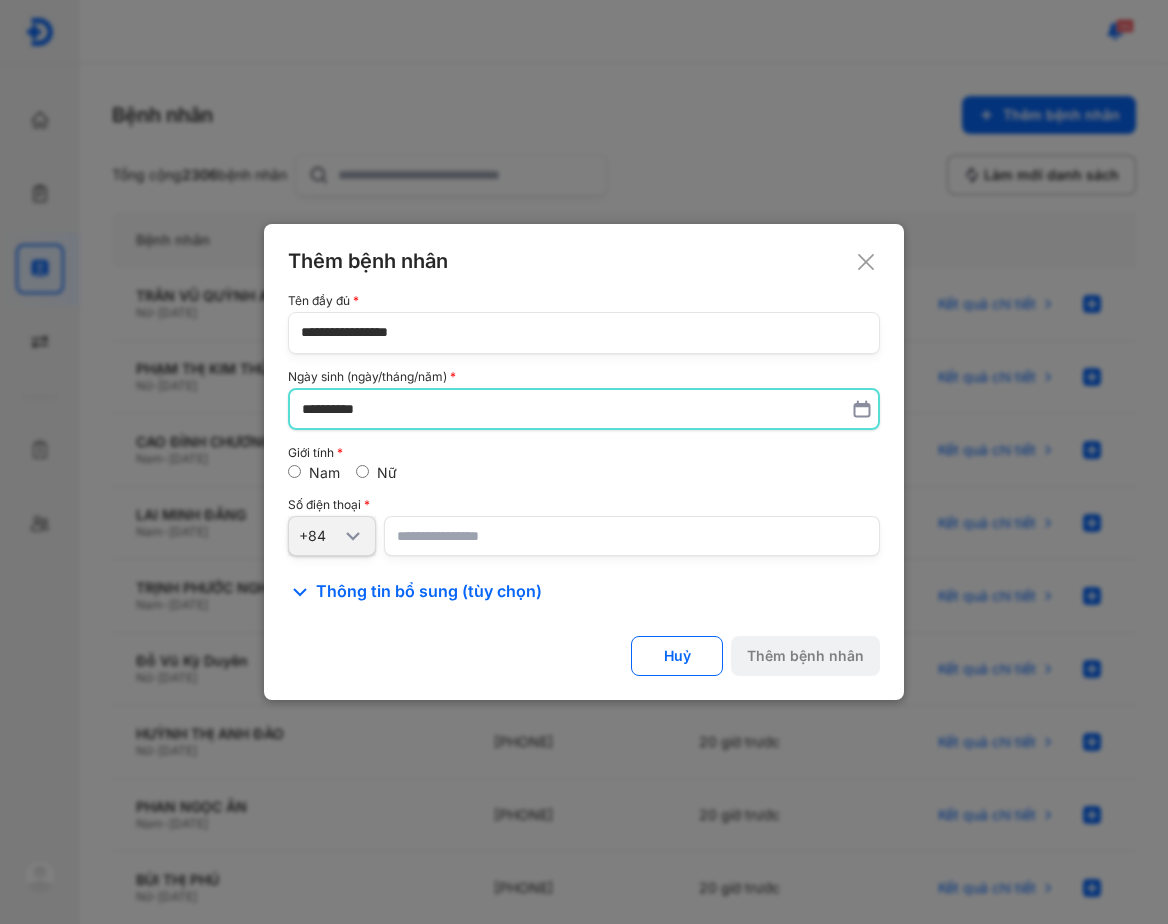 click at bounding box center (632, 536) 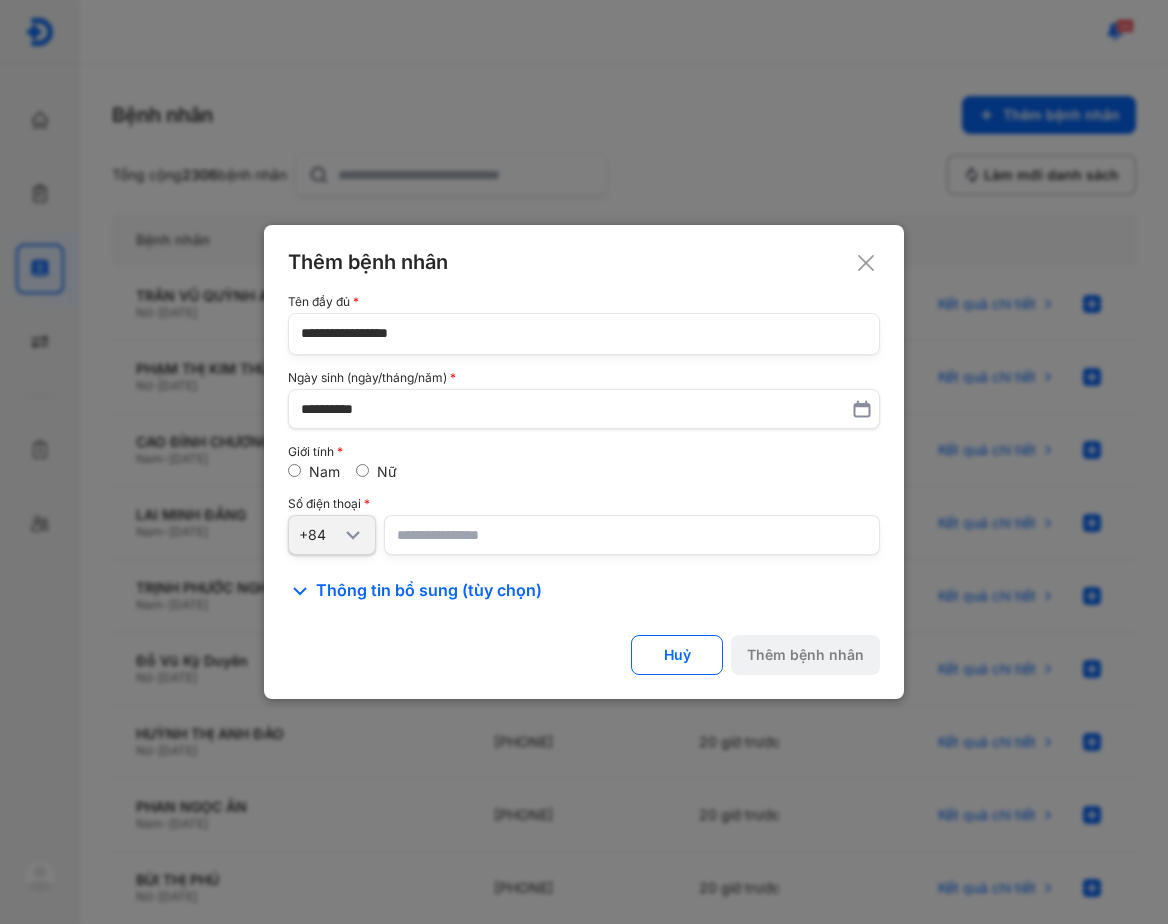 click at bounding box center (632, 535) 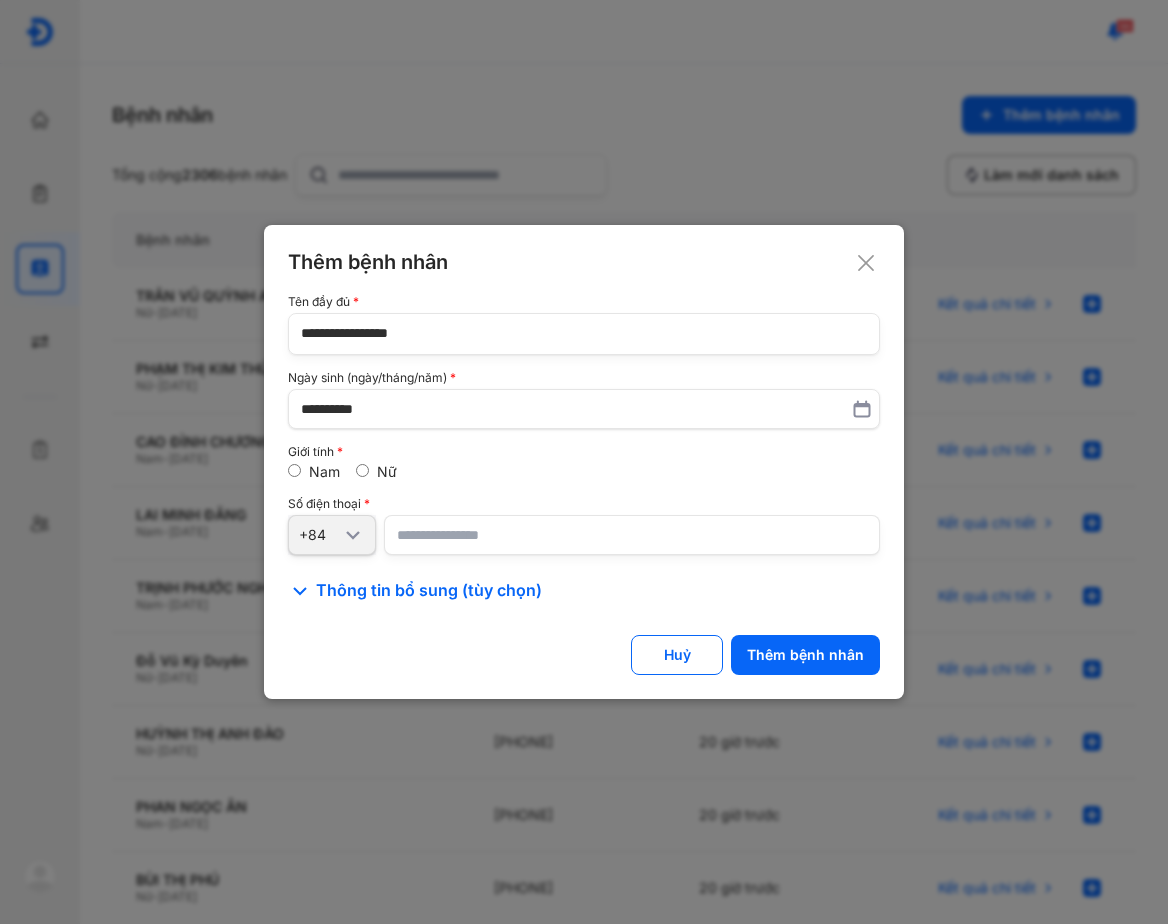 type on "**********" 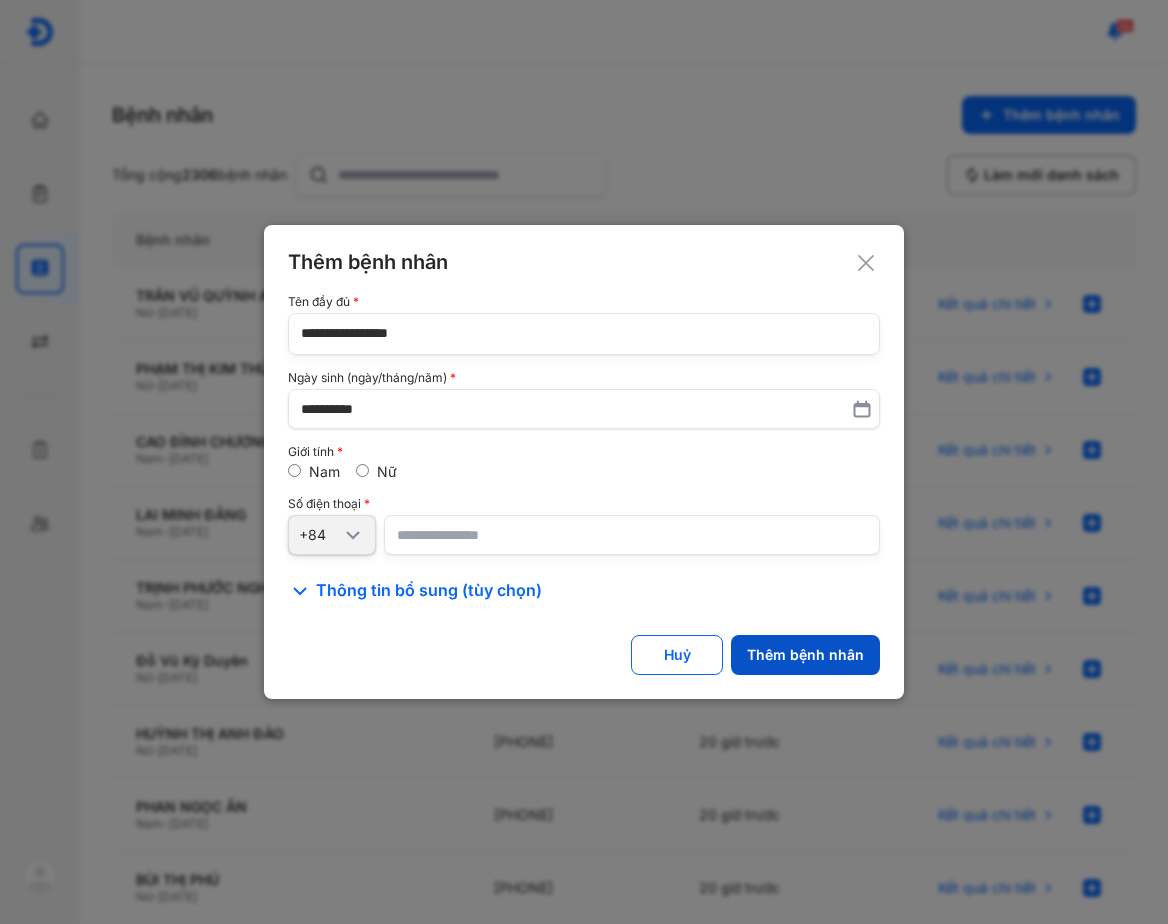 click on "Thêm bệnh nhân" 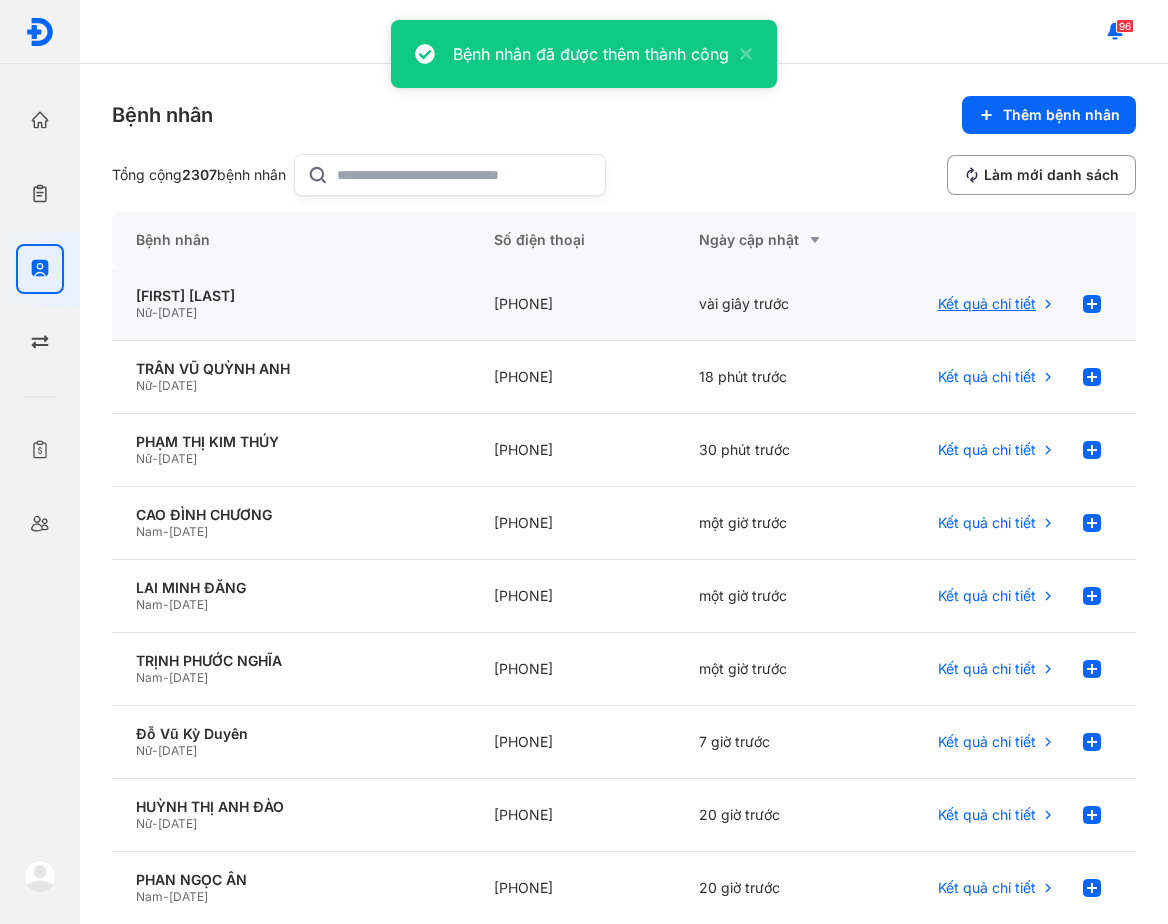 click on "Kết quả chi tiết" at bounding box center (997, 304) 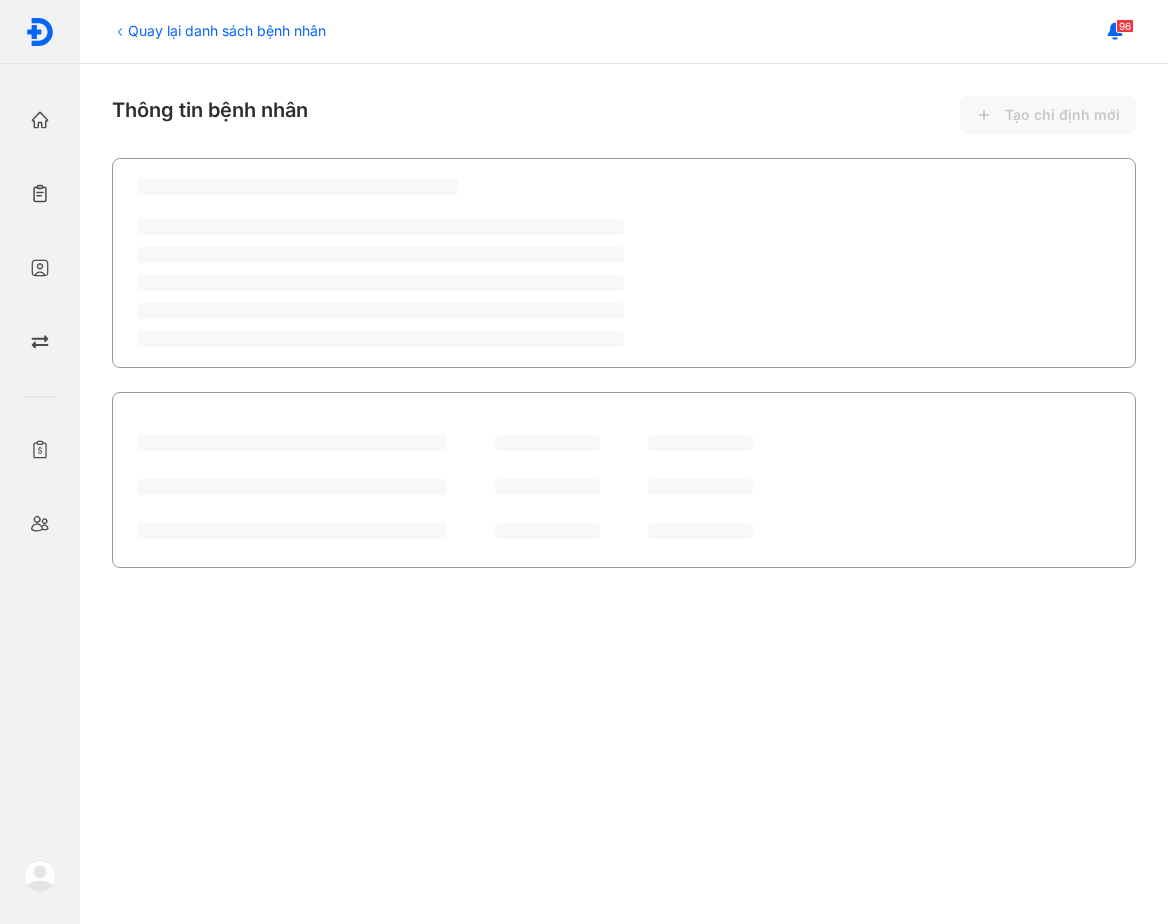 scroll, scrollTop: 0, scrollLeft: 0, axis: both 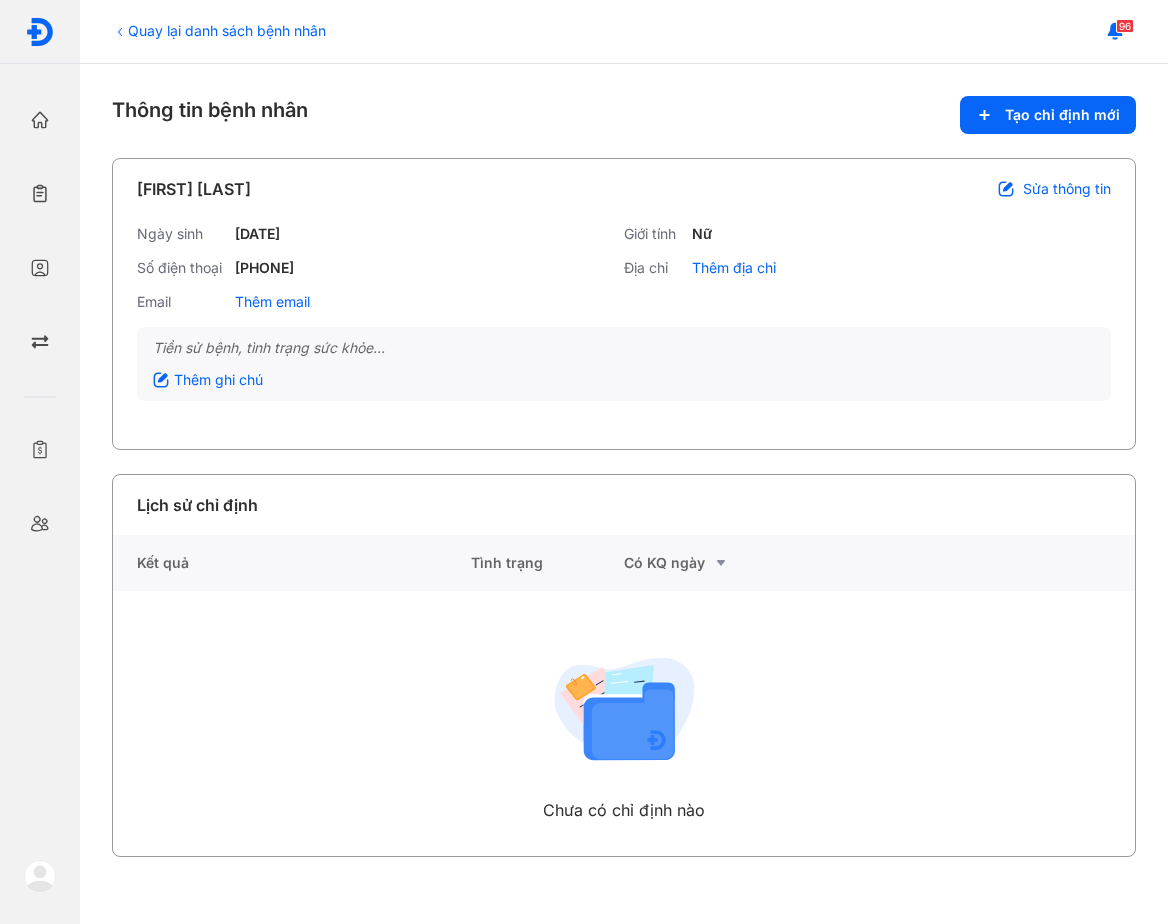 click on "Sửa thông tin" at bounding box center (1067, 189) 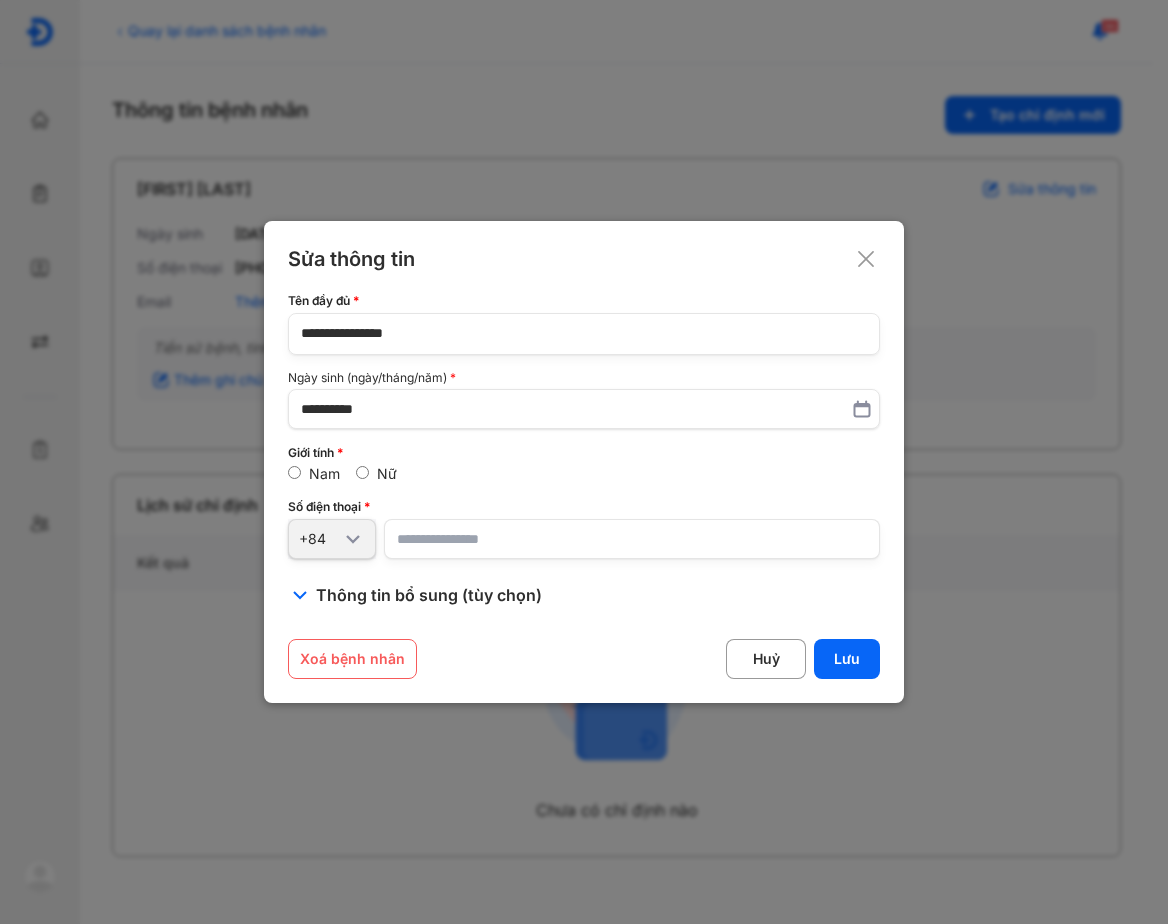 click on "**********" 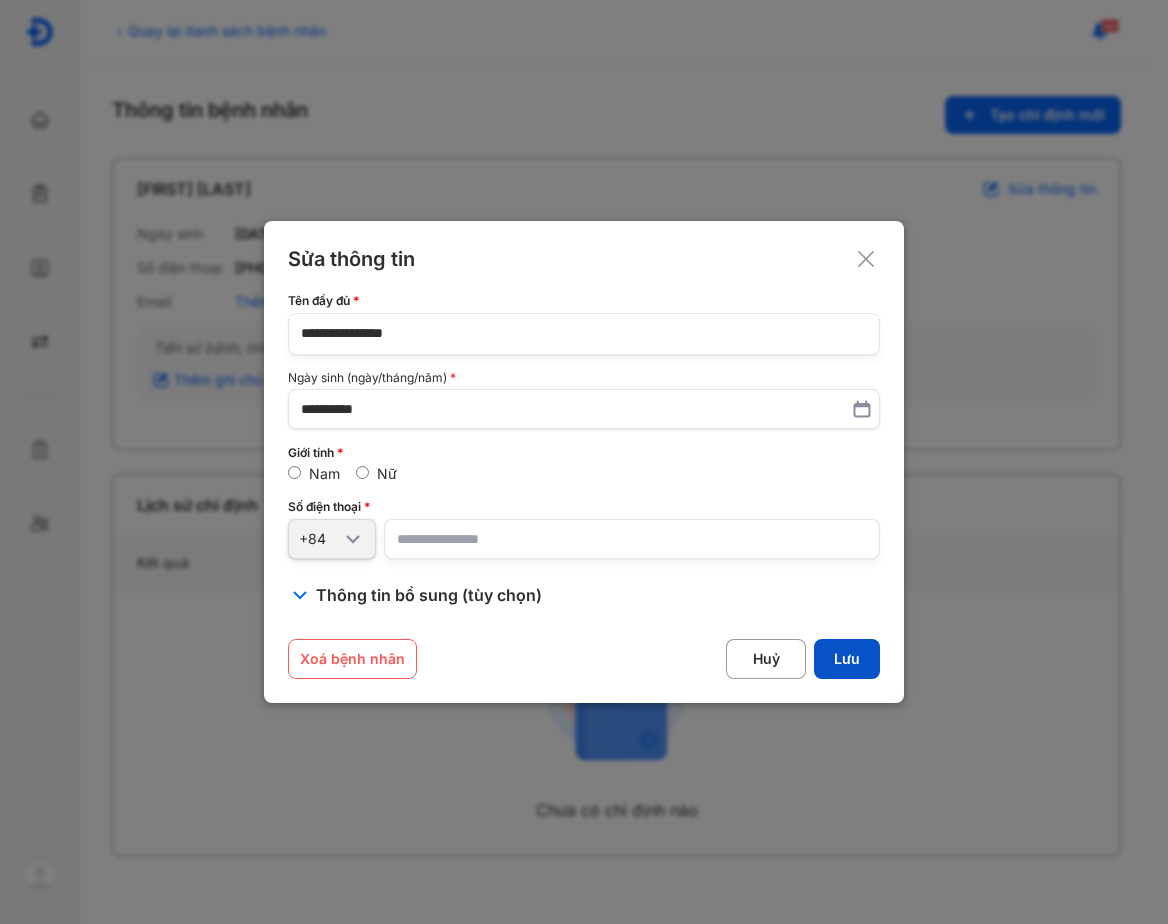 click on "Lưu" at bounding box center (847, 659) 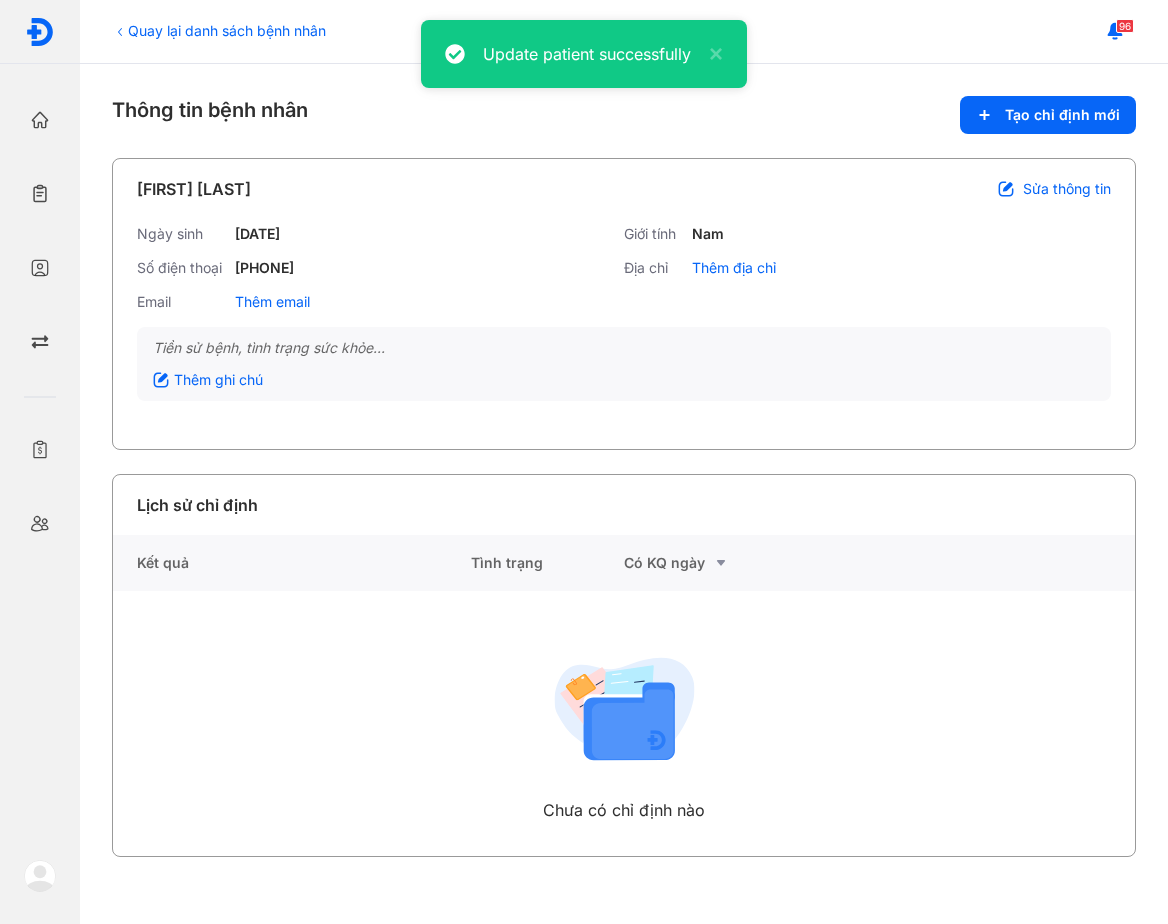 drag, startPoint x: 998, startPoint y: 544, endPoint x: 1017, endPoint y: 311, distance: 233.77339 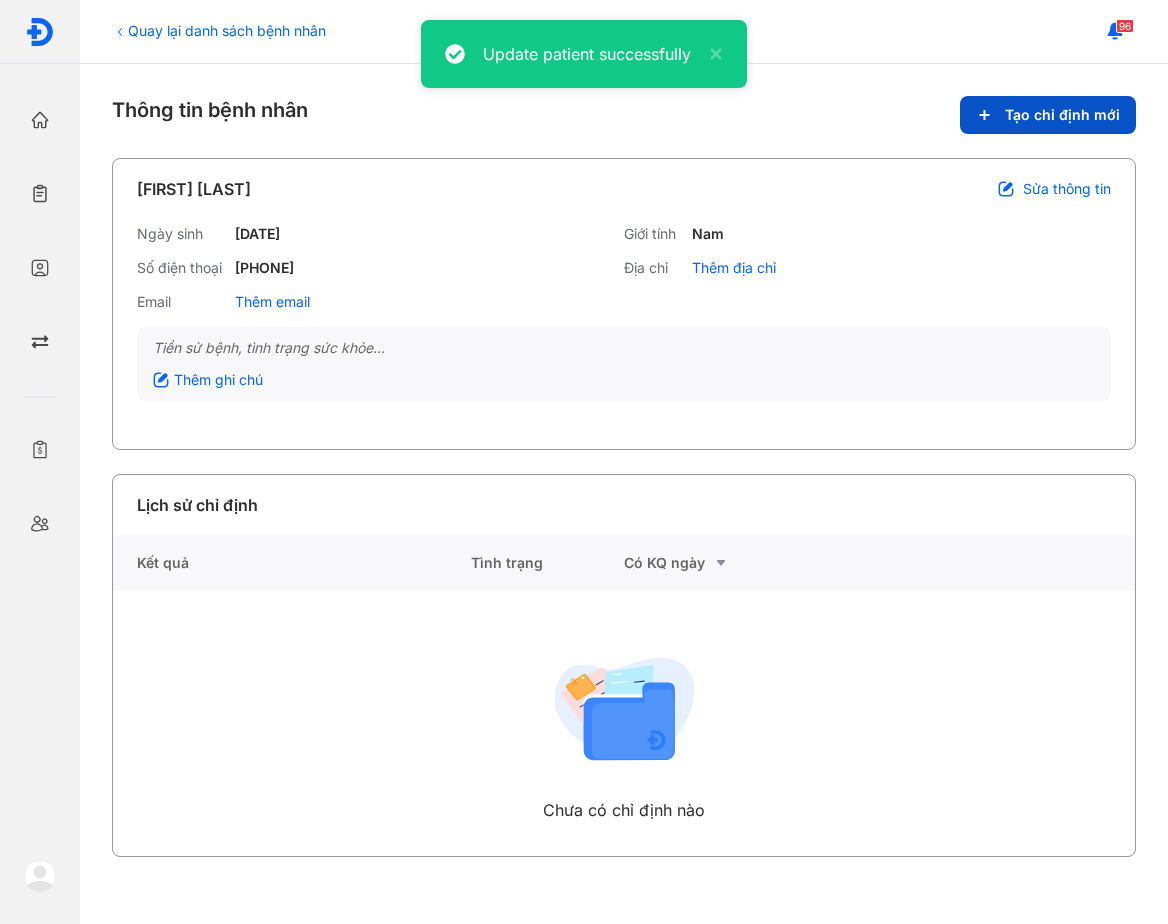 click on "Tạo chỉ định mới" 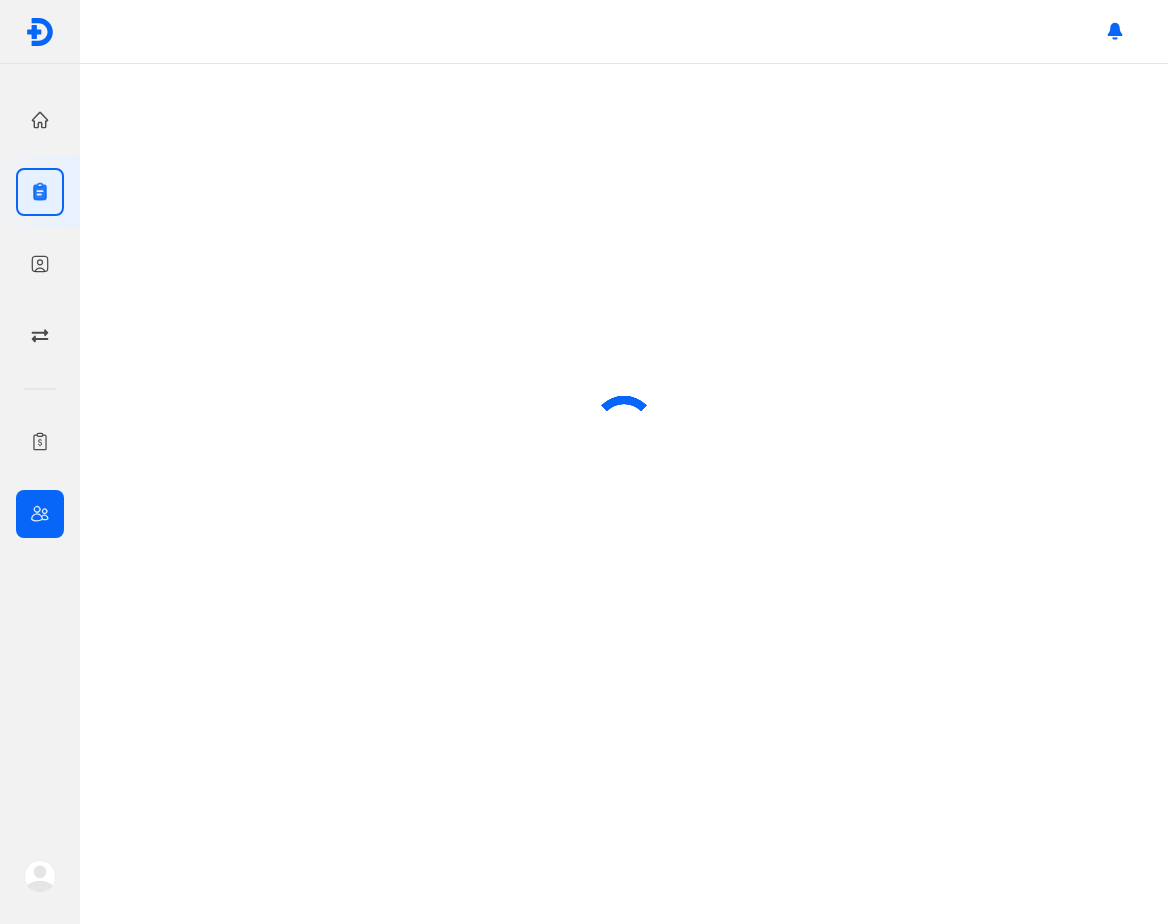 scroll, scrollTop: 0, scrollLeft: 0, axis: both 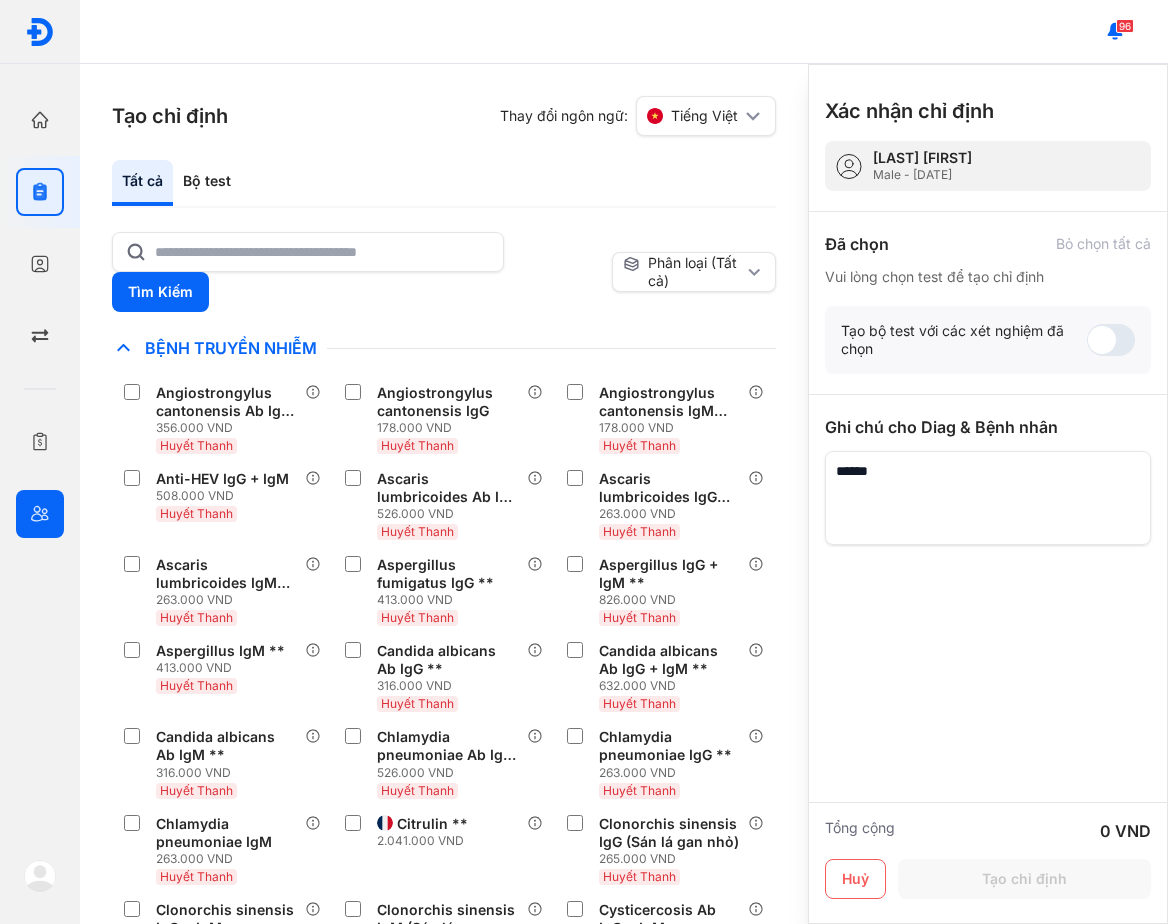 click at bounding box center (988, 498) 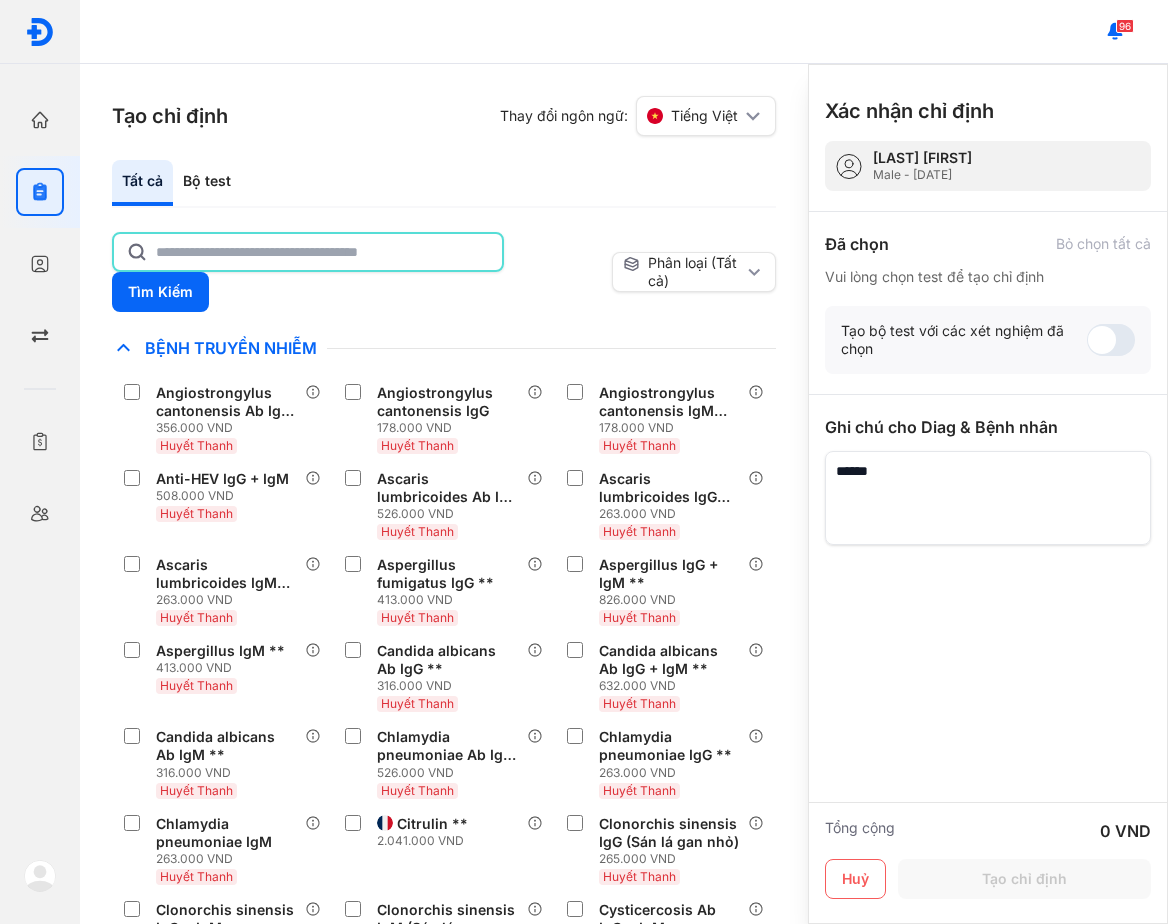 click 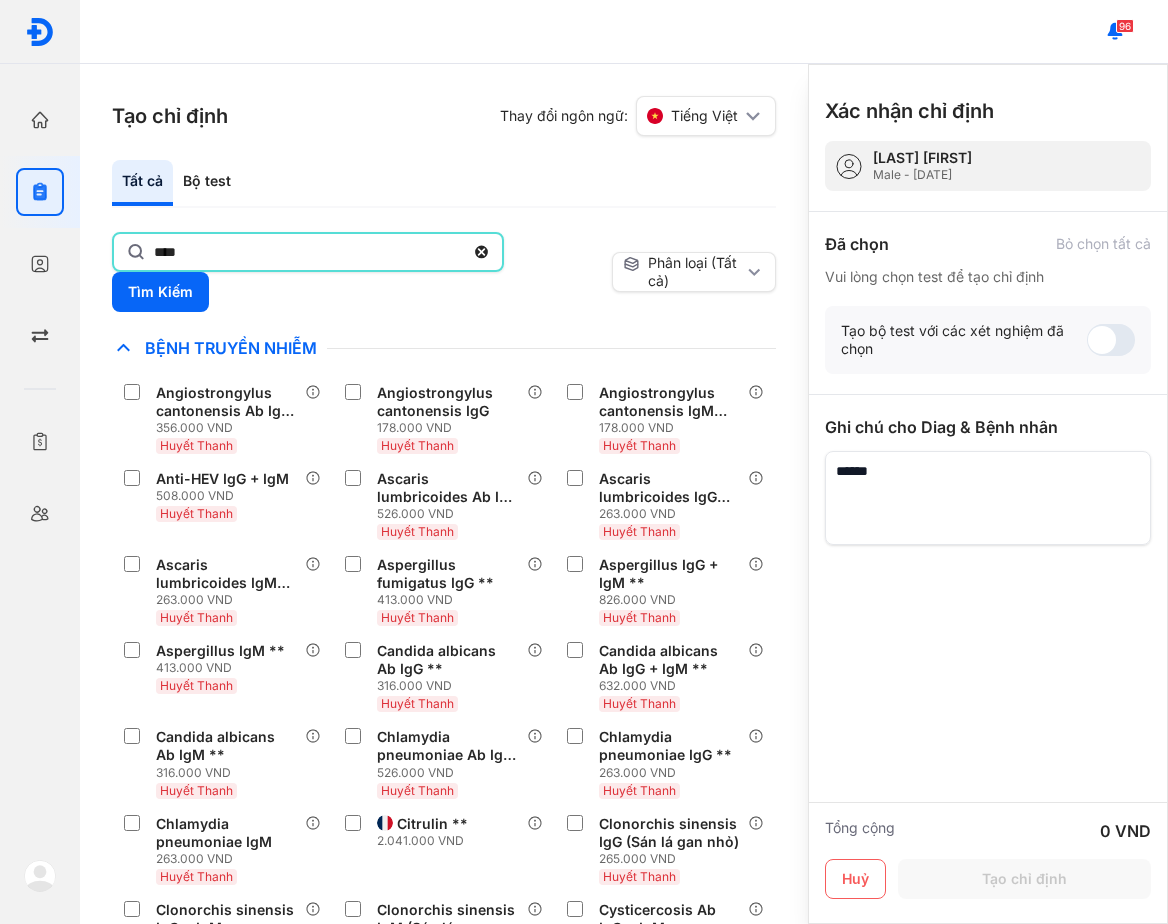type on "****" 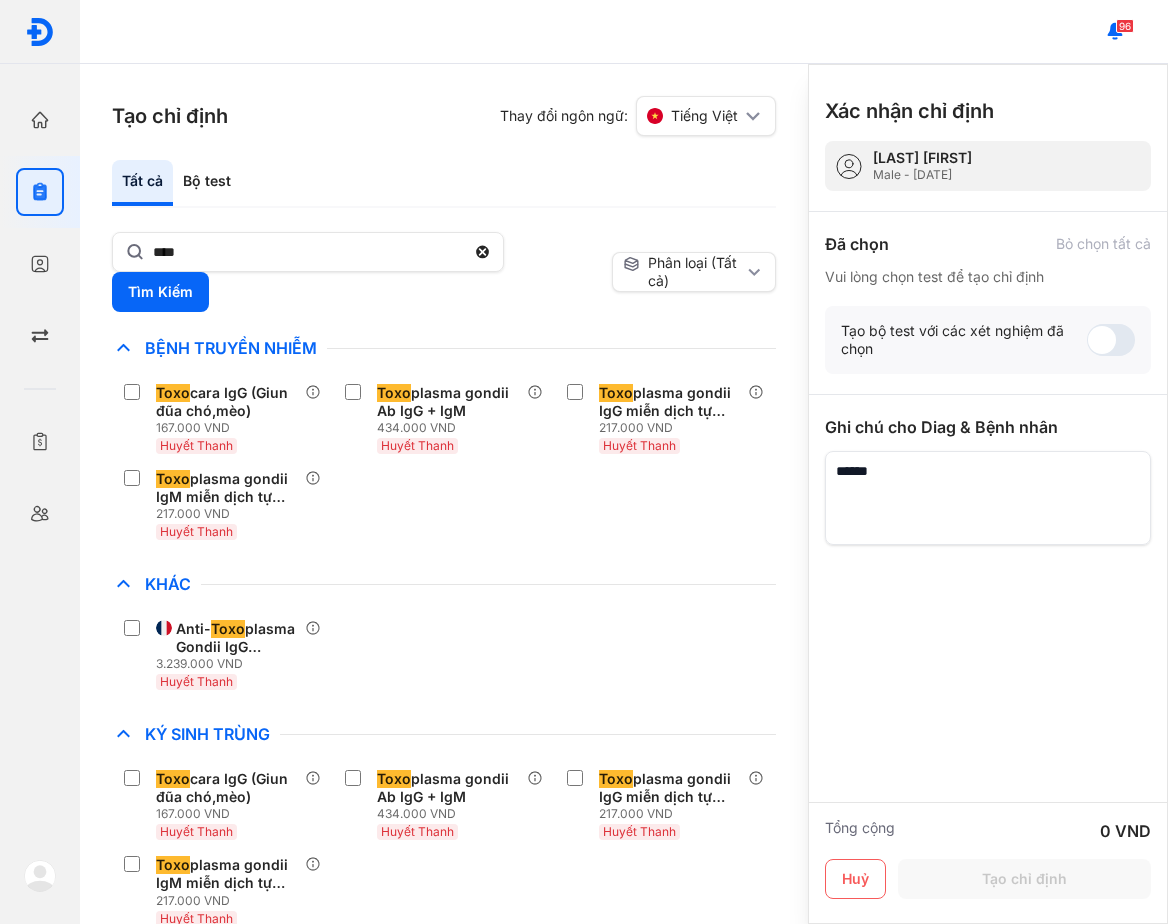 click on "Anti- Toxo plasma Gondii IgG Avidity ** 3.239.000 VND Huyết Thanh" at bounding box center (444, 655) 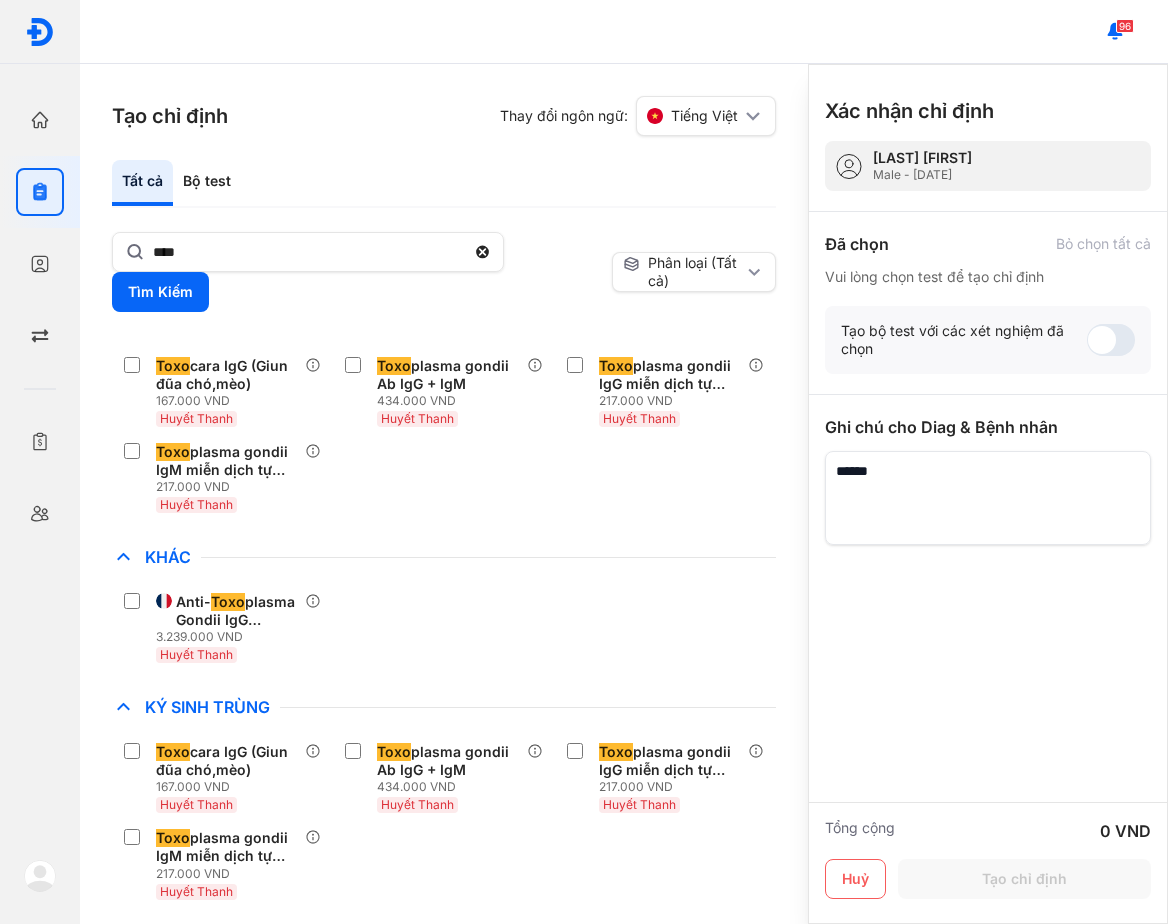 scroll, scrollTop: 34, scrollLeft: 0, axis: vertical 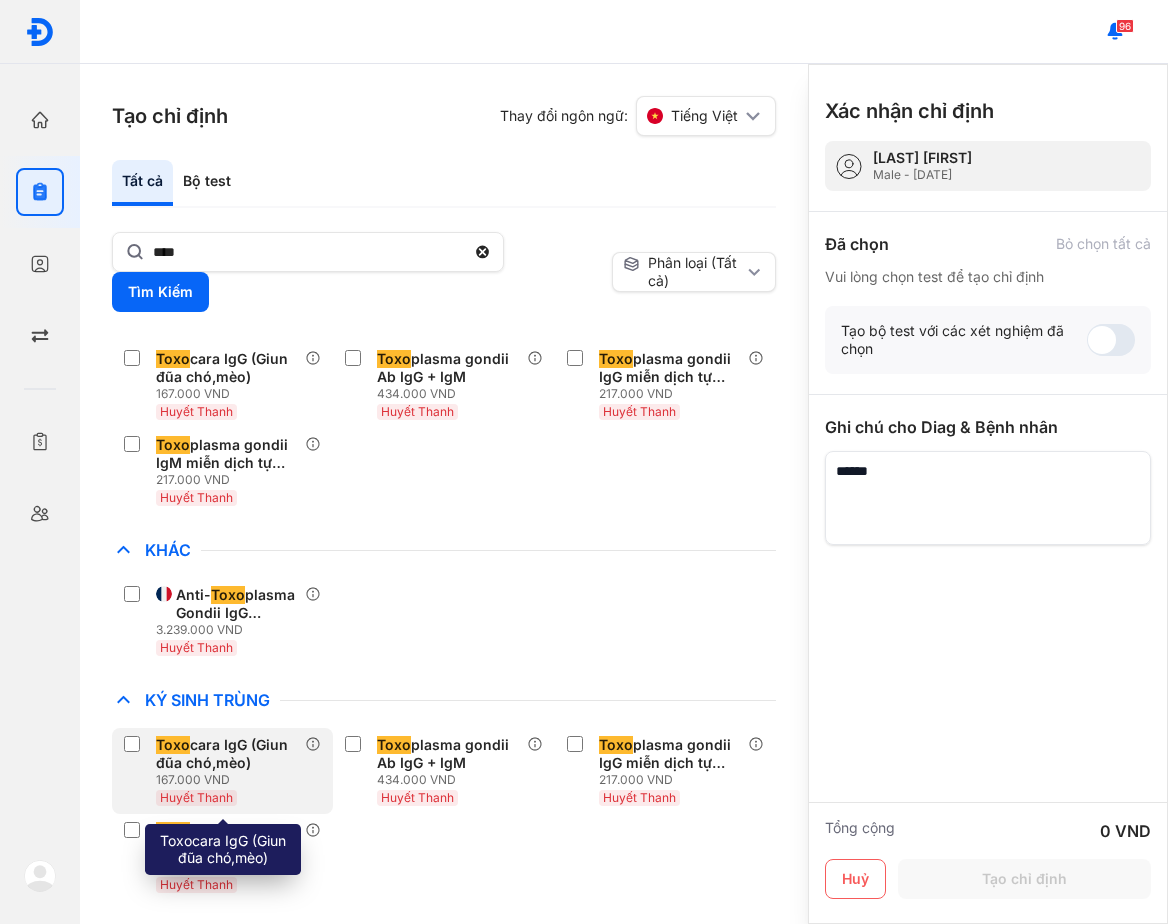 click on "Toxo cara IgG (Giun đũa chó,mèo)" at bounding box center [226, 754] 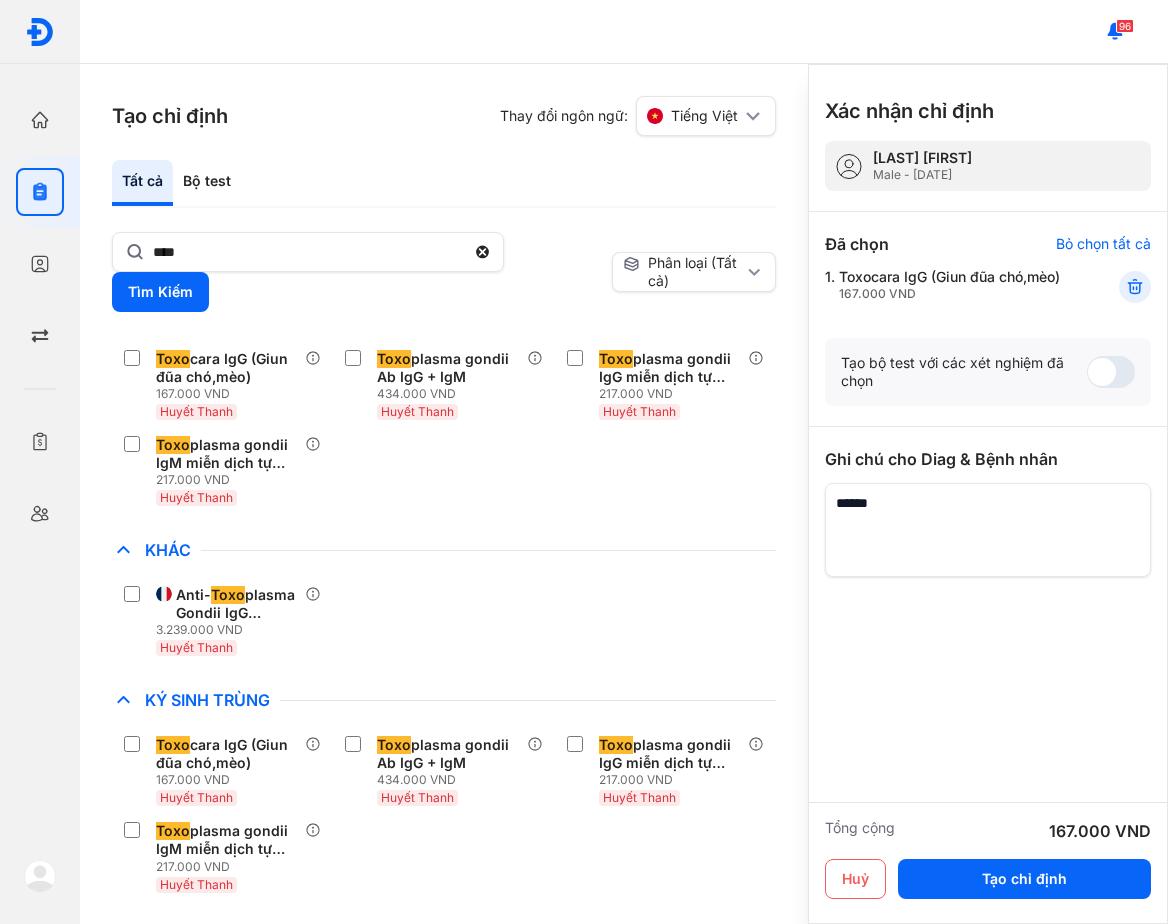 click on "Khác Anti- Toxo plasma Gondii IgG Avidity ** 3.239.000 VND Huyết Thanh" 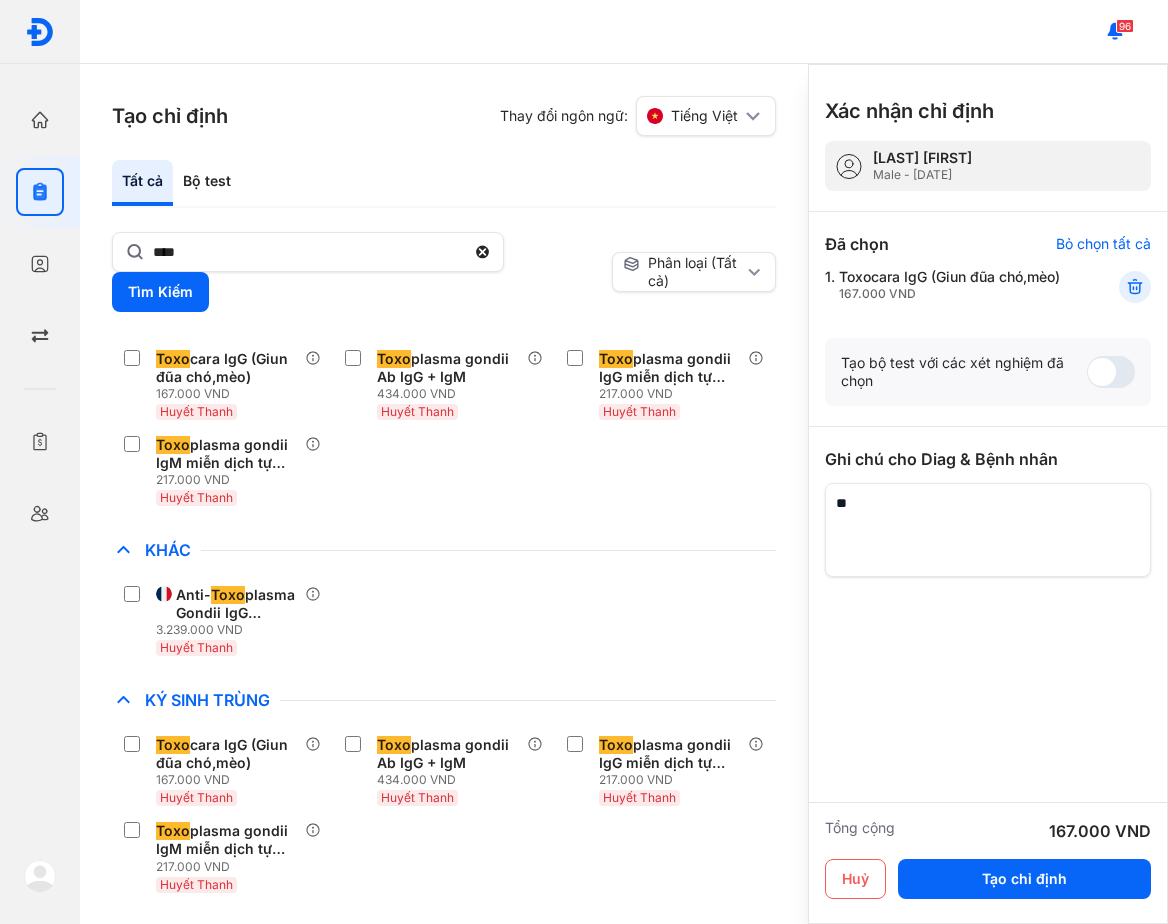 type on "*" 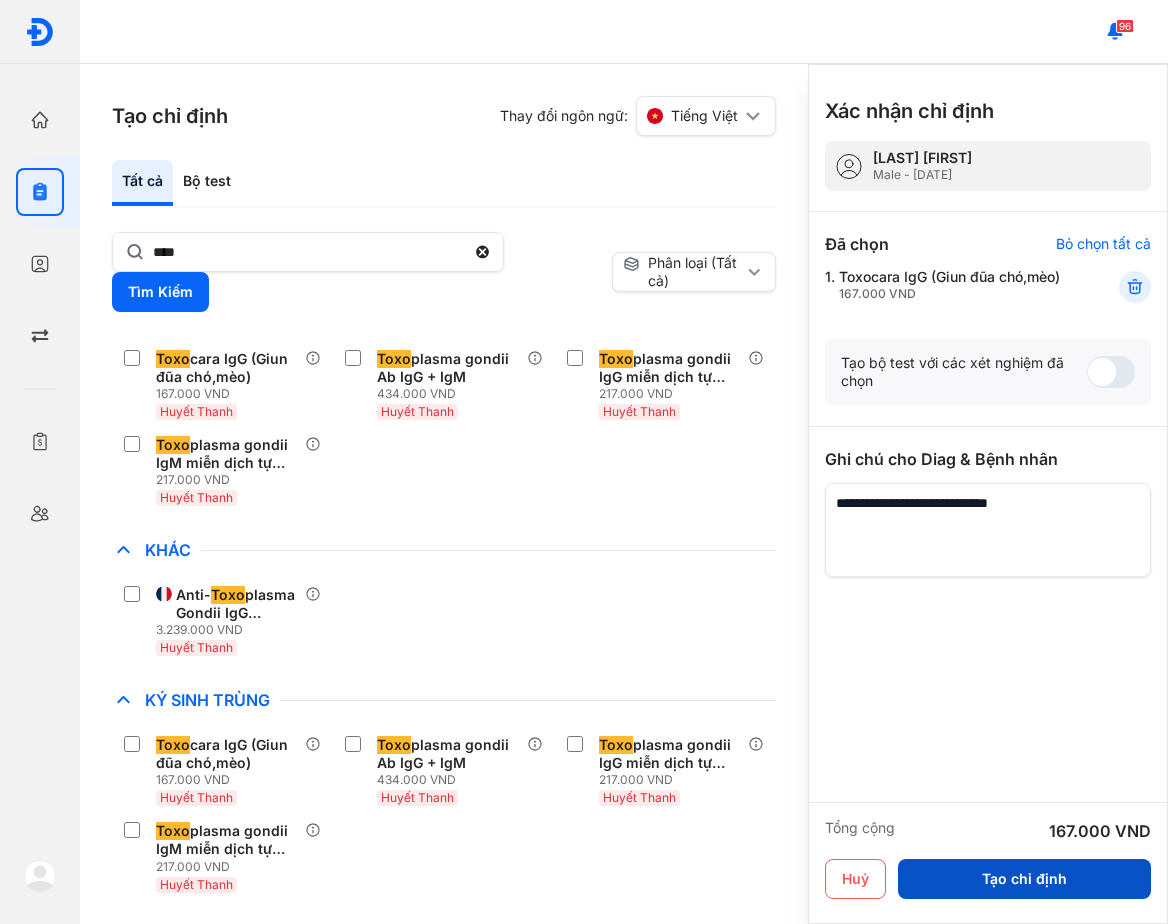 type on "**********" 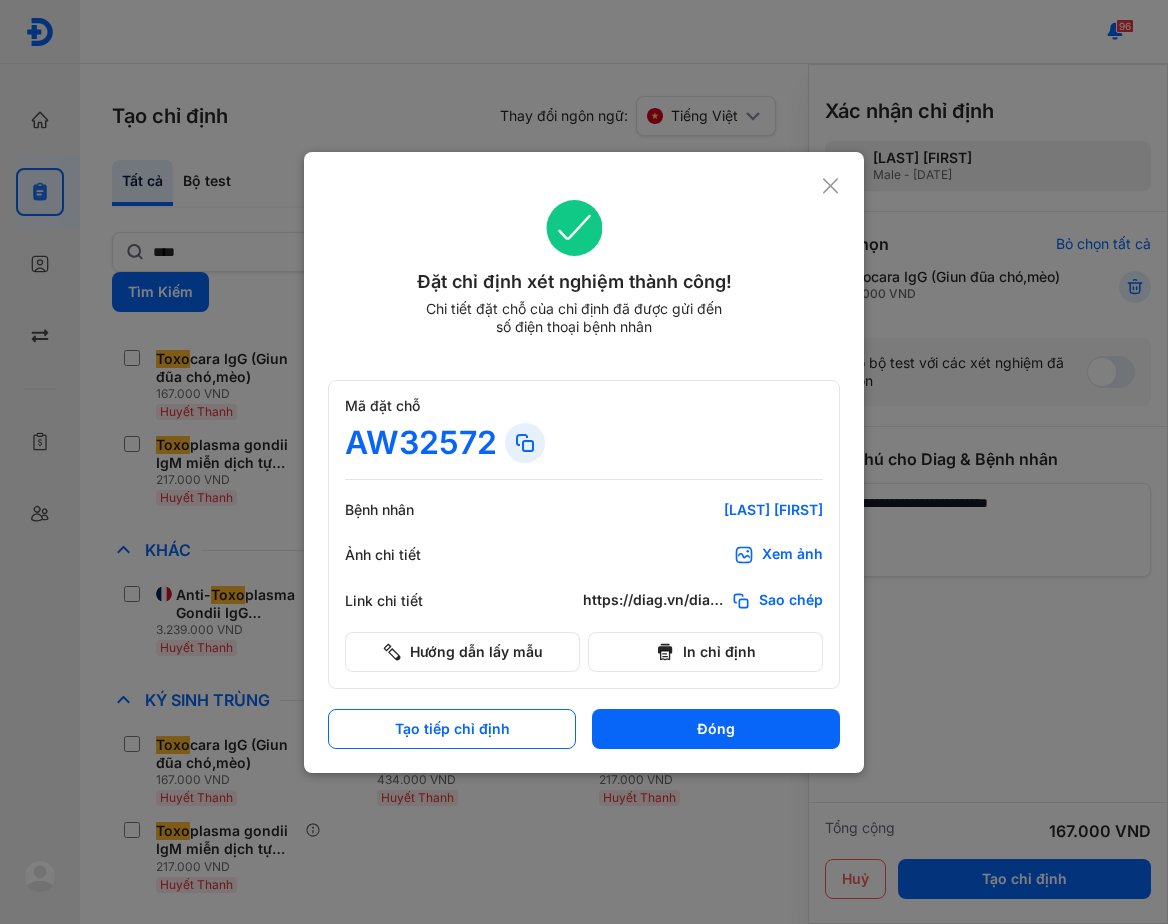 click 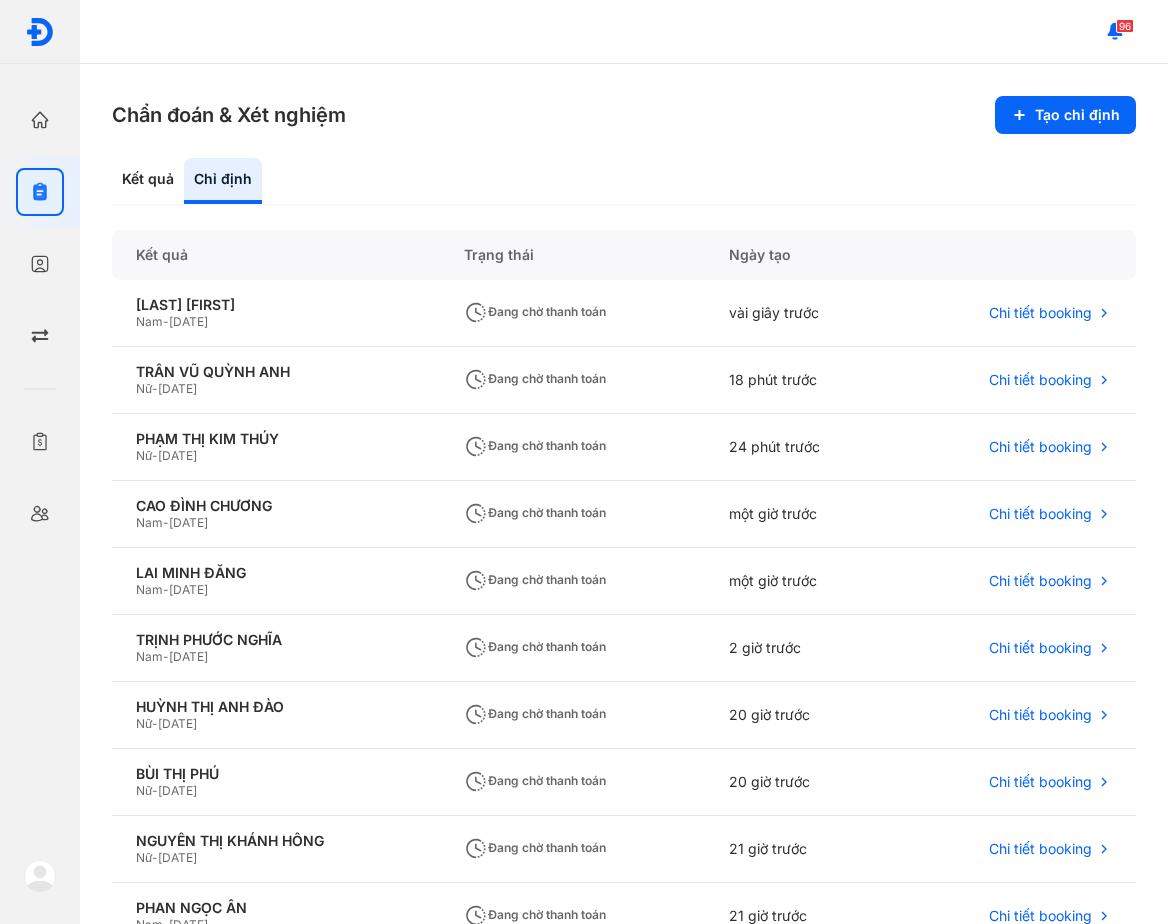 click on "96" at bounding box center [624, 32] 